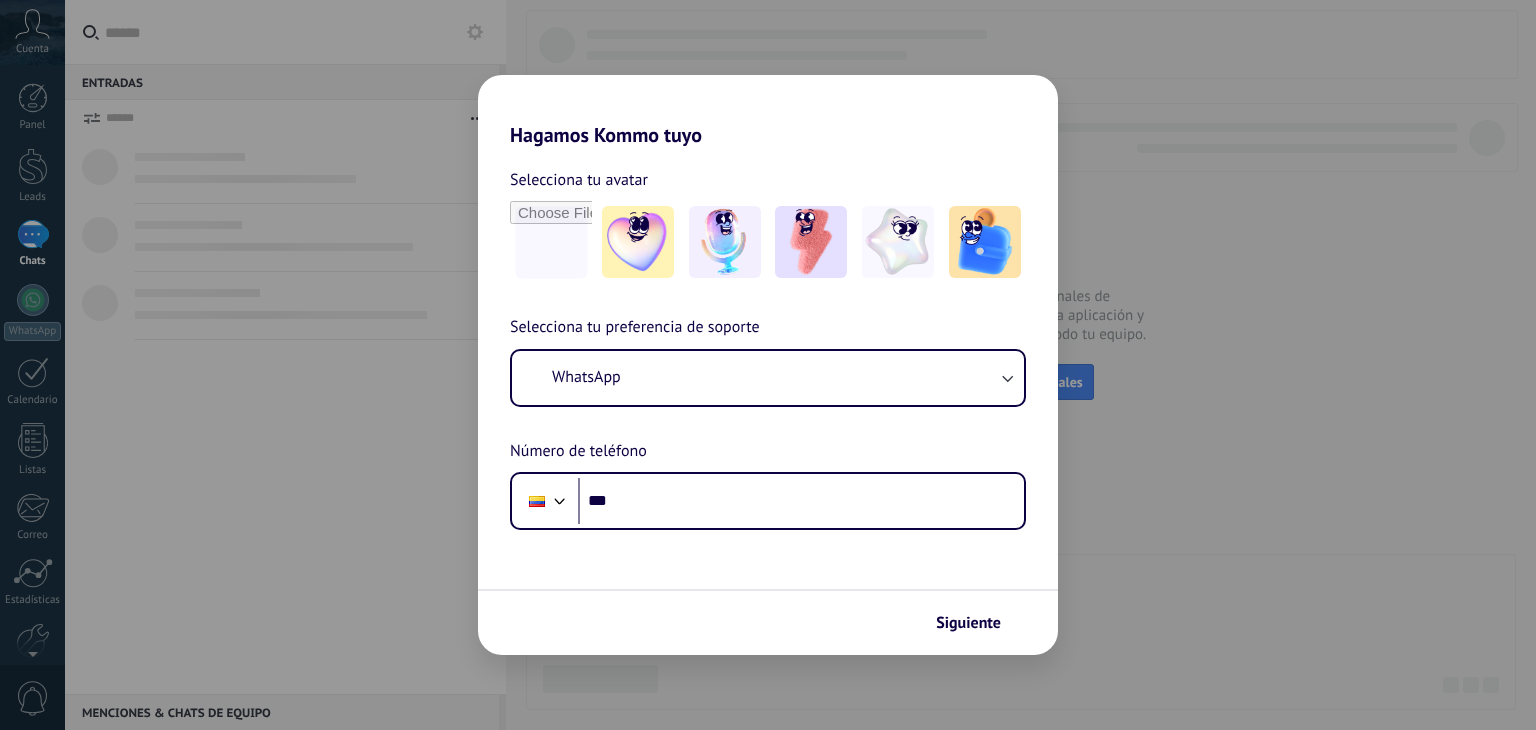 scroll, scrollTop: 0, scrollLeft: 0, axis: both 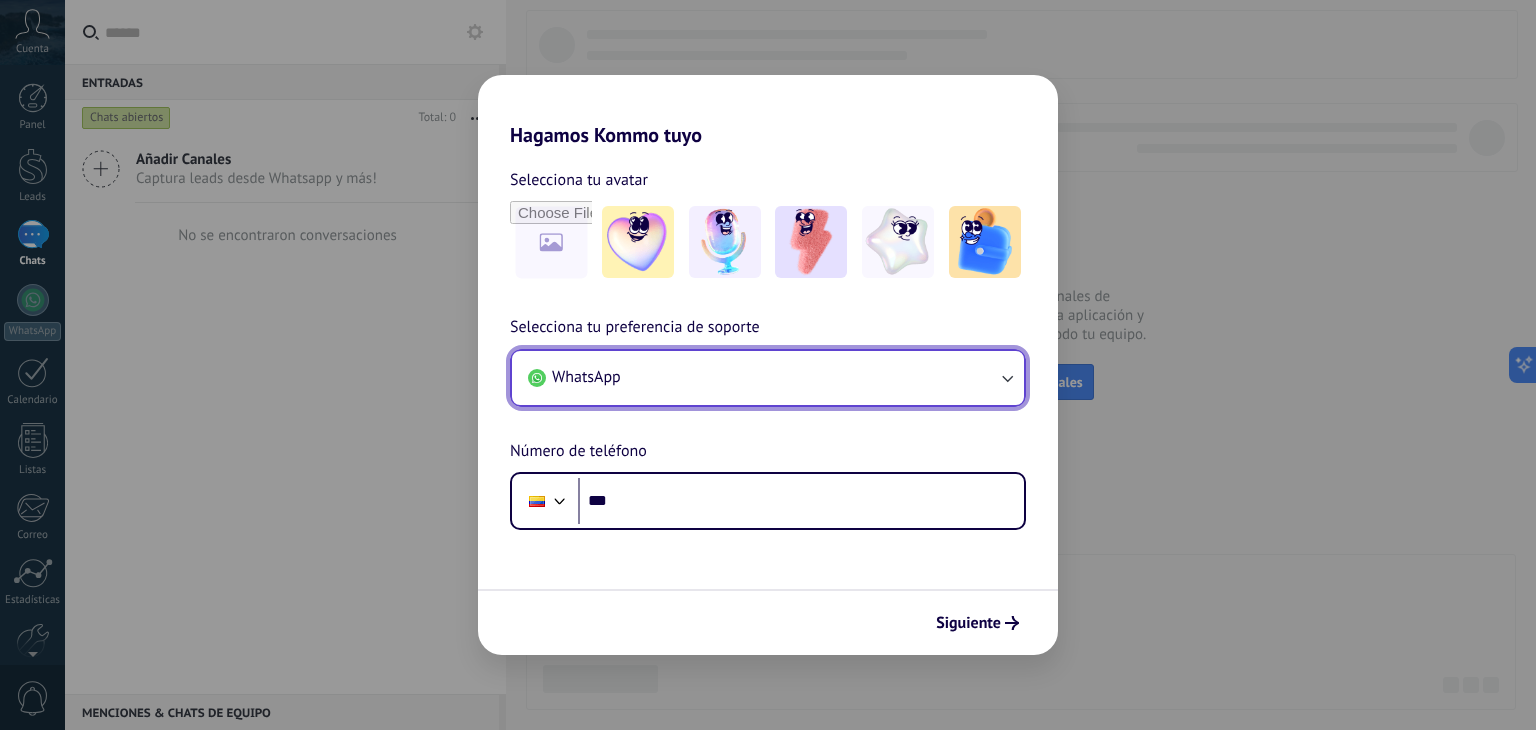 click 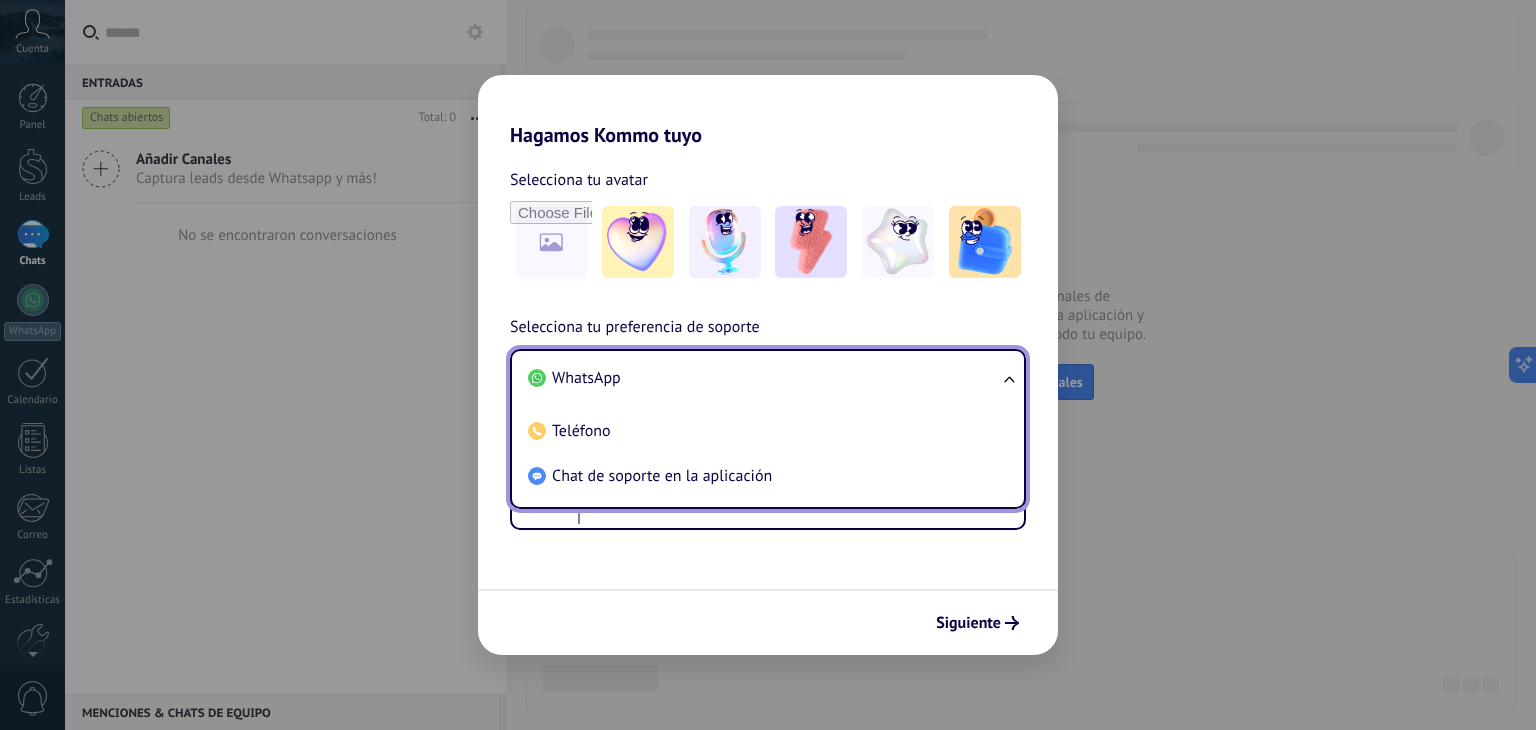 click on "WhatsApp" at bounding box center [764, 378] 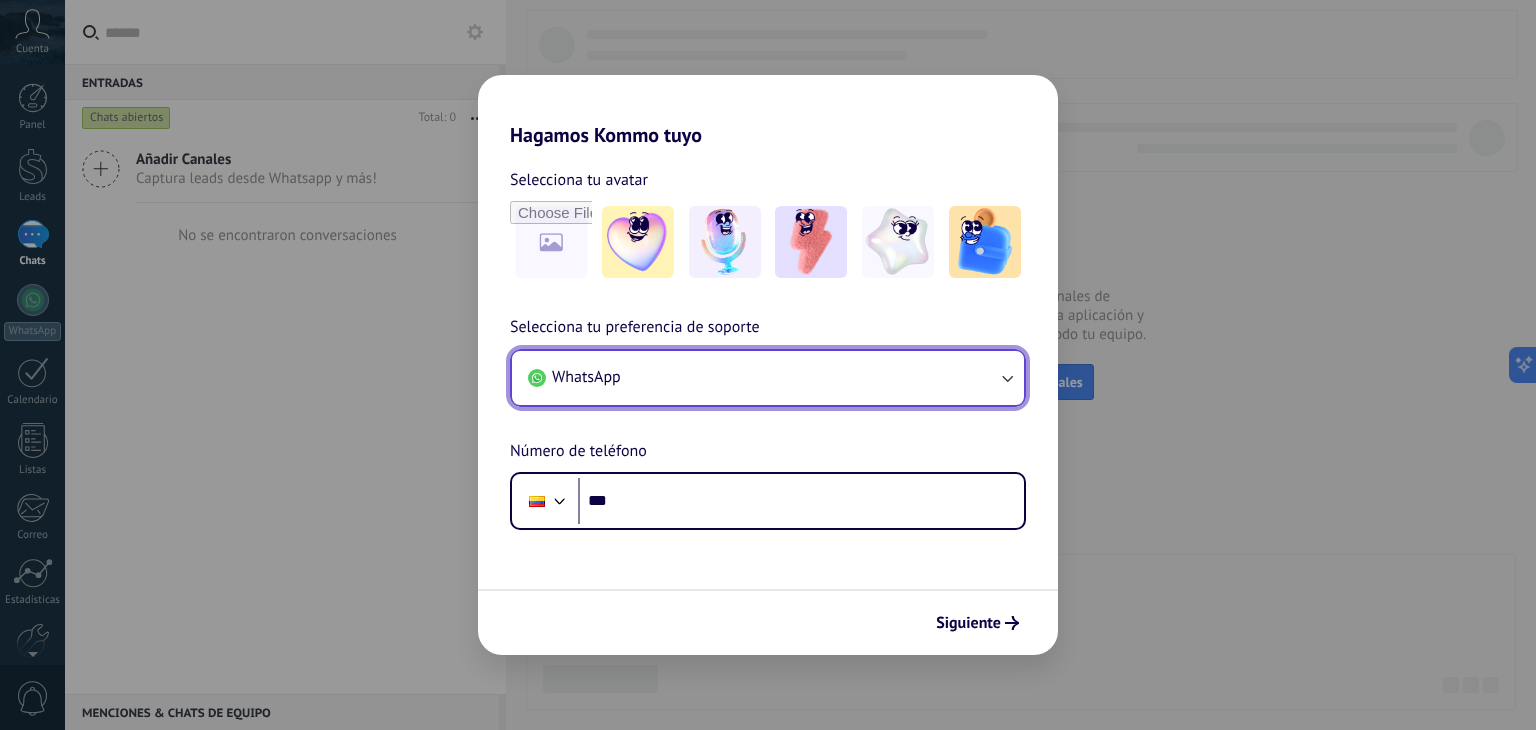click on "WhatsApp" at bounding box center (768, 378) 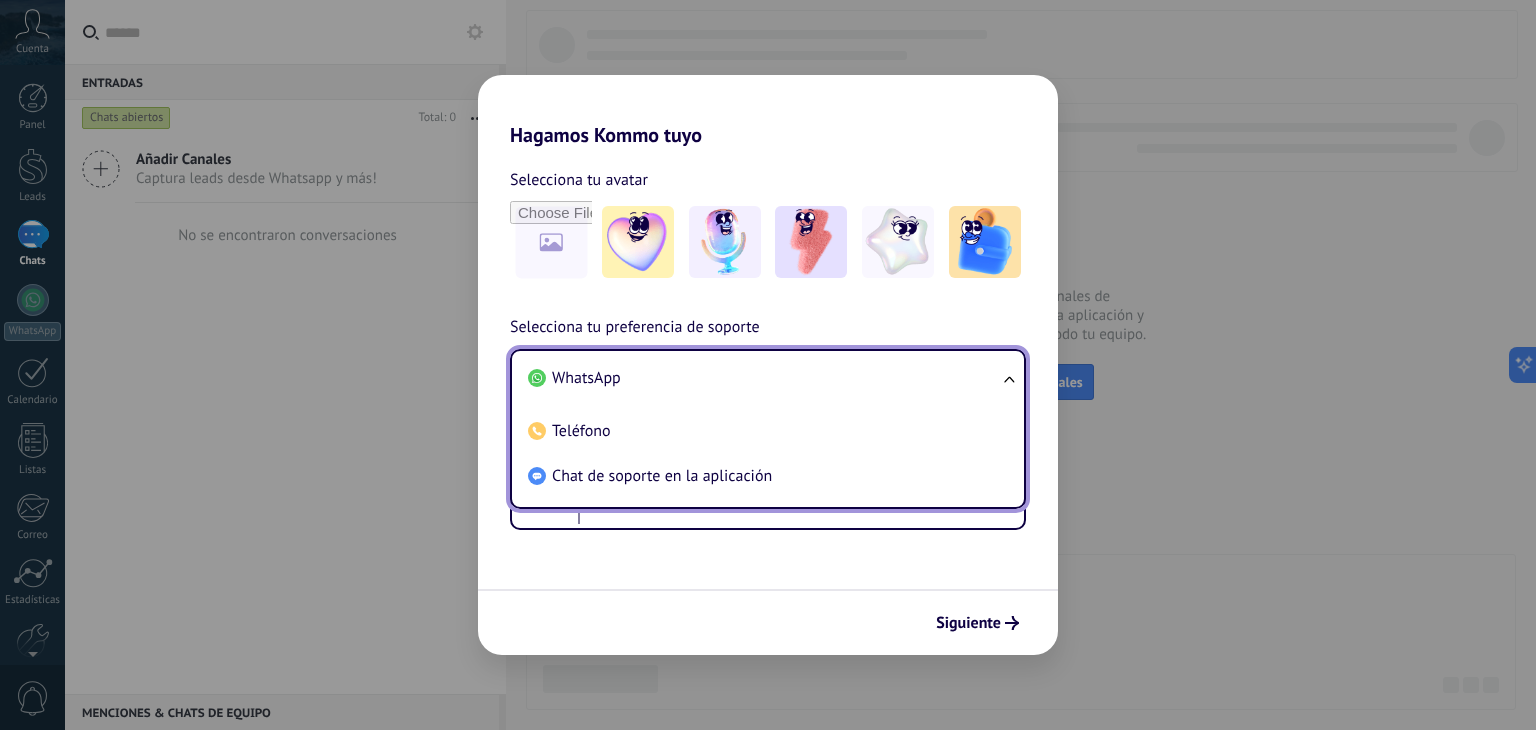 click on "WhatsApp" at bounding box center (764, 378) 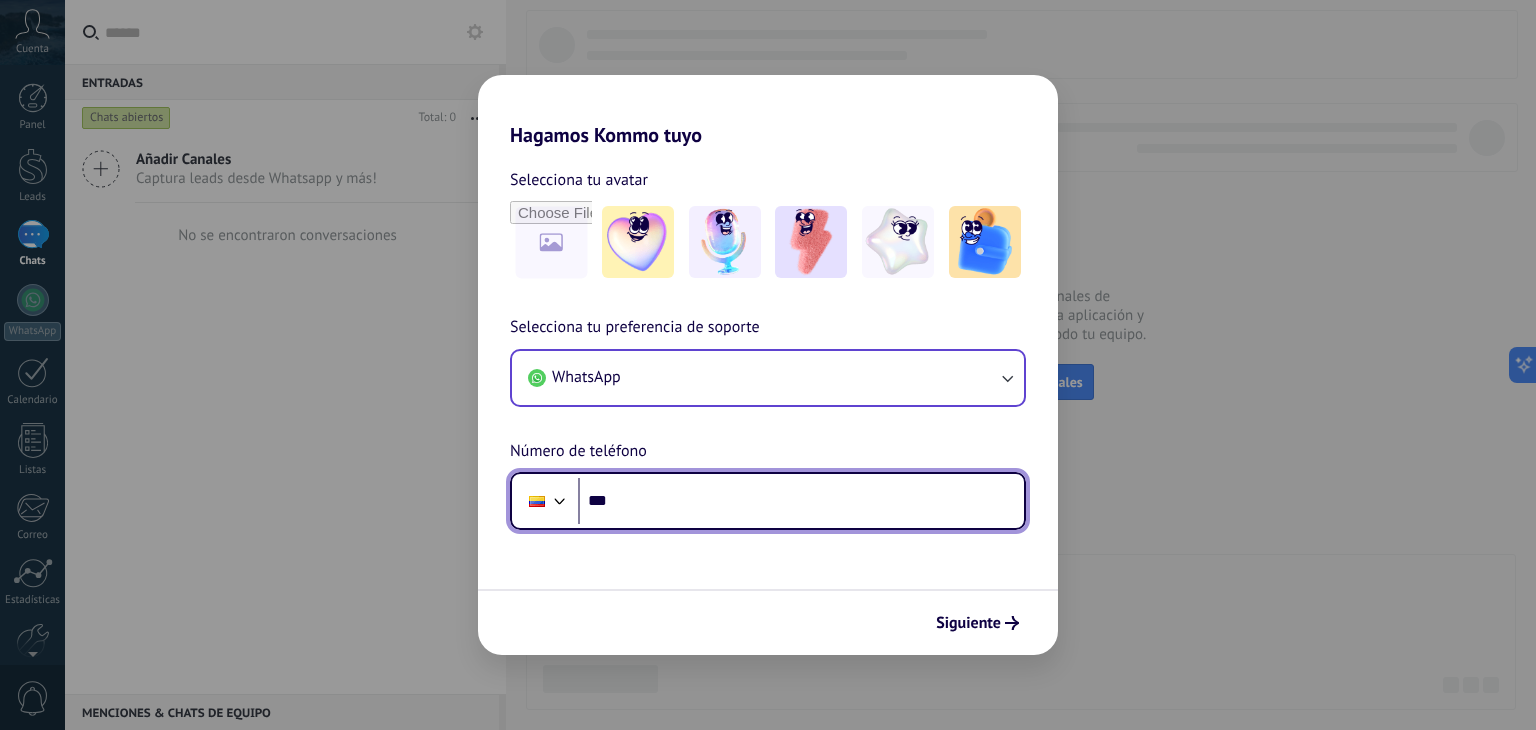 click at bounding box center [560, 499] 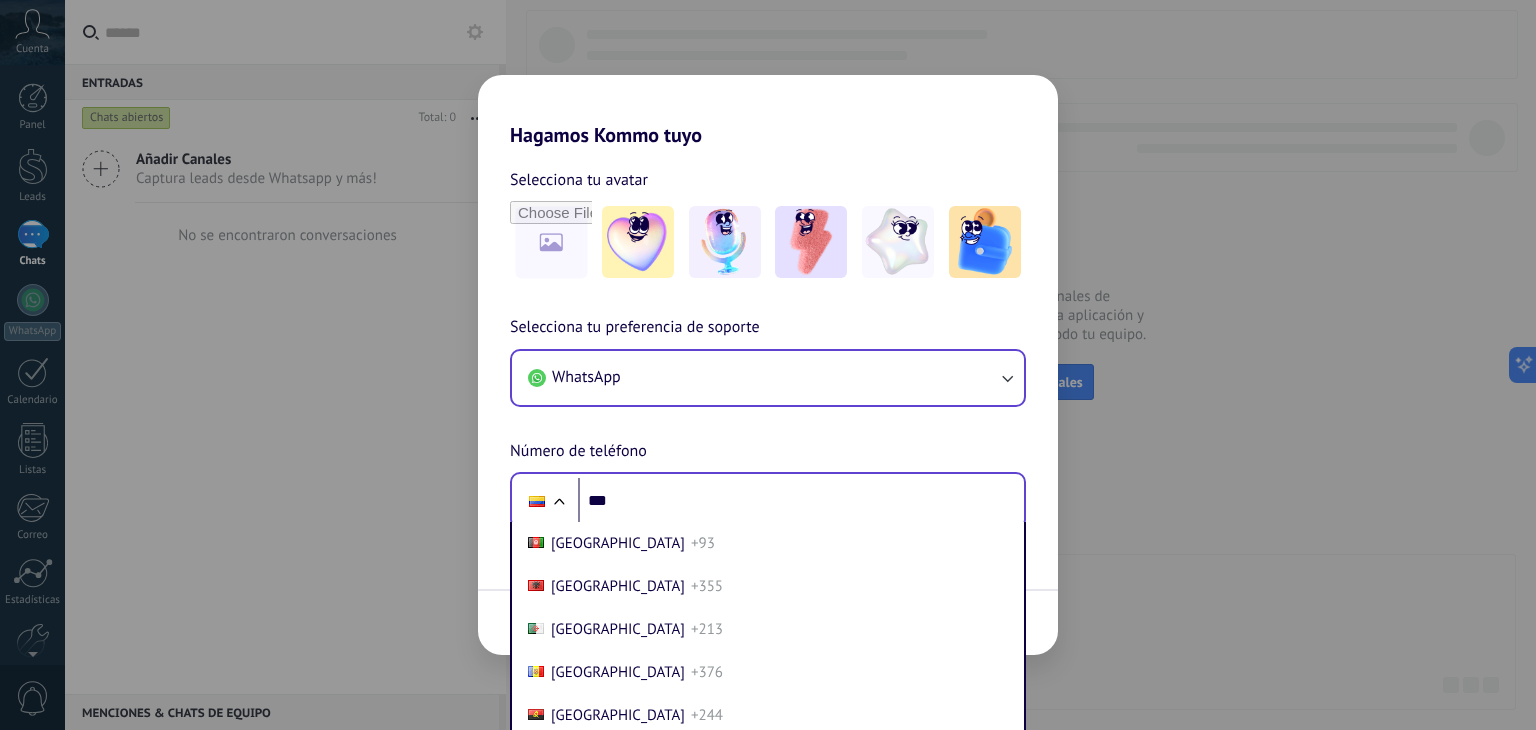 scroll, scrollTop: 30, scrollLeft: 0, axis: vertical 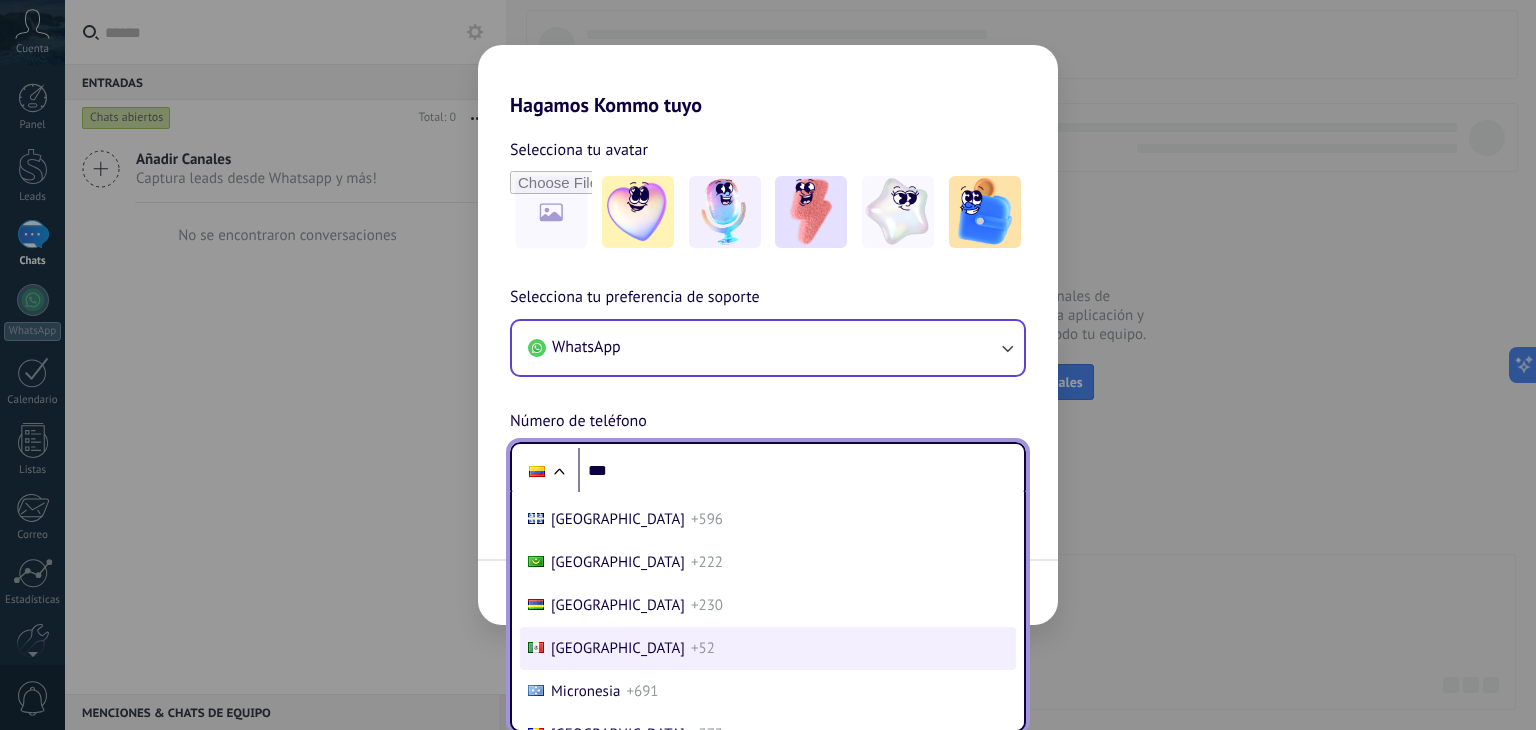 click on "+52" at bounding box center (703, 648) 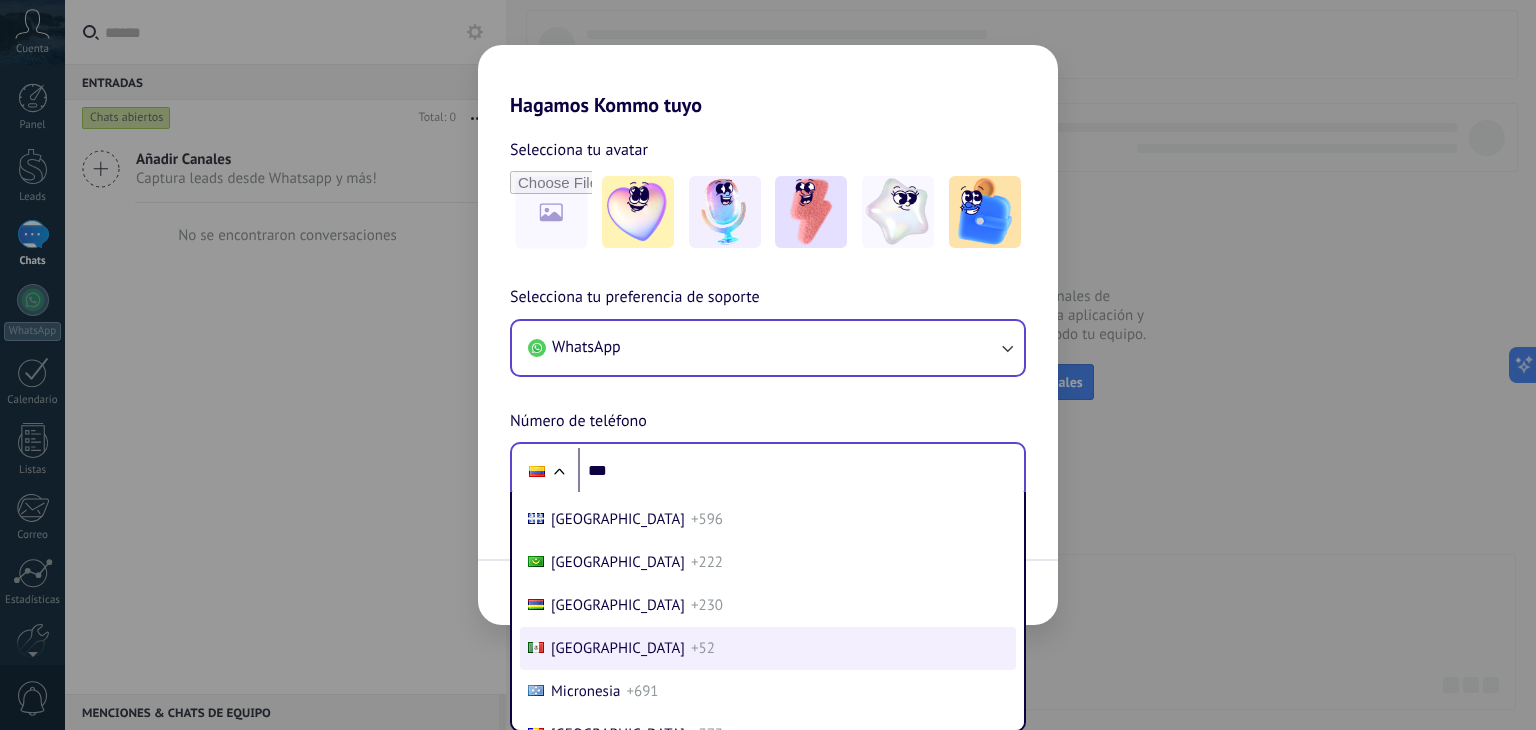 scroll, scrollTop: 0, scrollLeft: 0, axis: both 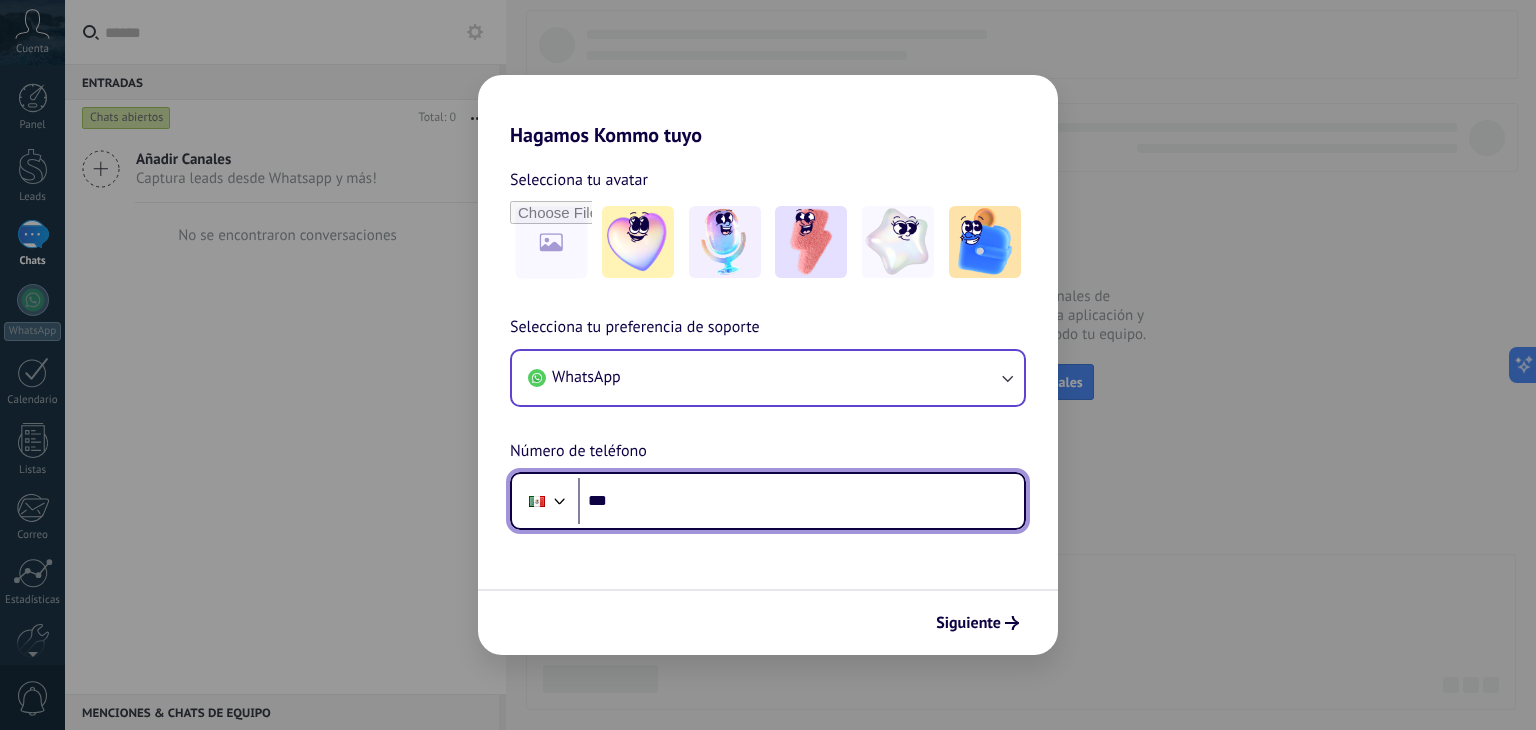 click on "***" at bounding box center (801, 501) 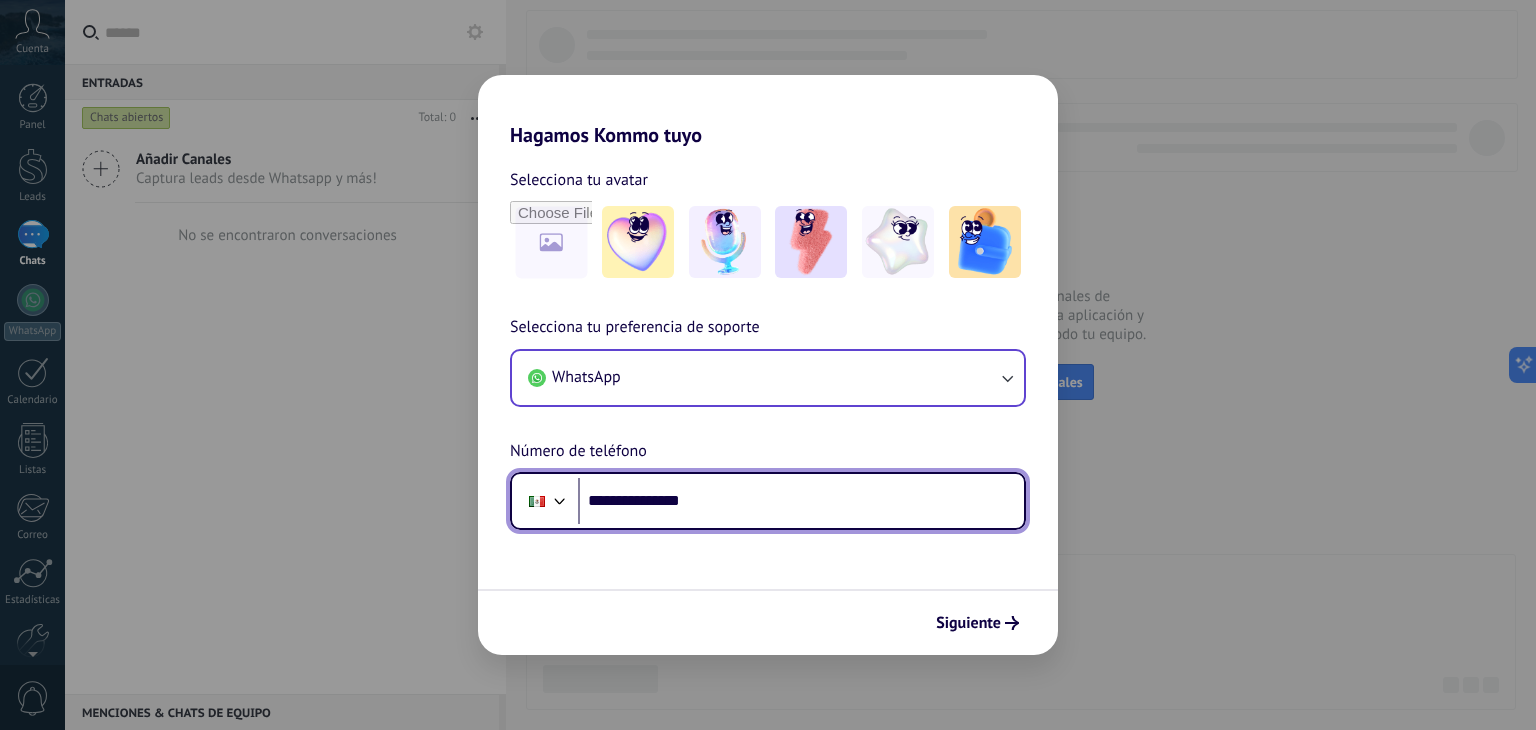 type on "**********" 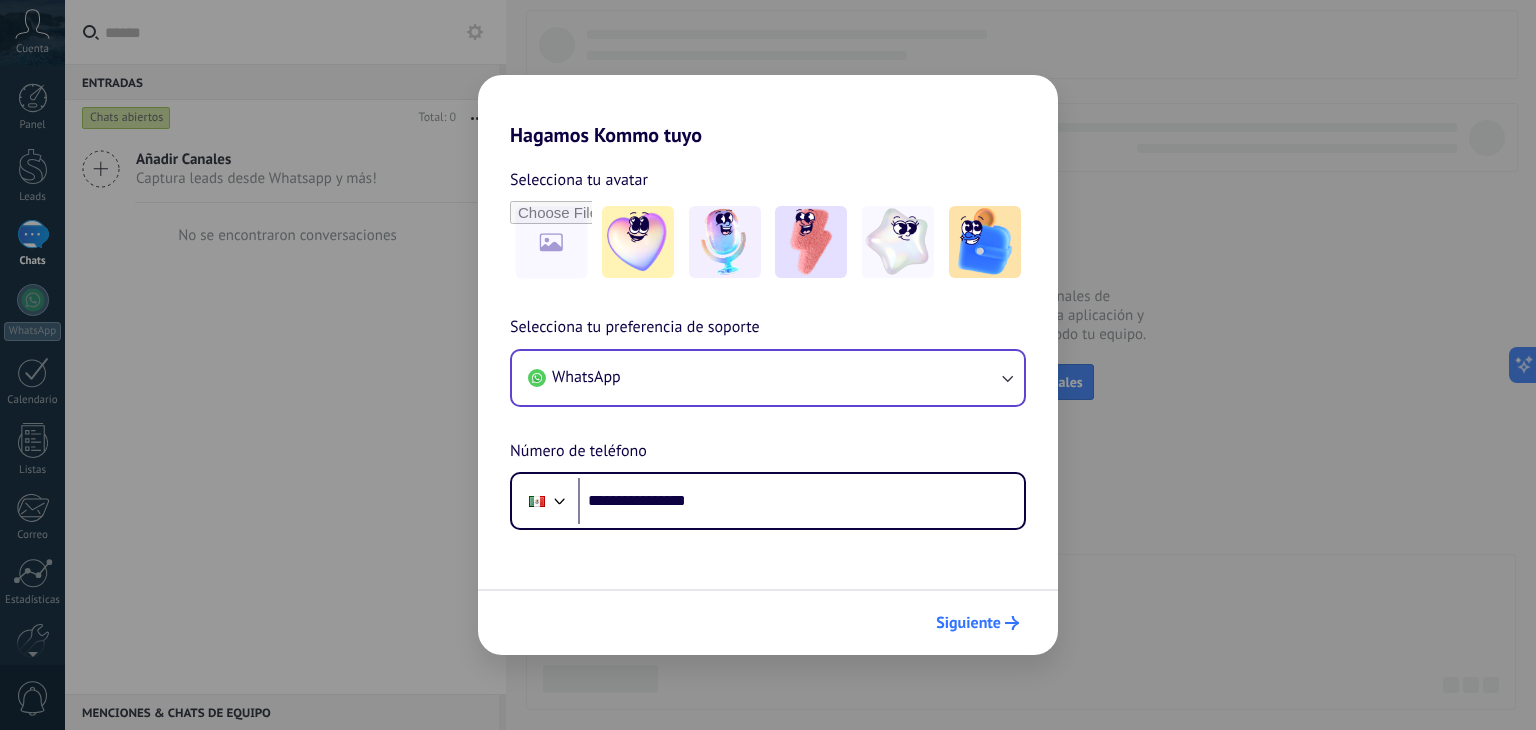 click on "Siguiente" at bounding box center (968, 623) 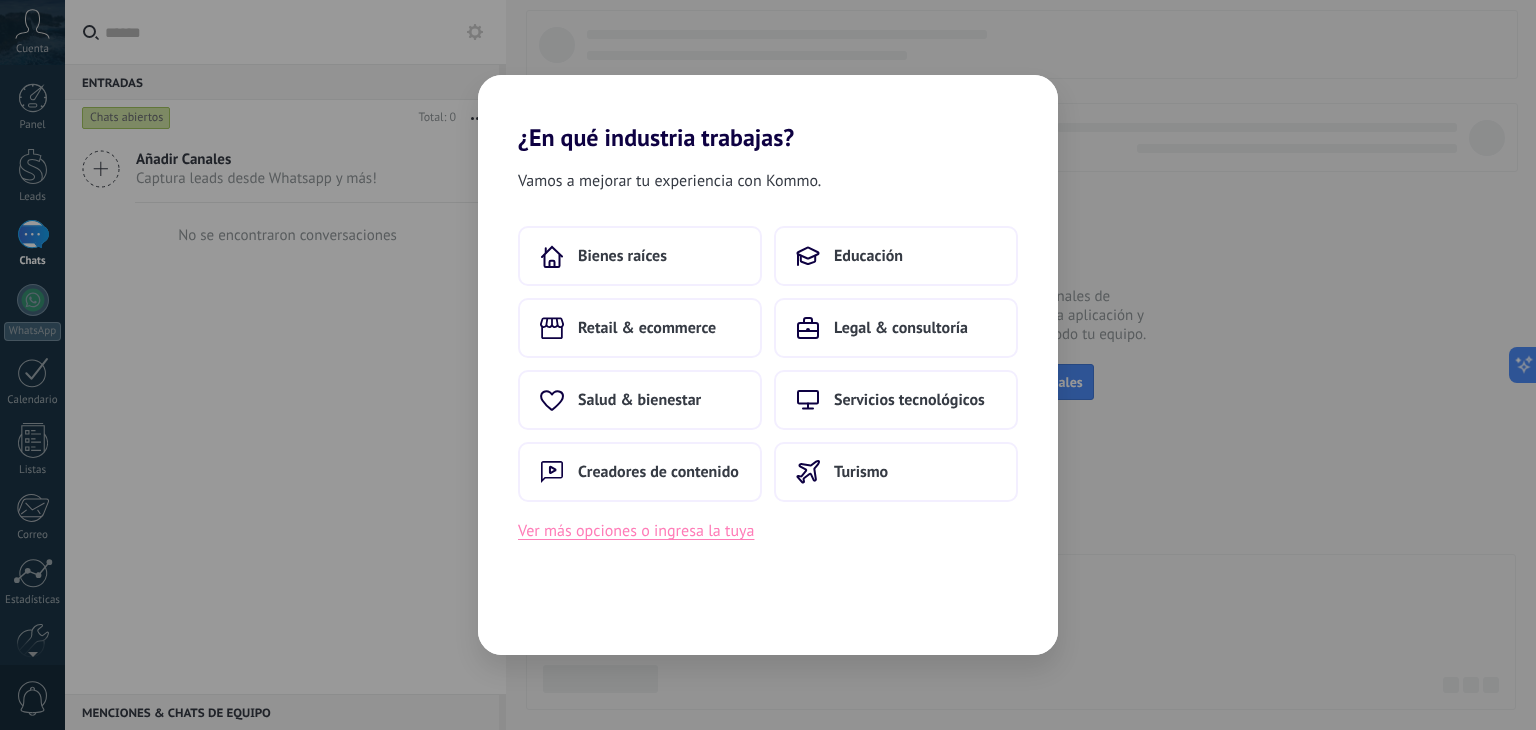 click on "Ver más opciones o ingresa la tuya" at bounding box center (636, 531) 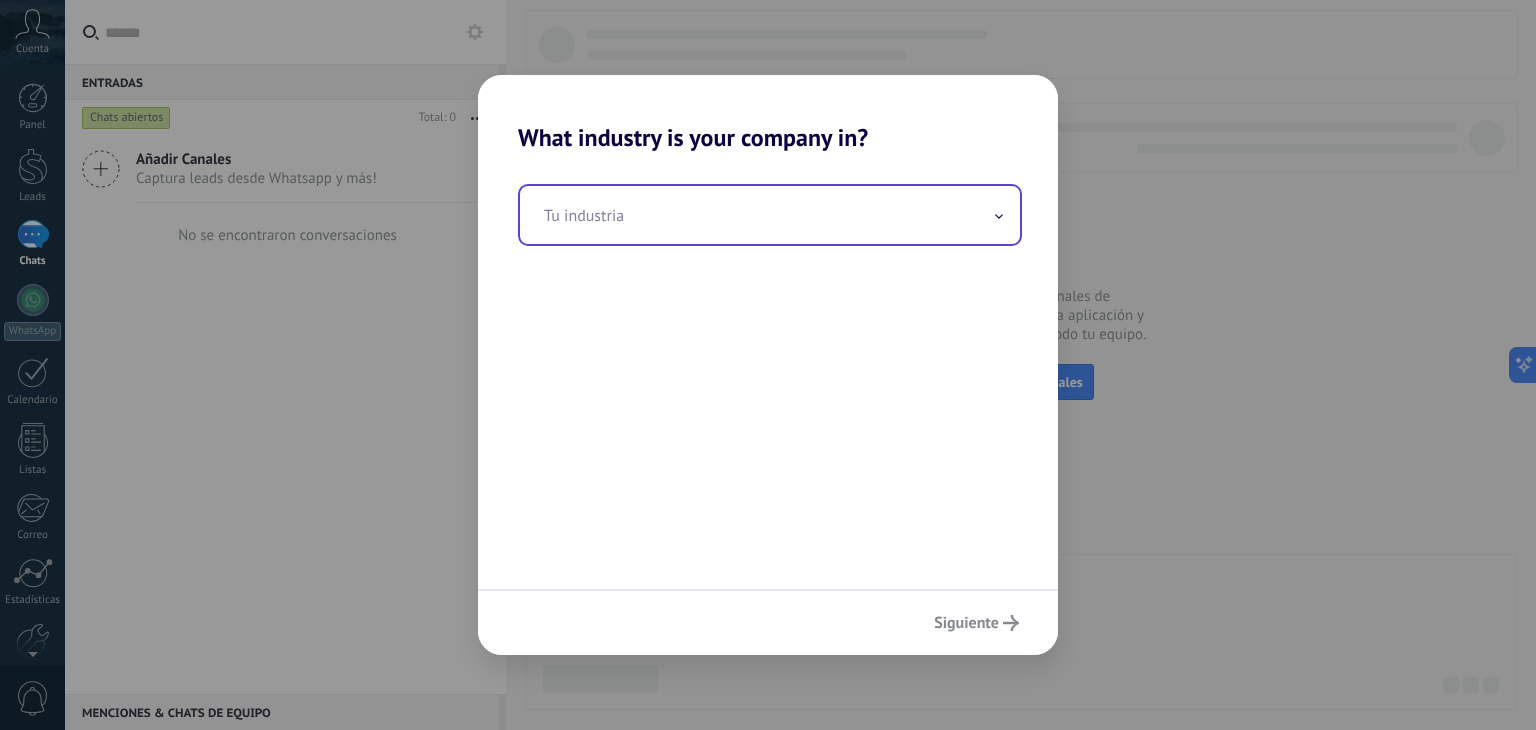 click at bounding box center (770, 215) 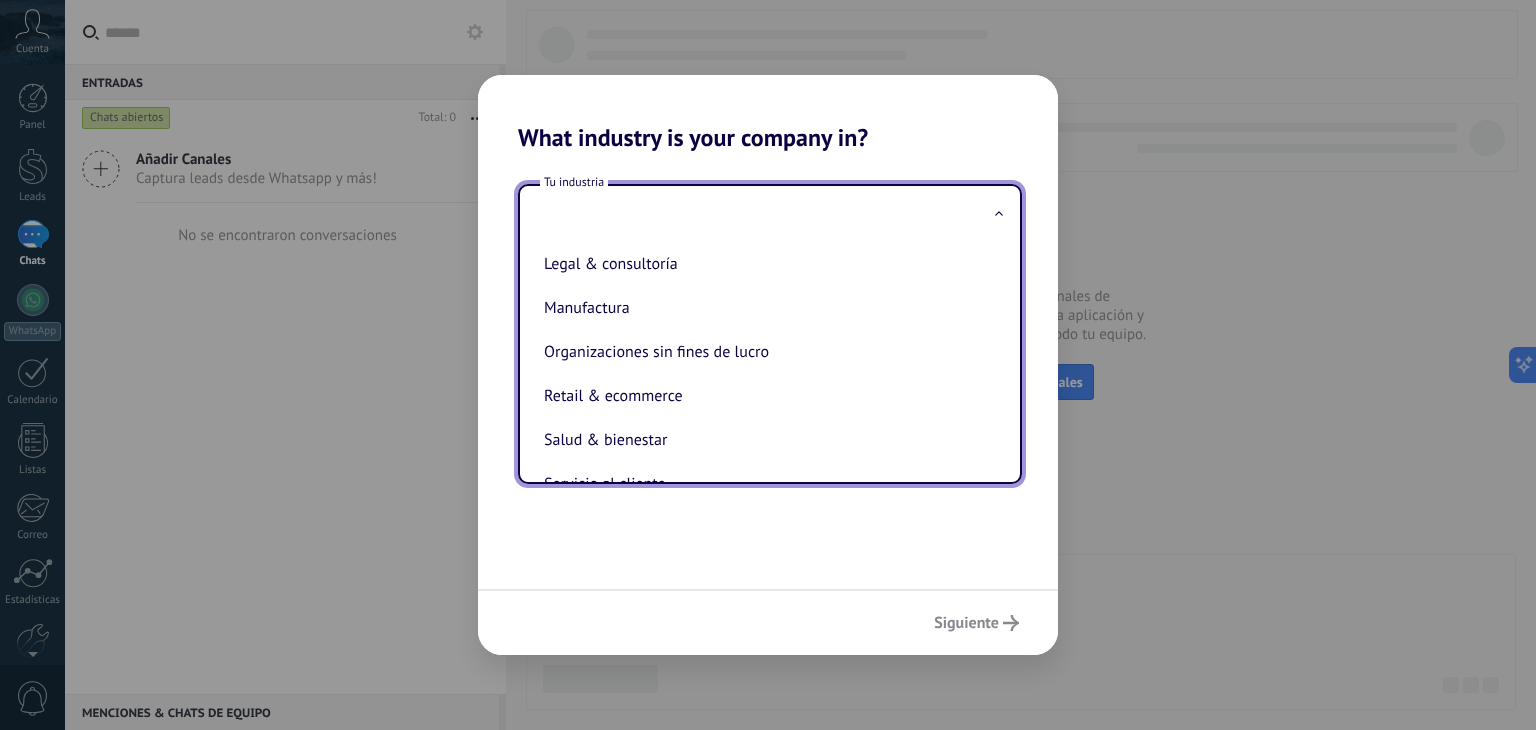 scroll, scrollTop: 276, scrollLeft: 0, axis: vertical 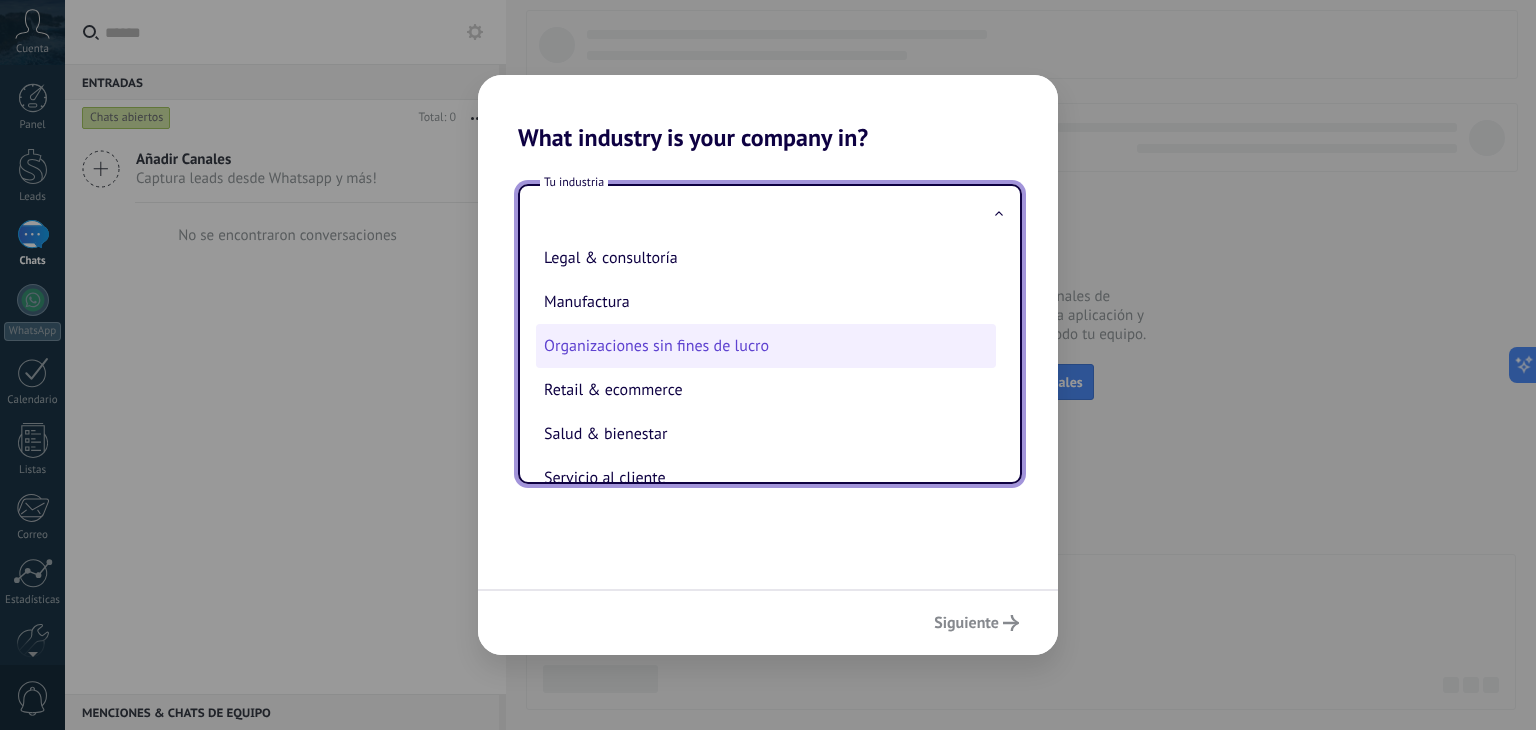 click on "Organizaciones sin fines de lucro" at bounding box center (766, 346) 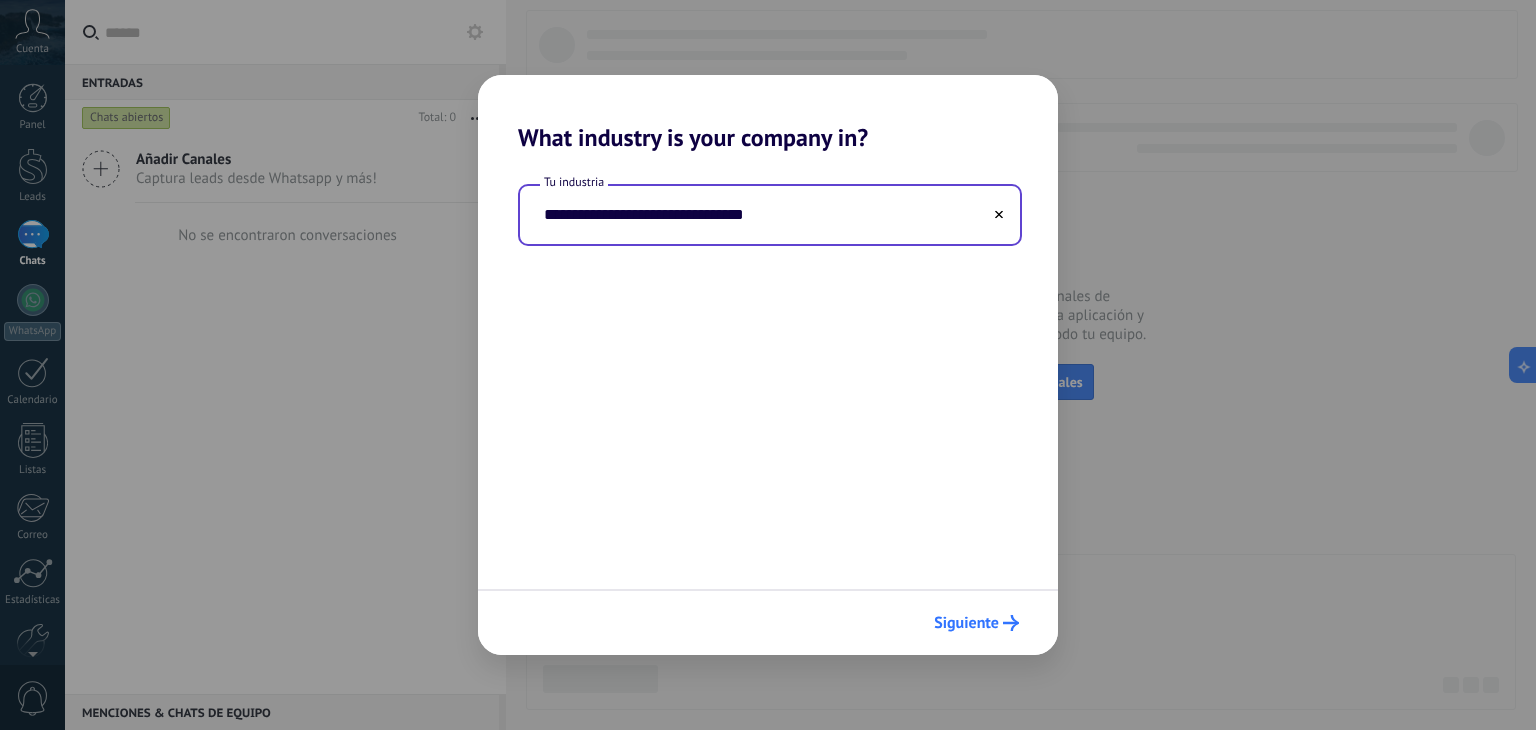 click on "Siguiente" at bounding box center (966, 623) 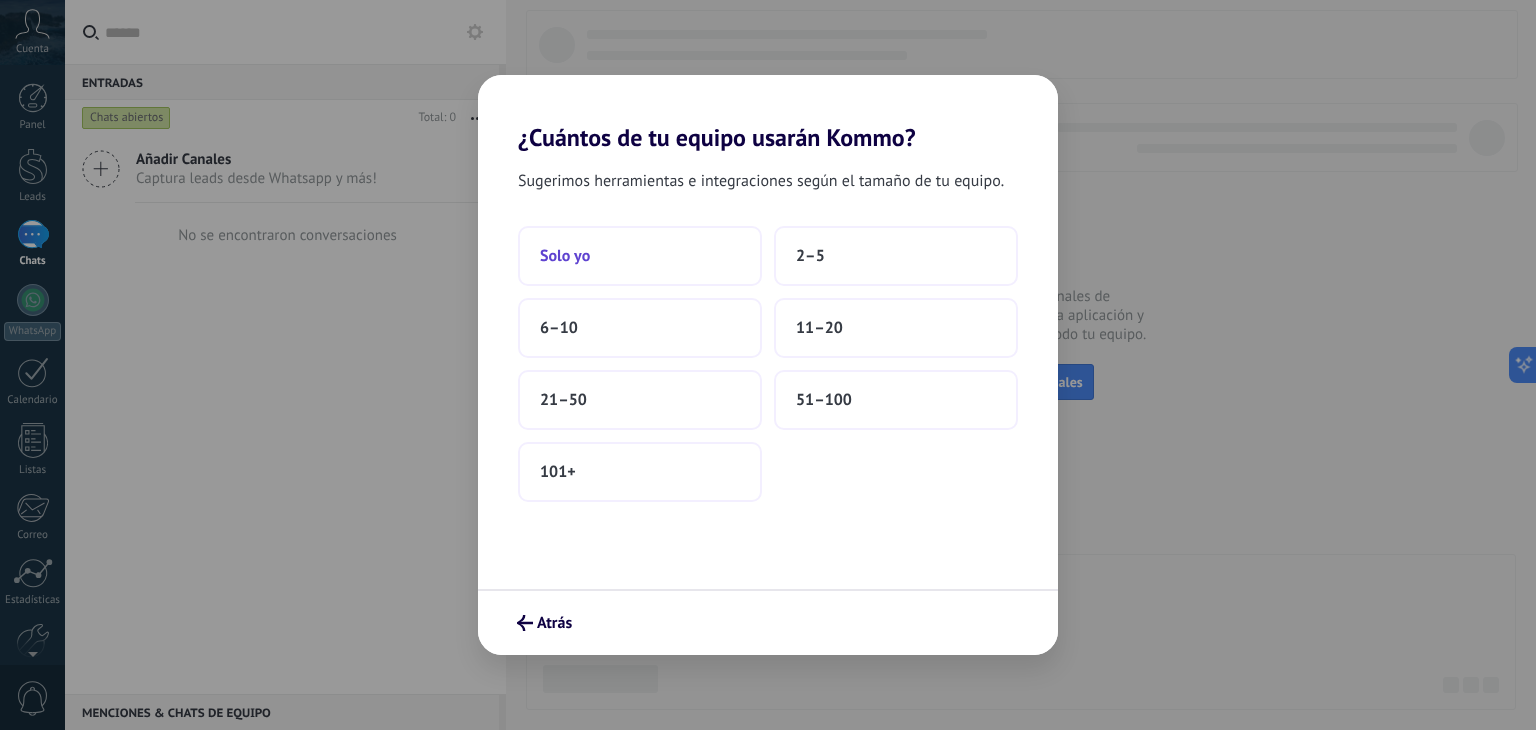 click on "Solo yo" at bounding box center [640, 256] 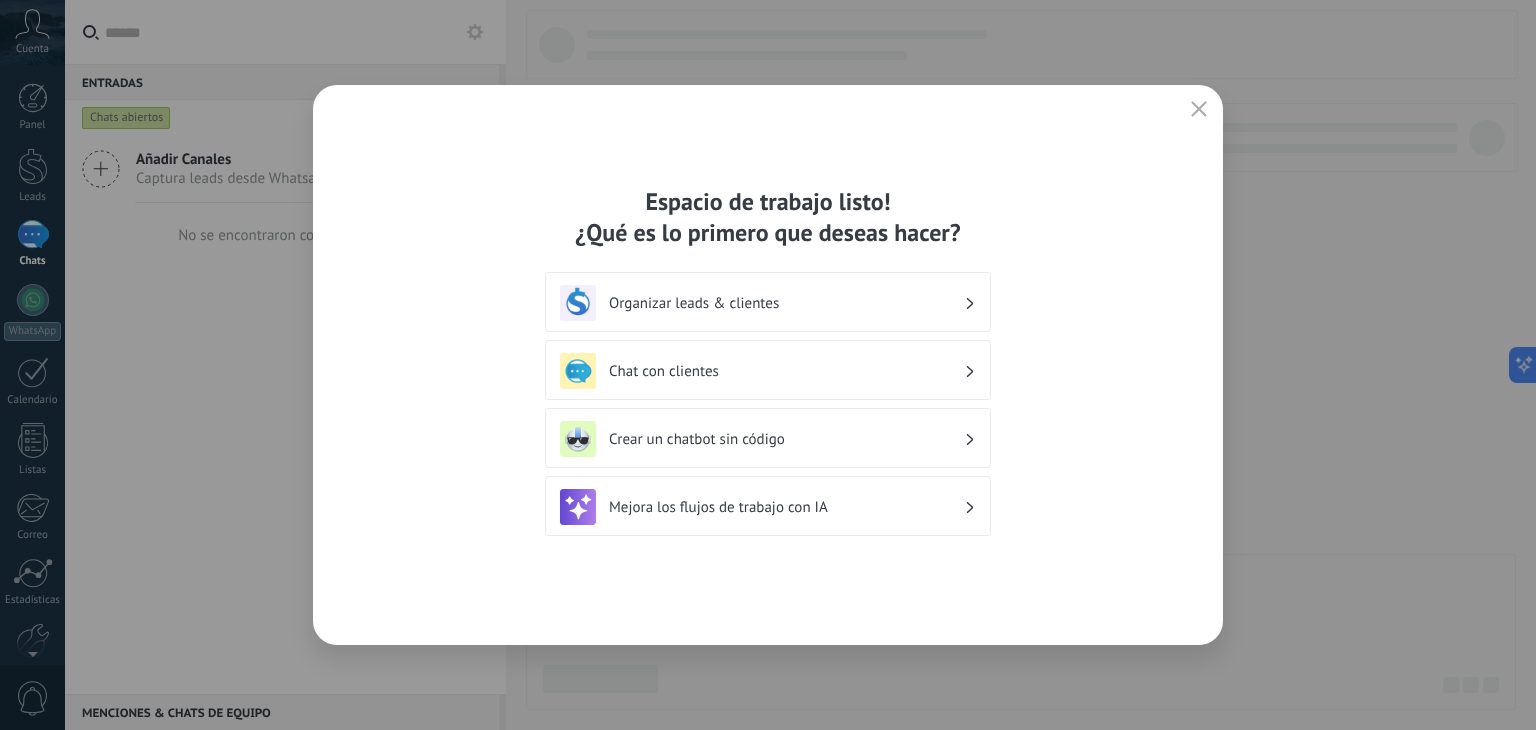 click on "Chat con clientes" at bounding box center [786, 371] 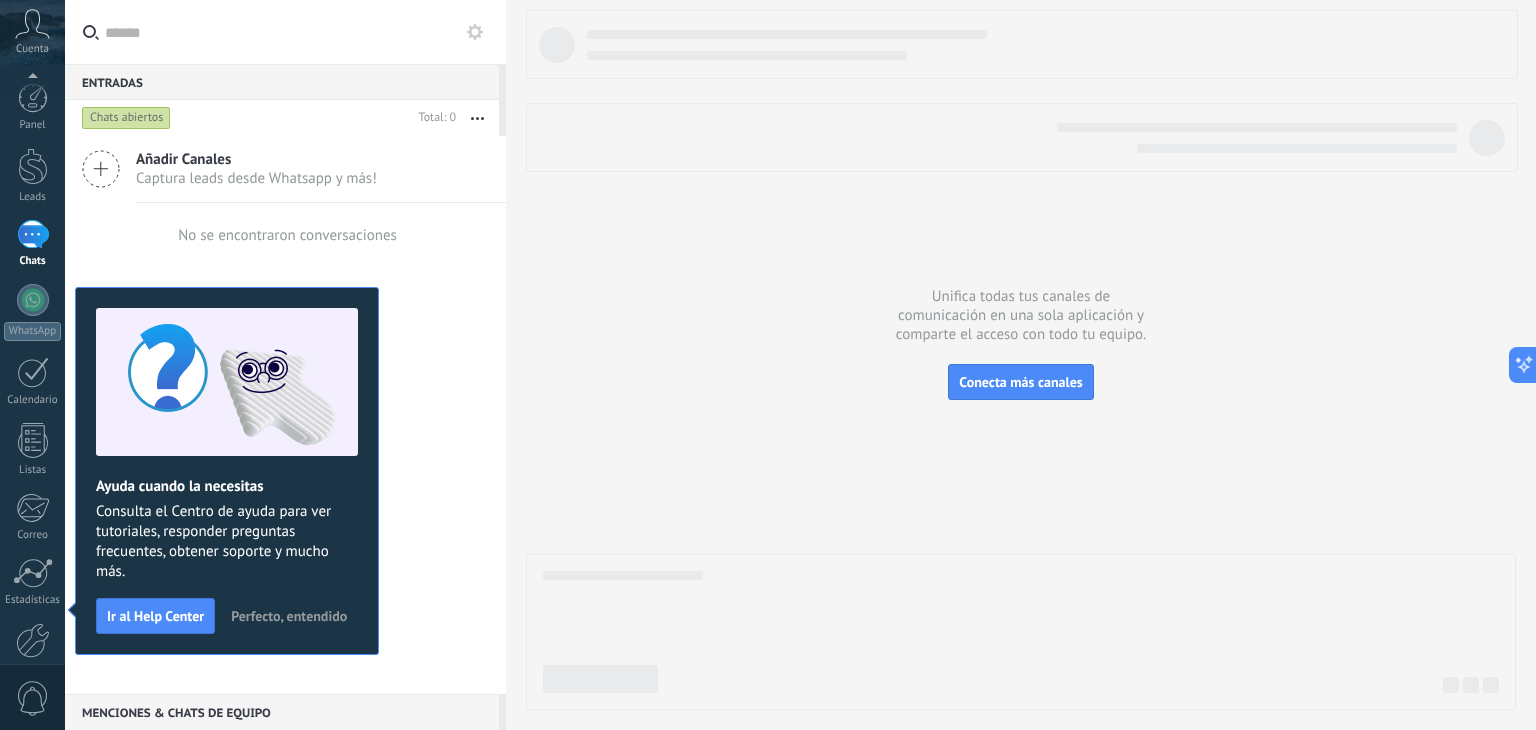 scroll, scrollTop: 101, scrollLeft: 0, axis: vertical 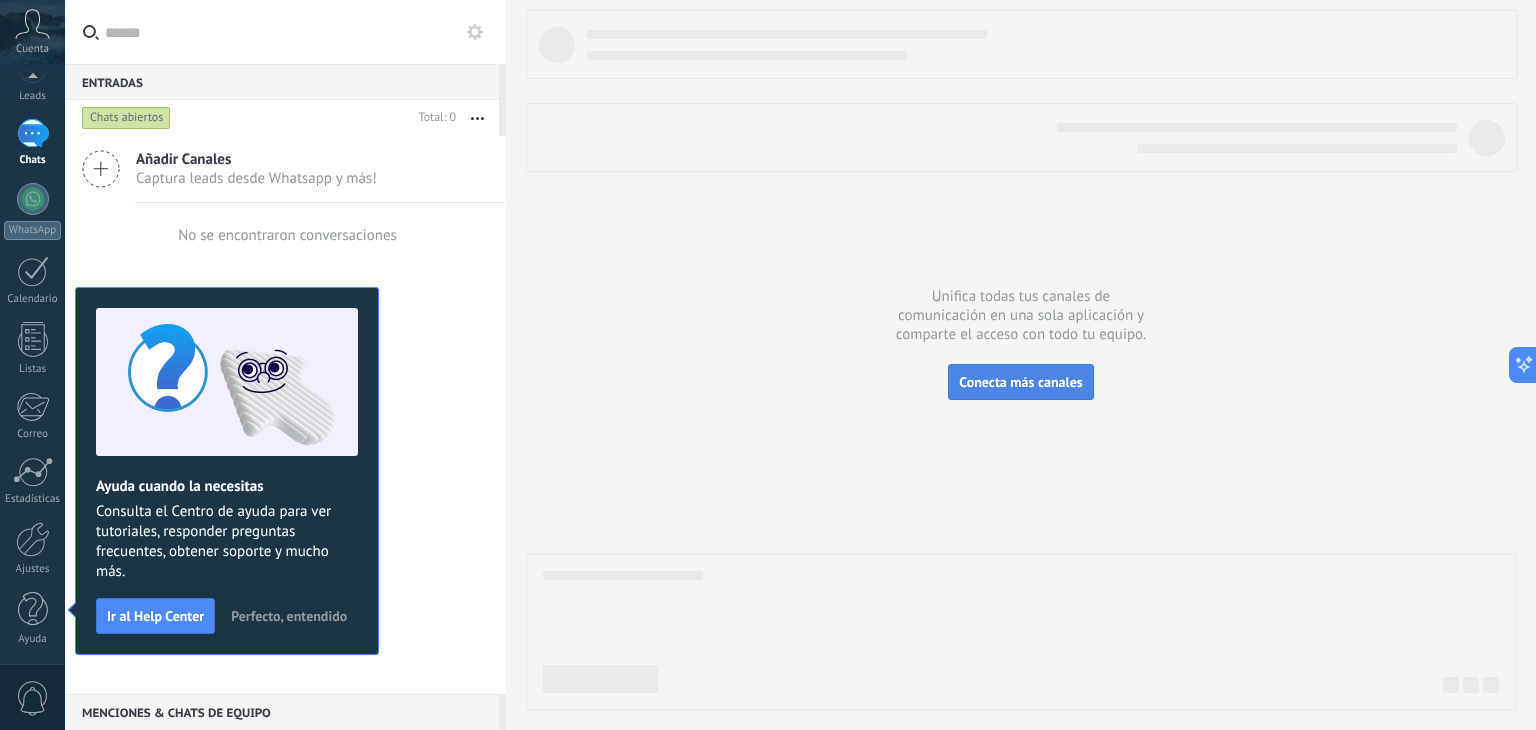 click on "Conecta más canales" at bounding box center (1020, 382) 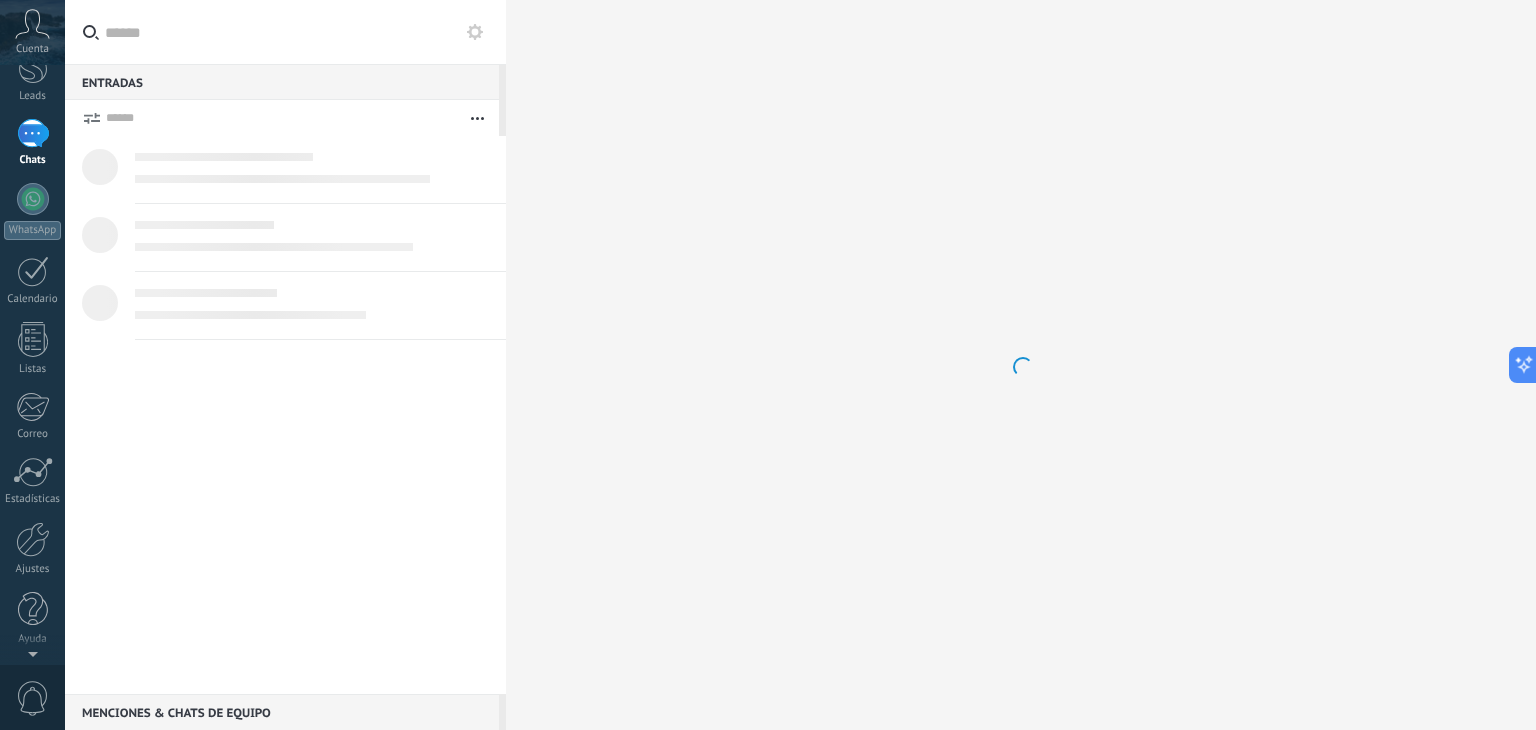 scroll, scrollTop: 0, scrollLeft: 0, axis: both 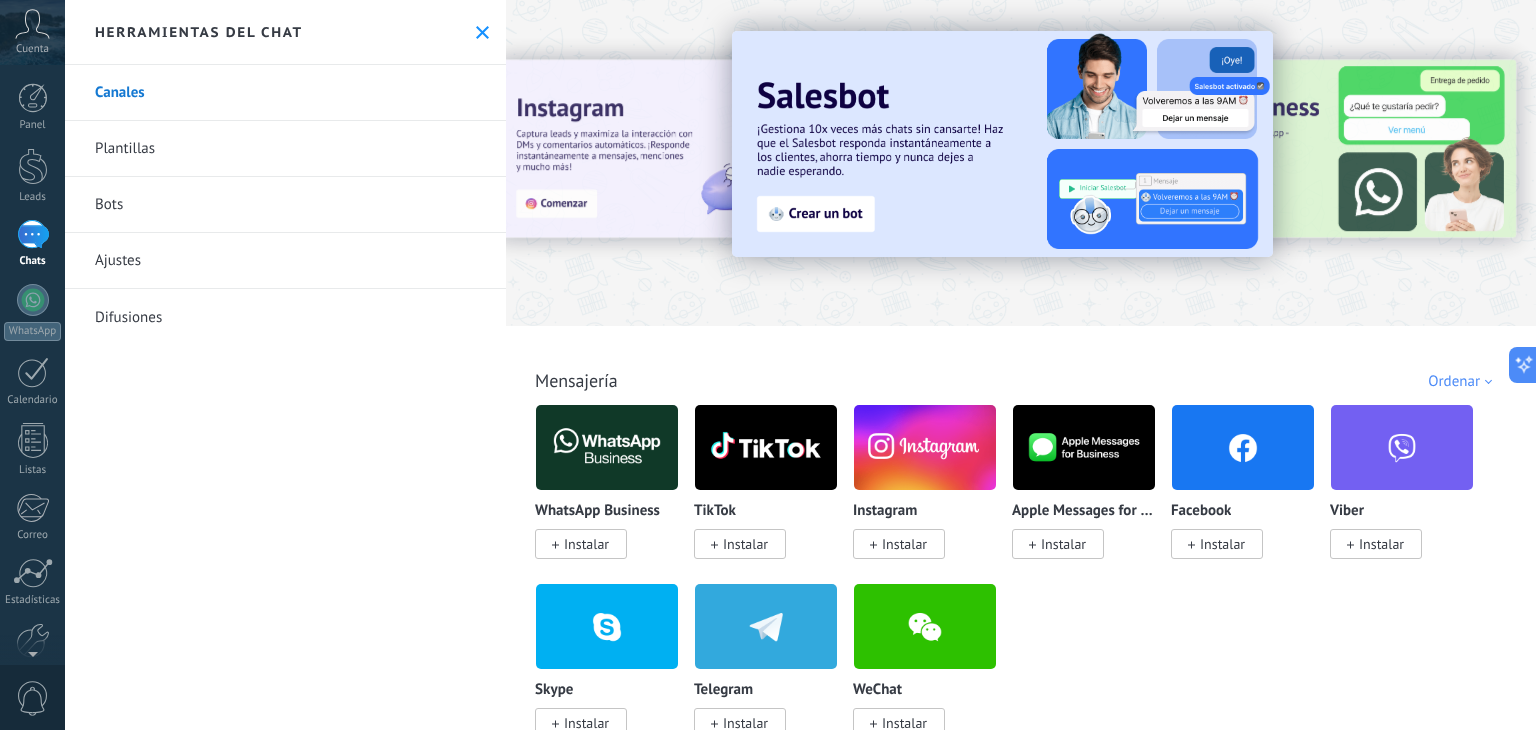 drag, startPoint x: 1535, startPoint y: 420, endPoint x: 1532, endPoint y: 557, distance: 137.03284 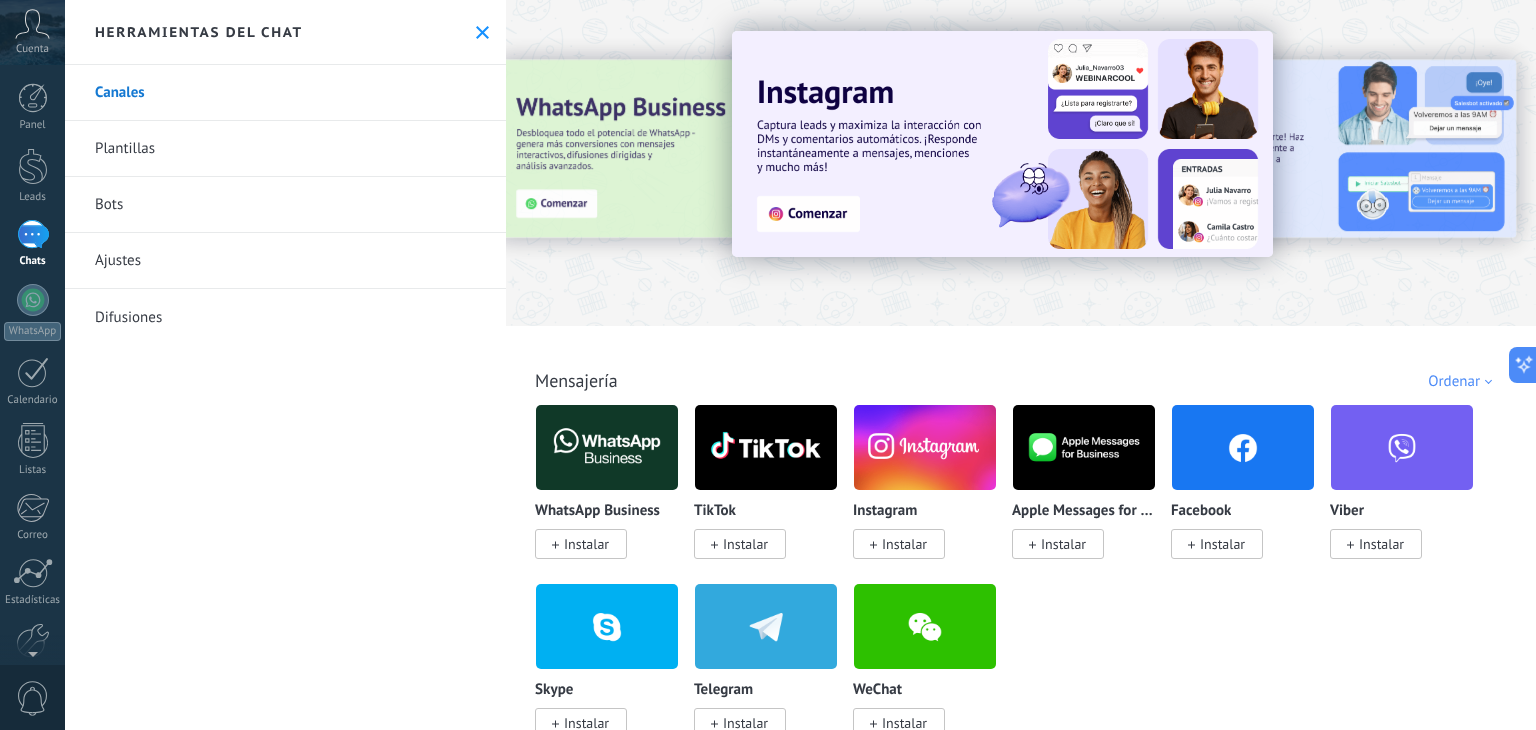click on "Instalar" at bounding box center [1222, 544] 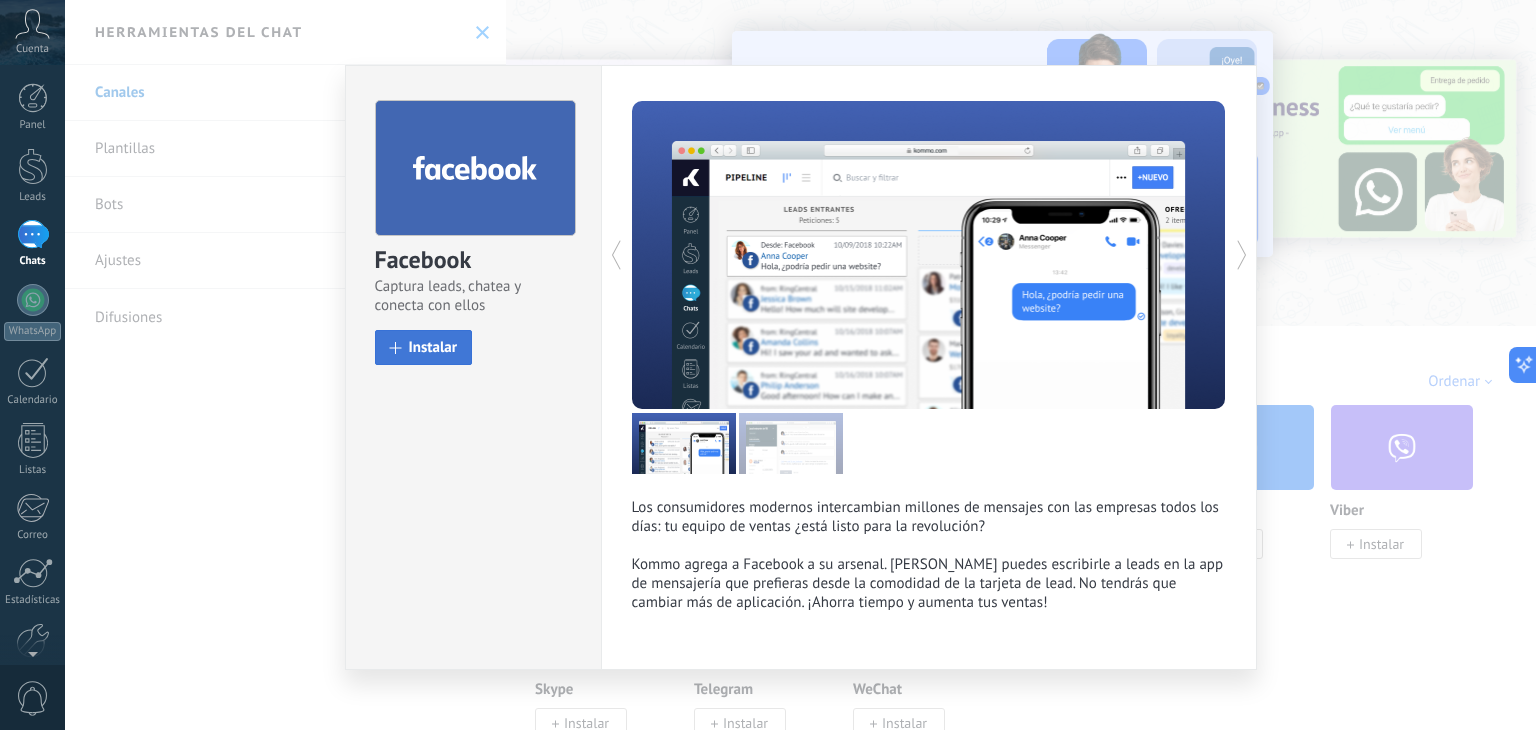 click on "Instalar" at bounding box center [433, 347] 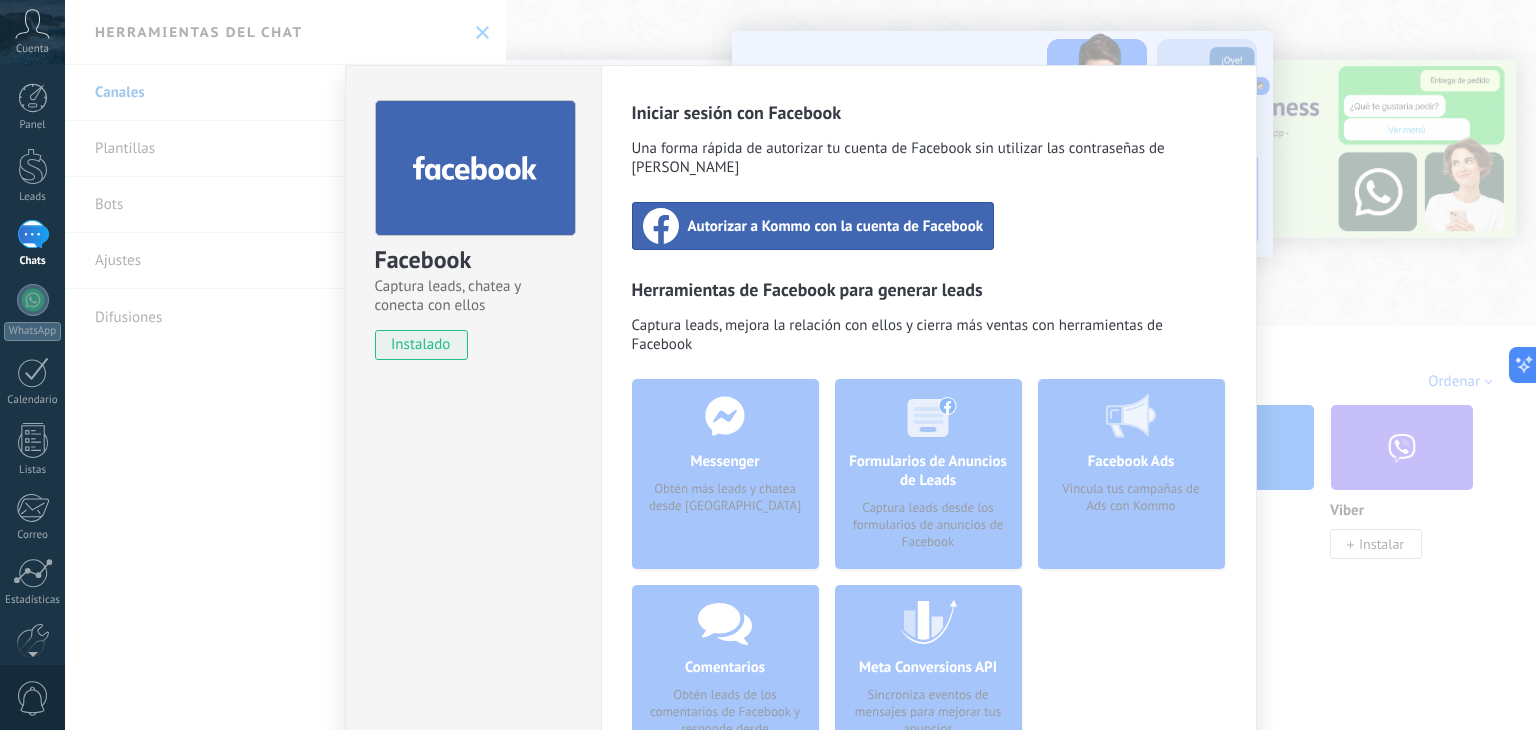 click on "Autorizar a Kommo con la cuenta de Facebook" at bounding box center [813, 226] 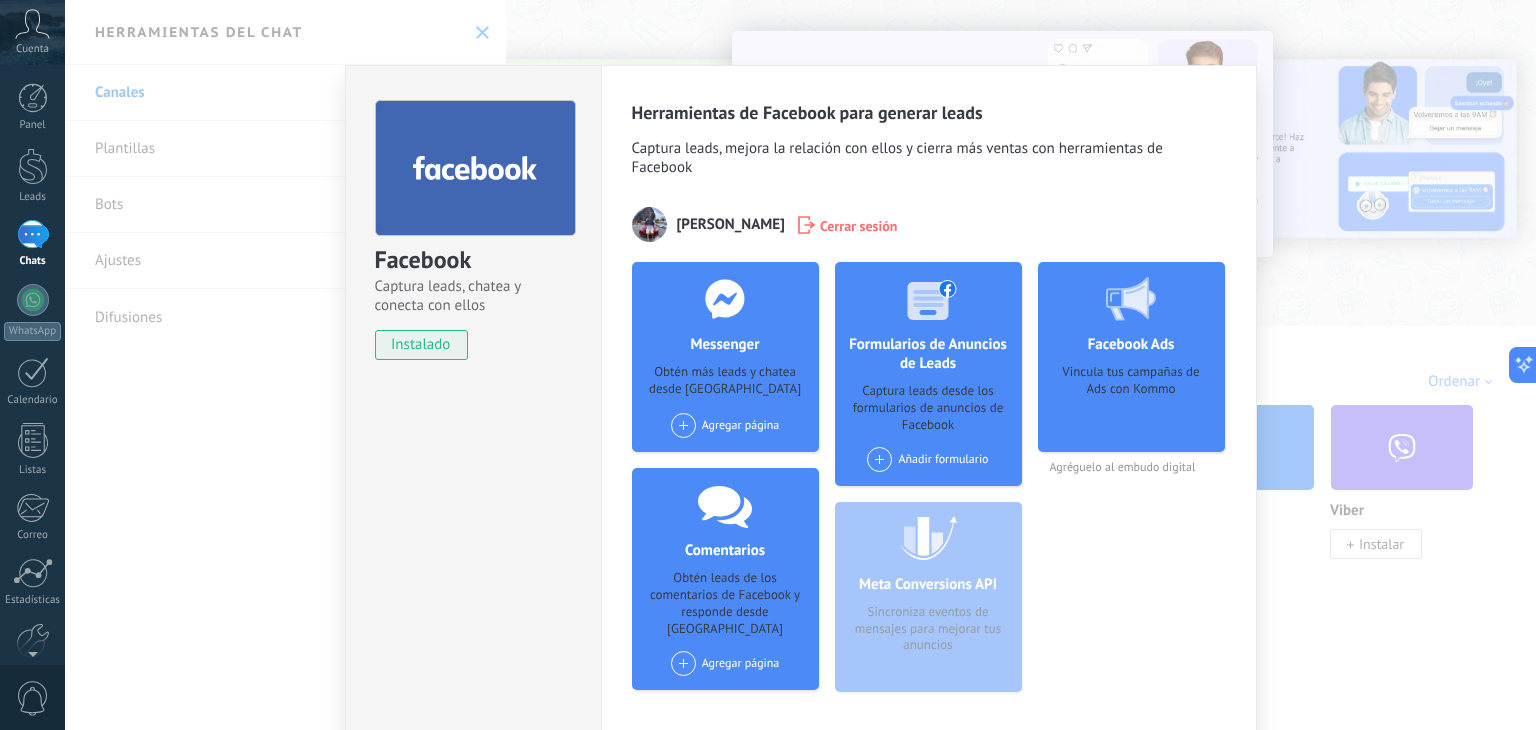 click on "Facebook Captura leads, chatea y conecta con ellos instalado Desinstalar Herramientas de Facebook para generar leads Captura leads, mejora la relación con ellos y cierra más ventas con herramientas de Facebook [PERSON_NAME] Cerrar sesión Messenger Obtén más leads y chatea desde Kommo Agregar página Comentarios Obtén leads de los comentarios de Facebook y responde desde Kommo Agregar página Formularios de Anuncios de Leads Captura leads desde los formularios de anuncios de Facebook Añadir formulario Meta Conversions API Sincroniza eventos de mensajes para mejorar tus anuncios Facebook Ads Vincula tus campañas de Ads con Kommo Agréguelo al embudo digital más" at bounding box center [800, 365] 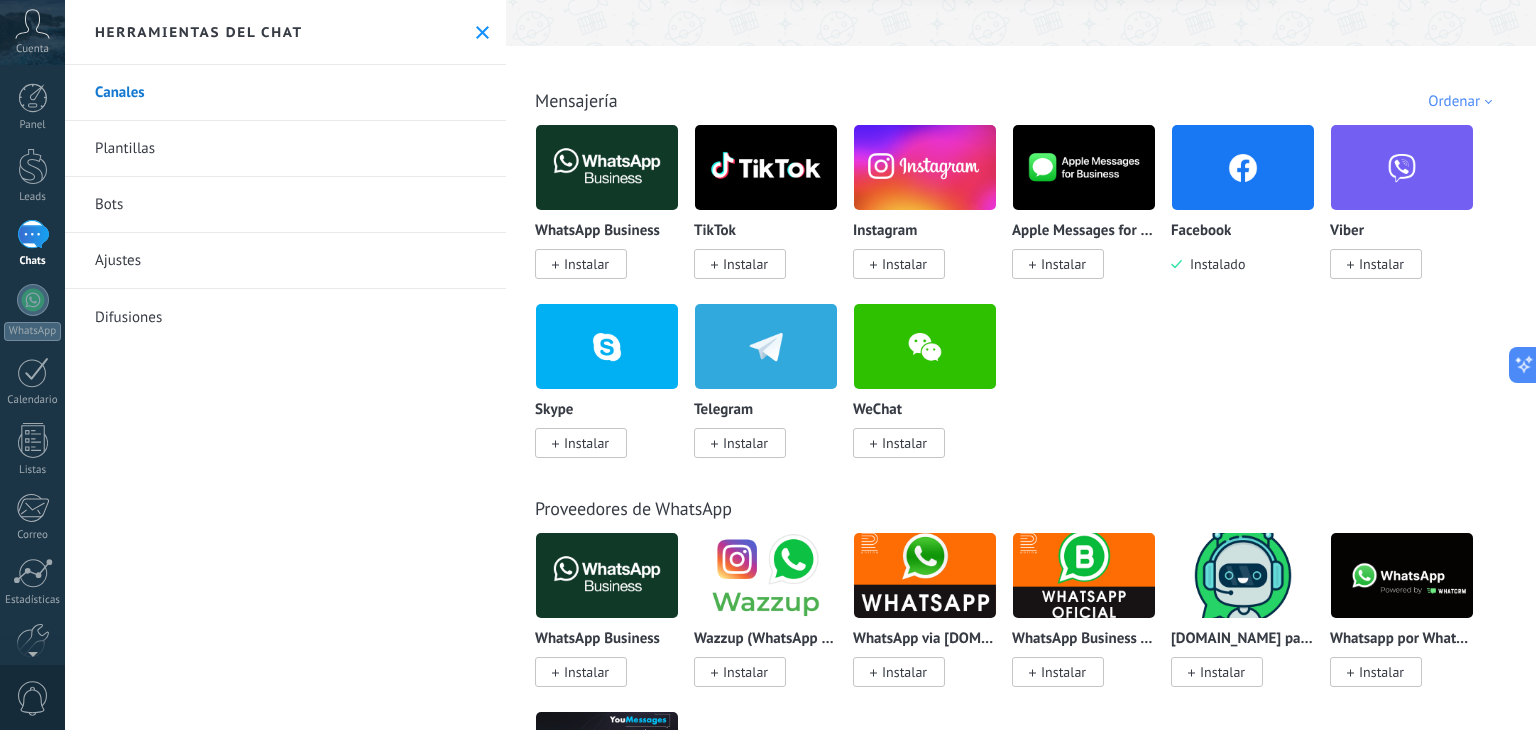 scroll, scrollTop: 0, scrollLeft: 0, axis: both 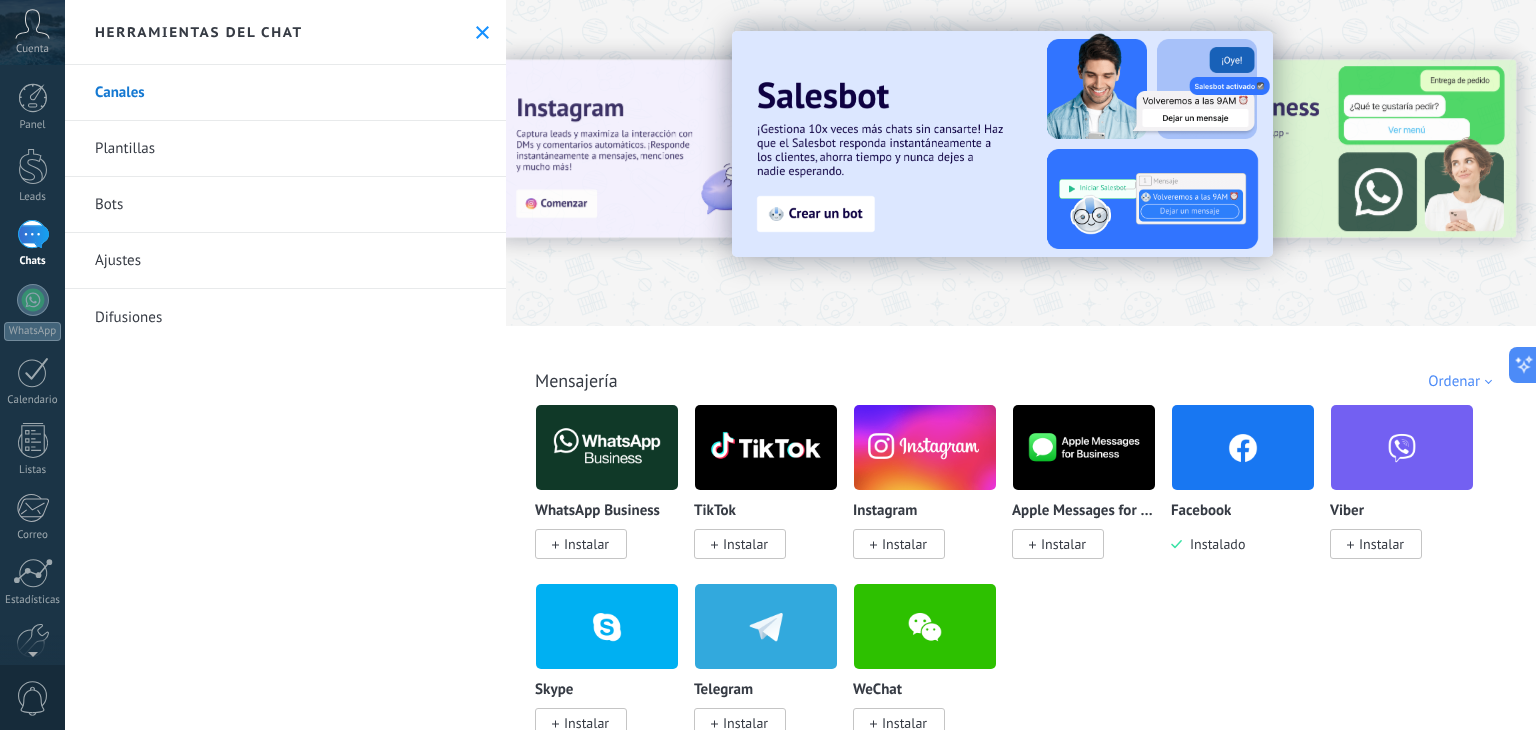 click at bounding box center (33, 234) 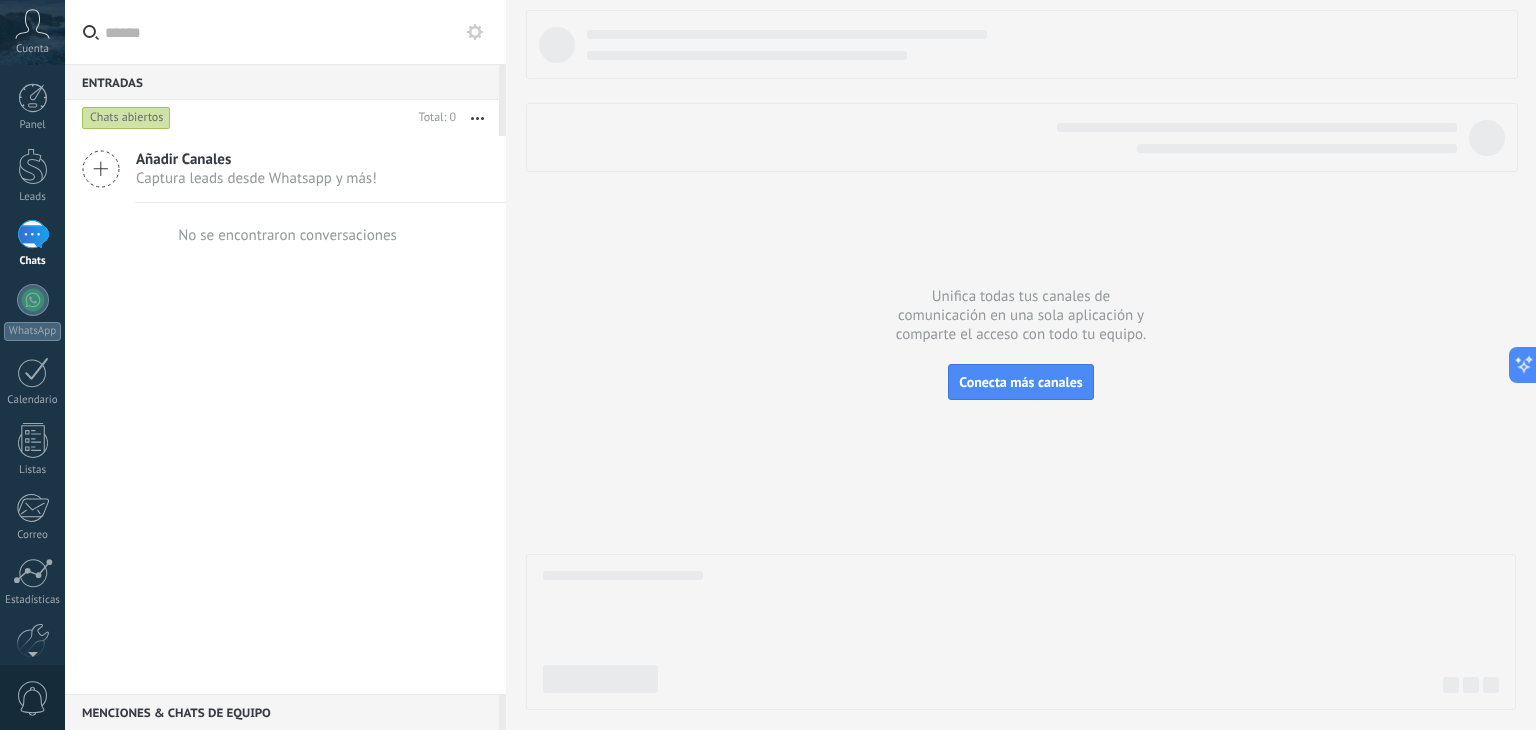 click at bounding box center [33, 234] 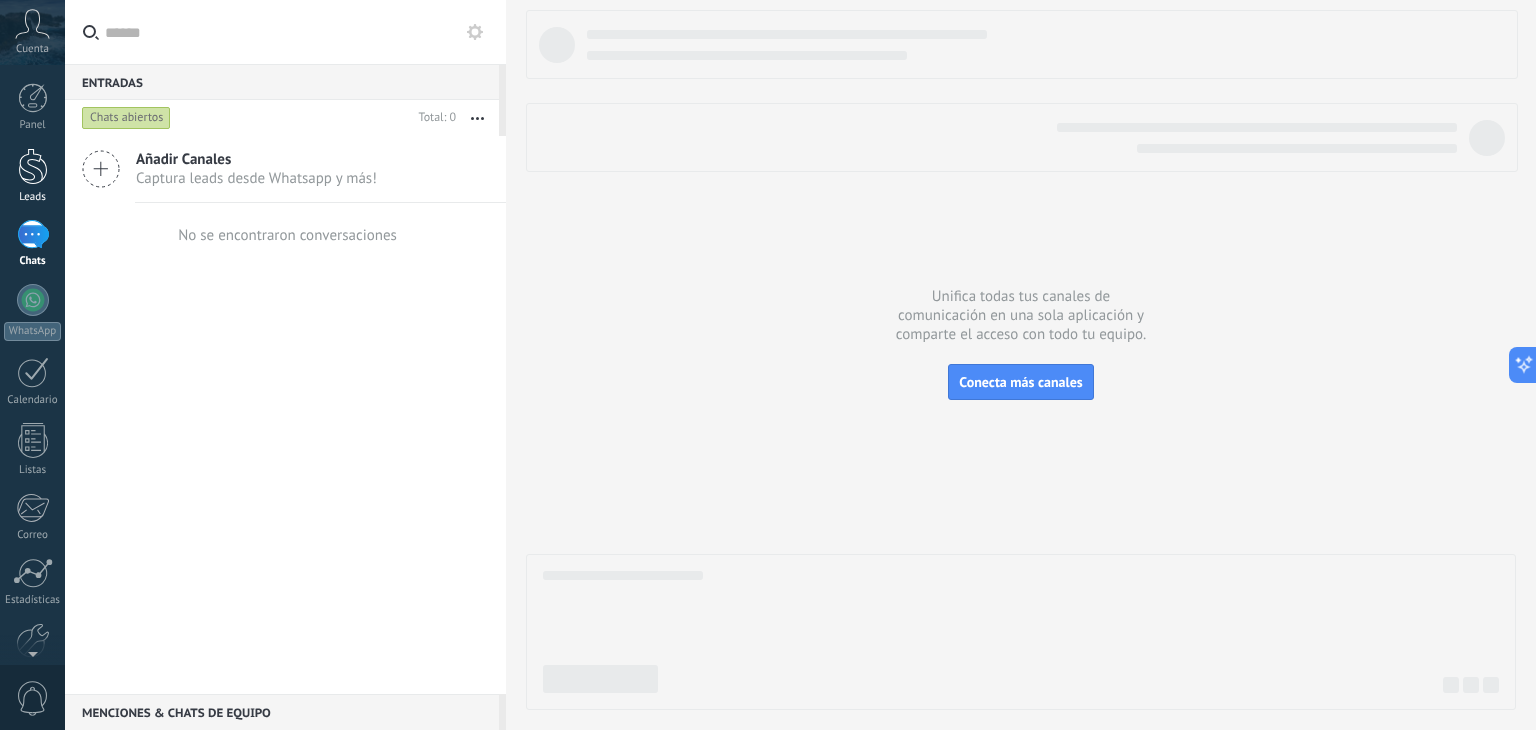click on "Leads" at bounding box center [32, 176] 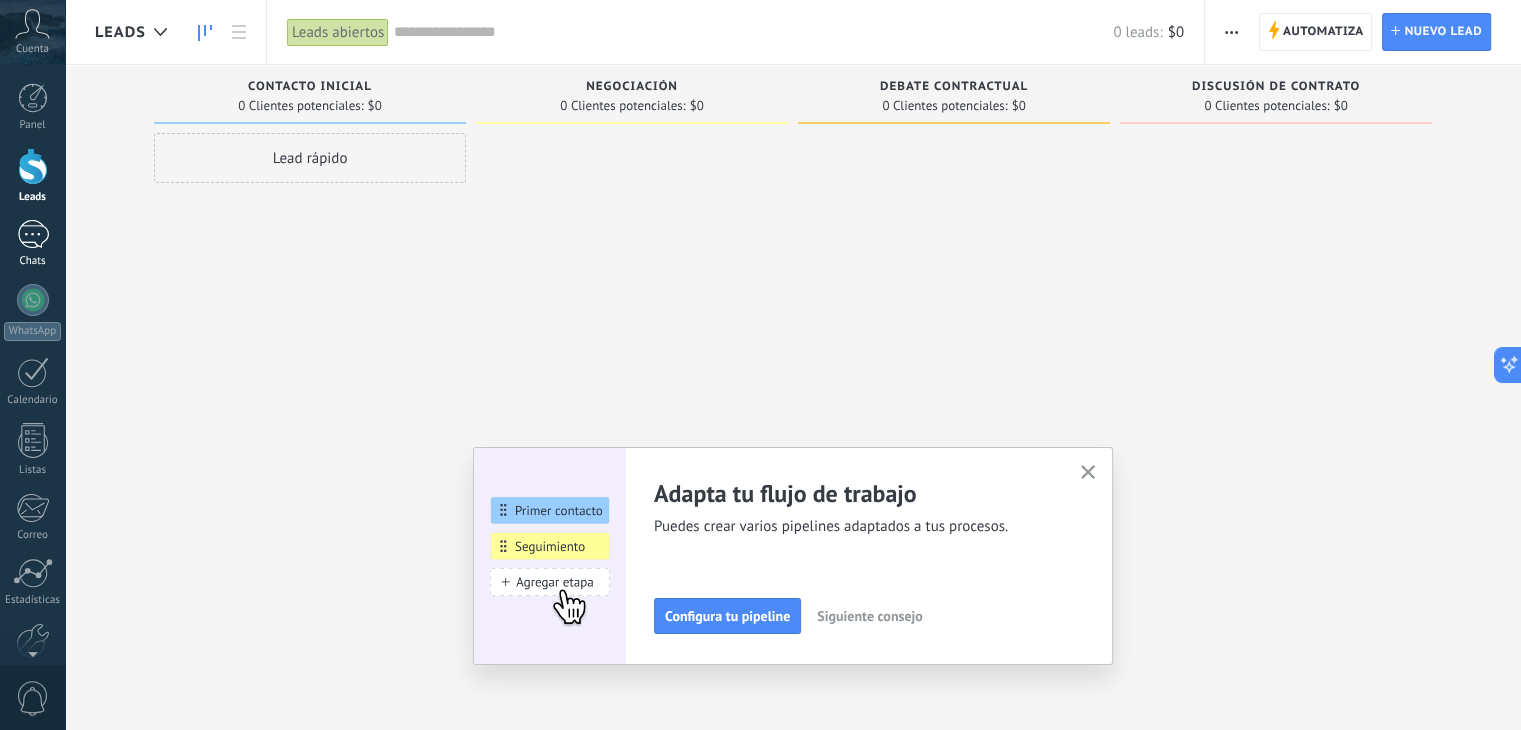 click at bounding box center (33, 234) 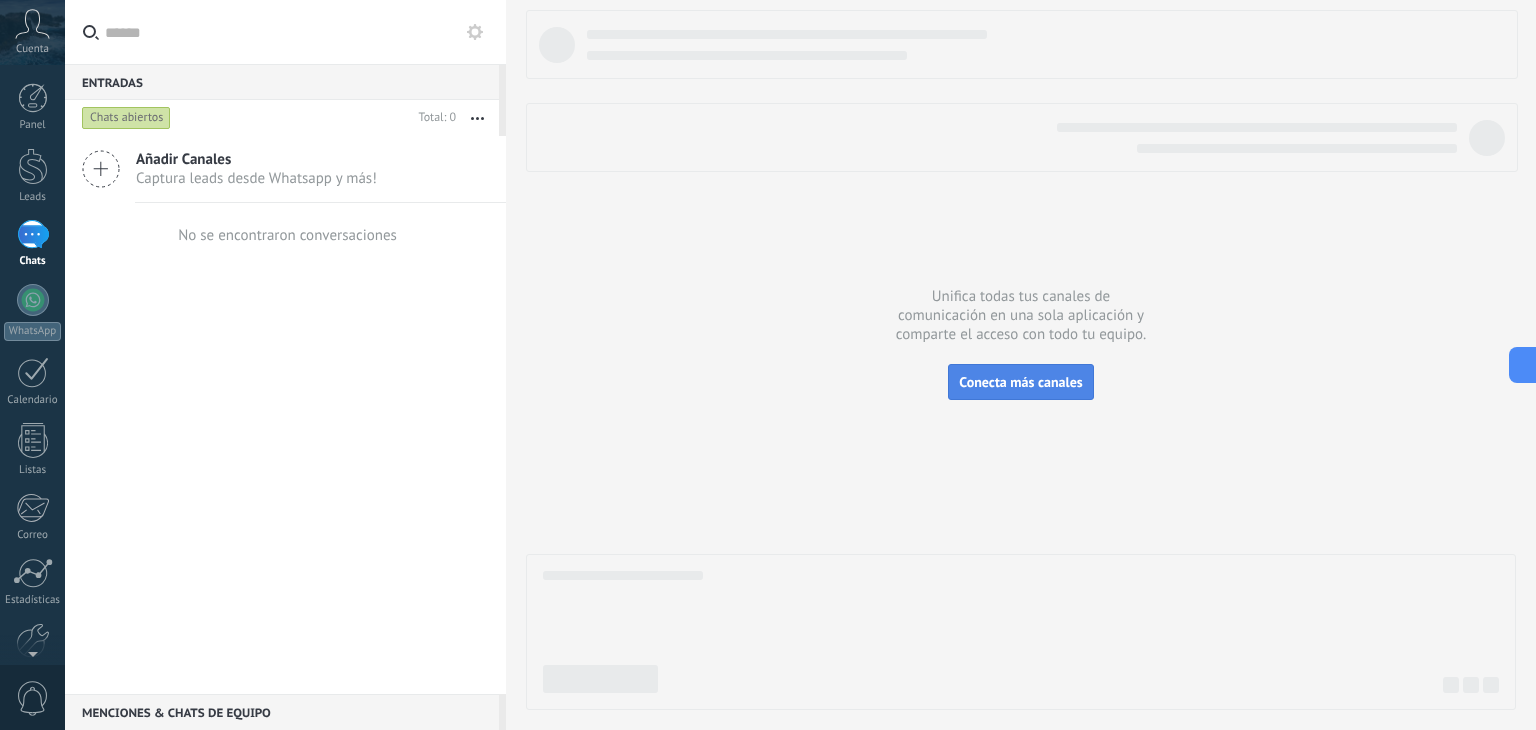 click on "Conecta más canales" at bounding box center (1020, 382) 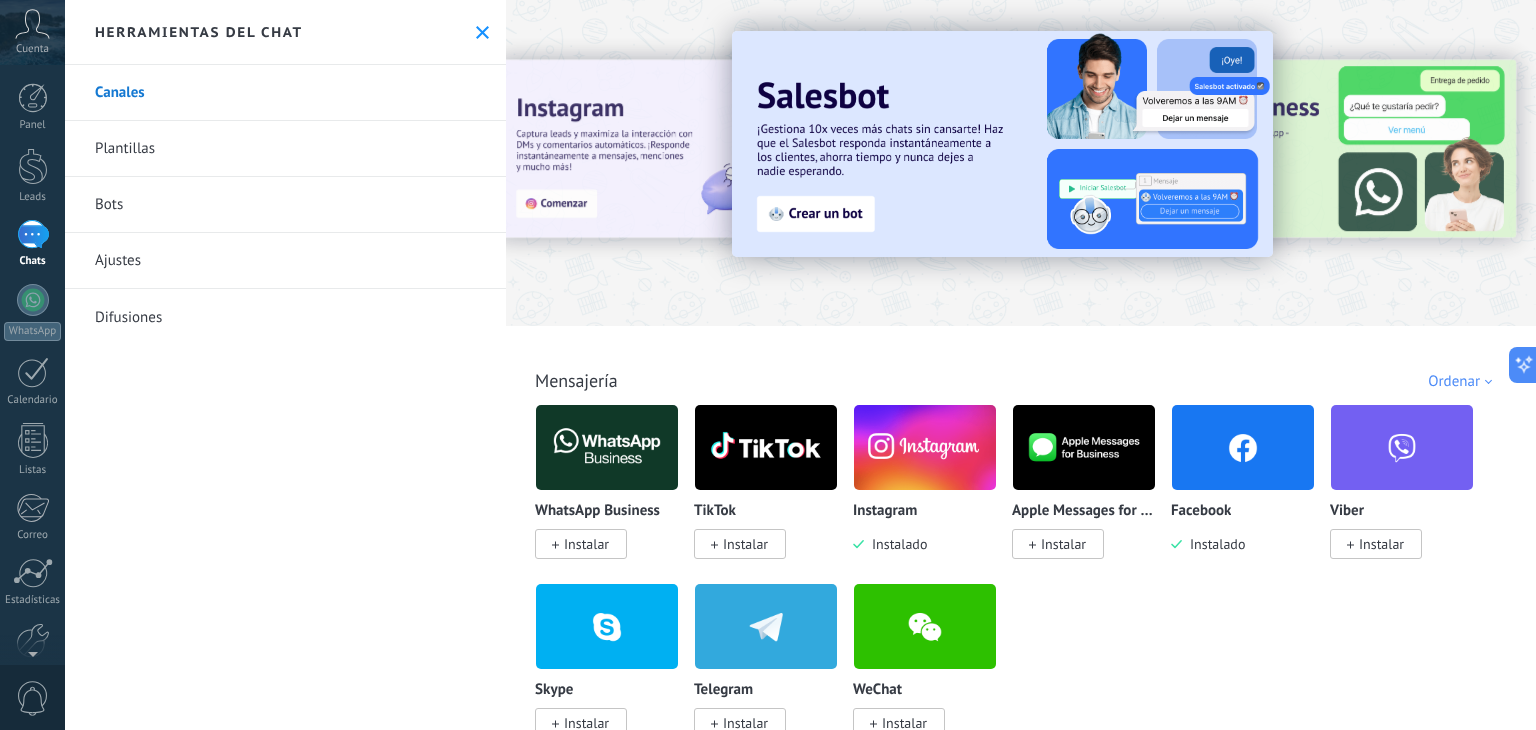 click at bounding box center [1243, 447] 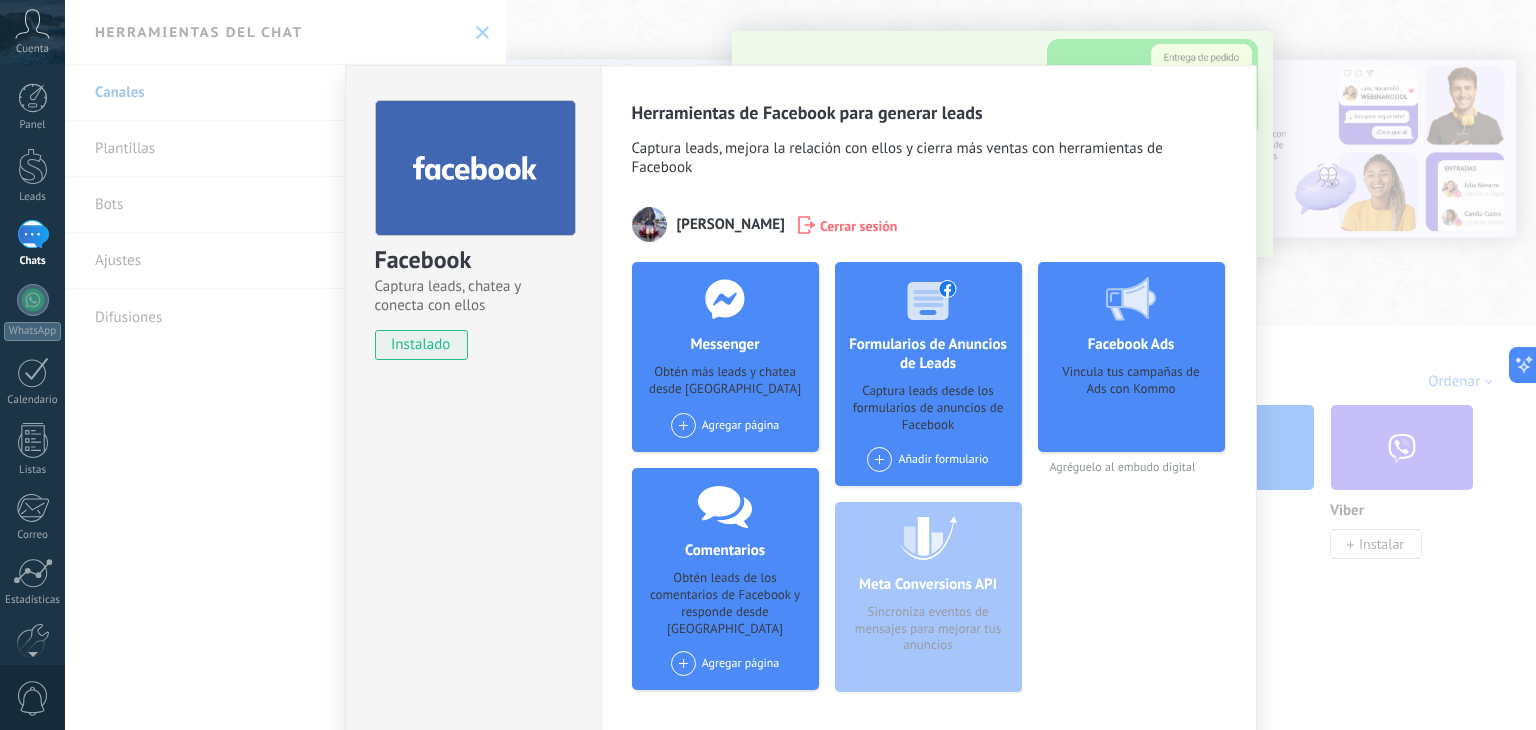 click at bounding box center [683, 425] 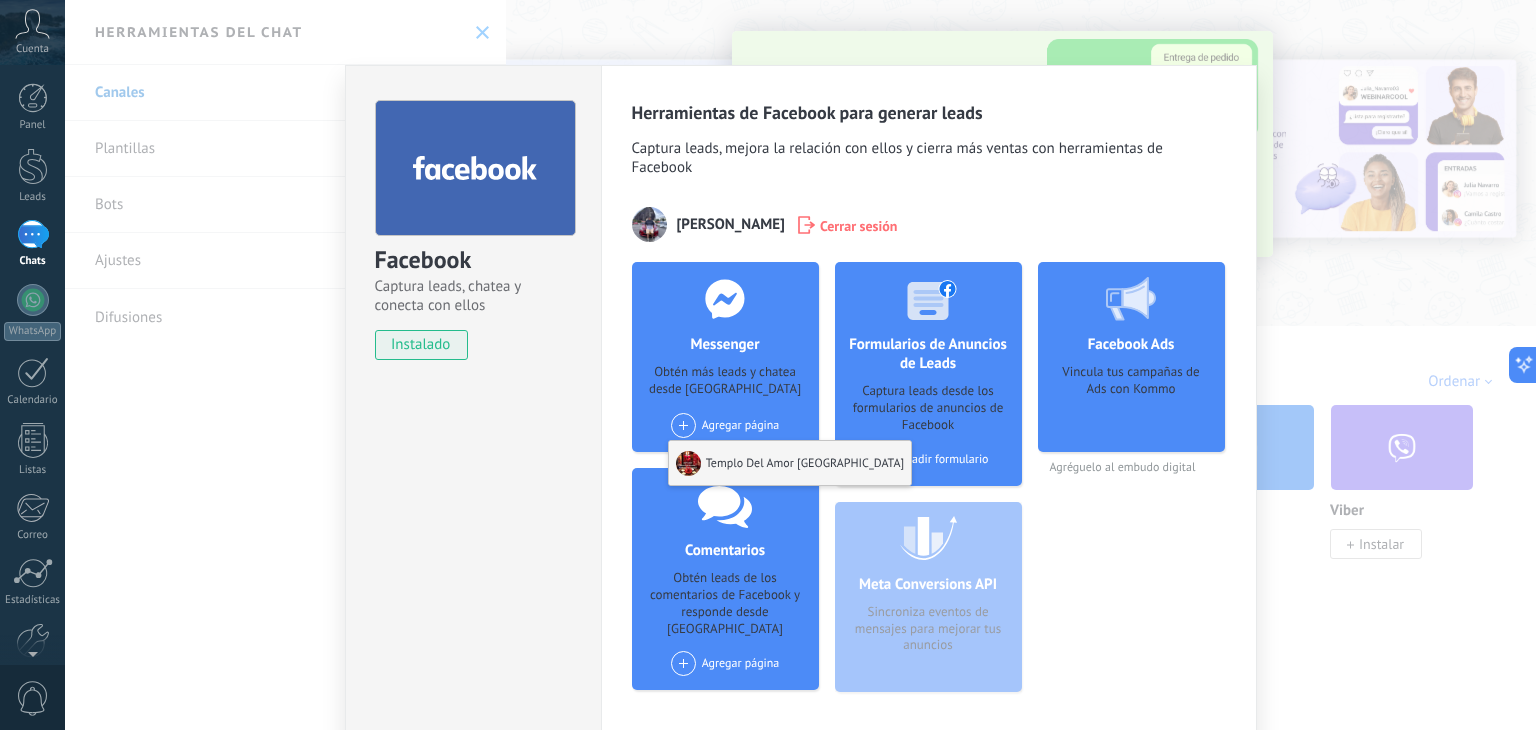 click on "Templo Del Amor [GEOGRAPHIC_DATA]" at bounding box center (790, 463) 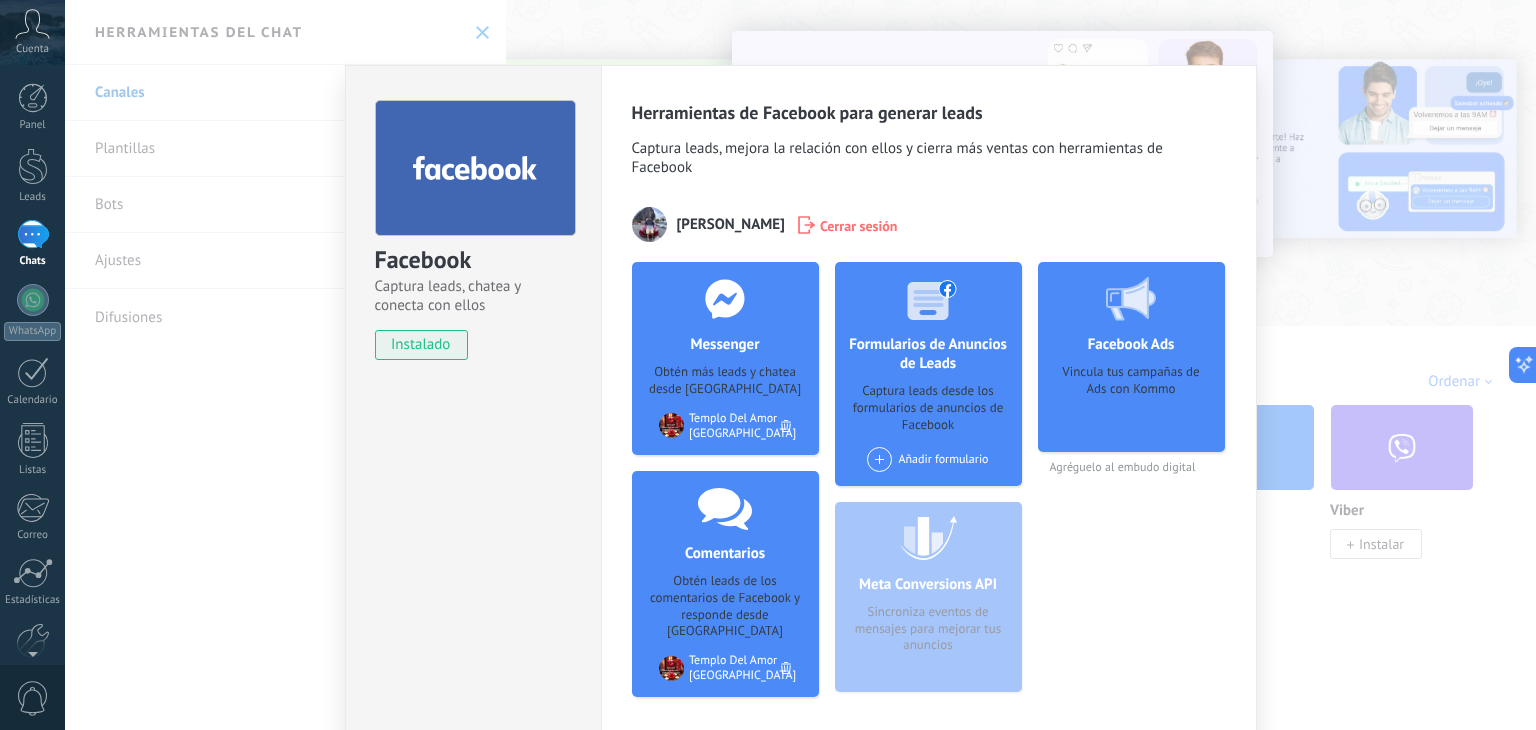 click on "Vincula tus campañas de Ads con Kommo" at bounding box center (1131, 401) 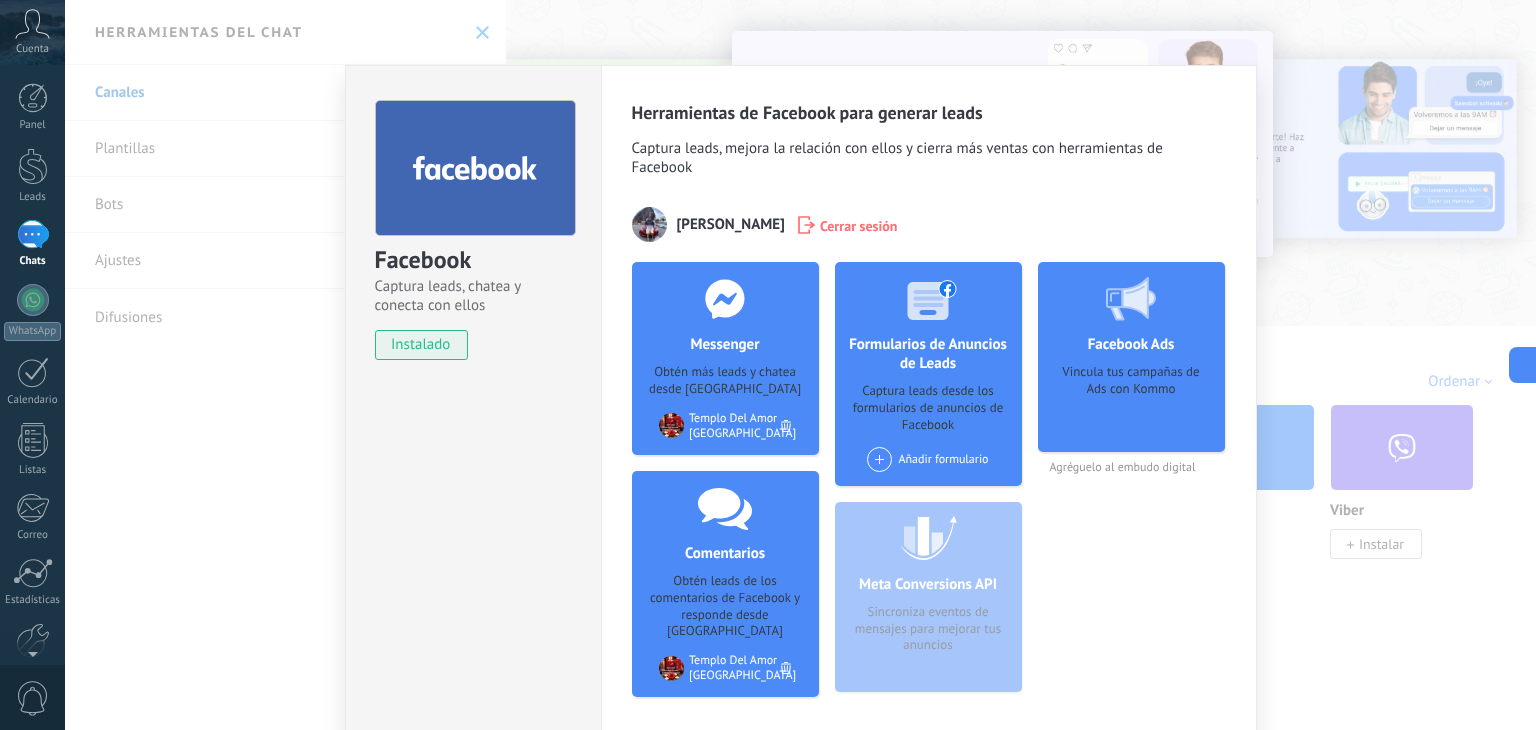 click on "Agréguelo al embudo digital" at bounding box center (1131, 467) 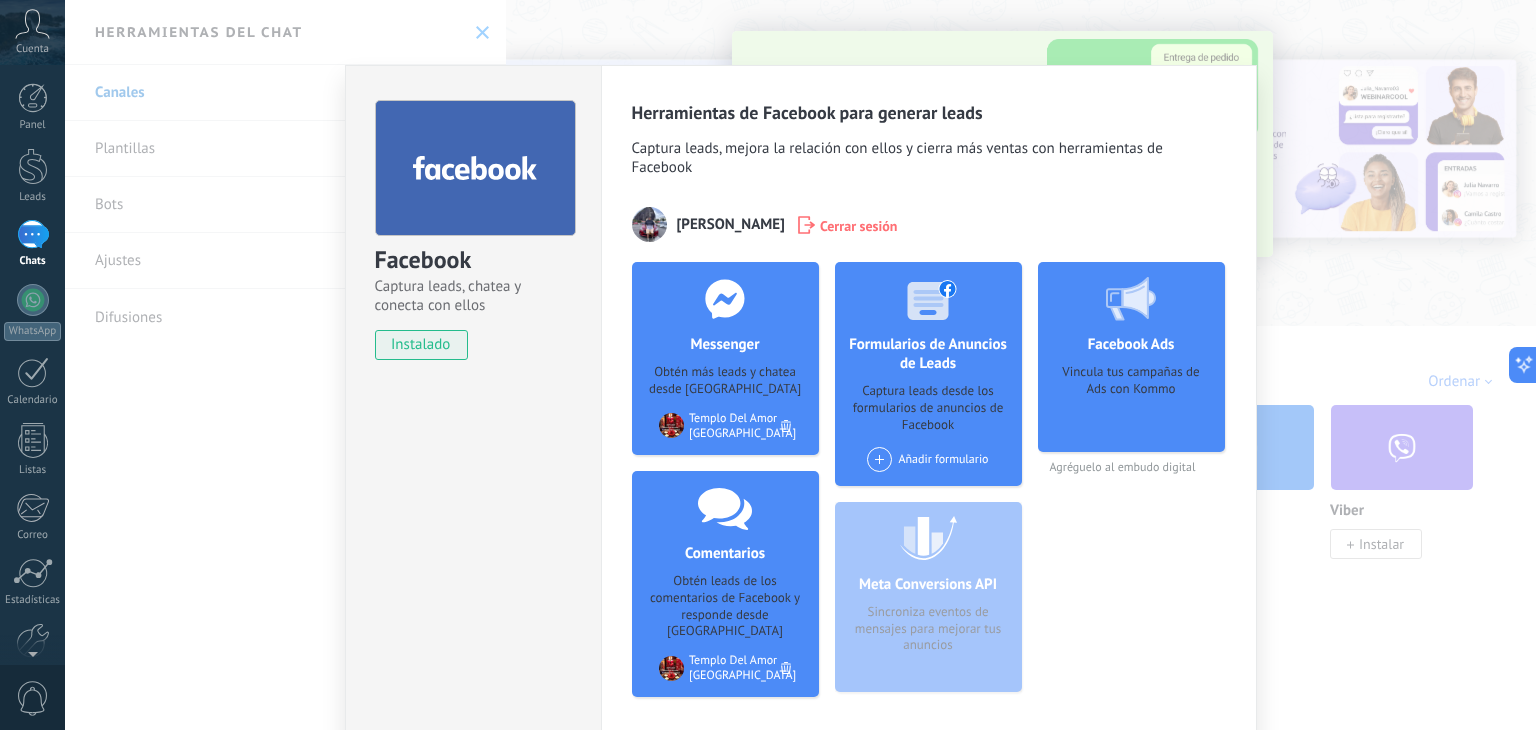 click on "Facebook Captura leads, chatea y conecta con ellos instalado Desinstalar Herramientas de Facebook para generar leads Captura leads, mejora la relación con ellos y cierra más ventas con herramientas de Facebook [PERSON_NAME] Cerrar sesión Messenger Obtén más leads y chatea desde Kommo Agregar página Templo Del Amor Mexico Comentarios Obtén leads de los comentarios de Facebook y responde desde Kommo Agregar página Templo Del Amor Mexico Formularios de Anuncios de Leads Captura leads desde los formularios de anuncios de Facebook Añadir formulario Meta Conversions API Sincroniza eventos de mensajes para mejorar tus anuncios Facebook Ads Vincula tus campañas de Ads con Kommo Agréguelo al embudo digital más" at bounding box center (800, 365) 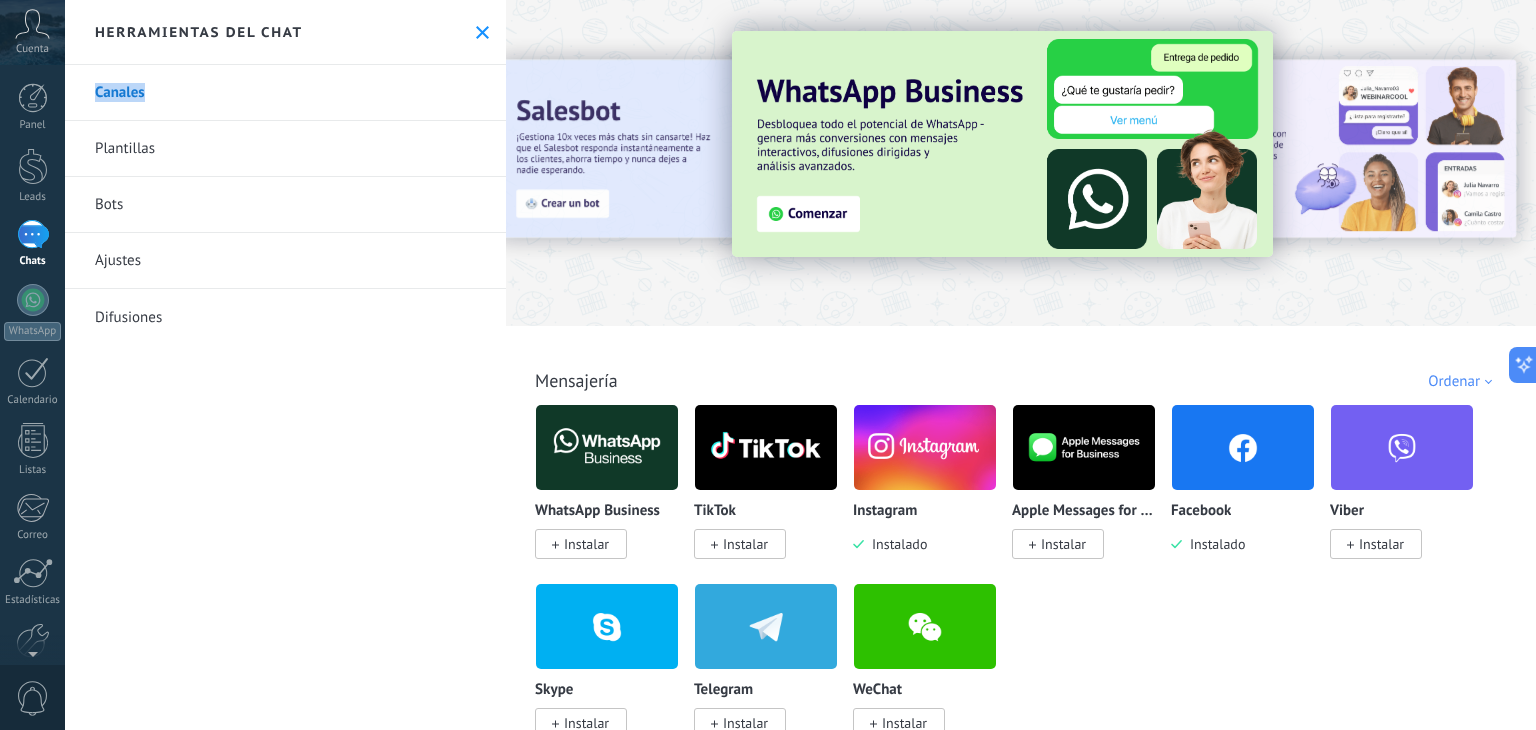 drag, startPoint x: 444, startPoint y: 38, endPoint x: 475, endPoint y: 23, distance: 34.43835 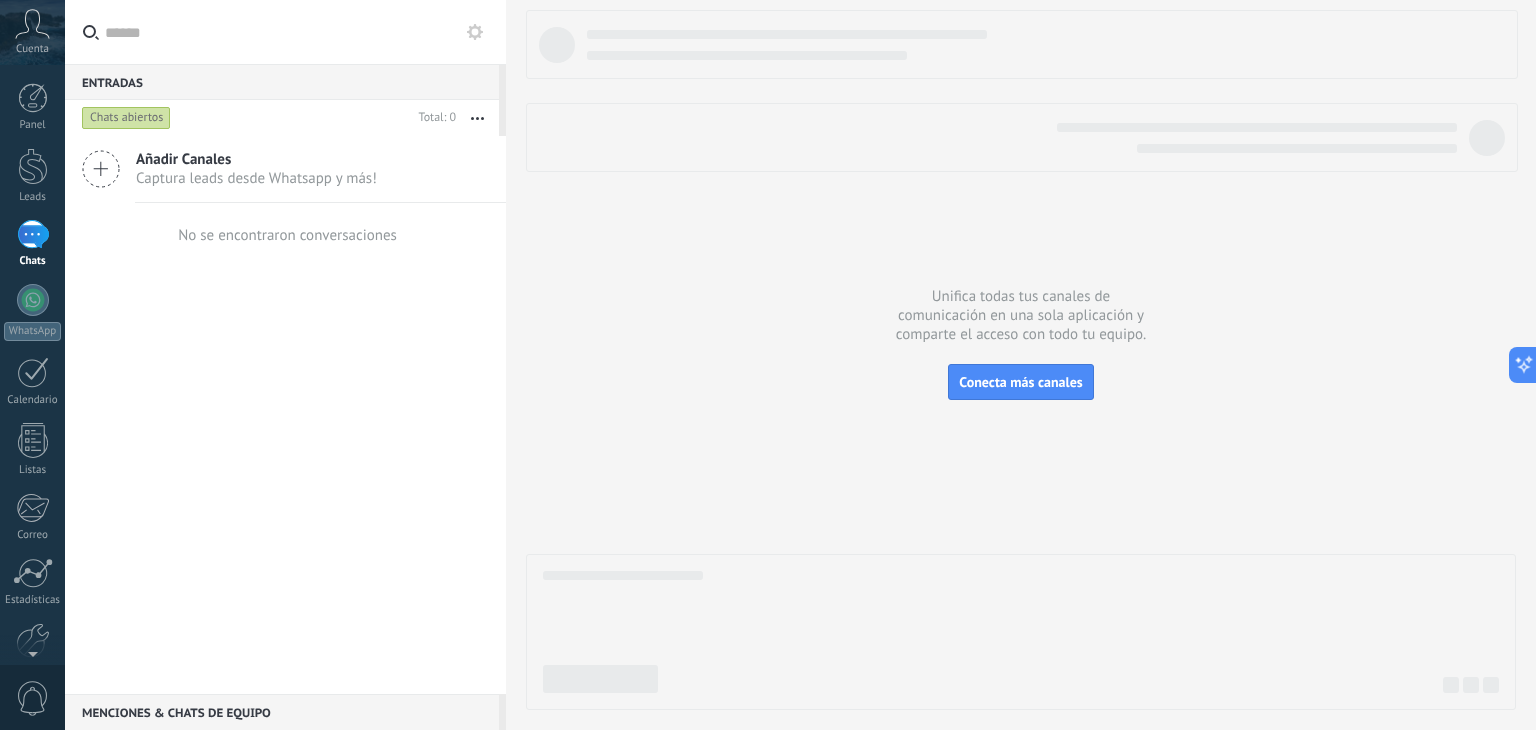 click at bounding box center (33, 234) 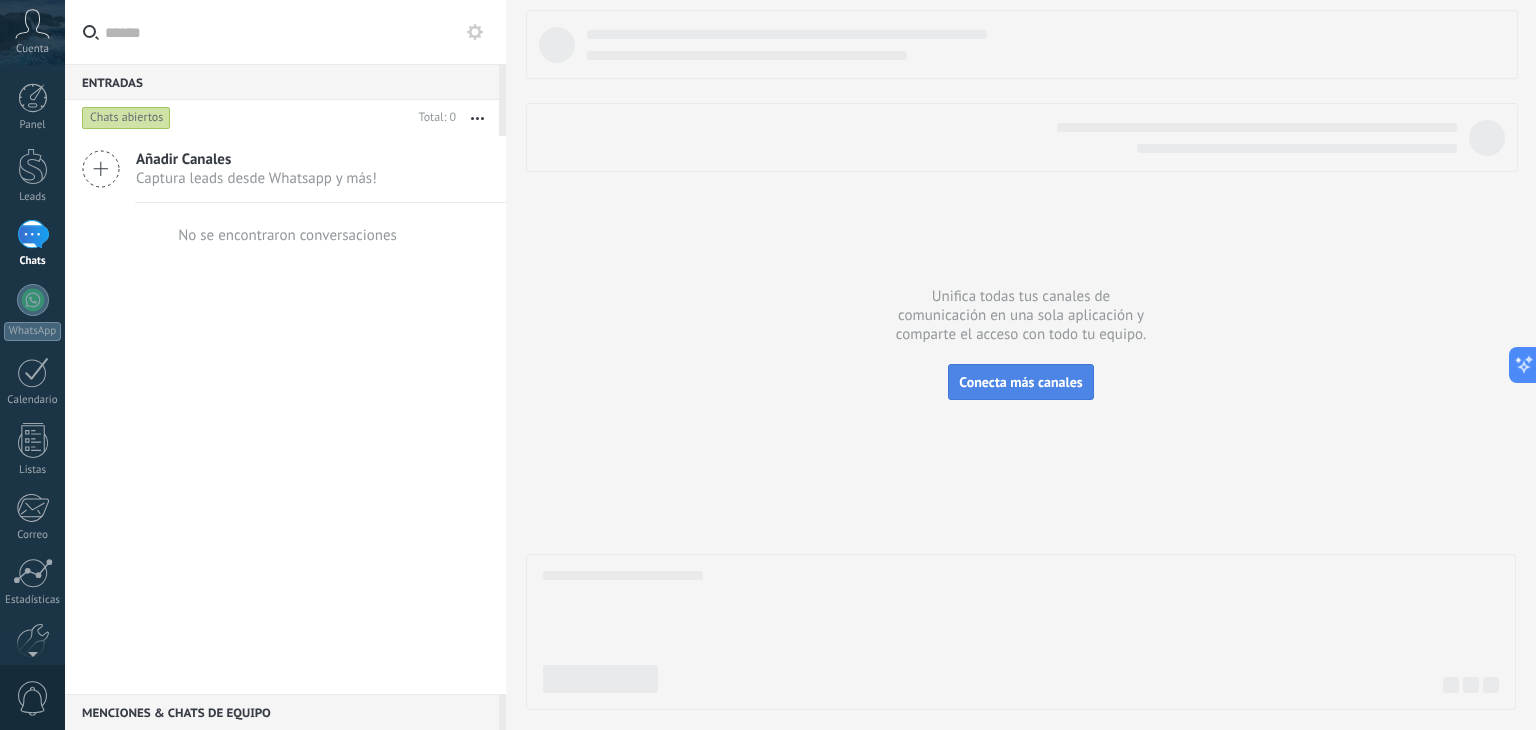 click on "Conecta más canales" at bounding box center [1020, 382] 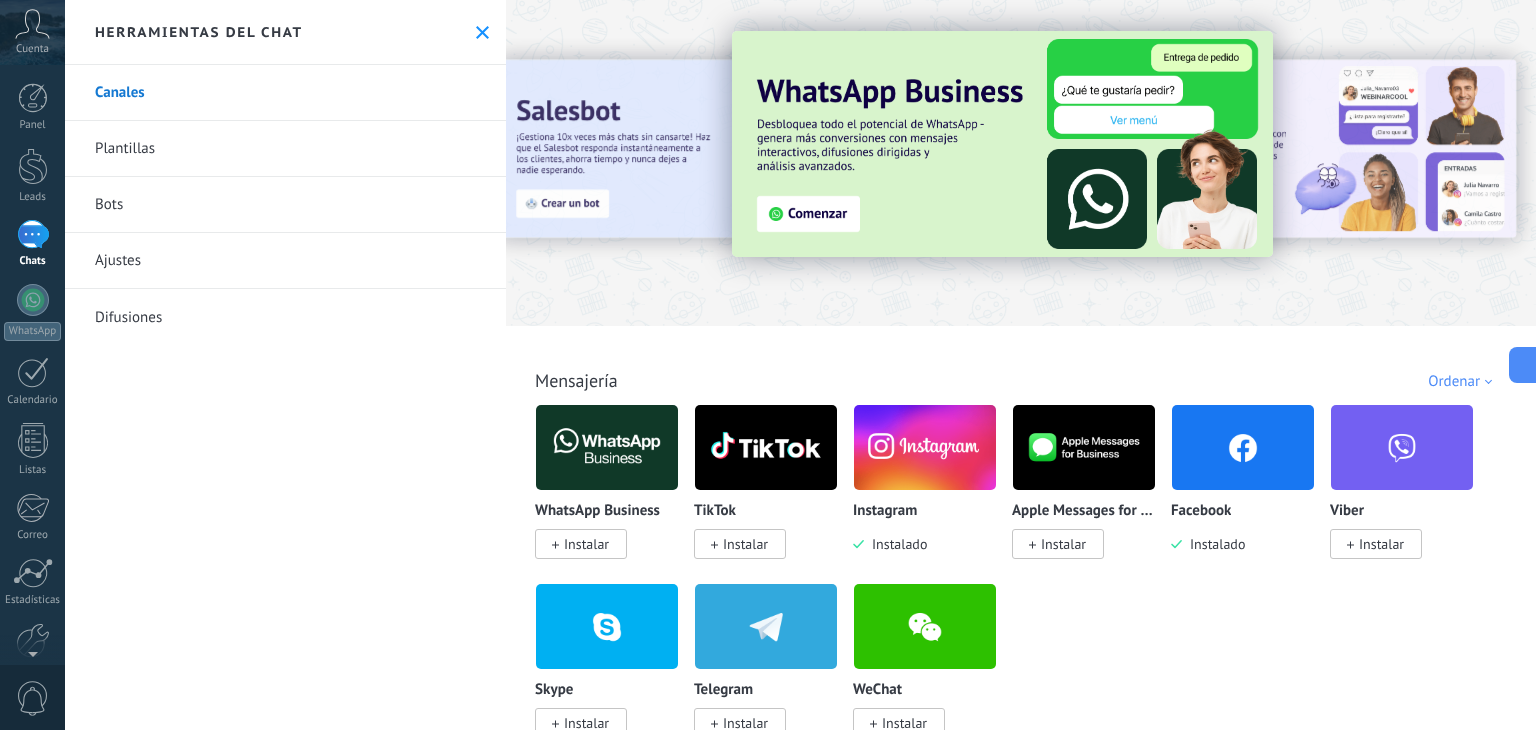 click on "Facebook" at bounding box center (1201, 511) 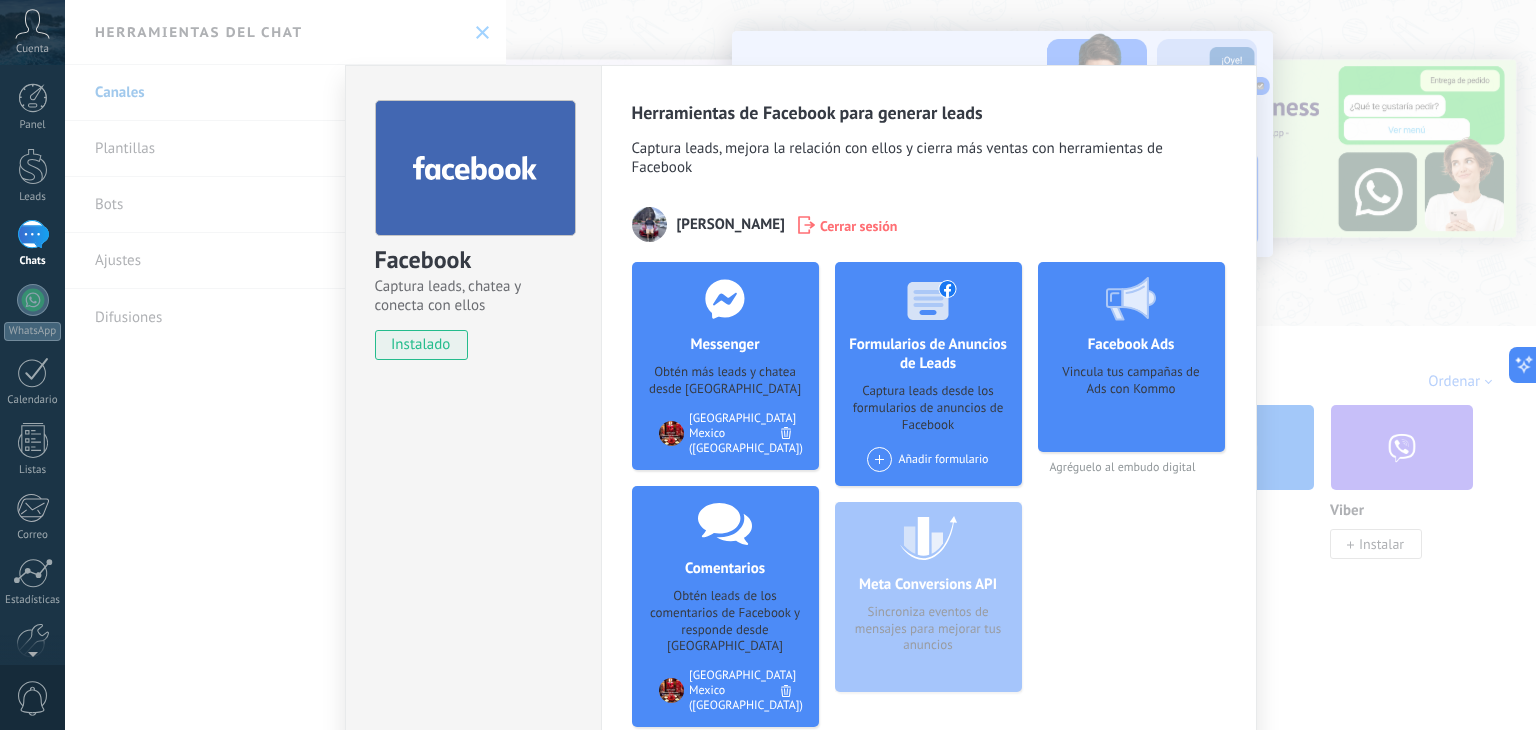 click on "Facebook Captura leads, chatea y conecta con ellos instalado Desinstalar Herramientas de Facebook para generar leads Captura leads, mejora la relación con ellos y cierra más ventas con herramientas de Facebook [PERSON_NAME] Cerrar sesión Messenger Obtén más leads y chatea desde Kommo Agregar página Templo Del Amor Mexico ([GEOGRAPHIC_DATA] [GEOGRAPHIC_DATA]) Comentarios Obtén leads de los comentarios de Facebook y responde desde Kommo Agregar página Templo Del Amor Mexico ([GEOGRAPHIC_DATA] Mexico) Formularios de Anuncios de Leads Captura leads desde los formularios de anuncios de Facebook Añadir formulario Meta Conversions API Sincroniza eventos de mensajes para mejorar tus anuncios Facebook Ads Vincula tus campañas de Ads con Kommo Agréguelo al embudo digital más" at bounding box center (800, 365) 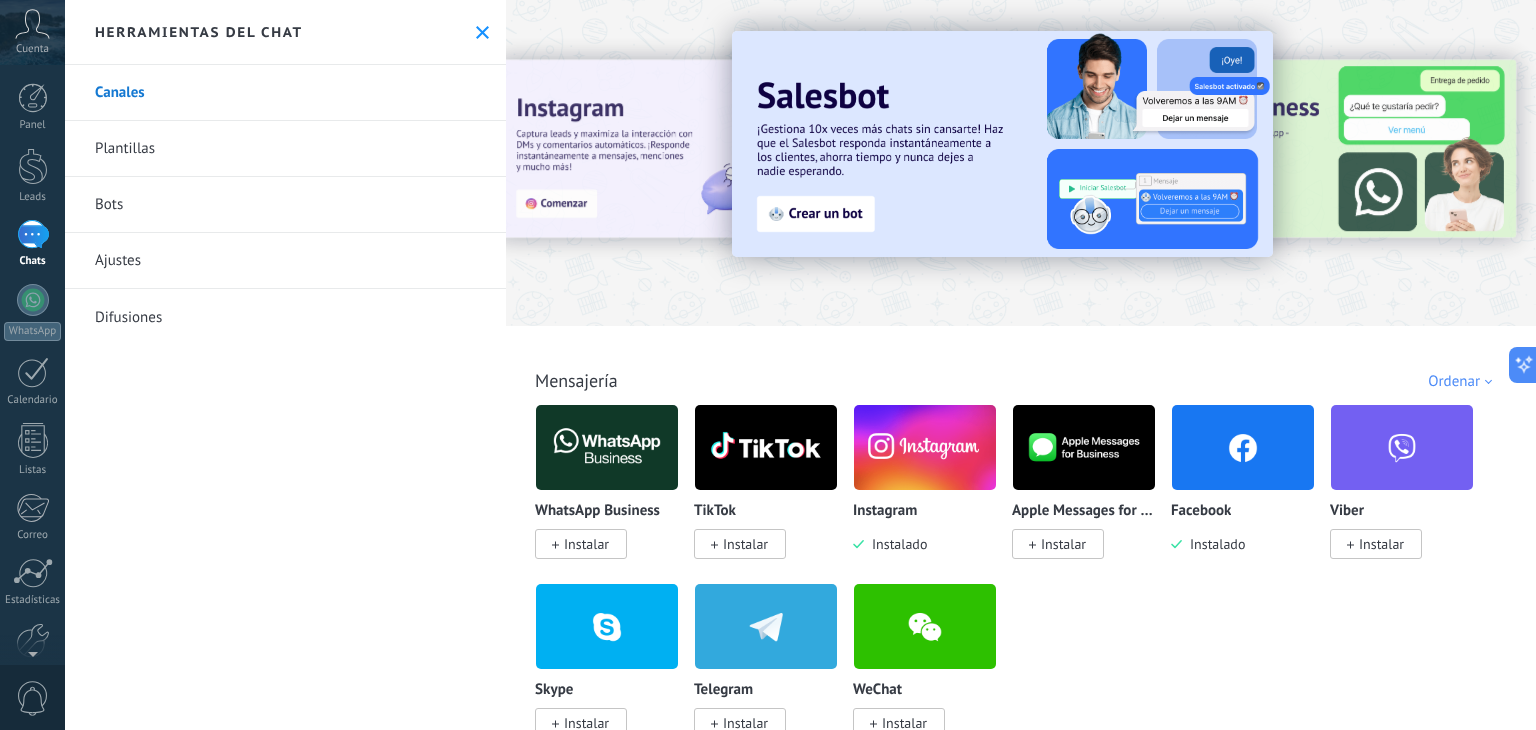 click on "Herramientas del chat" at bounding box center [285, 32] 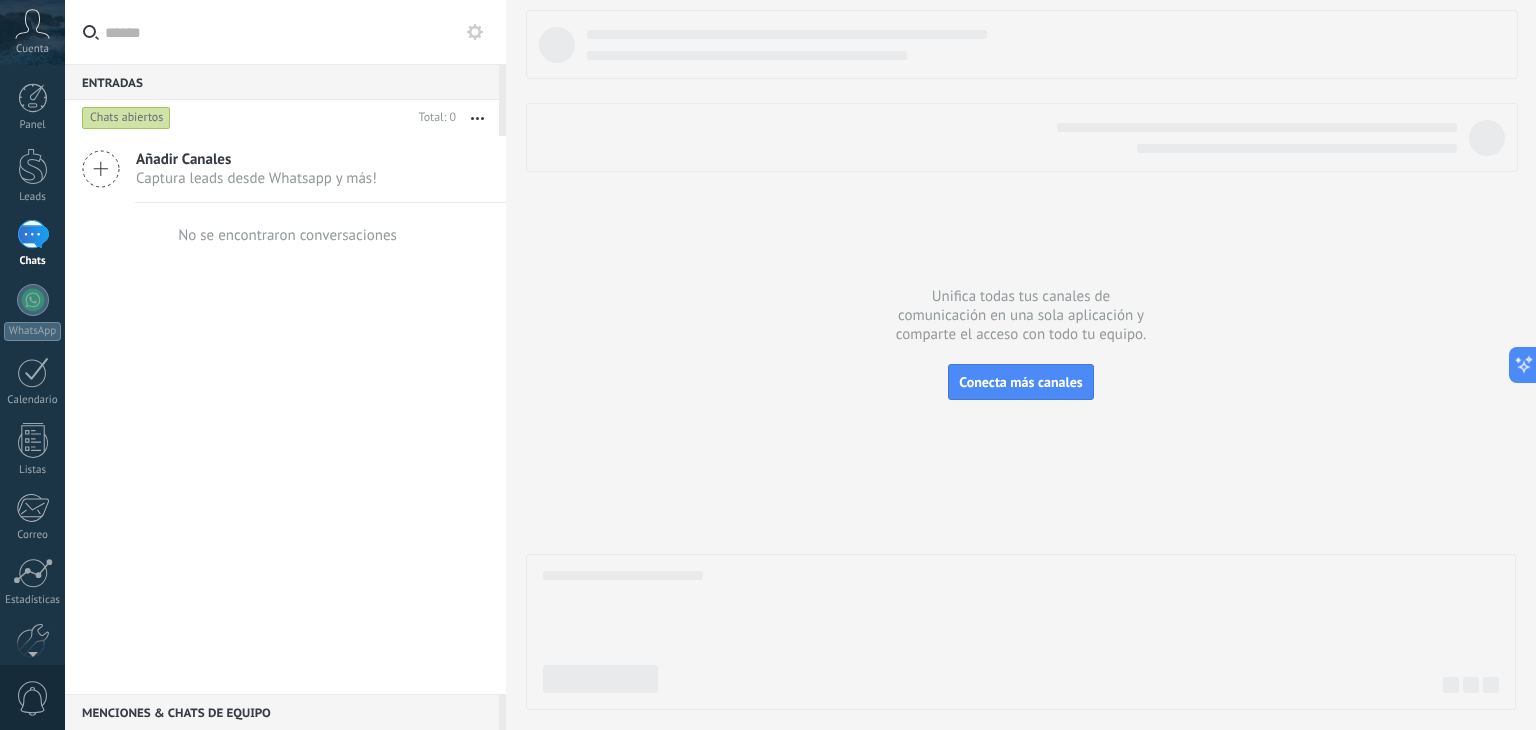 click on "Captura leads desde Whatsapp y más!" at bounding box center (256, 178) 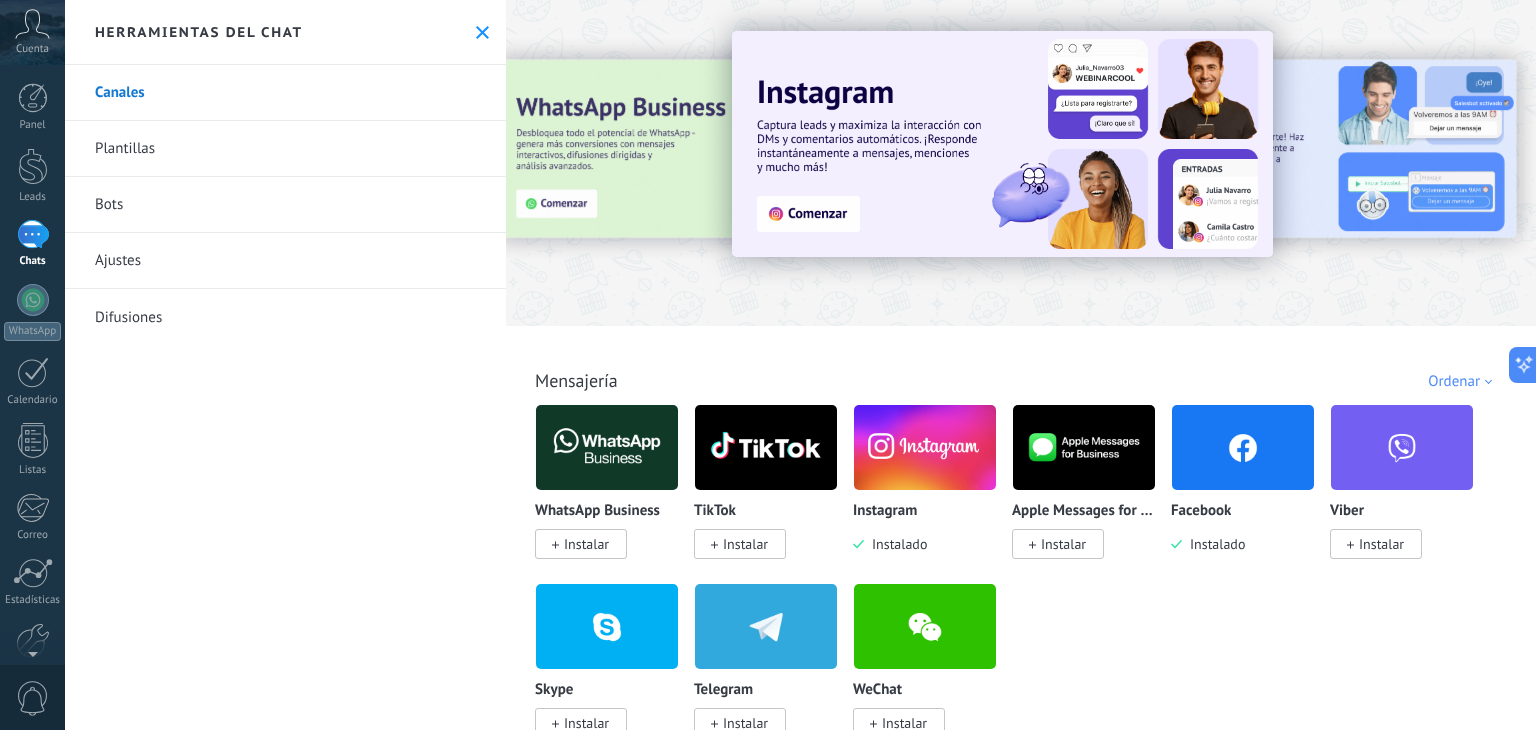 click on "Instalar" at bounding box center (586, 544) 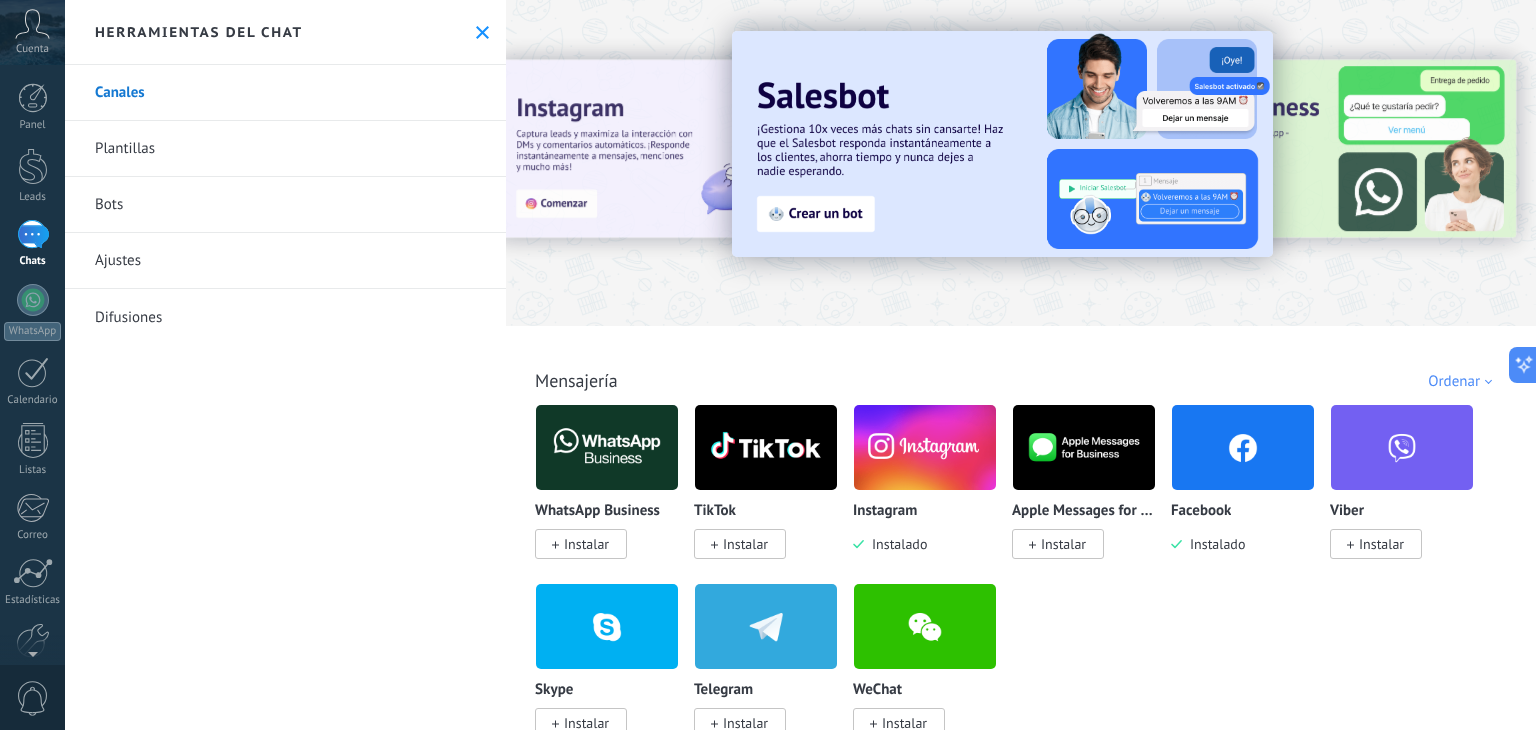 click on "Instalar" at bounding box center [586, 544] 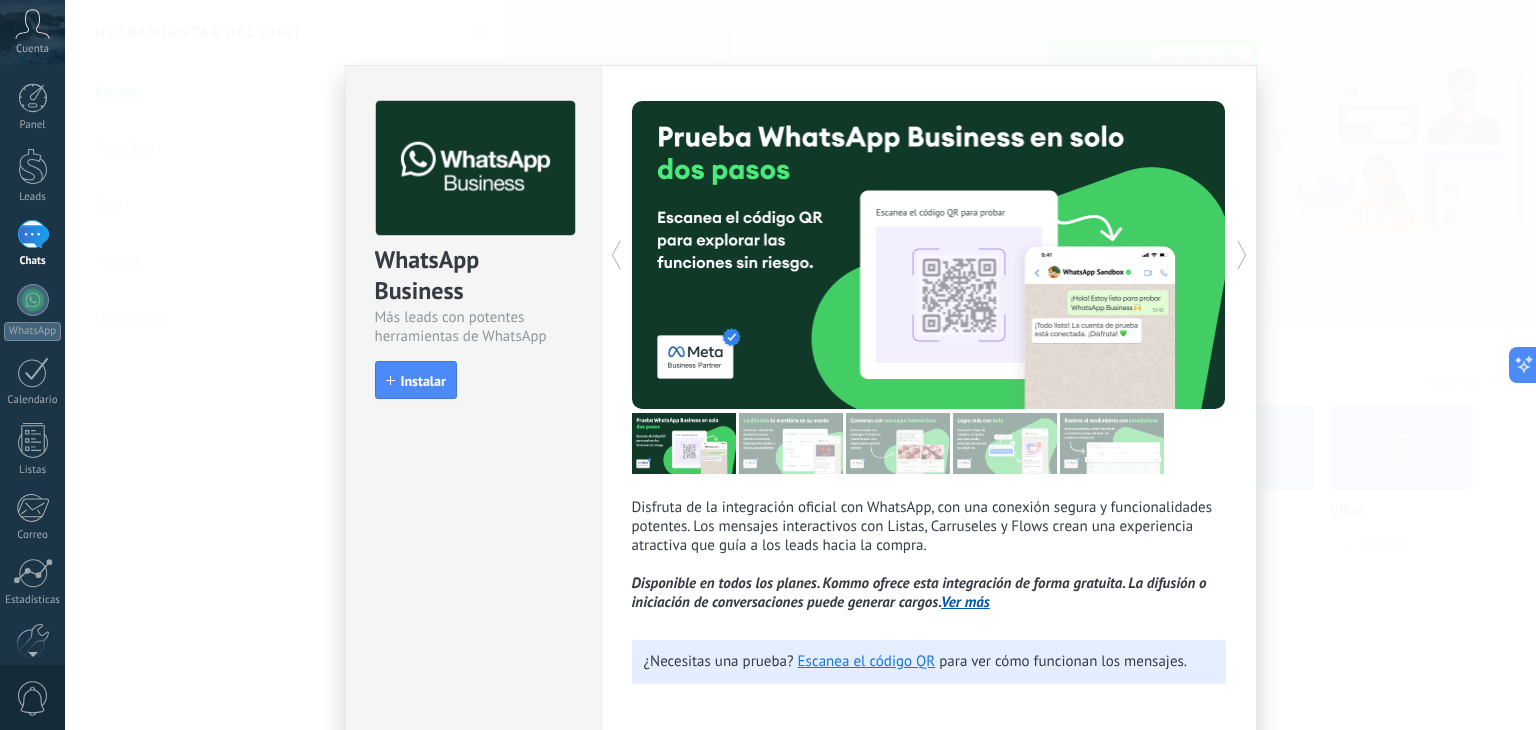 click on "WhatsApp Business Más leads con potentes herramientas de WhatsApp install Instalar Disfruta de la integración oficial con WhatsApp, con una conexión segura y funcionalidades potentes. Los mensajes interactivos con Listas, Carruseles y Flows crean una experiencia atractiva que guía a los leads hacia la compra.    Disponible en todos los planes. Kommo ofrece esta integración de forma gratuita. La difusión o iniciación de conversaciones puede generar cargos.  Ver más más ¿Necesitas una prueba?   Escanea el código QR   para ver cómo funcionan los mensajes." at bounding box center [800, 365] 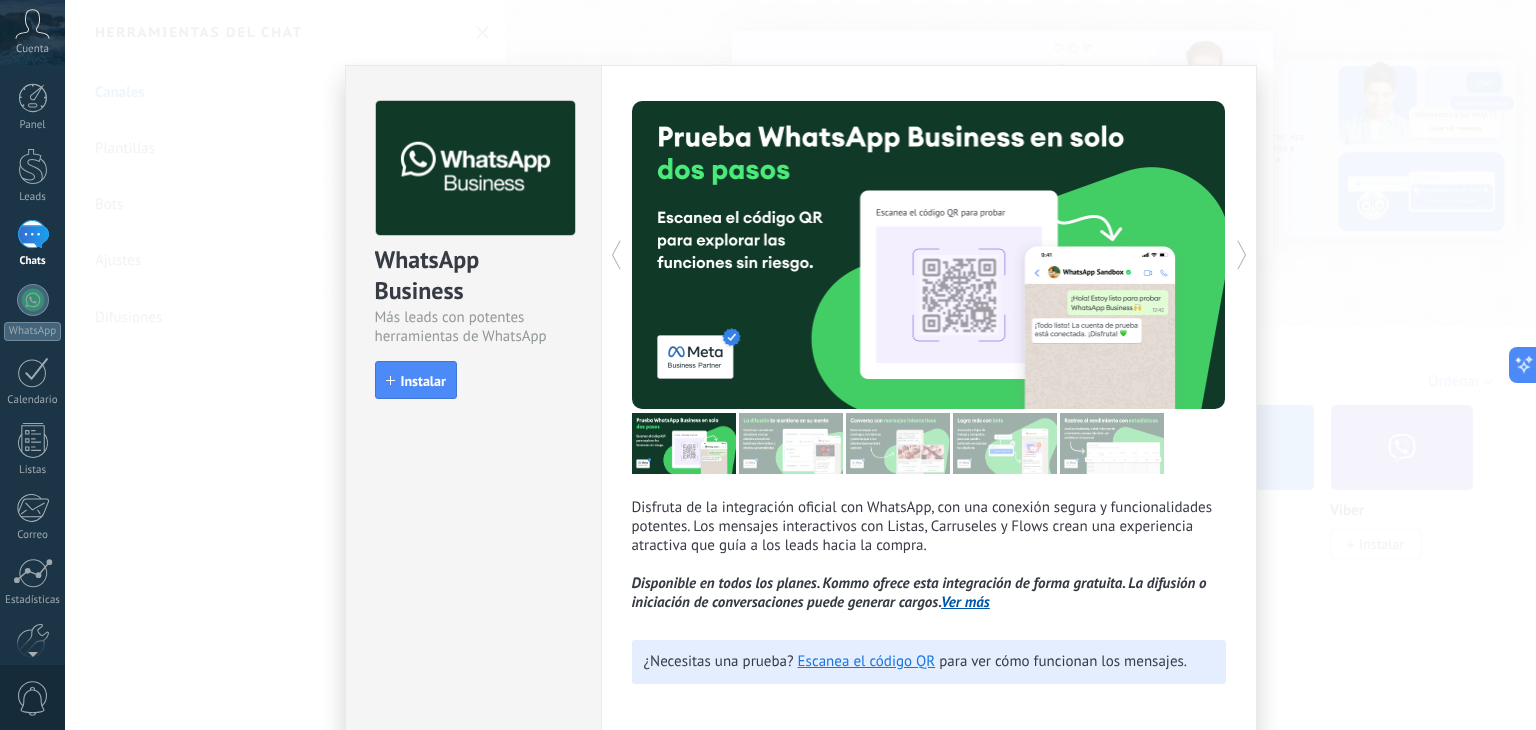 click on "WhatsApp Business Más leads con potentes herramientas de WhatsApp install Instalar Disfruta de la integración oficial con WhatsApp, con una conexión segura y funcionalidades potentes. Los mensajes interactivos con Listas, Carruseles y Flows crean una experiencia atractiva que guía a los leads hacia la compra.    Disponible en todos los planes. Kommo ofrece esta integración de forma gratuita. La difusión o iniciación de conversaciones puede generar cargos.  Ver más más ¿Necesitas una prueba?   Escanea el código QR   para ver cómo funcionan los mensajes." at bounding box center [800, 365] 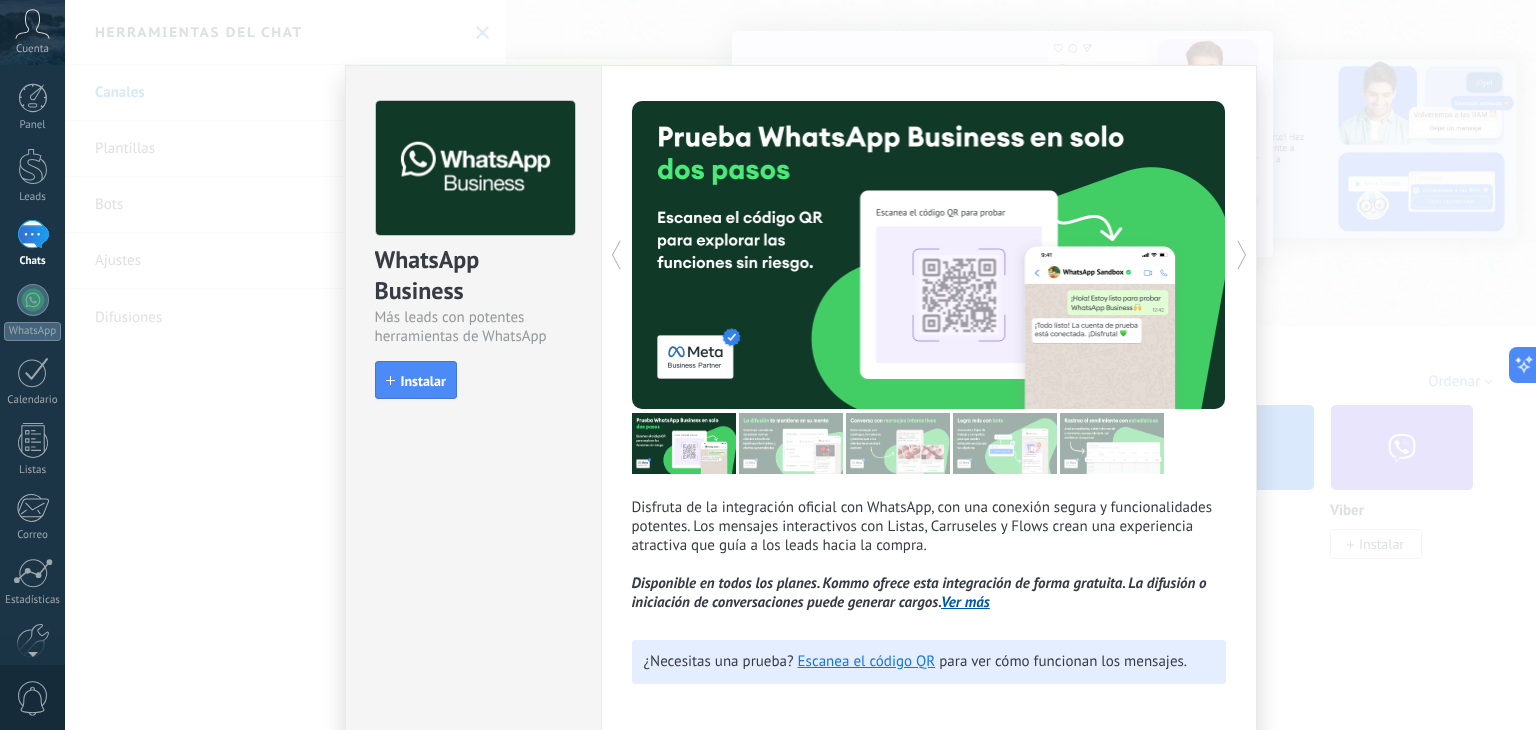 click on "WhatsApp Business Más leads con potentes herramientas de WhatsApp install Instalar Disfruta de la integración oficial con WhatsApp, con una conexión segura y funcionalidades potentes. Los mensajes interactivos con Listas, Carruseles y Flows crean una experiencia atractiva que guía a los leads hacia la compra.    Disponible en todos los planes. Kommo ofrece esta integración de forma gratuita. La difusión o iniciación de conversaciones puede generar cargos.  Ver más más ¿Necesitas una prueba?   Escanea el código QR   para ver cómo funcionan los mensajes." at bounding box center (800, 365) 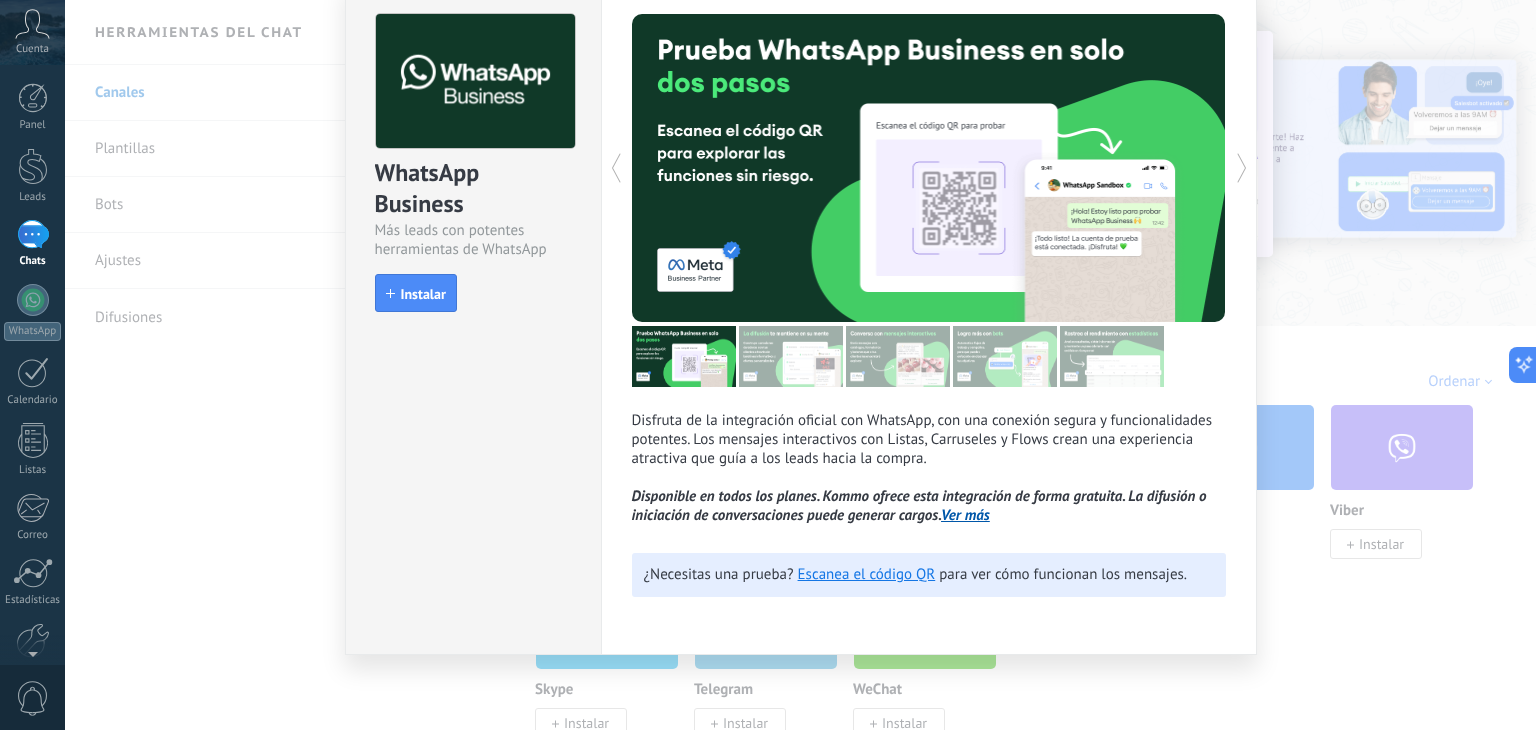 scroll, scrollTop: 0, scrollLeft: 0, axis: both 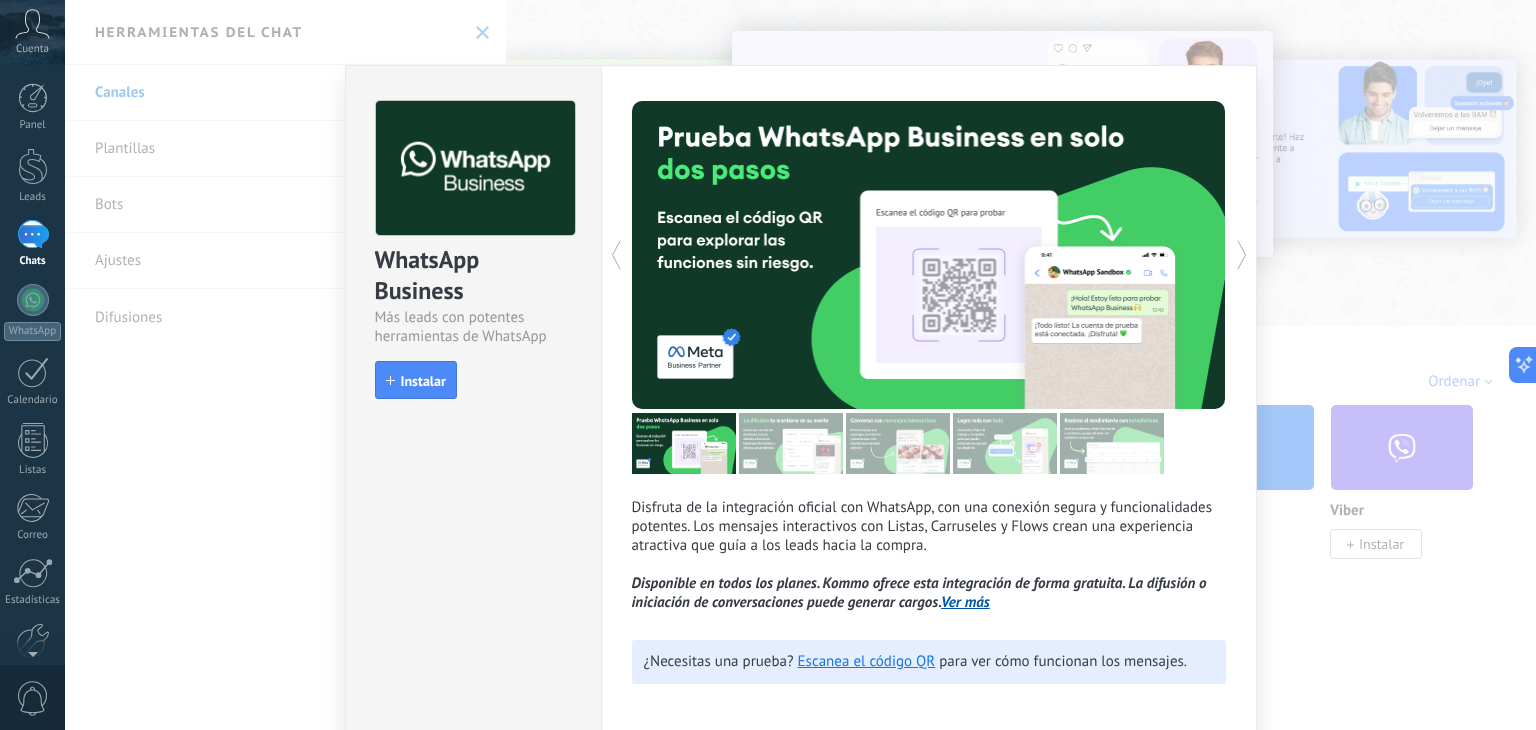 click at bounding box center (33, 234) 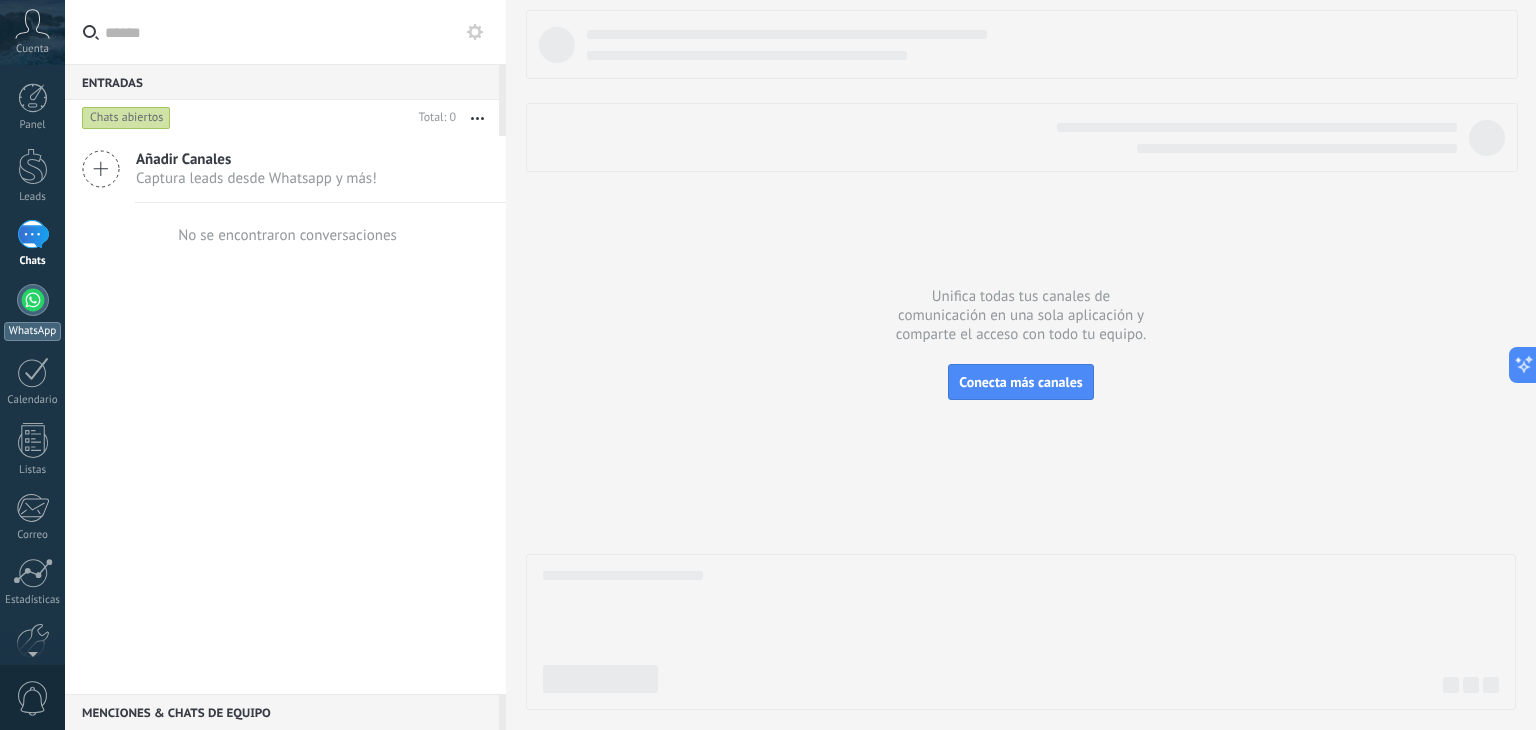 click at bounding box center (33, 300) 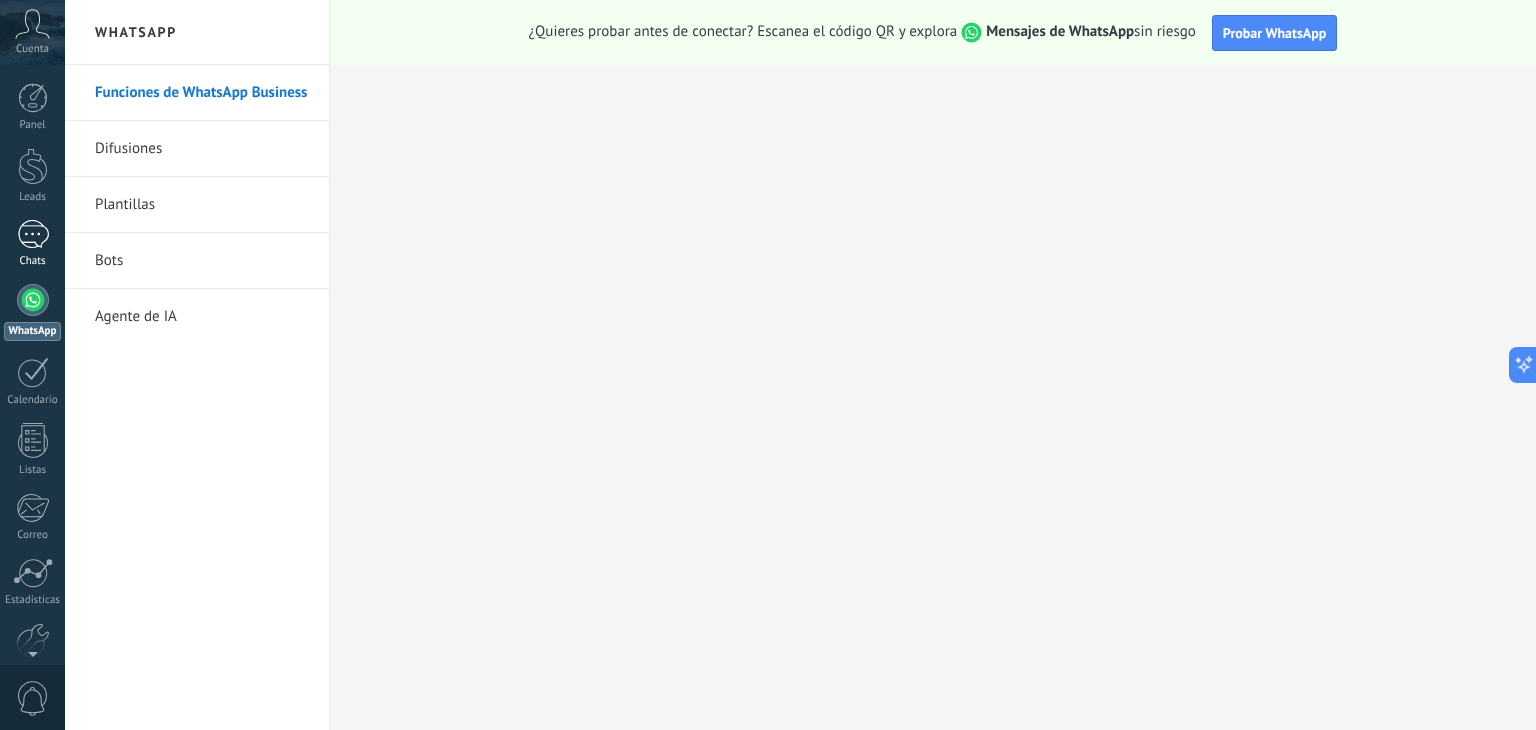 click at bounding box center [33, 234] 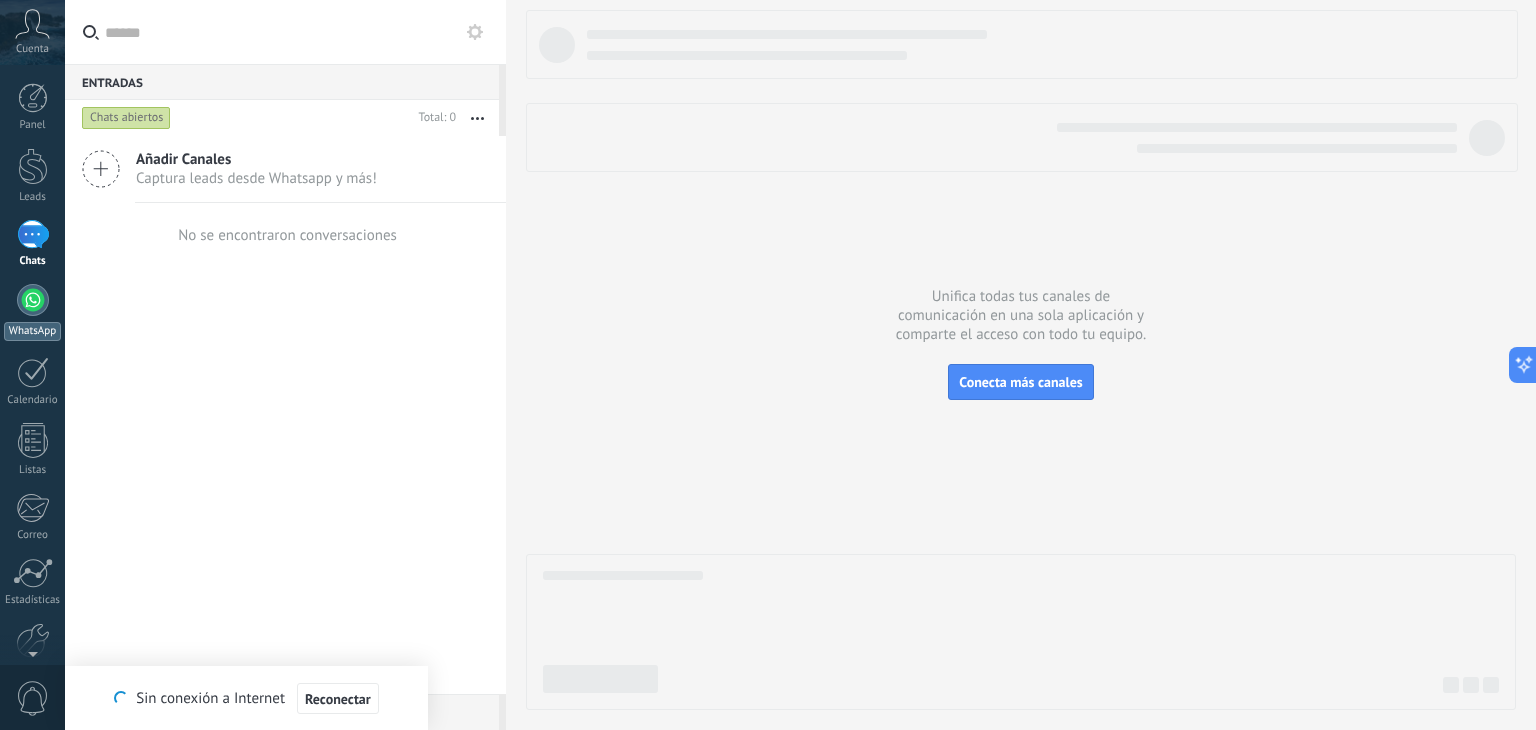 click at bounding box center [33, 300] 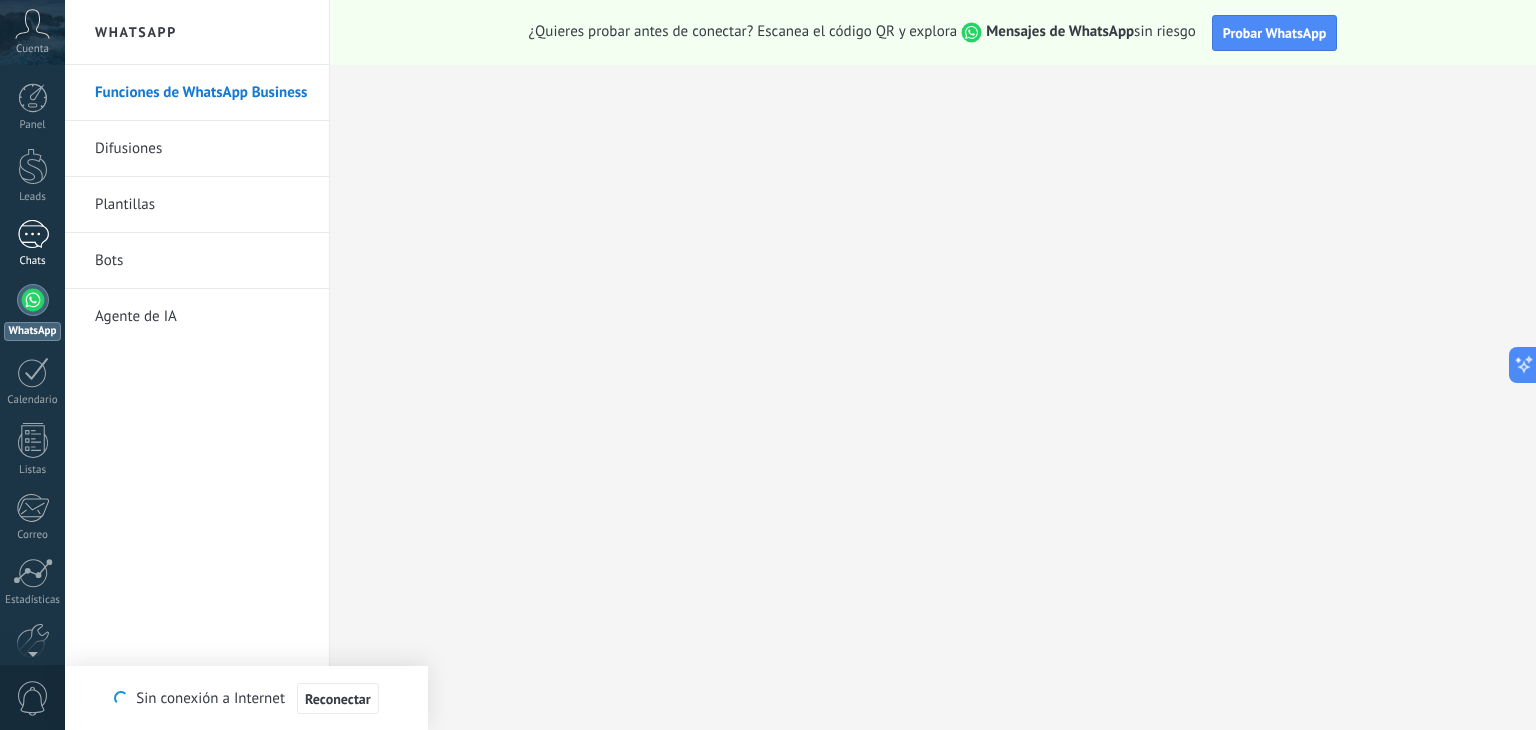 click at bounding box center [33, 234] 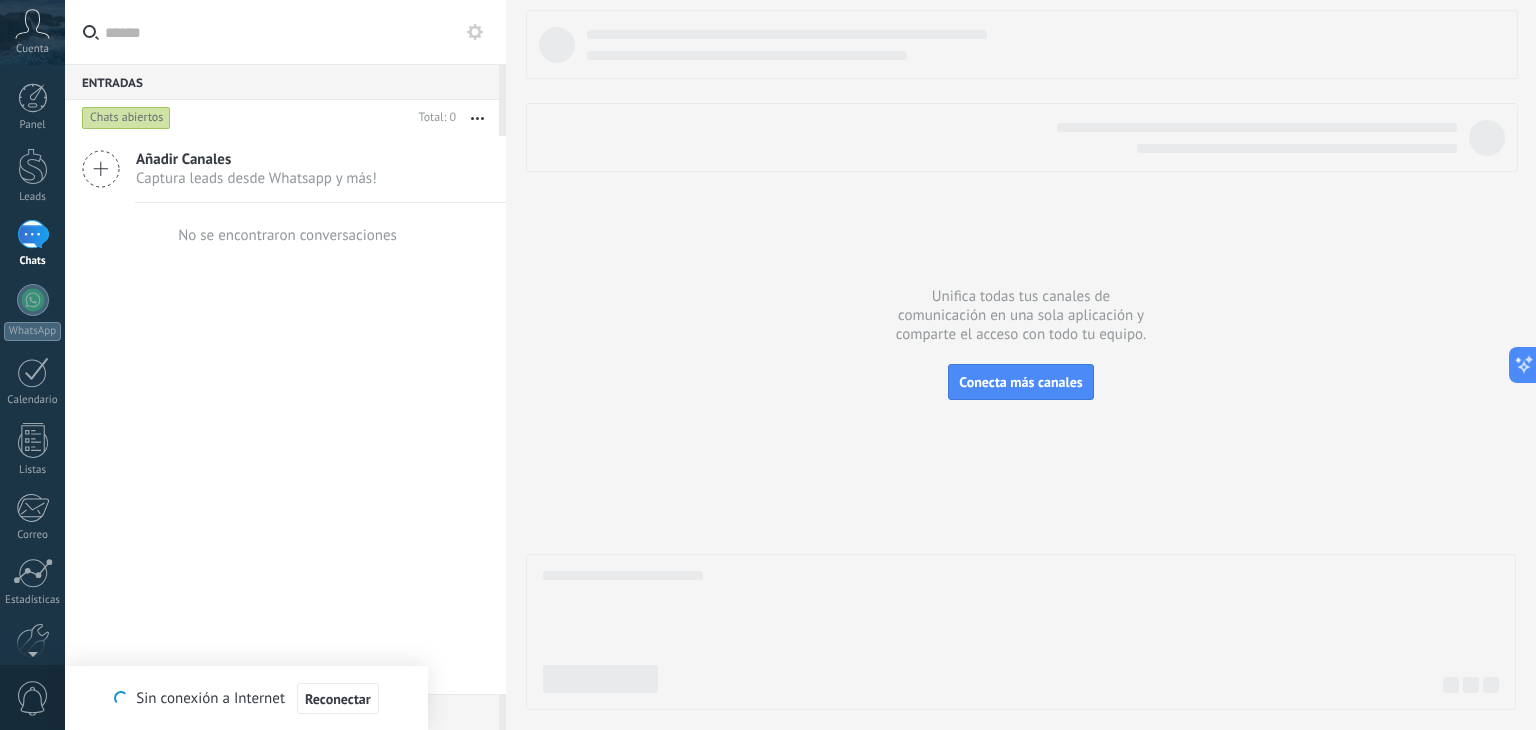 click on "Captura leads desde Whatsapp y más!" at bounding box center (256, 178) 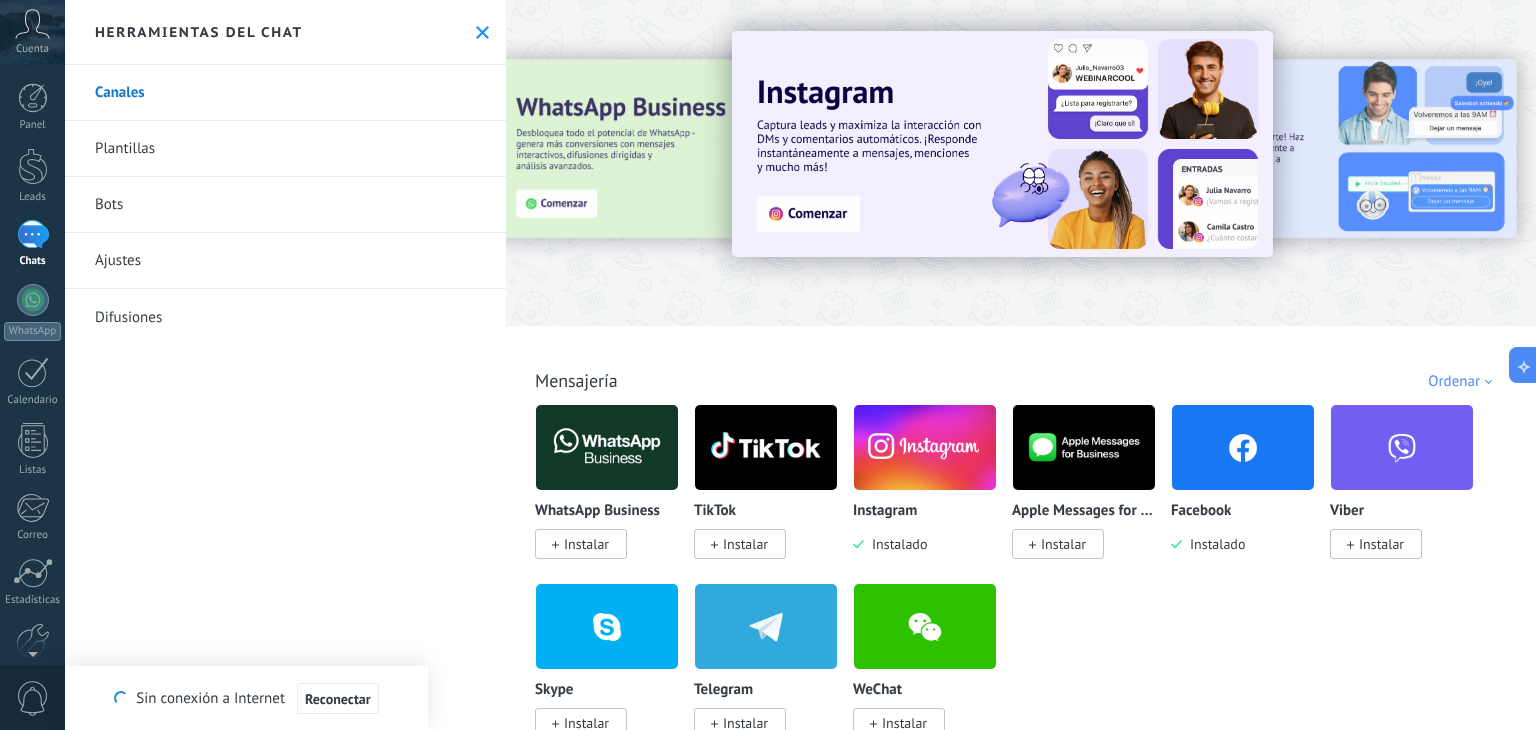 click on "Instalar" at bounding box center [586, 544] 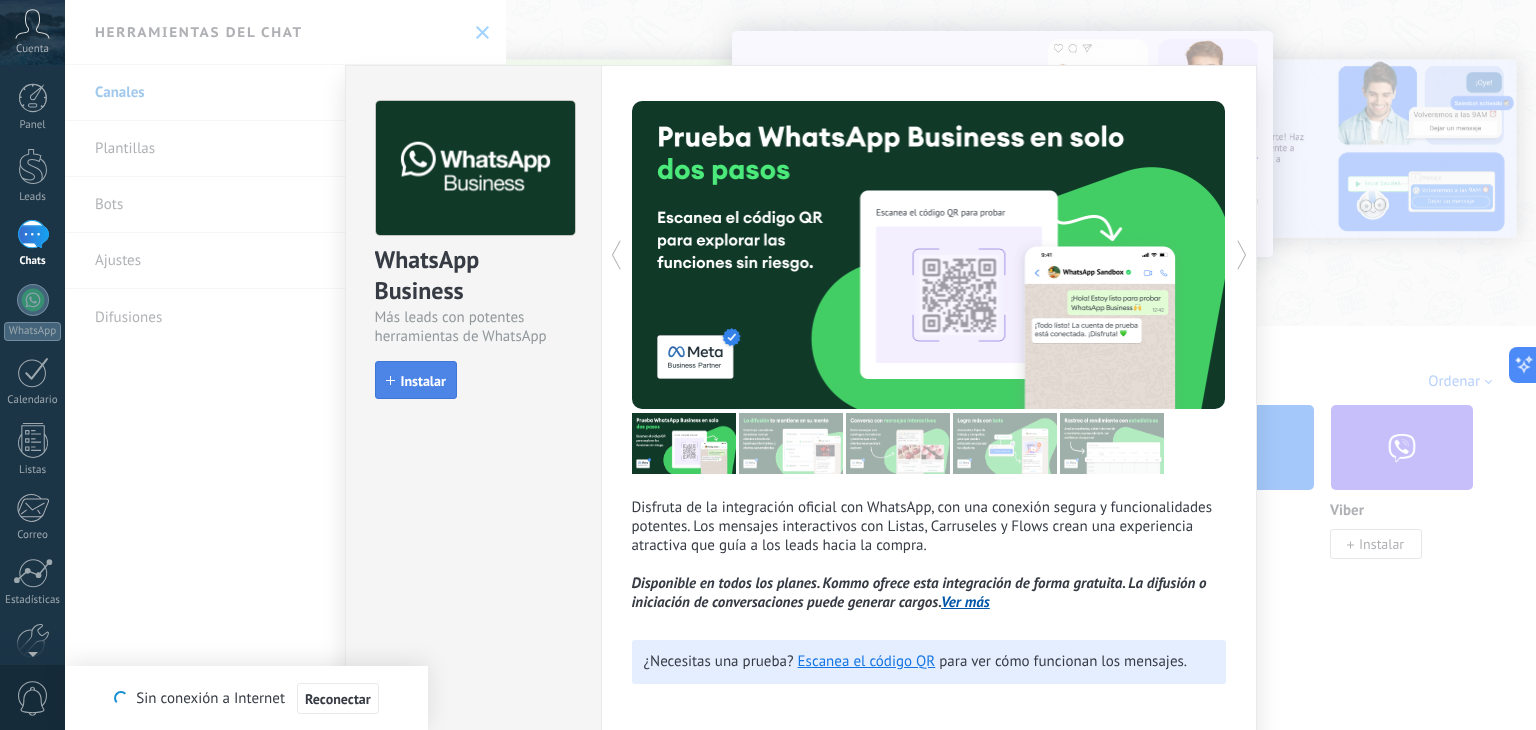 click on "Instalar" at bounding box center (416, 380) 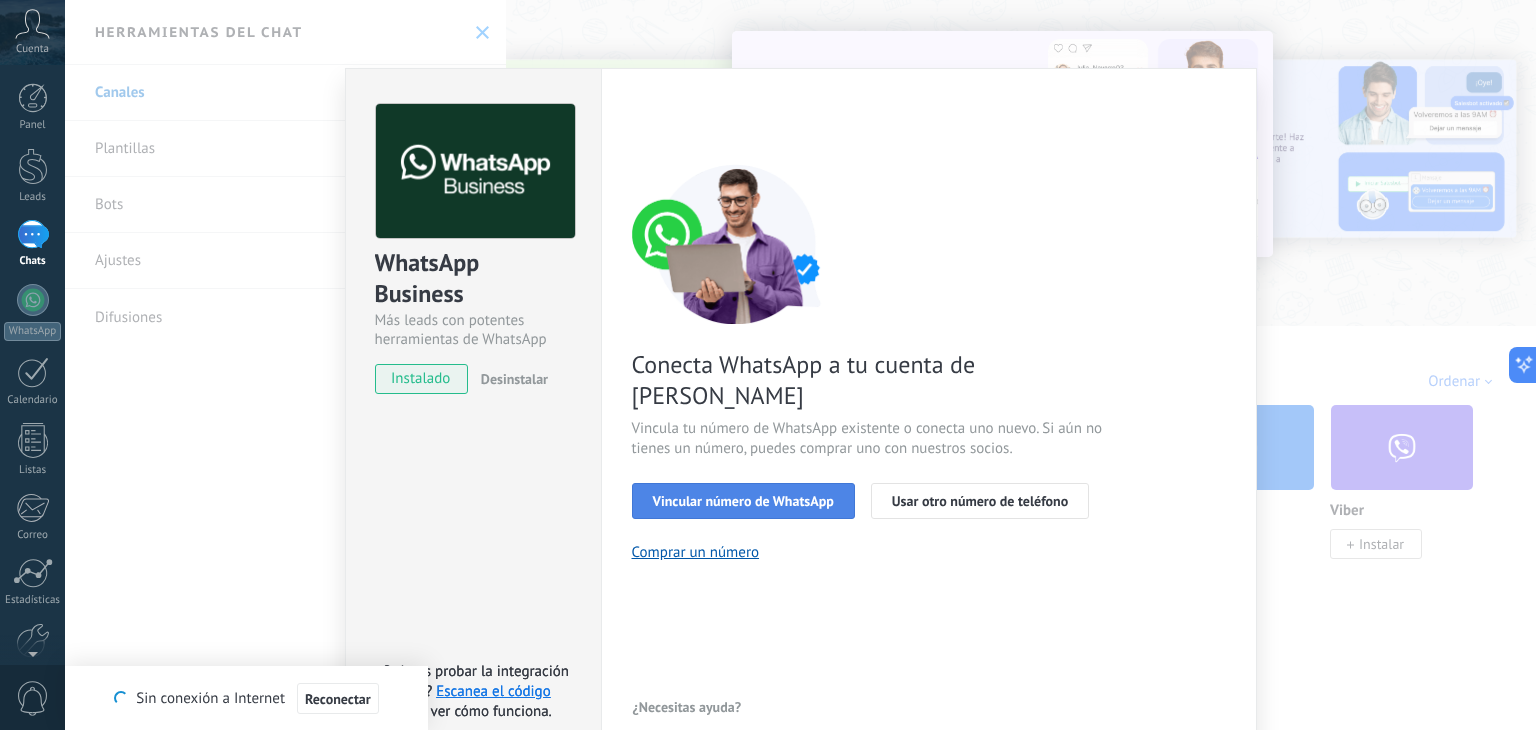 click on "Vincular número de WhatsApp" at bounding box center (743, 501) 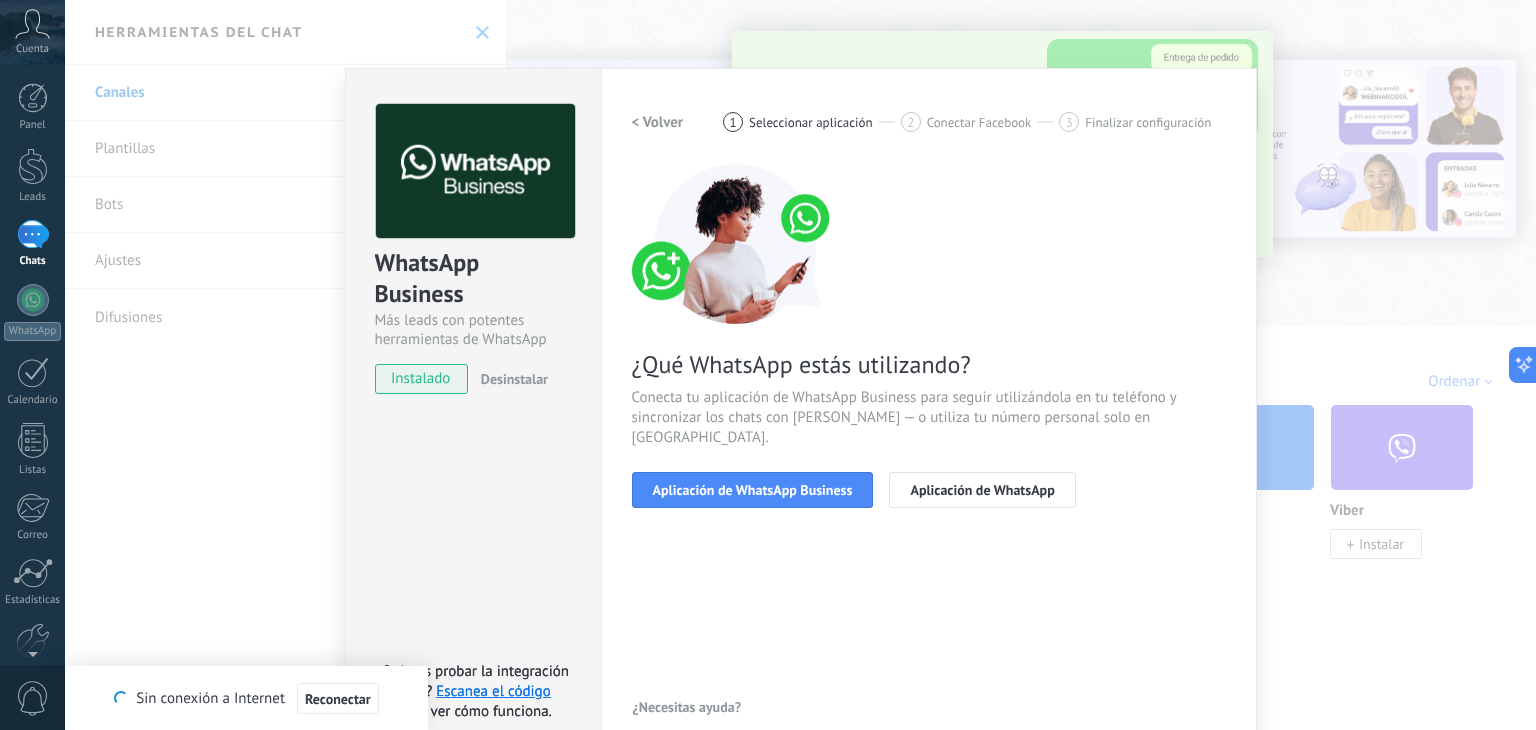 click on "WhatsApp Business Más leads con potentes herramientas de WhatsApp instalado Desinstalar ¿Quieres probar la integración primero?   Escanea el código QR   para ver cómo funciona. ¿Quieres probar la integración primero?   Escanea el código QR   para ver cómo funciona. Configuraciones Autorizaciones [PERSON_NAME] registra a los usuarios que han concedido acceso a las integración a esta cuenta. Si deseas remover la posibilidad que un usuario pueda enviar solicitudes a la cuenta en nombre de esta integración, puedes revocar el acceso. Si el acceso a todos los usuarios es revocado, la integración dejará de funcionar. Esta aplicacion está instalada, pero nadie le [PERSON_NAME] acceso aun. WhatsApp Cloud API más _:  Guardar < Volver 1 Seleccionar aplicación 2 Conectar Facebook  3 Finalizar configuración ¿Qué WhatsApp estás utilizando? Conecta tu aplicación de WhatsApp Business para seguir utilizándola en tu teléfono y sincronizar los chats con [PERSON_NAME] — o utiliza tu número personal solo en Kommo." at bounding box center [800, 365] 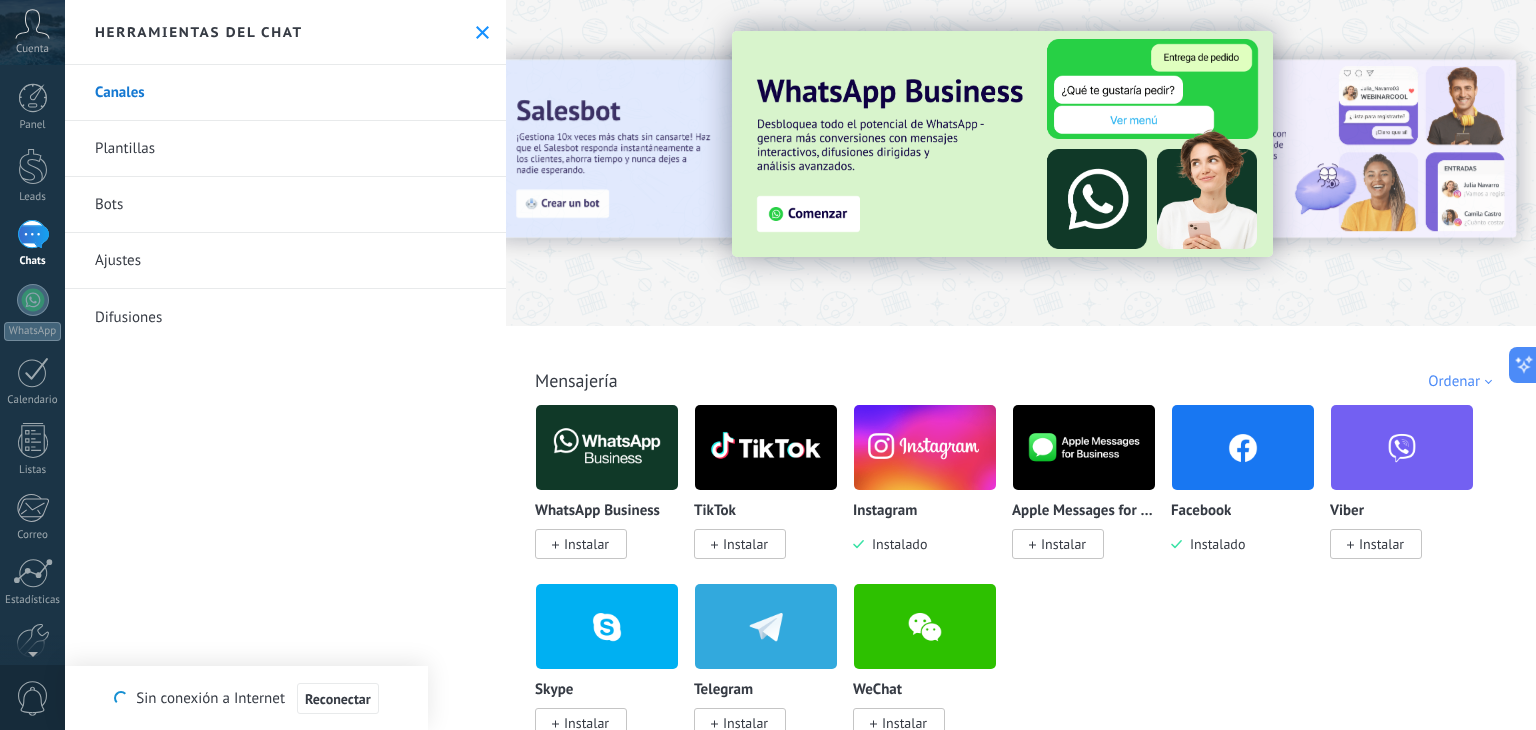 click on "Herramientas del chat" at bounding box center [285, 32] 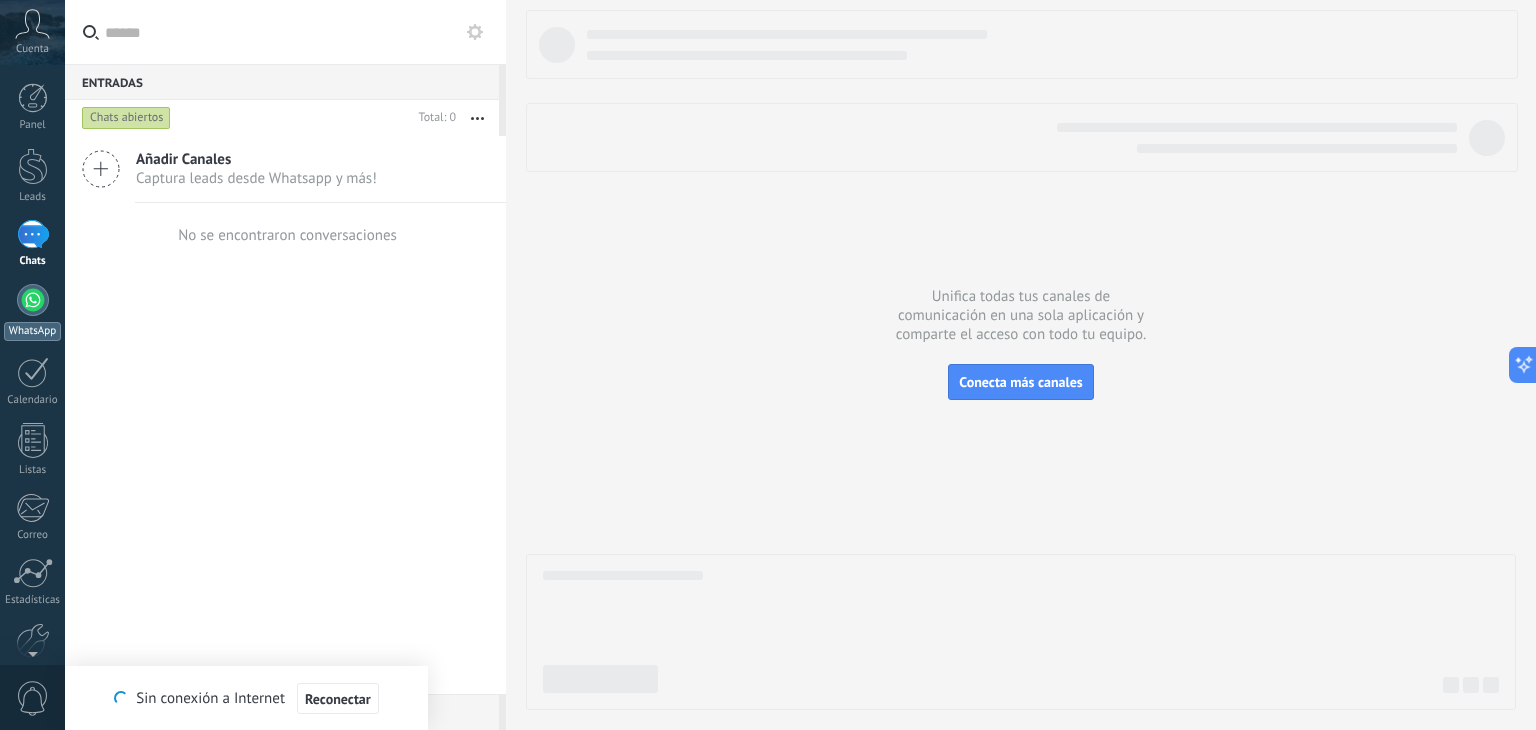 click at bounding box center (33, 300) 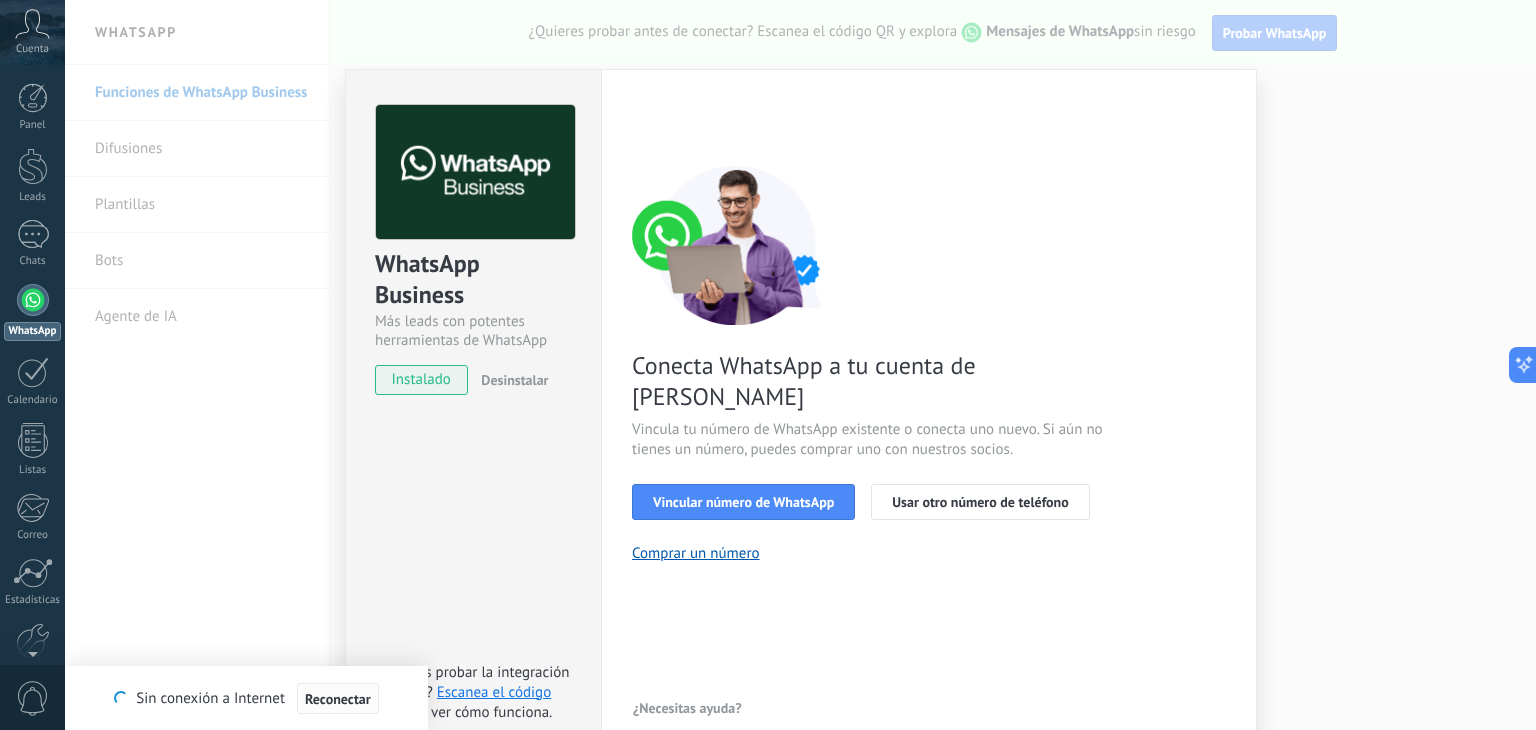 click on "Reconectar" at bounding box center (338, 699) 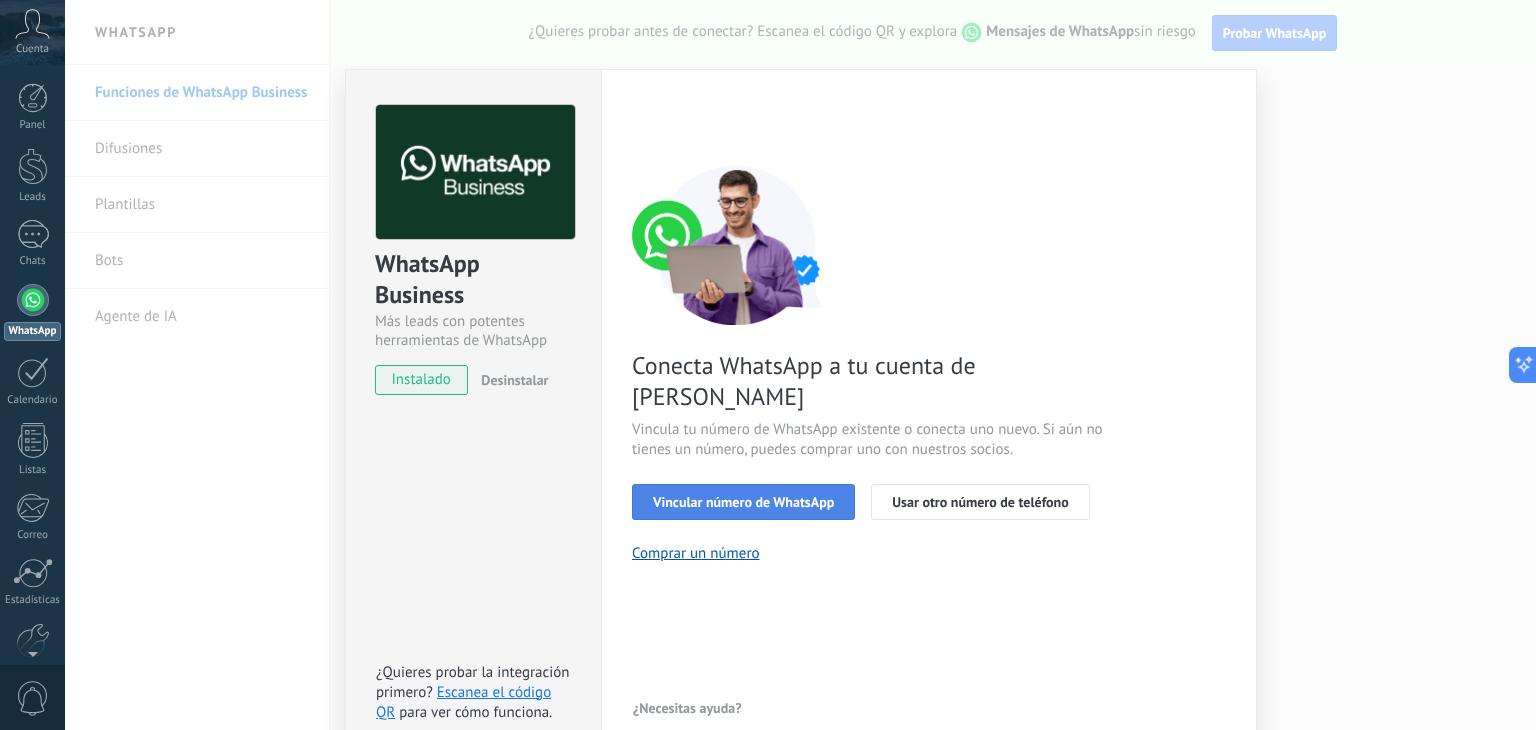 click on "Vincular número de WhatsApp" at bounding box center [743, 502] 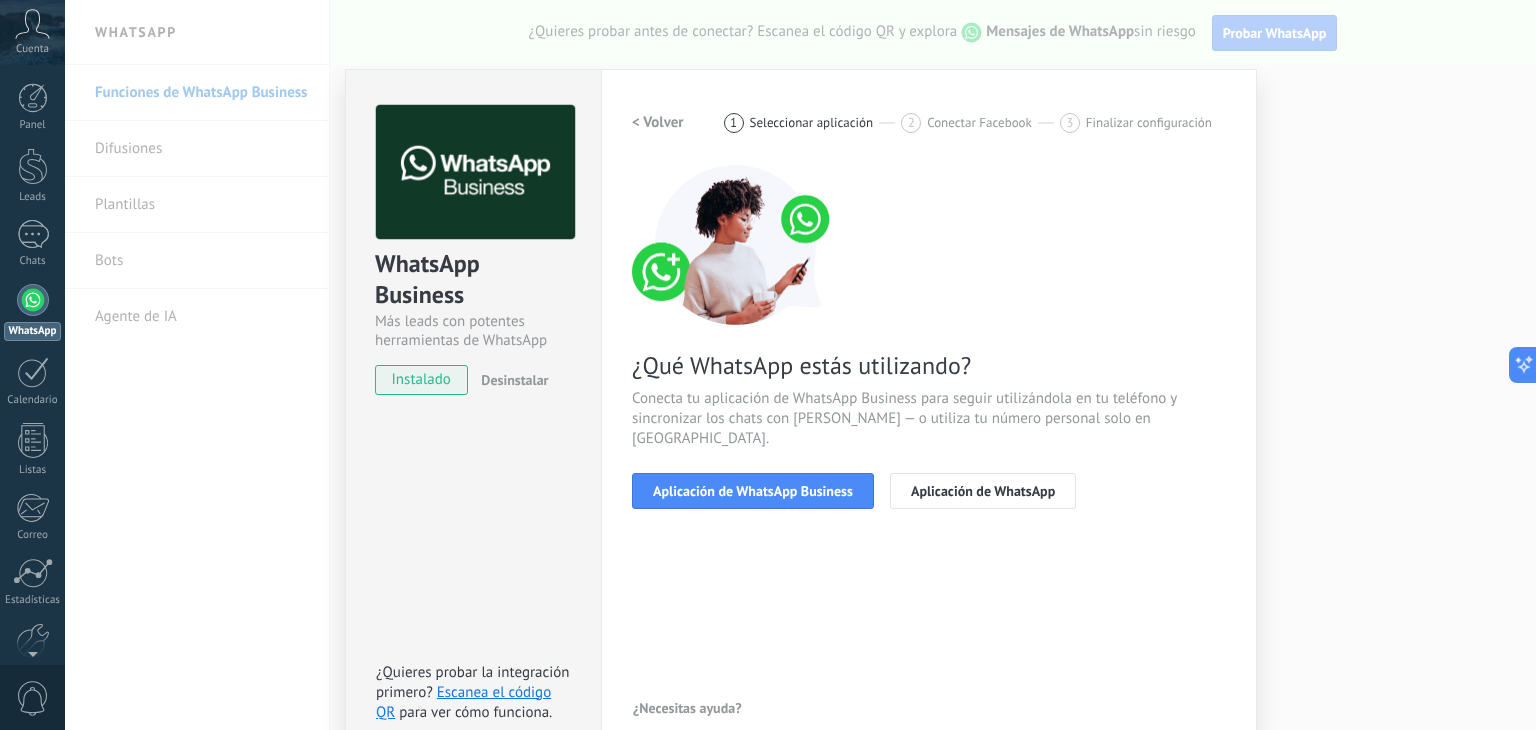 click on "WhatsApp Business Más leads con potentes herramientas de WhatsApp instalado Desinstalar ¿Quieres probar la integración primero?   Escanea el código QR   para ver cómo funciona. Configuraciones Autorizaciones [PERSON_NAME] registra a los usuarios que han concedido acceso a las integración a esta cuenta. Si deseas remover la posibilidad que un usuario pueda enviar solicitudes a la cuenta en nombre de esta integración, puedes revocar el acceso. Si el acceso a todos los usuarios es revocado, la integración dejará de funcionar. Esta aplicacion está instalada, pero nadie le [PERSON_NAME] acceso aun. WhatsApp Cloud API más _:  Guardar < Volver 1 Seleccionar aplicación 2 Conectar Facebook  3 Finalizar configuración ¿Qué WhatsApp estás utilizando? Conecta tu aplicación de WhatsApp Business para seguir utilizándola en tu teléfono y sincronizar los chats con [PERSON_NAME] — o utiliza tu número personal solo en Kommo. Aplicación de WhatsApp Business Aplicación de WhatsApp ¿Necesitas ayuda?" at bounding box center (800, 365) 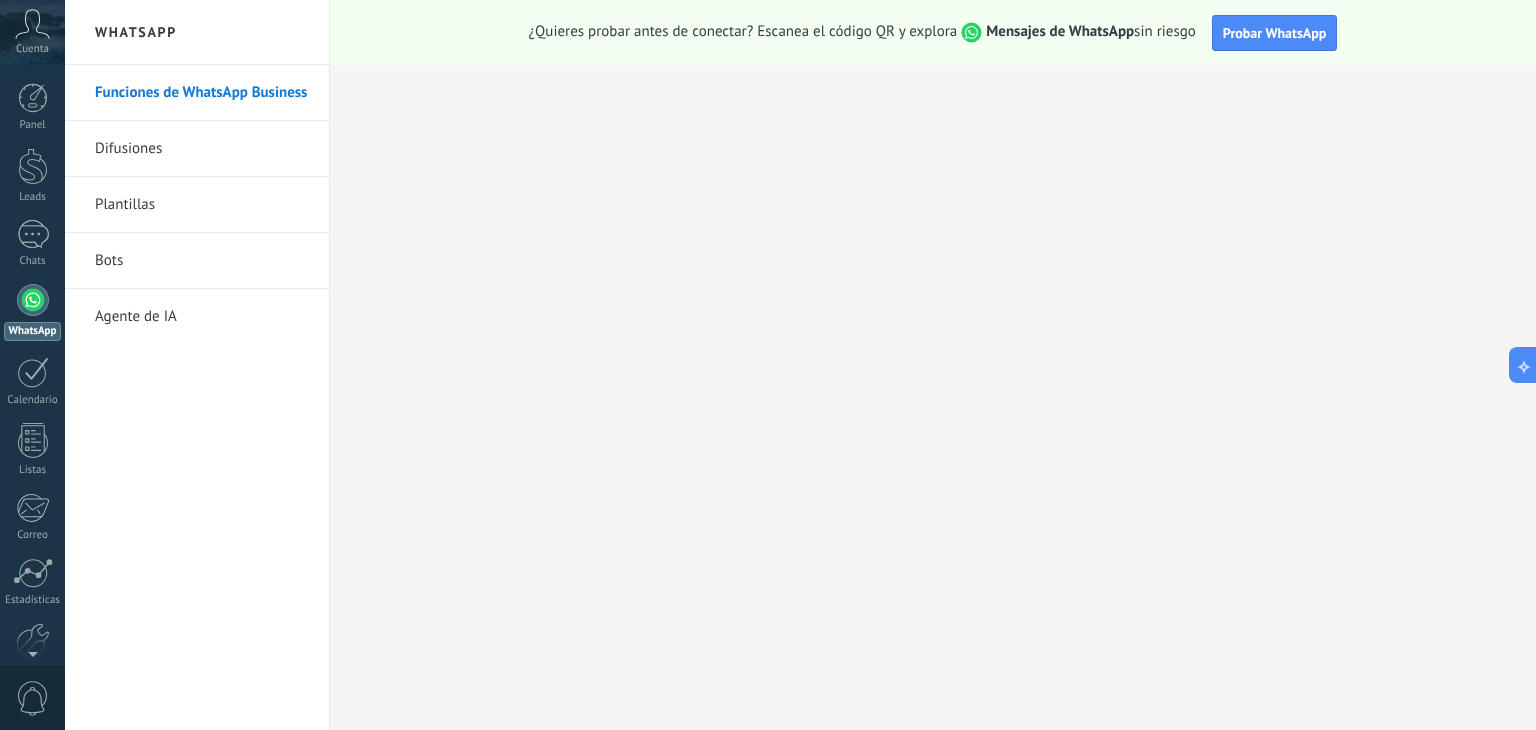 click at bounding box center (33, 300) 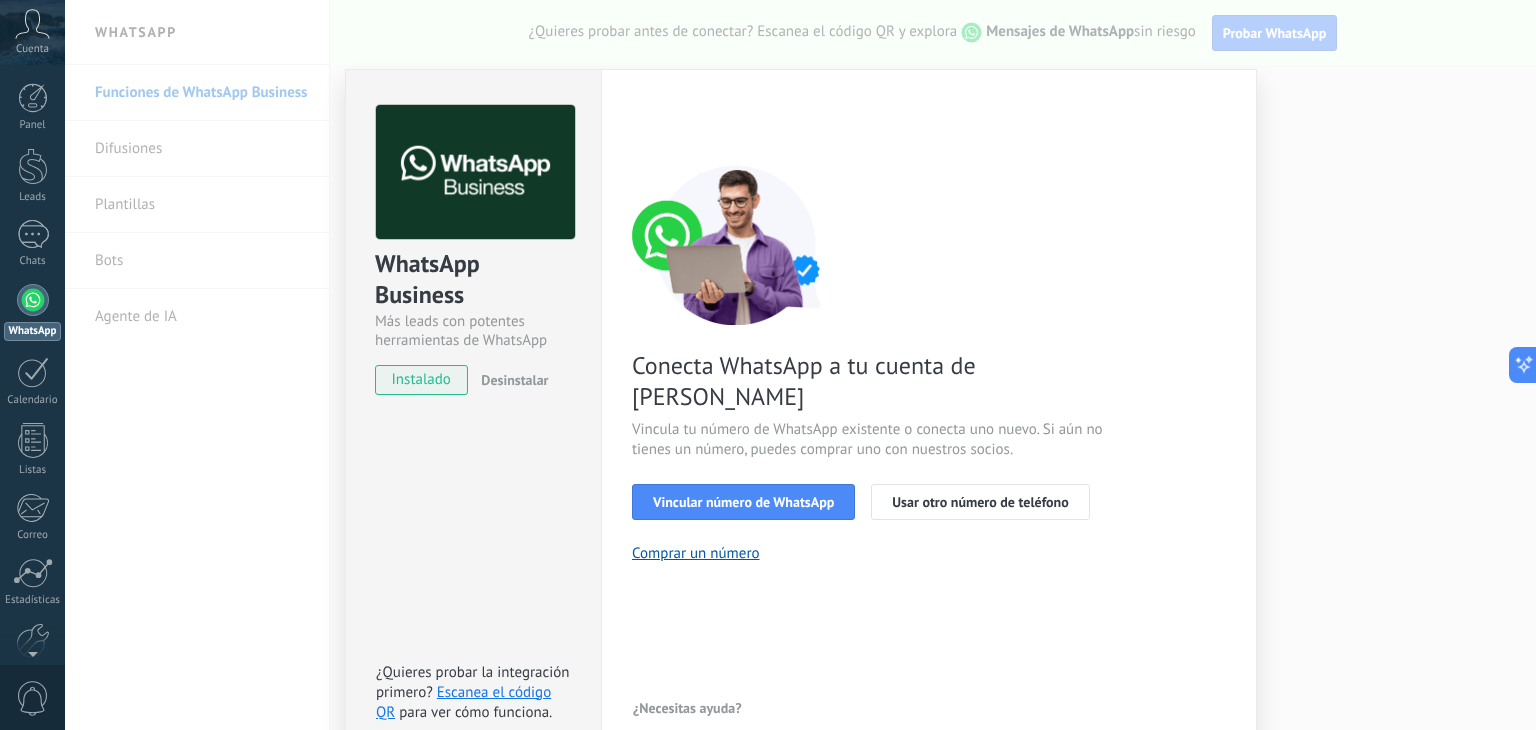 click on "WhatsApp Business Más leads con potentes herramientas de WhatsApp instalado Desinstalar ¿Quieres probar la integración primero?   Escanea el código QR   para ver cómo funciona. Configuraciones Autorizaciones Esta pestaña registra a los usuarios que han concedido acceso a las integración a esta cuenta. Si deseas remover la posibilidad que un usuario pueda enviar solicitudes a la cuenta en nombre de esta integración, puedes revocar el acceso. Si el acceso a todos los usuarios es revocado, la integración dejará de funcionar. Esta aplicacion está instalada, pero nadie le ha dado acceso aun. WhatsApp Cloud API más _:  Guardar < Volver 1 Seleccionar aplicación 2 Conectar Facebook  3 Finalizar configuración Conecta WhatsApp a tu cuenta de Kommo Vincula tu número de WhatsApp existente o conecta uno nuevo. Si aún no tienes un número, puedes comprar uno con nuestros socios. Vincular número de WhatsApp Usar otro número de teléfono Comprar un número ¿Necesitas ayuda?" at bounding box center (800, 365) 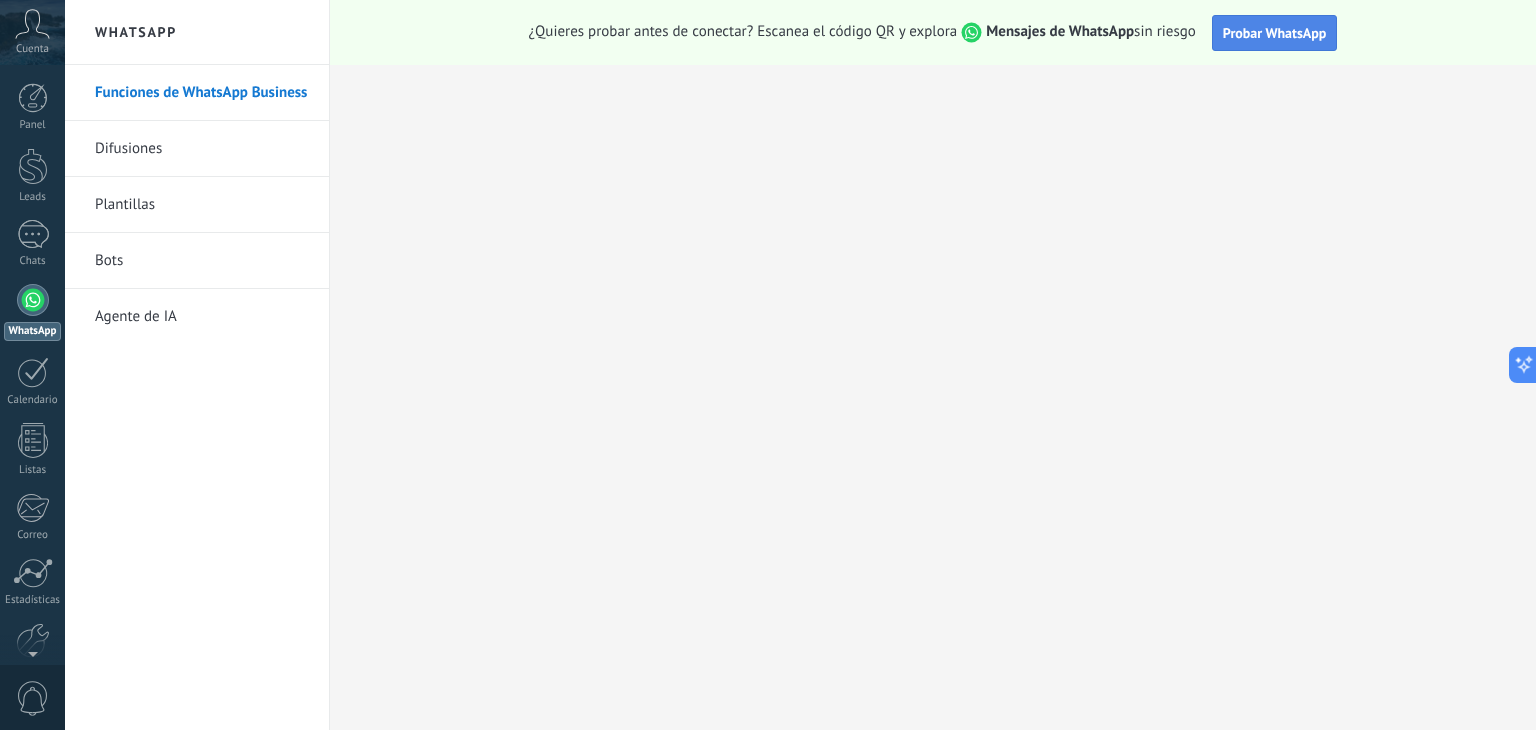 click on "Probar WhatsApp" at bounding box center (1275, 33) 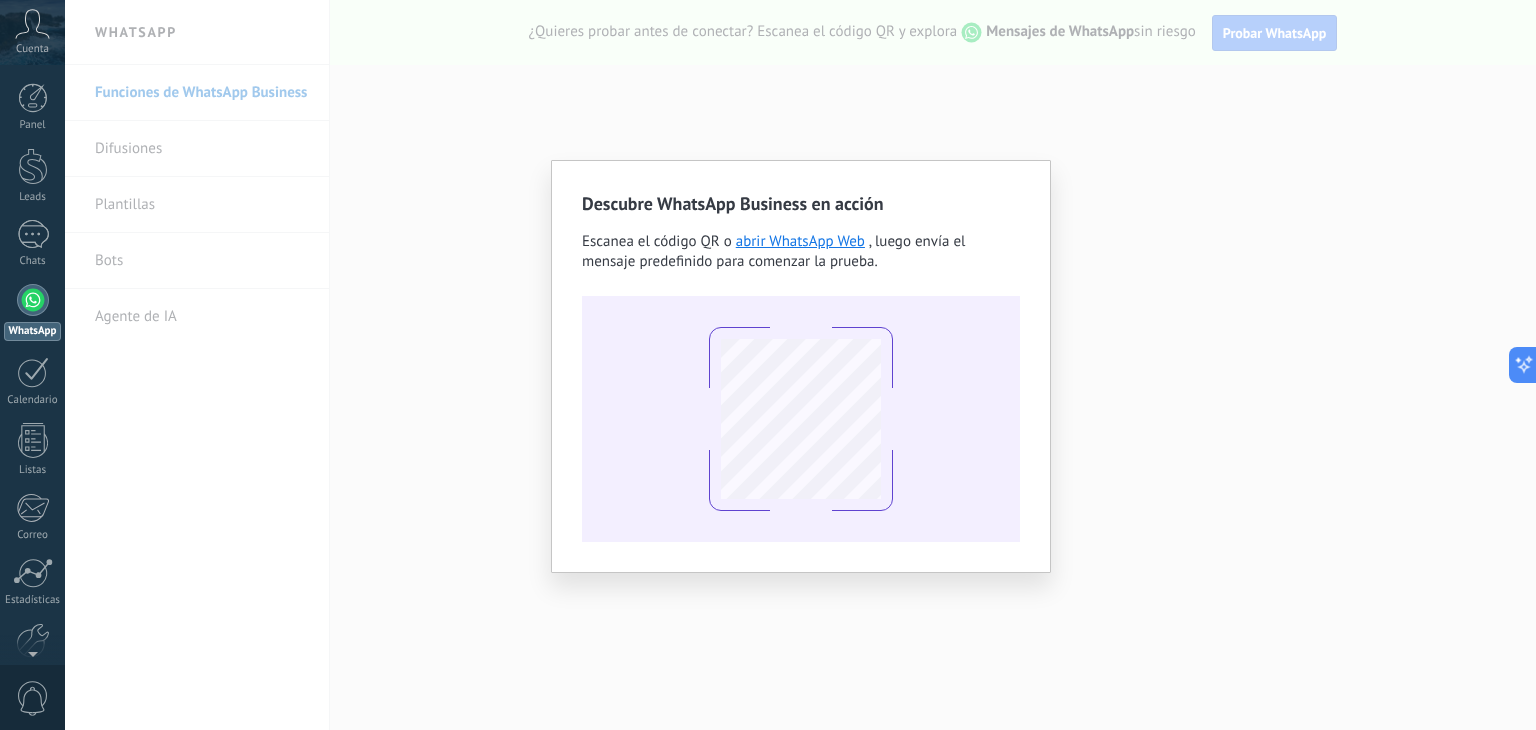 click on "Descubre WhatsApp Business en acción Escanea el código QR o   abrir WhatsApp Web   , luego envía el mensaje predefinido para comenzar la prueba." at bounding box center [800, 365] 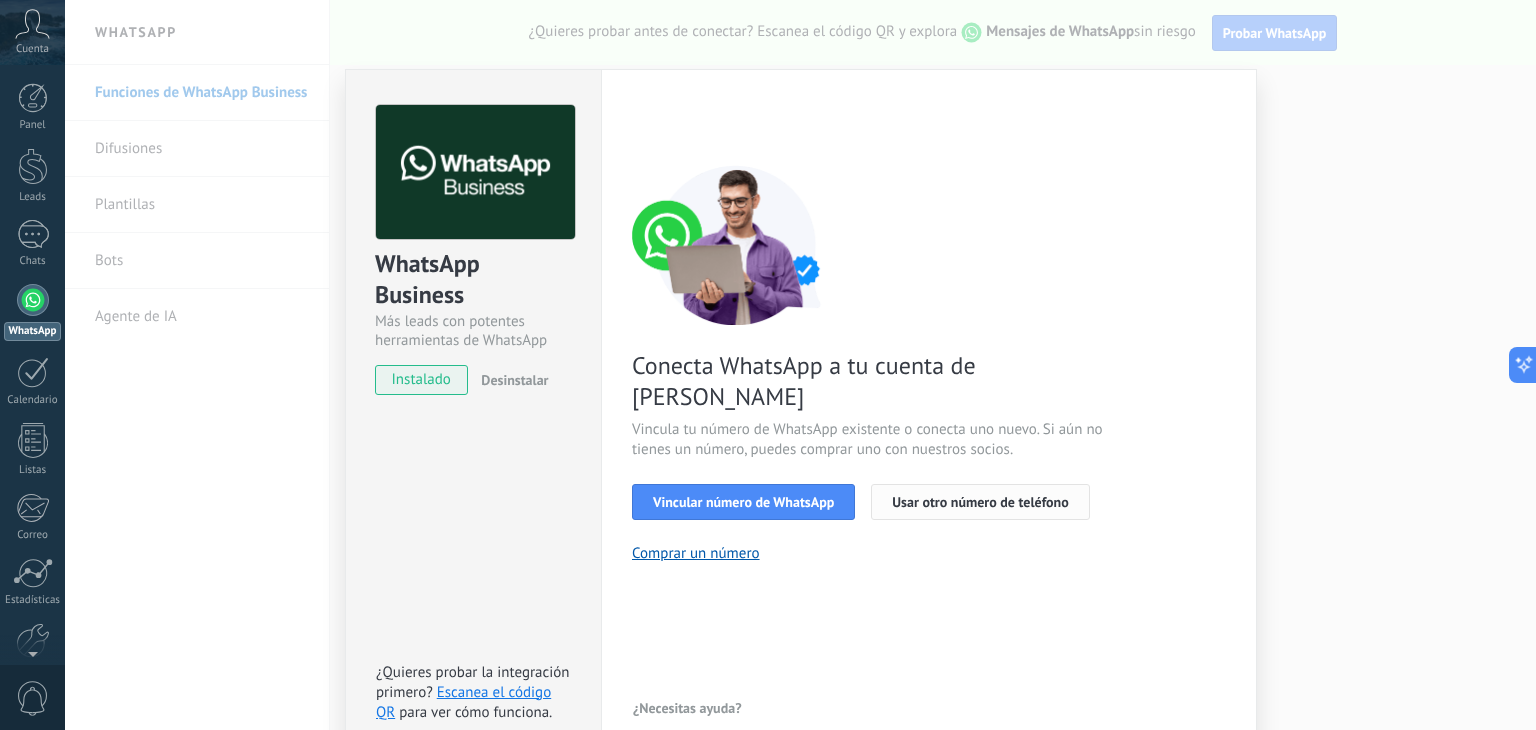 click on "Usar otro número de teléfono" at bounding box center (980, 502) 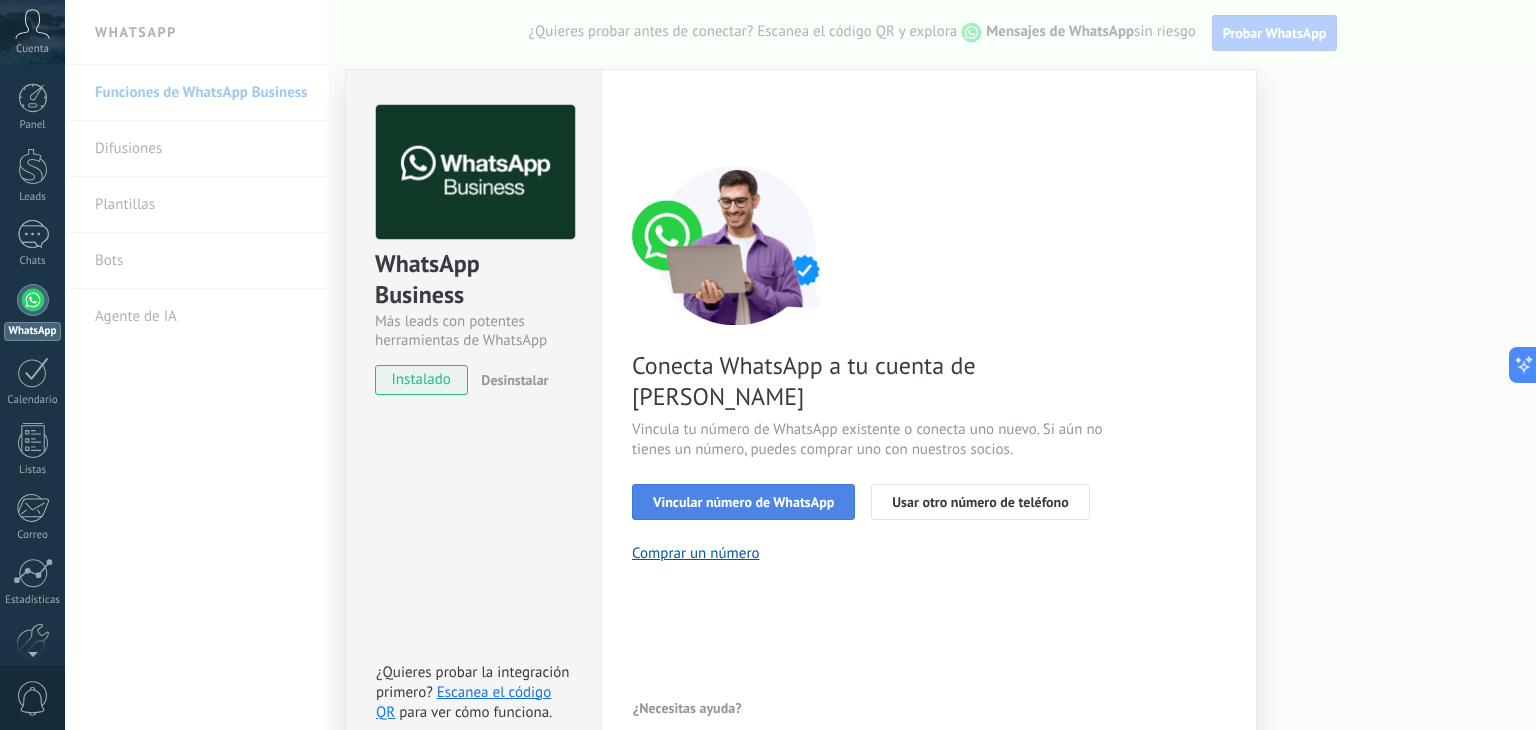 click on "Vincular número de WhatsApp" at bounding box center (743, 502) 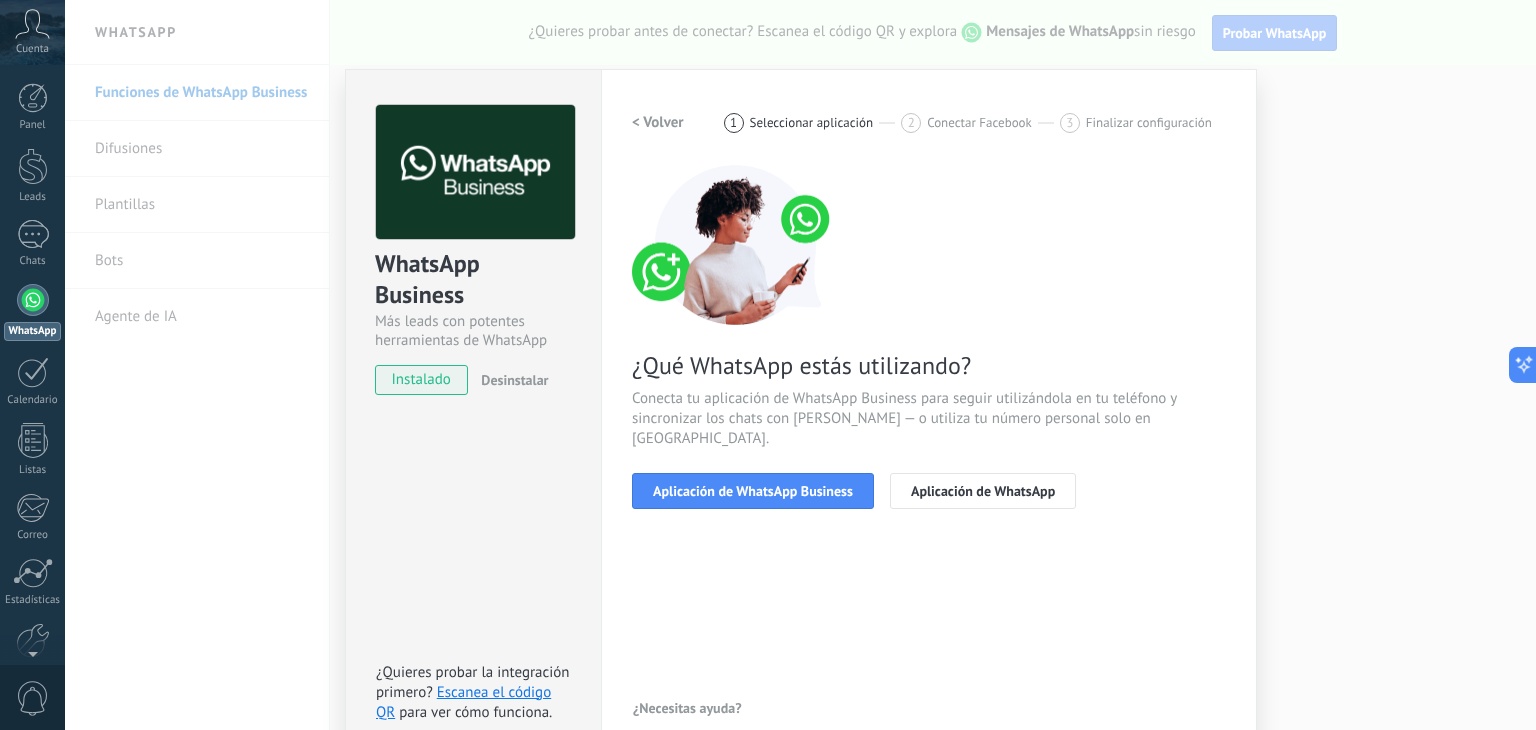 click on "WhatsApp Business Más leads con potentes herramientas de WhatsApp instalado Desinstalar ¿Quieres probar la integración primero?   Escanea el código QR   para ver cómo funciona. Configuraciones Autorizaciones [PERSON_NAME] registra a los usuarios que han concedido acceso a las integración a esta cuenta. Si deseas remover la posibilidad que un usuario pueda enviar solicitudes a la cuenta en nombre de esta integración, puedes revocar el acceso. Si el acceso a todos los usuarios es revocado, la integración dejará de funcionar. Esta aplicacion está instalada, pero nadie le [PERSON_NAME] acceso aun. WhatsApp Cloud API más _:  Guardar < Volver 1 Seleccionar aplicación 2 Conectar Facebook  3 Finalizar configuración ¿Qué WhatsApp estás utilizando? Conecta tu aplicación de WhatsApp Business para seguir utilizándola en tu teléfono y sincronizar los chats con [PERSON_NAME] — o utiliza tu número personal solo en Kommo. Aplicación de WhatsApp Business Aplicación de WhatsApp ¿Necesitas ayuda?" at bounding box center [800, 365] 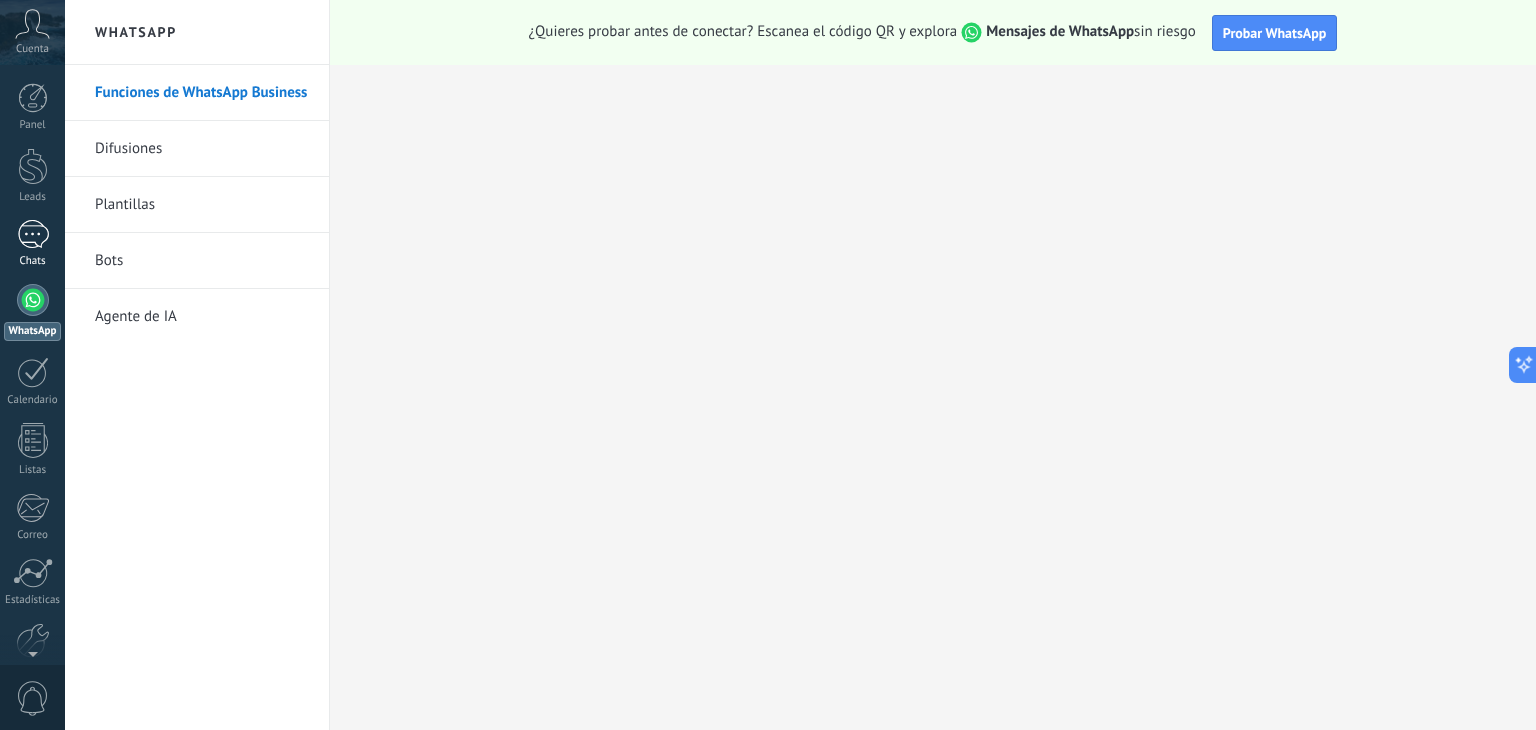 click at bounding box center [33, 234] 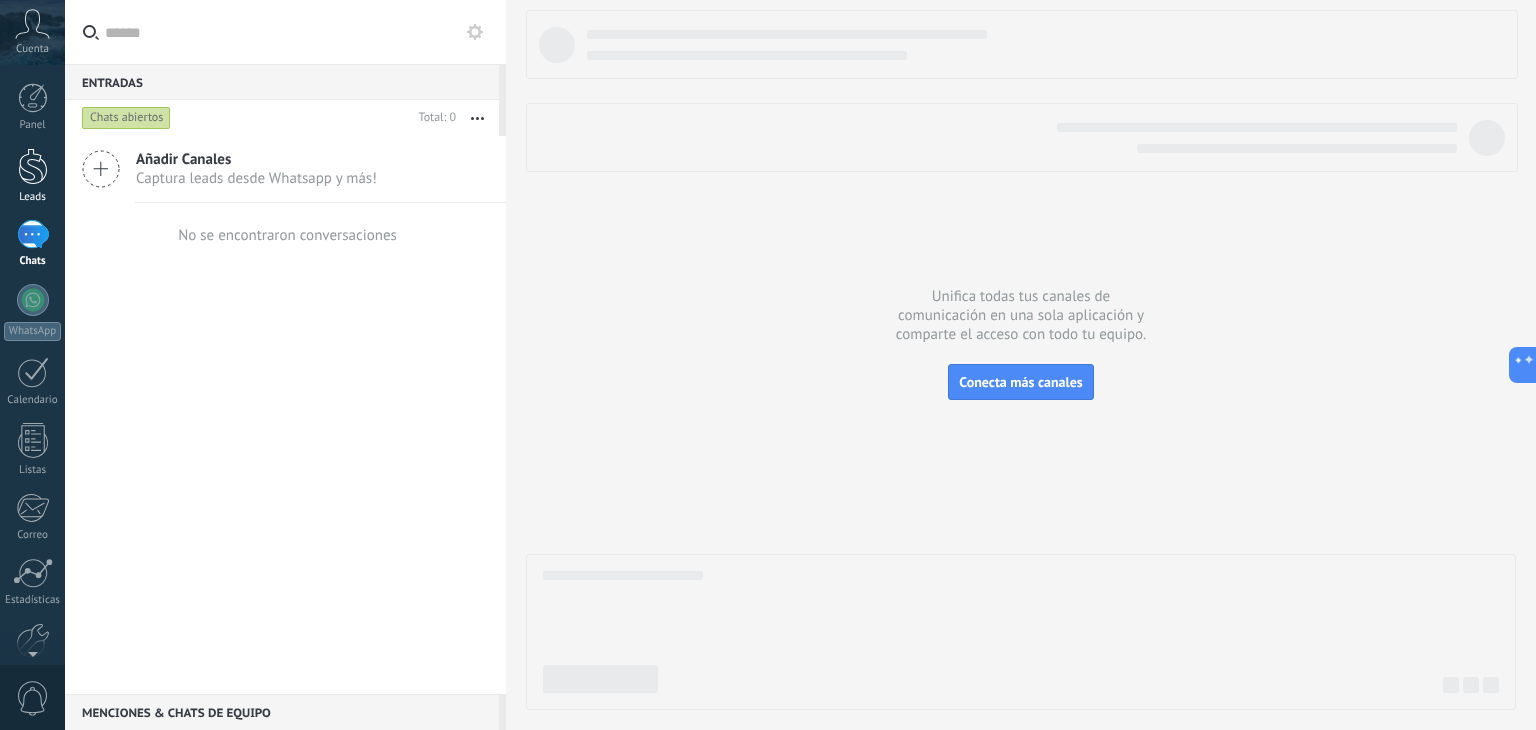 click at bounding box center (33, 166) 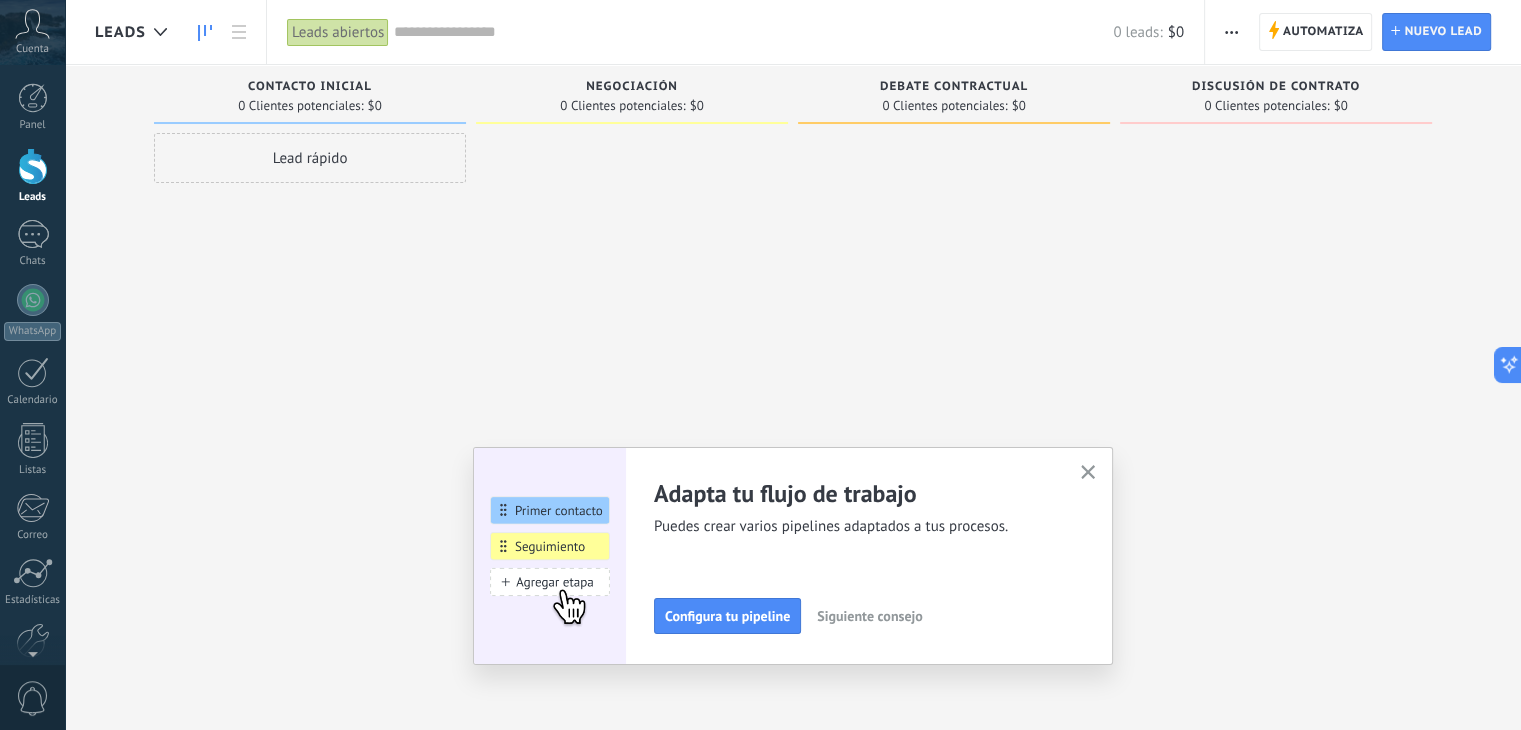 click 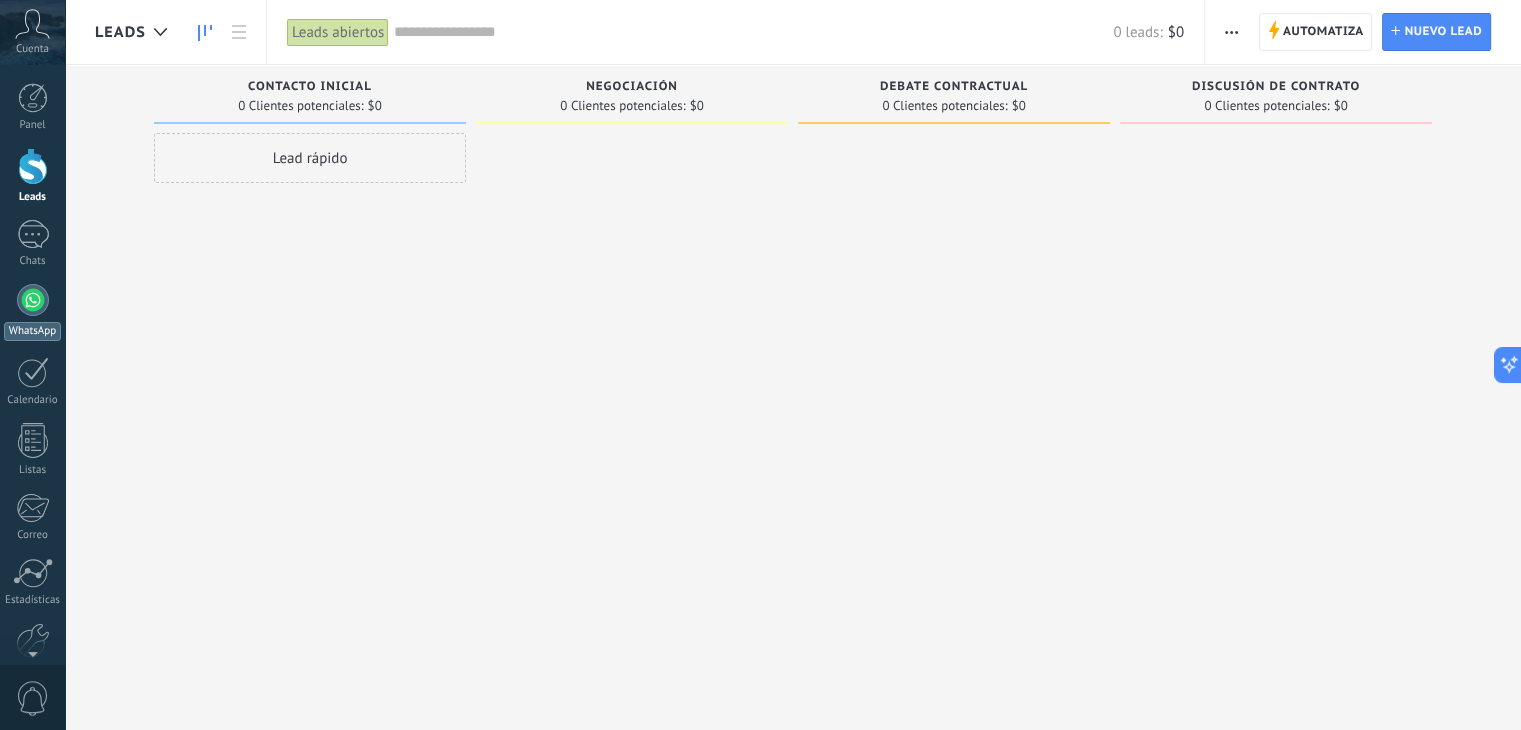 click at bounding box center [33, 300] 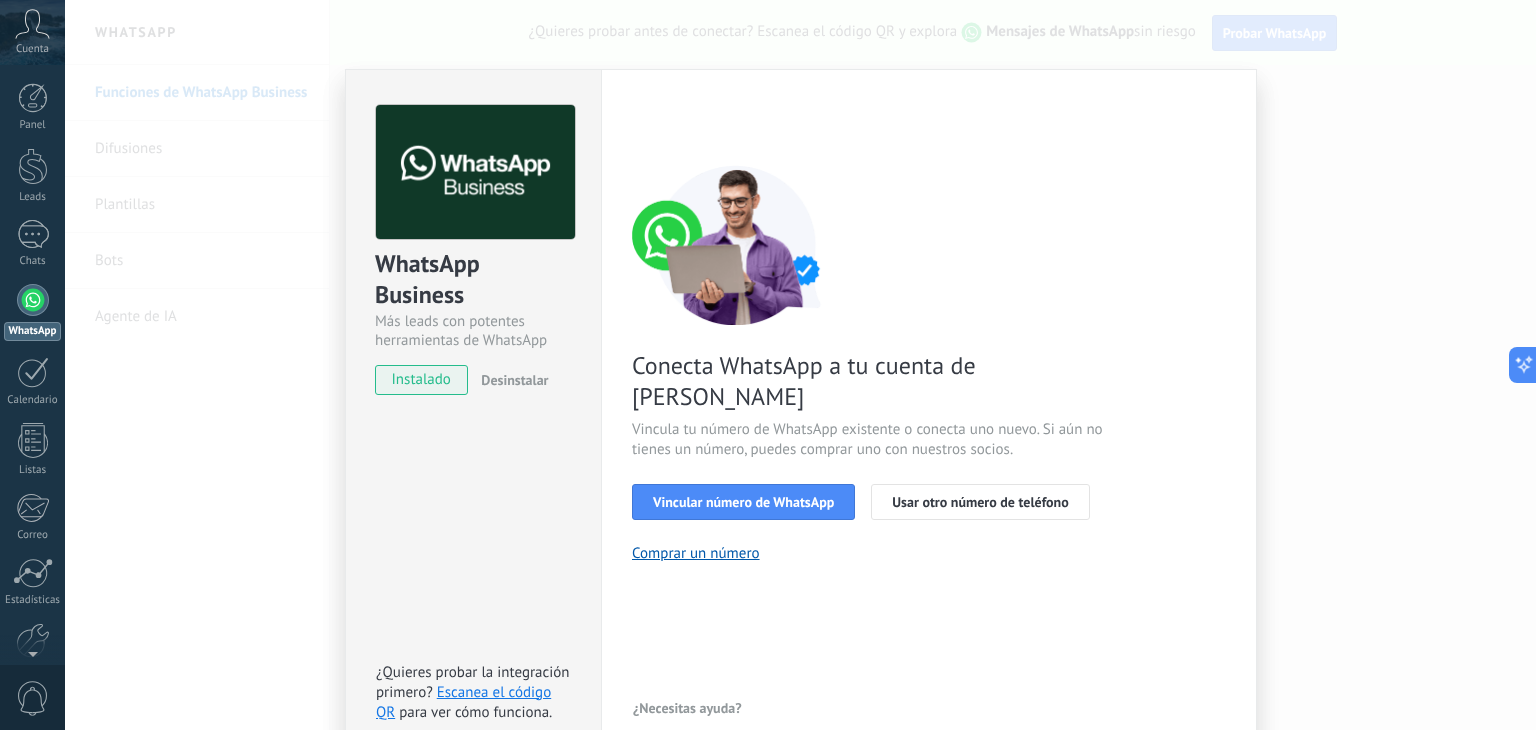 click on "Desinstalar" at bounding box center (514, 380) 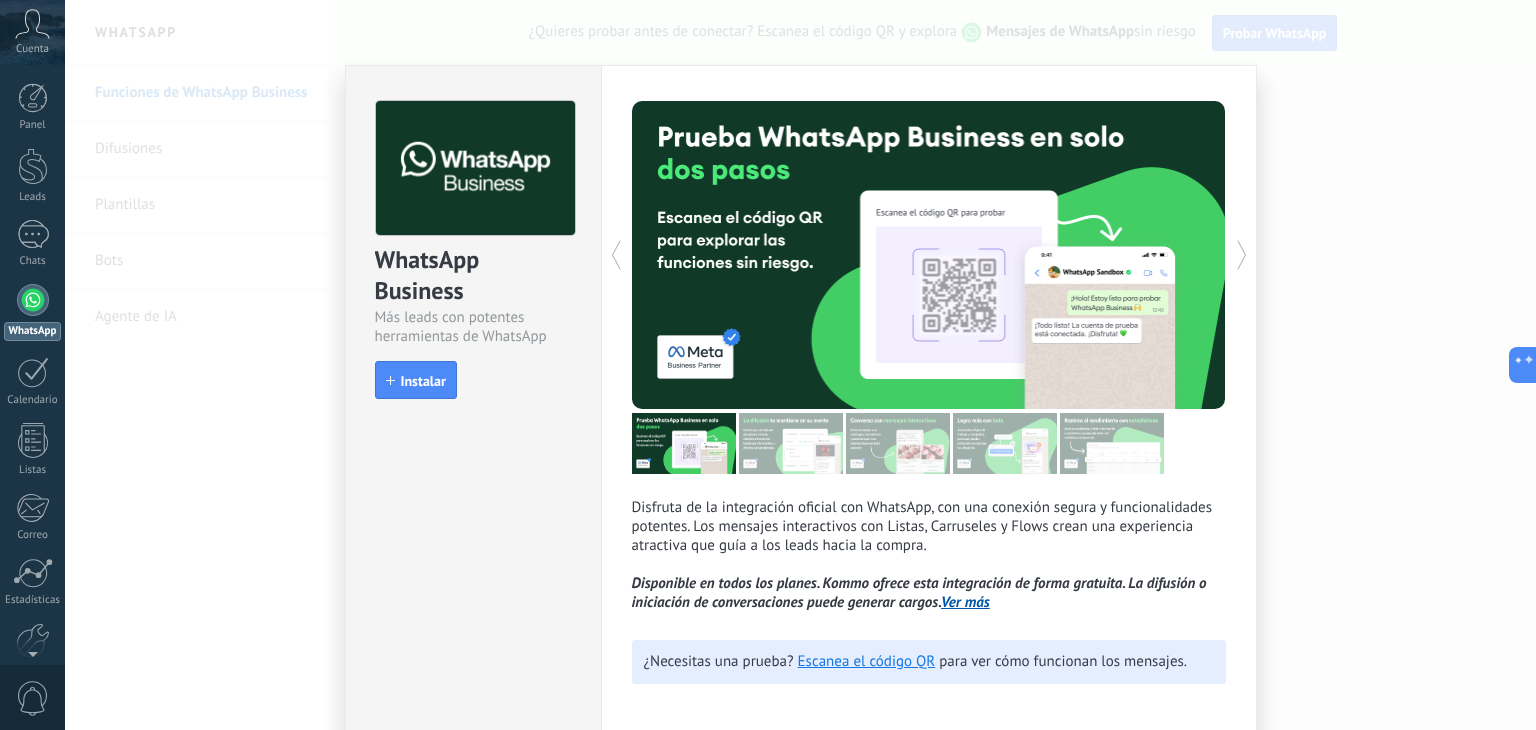 click on "WhatsApp Business Más leads con potentes herramientas de WhatsApp install Instalar Disfruta de la integración oficial con WhatsApp, con una conexión segura y funcionalidades potentes. Los mensajes interactivos con Listas, Carruseles y Flows crean una experiencia atractiva que guía a los leads hacia la compra.    Disponible en todos los planes. Kommo ofrece esta integración de forma gratuita. La difusión o iniciación de conversaciones puede generar cargos.  Ver más más ¿Necesitas una prueba?   Escanea el código QR   para ver cómo funcionan los mensajes." at bounding box center [800, 365] 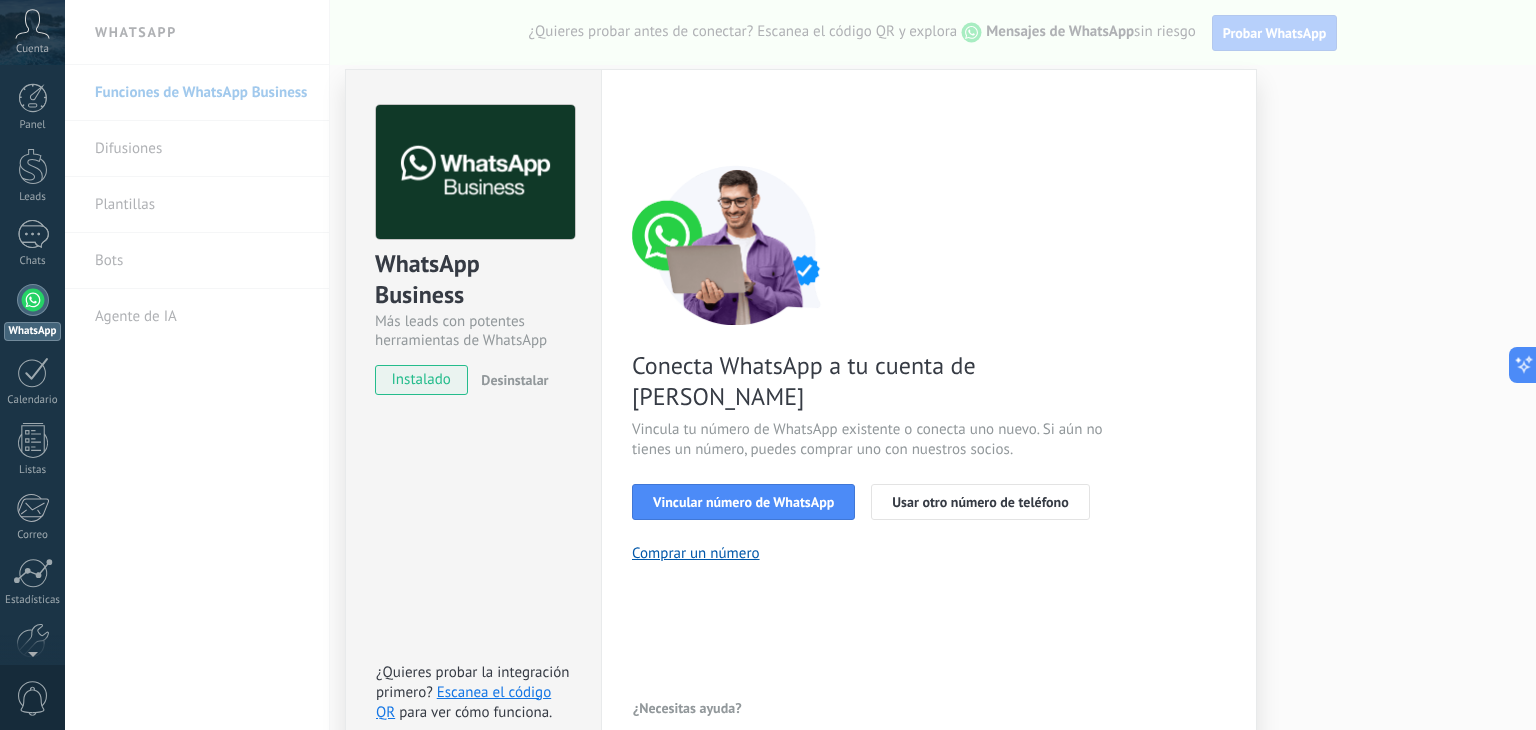 click on "WhatsApp Business Más leads con potentes herramientas de WhatsApp instalado Desinstalar ¿Quieres probar la integración primero?   Escanea el código QR   para ver cómo funciona. Configuraciones Autorizaciones Esta pestaña registra a los usuarios que han concedido acceso a las integración a esta cuenta. Si deseas remover la posibilidad que un usuario pueda enviar solicitudes a la cuenta en nombre de esta integración, puedes revocar el acceso. Si el acceso a todos los usuarios es revocado, la integración dejará de funcionar. Esta aplicacion está instalada, pero nadie le ha dado acceso aun. WhatsApp Cloud API más _:  Guardar < Volver 1 Seleccionar aplicación 2 Conectar Facebook  3 Finalizar configuración Conecta WhatsApp a tu cuenta de Kommo Vincula tu número de WhatsApp existente o conecta uno nuevo. Si aún no tienes un número, puedes comprar uno con nuestros socios. Vincular número de WhatsApp Usar otro número de teléfono Comprar un número ¿Necesitas ayuda?" at bounding box center [800, 365] 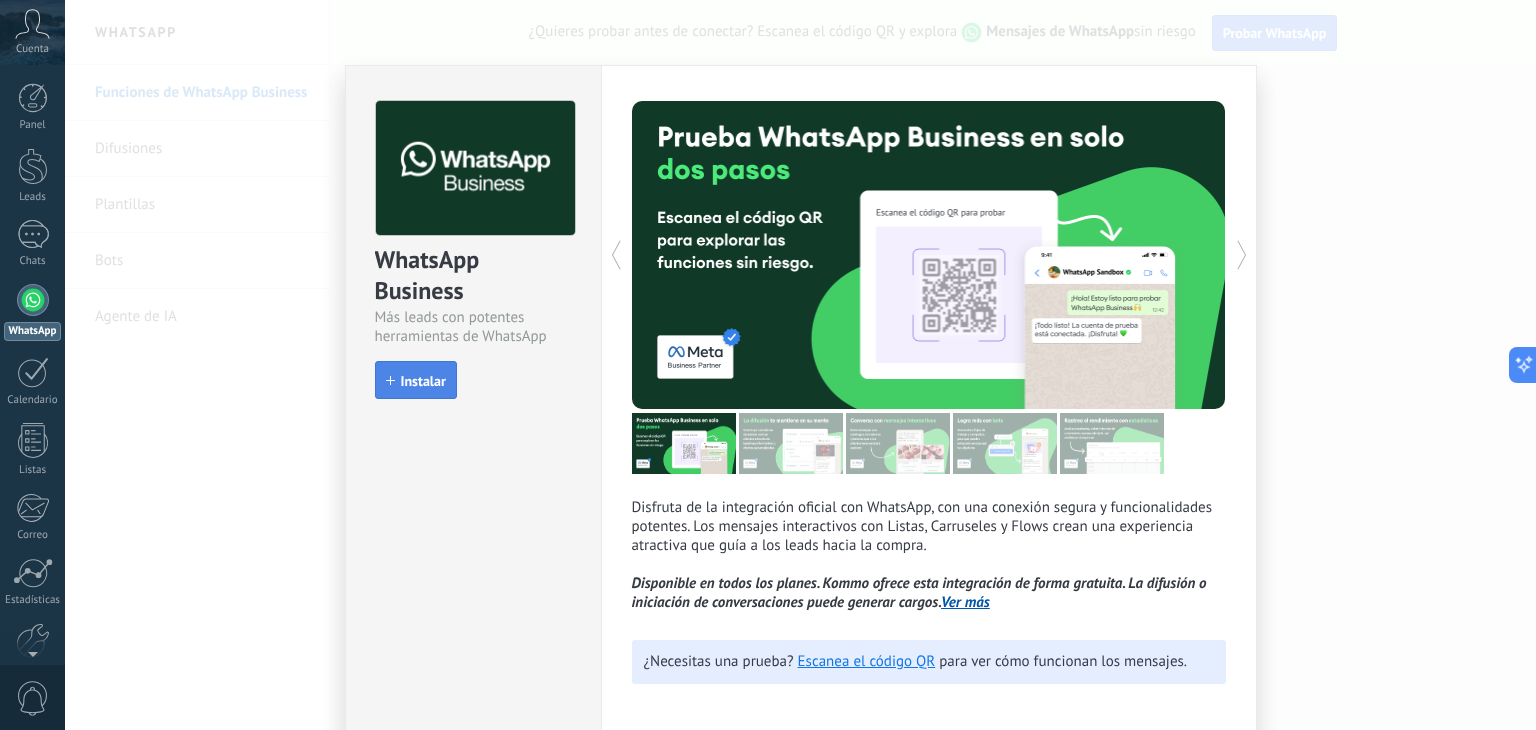 click on "Instalar" at bounding box center (423, 381) 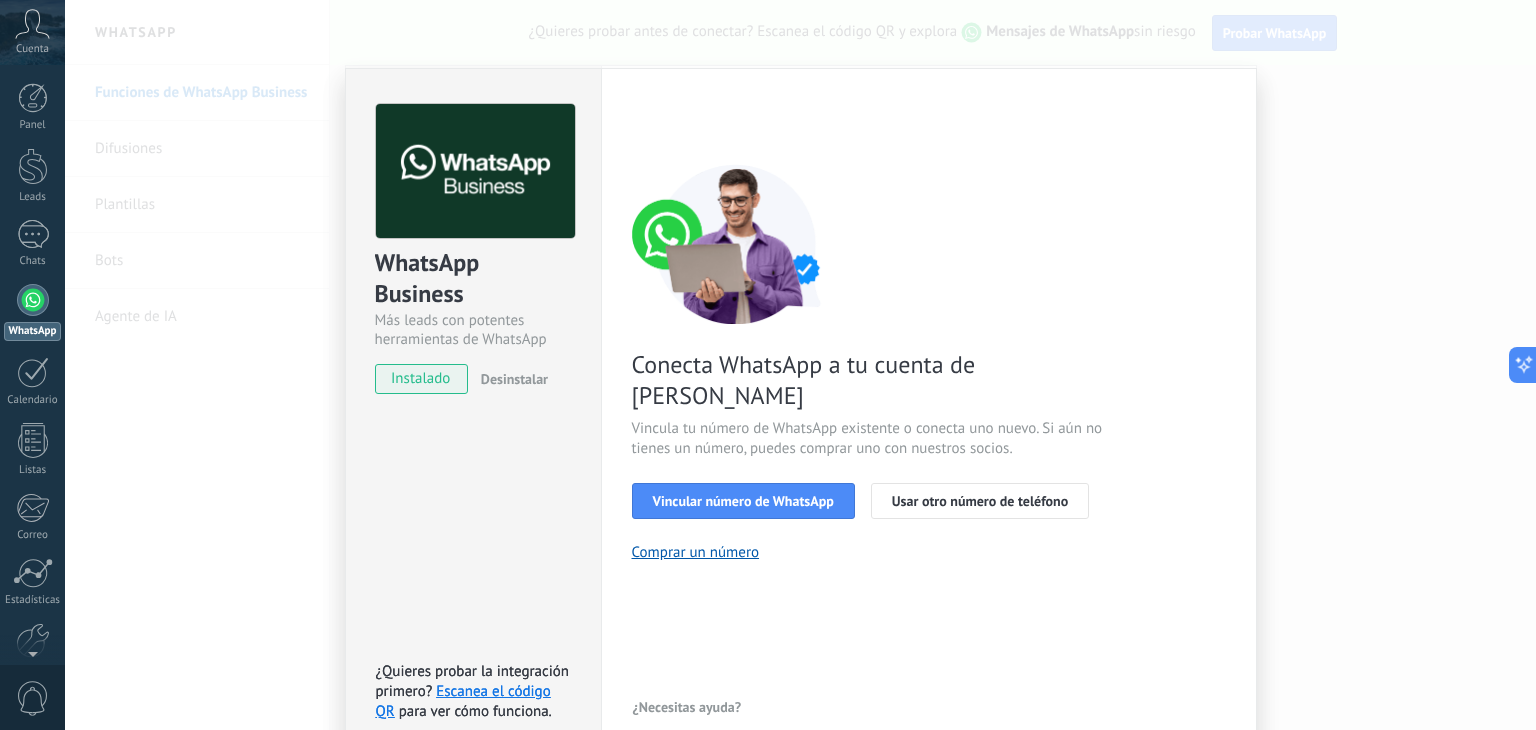 click on "WhatsApp Business Más leads con potentes herramientas de WhatsApp instalado Desinstalar ¿Quieres probar la integración primero?   Escanea el código QR   para ver cómo funciona. ¿Quieres probar la integración primero?   Escanea el código QR   para ver cómo funciona. Configuraciones Autorizaciones Esta pestaña registra a los usuarios que han concedido acceso a las integración a esta cuenta. Si deseas remover la posibilidad que un usuario pueda enviar solicitudes a la cuenta en nombre de esta integración, puedes revocar el acceso. Si el acceso a todos los usuarios es revocado, la integración dejará de funcionar. Esta aplicacion está instalada, pero nadie le ha dado acceso aun. WhatsApp Cloud API más _:  Guardar < Volver 1 Seleccionar aplicación 2 Conectar Facebook  3 Finalizar configuración Conecta WhatsApp a tu cuenta de Kommo Vincula tu número de WhatsApp existente o conecta uno nuevo. Si aún no tienes un número, puedes comprar uno con nuestros socios. Vincular número de WhatsApp" at bounding box center (800, 365) 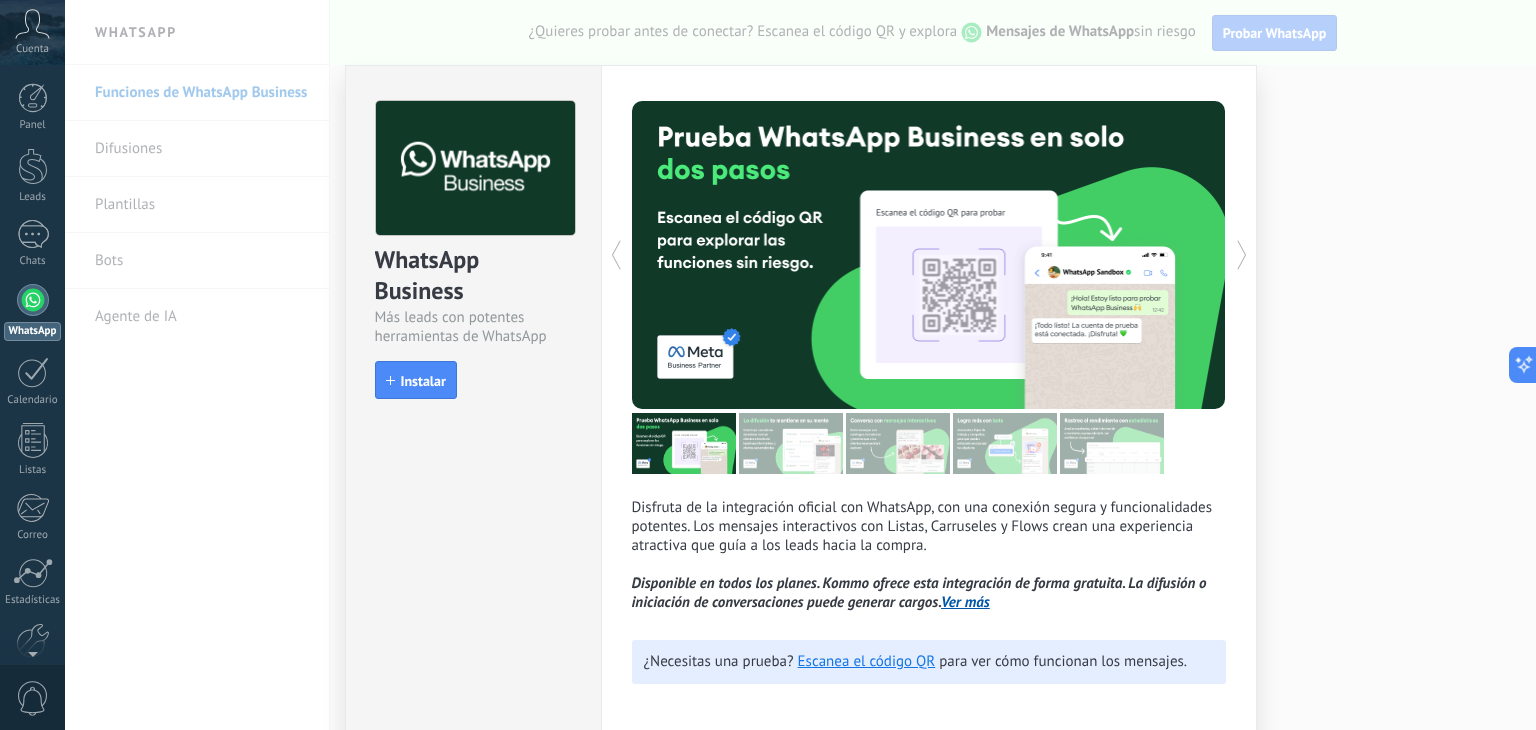 click on "WhatsApp Business Más leads con potentes herramientas de WhatsApp install Instalar Disfruta de la integración oficial con WhatsApp, con una conexión segura y funcionalidades potentes. Los mensajes interactivos con Listas, Carruseles y Flows crean una experiencia atractiva que guía a los leads hacia la compra.    Disponible en todos los planes. Kommo ofrece esta integración de forma gratuita. La difusión o iniciación de conversaciones puede generar cargos.  Ver más más ¿Necesitas una prueba?   Escanea el código QR   para ver cómo funcionan los mensajes." at bounding box center [800, 365] 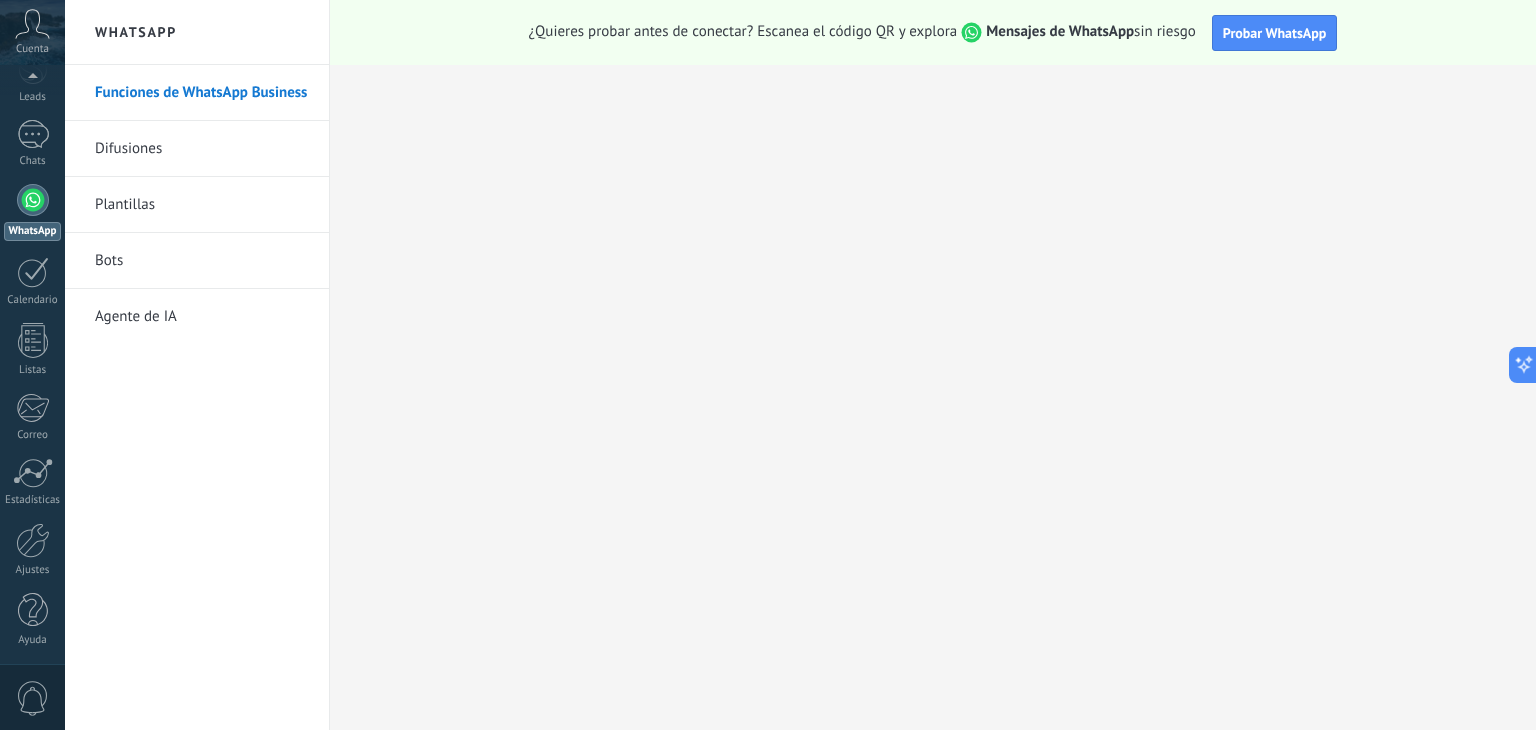 scroll, scrollTop: 0, scrollLeft: 0, axis: both 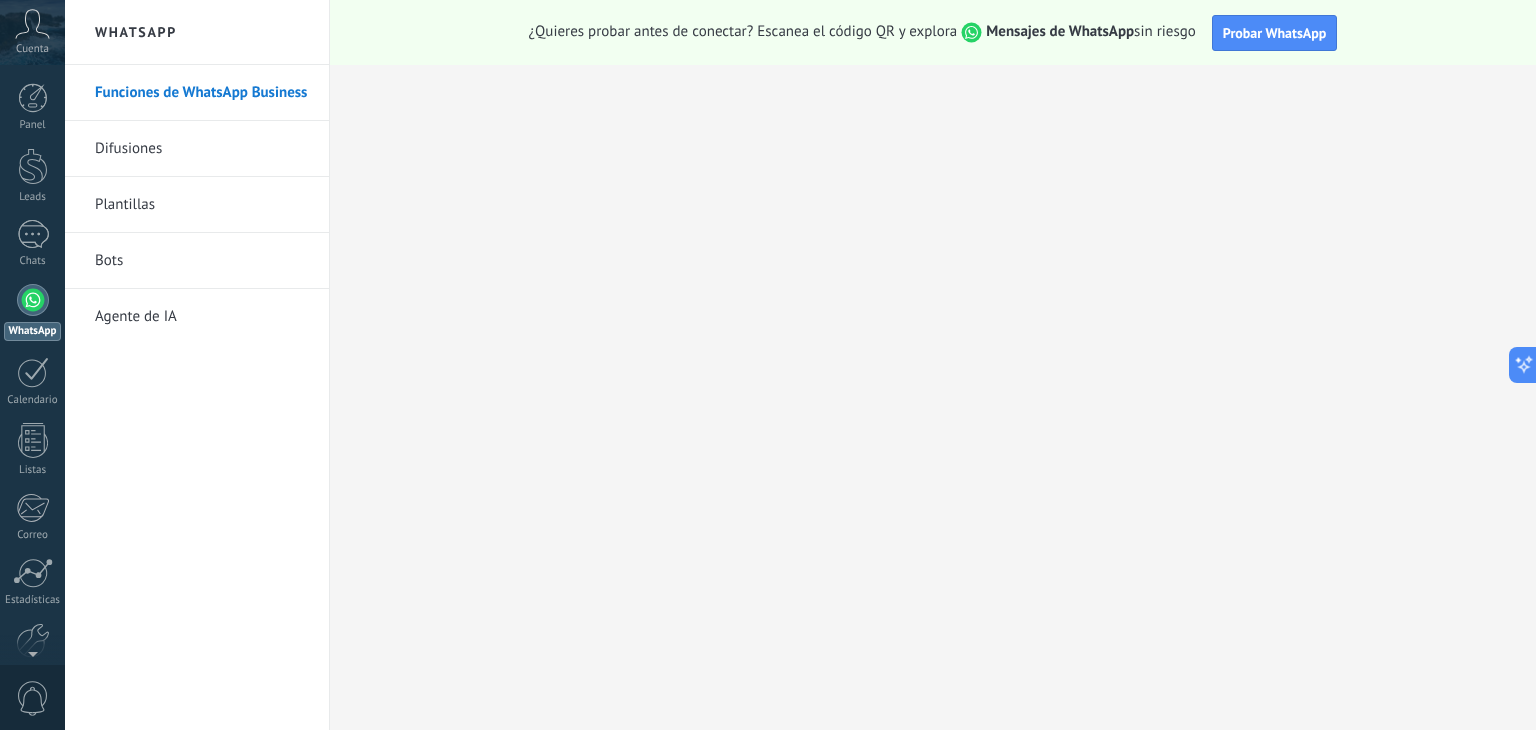 click on "Funciones de WhatsApp Business" at bounding box center (202, 93) 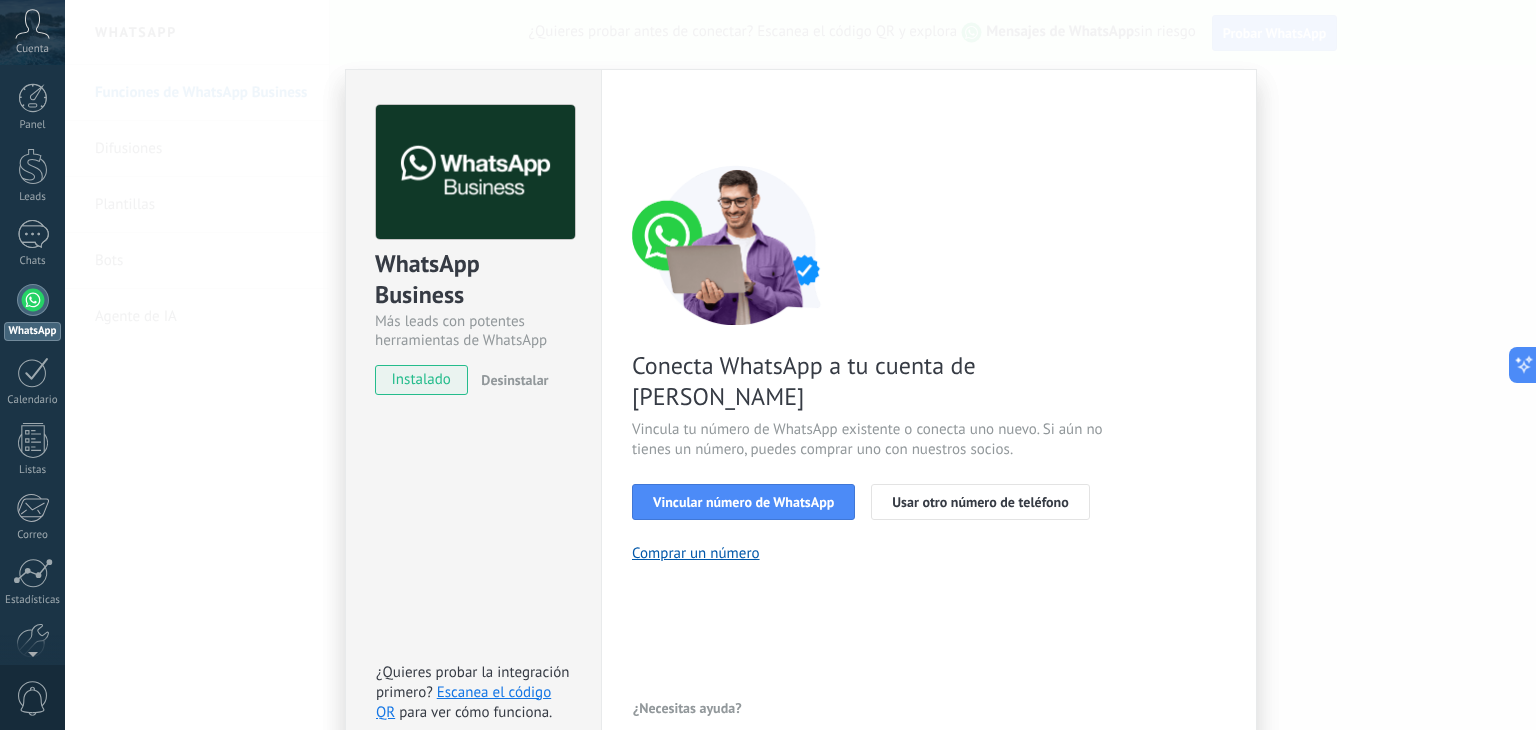click on "WhatsApp Business Más leads con potentes herramientas de WhatsApp instalado Desinstalar ¿Quieres probar la integración primero?   Escanea el código QR   para ver cómo funciona. Configuraciones Autorizaciones Esta pestaña registra a los usuarios que han concedido acceso a las integración a esta cuenta. Si deseas remover la posibilidad que un usuario pueda enviar solicitudes a la cuenta en nombre de esta integración, puedes revocar el acceso. Si el acceso a todos los usuarios es revocado, la integración dejará de funcionar. Esta aplicacion está instalada, pero nadie le ha dado acceso aun. WhatsApp Cloud API más _:  Guardar < Volver 1 Seleccionar aplicación 2 Conectar Facebook  3 Finalizar configuración Conecta WhatsApp a tu cuenta de Kommo Vincula tu número de WhatsApp existente o conecta uno nuevo. Si aún no tienes un número, puedes comprar uno con nuestros socios. Vincular número de WhatsApp Usar otro número de teléfono Comprar un número ¿Necesitas ayuda?" at bounding box center (800, 365) 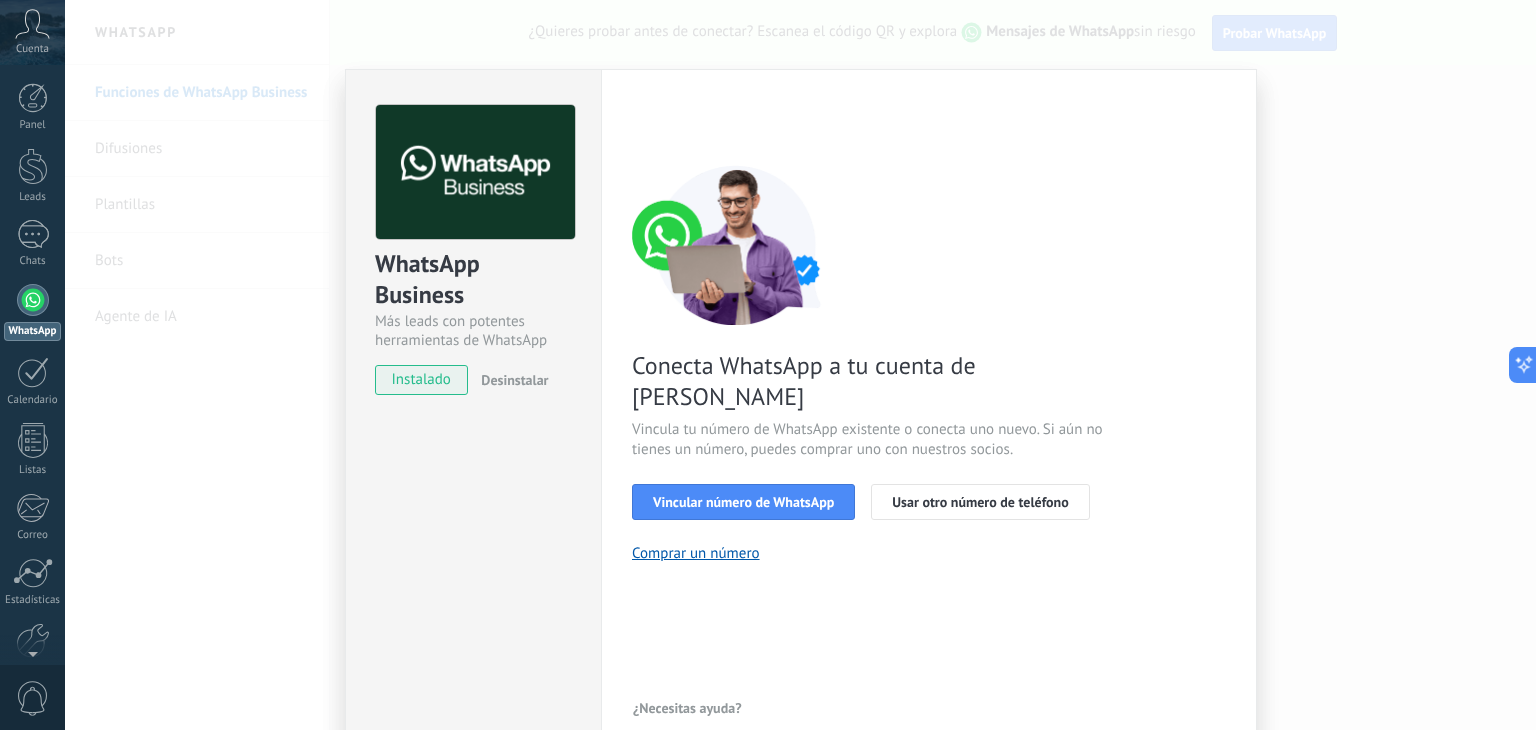 click on "WhatsApp Business Más leads con potentes herramientas de WhatsApp instalado Desinstalar Configuraciones Autorizaciones Esta pestaña registra a los usuarios que han concedido acceso a las integración a esta cuenta. Si deseas remover la posibilidad que un usuario pueda enviar solicitudes a la cuenta en nombre de esta integración, puedes revocar el acceso. Si el acceso a todos los usuarios es revocado, la integración dejará de funcionar. Esta aplicacion está instalada, pero nadie le ha dado acceso aun. WhatsApp Cloud API más _:  Guardar < Volver 1 Seleccionar aplicación 2 Conectar Facebook  3 Finalizar configuración Conecta WhatsApp a tu cuenta de Kommo Vincula tu número de WhatsApp existente o conecta uno nuevo. Si aún no tienes un número, puedes comprar uno con nuestros socios. Vincular número de WhatsApp Usar otro número de teléfono Comprar un número ¿Necesitas ayuda? ¿Necesitas una prueba?   Escanea el código QR   para ver cómo funcionan los mensajes." at bounding box center [800, 365] 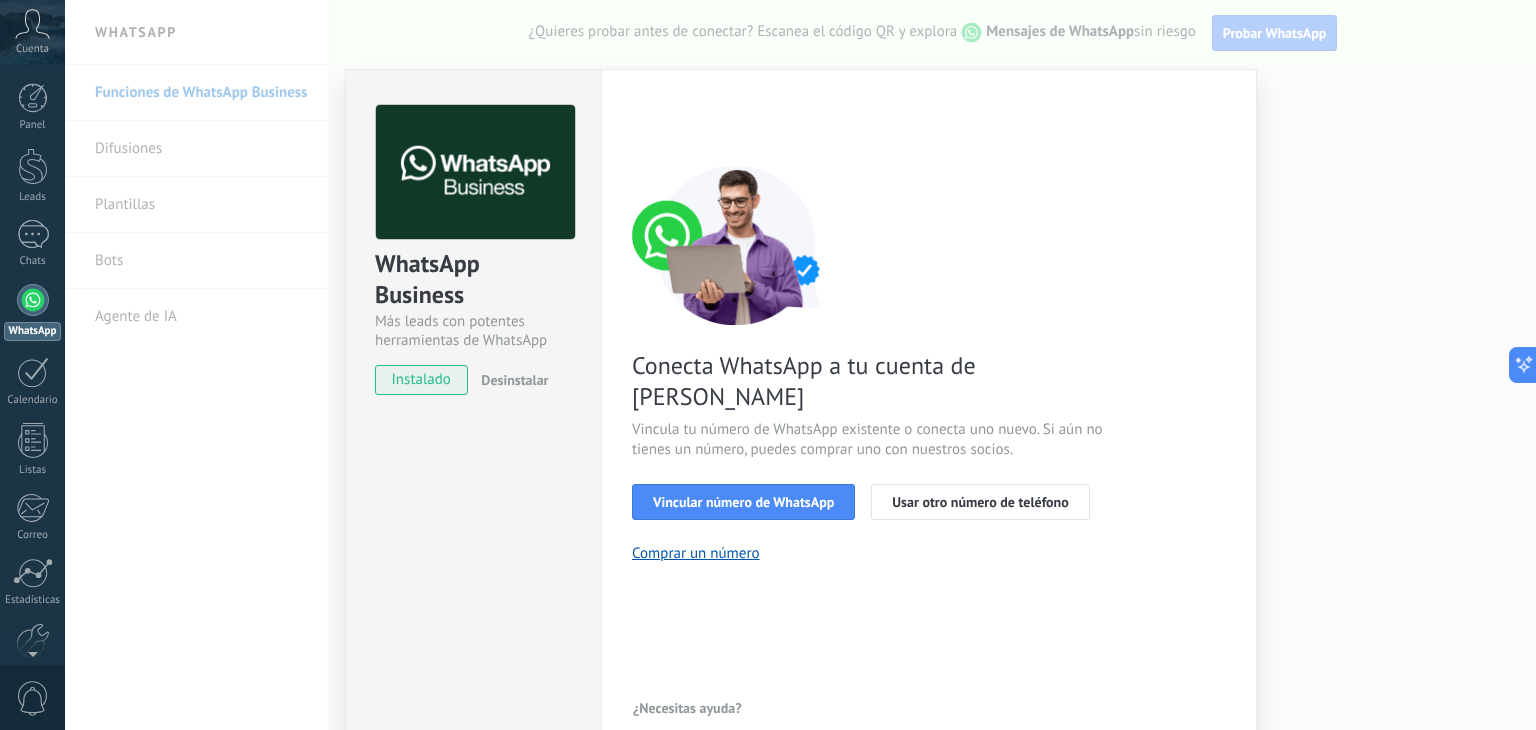 click on "WhatsApp Business Más leads con potentes herramientas de WhatsApp instalado Desinstalar Configuraciones Autorizaciones Esta pestaña registra a los usuarios que han concedido acceso a las integración a esta cuenta. Si deseas remover la posibilidad que un usuario pueda enviar solicitudes a la cuenta en nombre de esta integración, puedes revocar el acceso. Si el acceso a todos los usuarios es revocado, la integración dejará de funcionar. Esta aplicacion está instalada, pero nadie le ha dado acceso aun. WhatsApp Cloud API más _:  Guardar < Volver 1 Seleccionar aplicación 2 Conectar Facebook  3 Finalizar configuración Conecta WhatsApp a tu cuenta de Kommo Vincula tu número de WhatsApp existente o conecta uno nuevo. Si aún no tienes un número, puedes comprar uno con nuestros socios. Vincular número de WhatsApp Usar otro número de teléfono Comprar un número ¿Necesitas ayuda? ¿Necesitas una prueba?   Escanea el código QR   para ver cómo funcionan los mensajes." at bounding box center (800, 365) 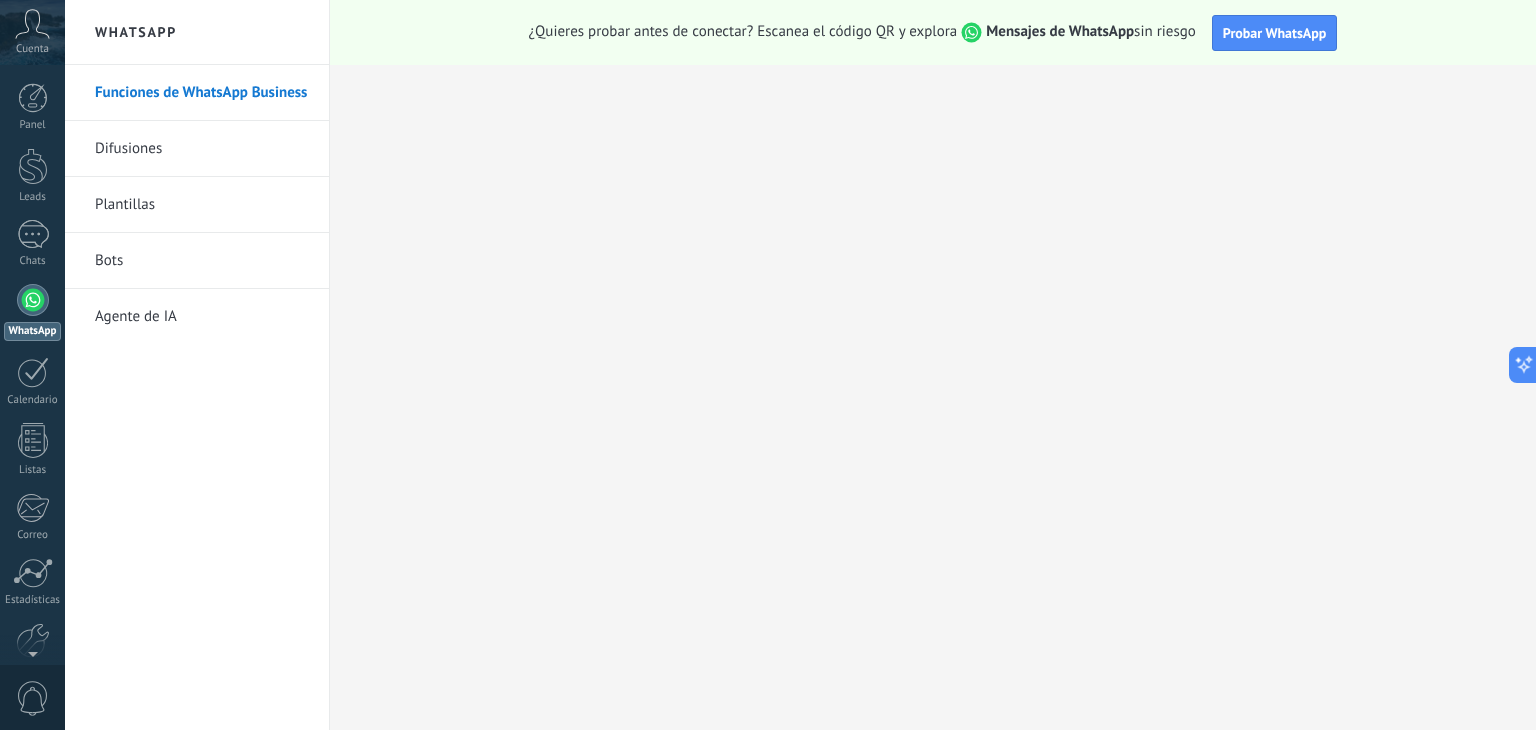 click on "Plantillas" at bounding box center [202, 205] 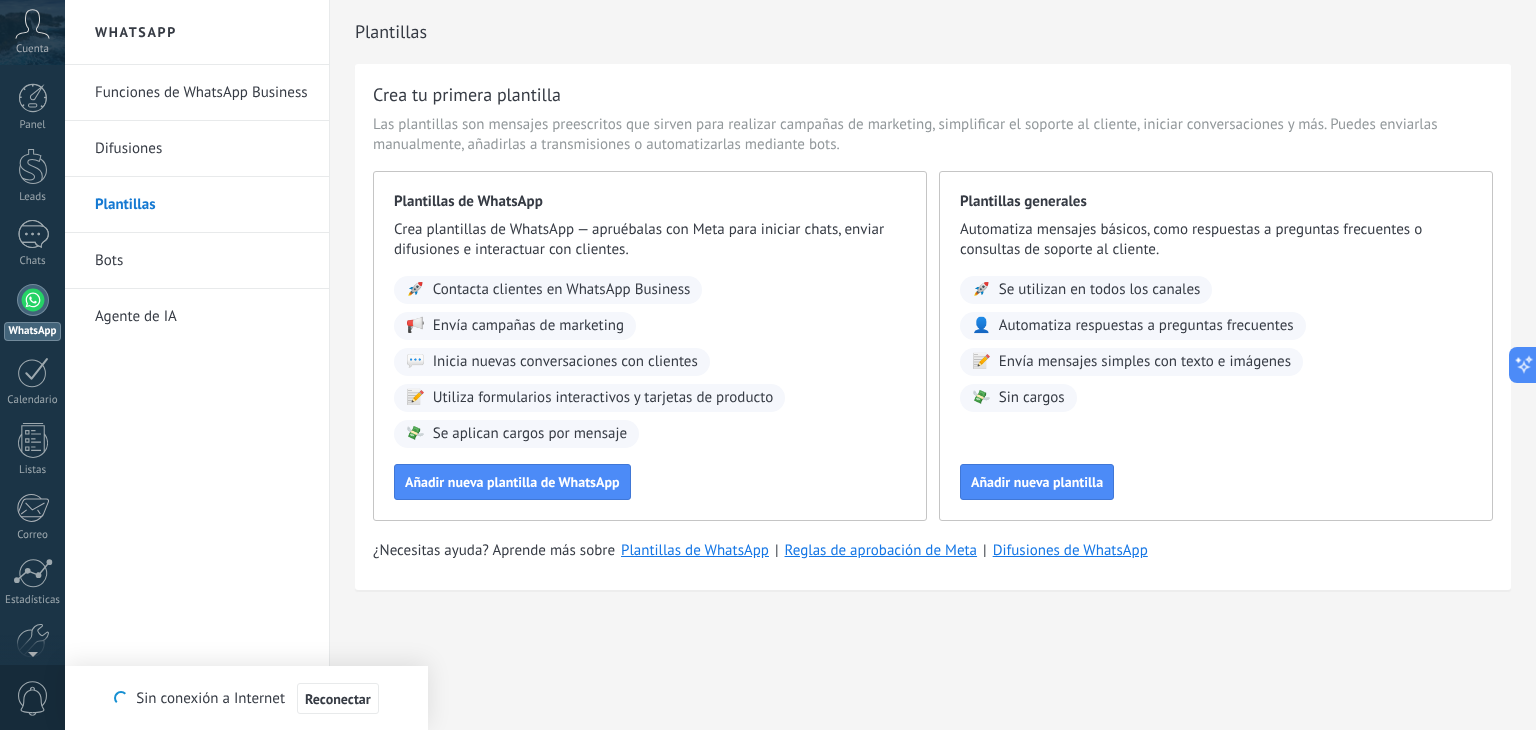 click at bounding box center [33, 300] 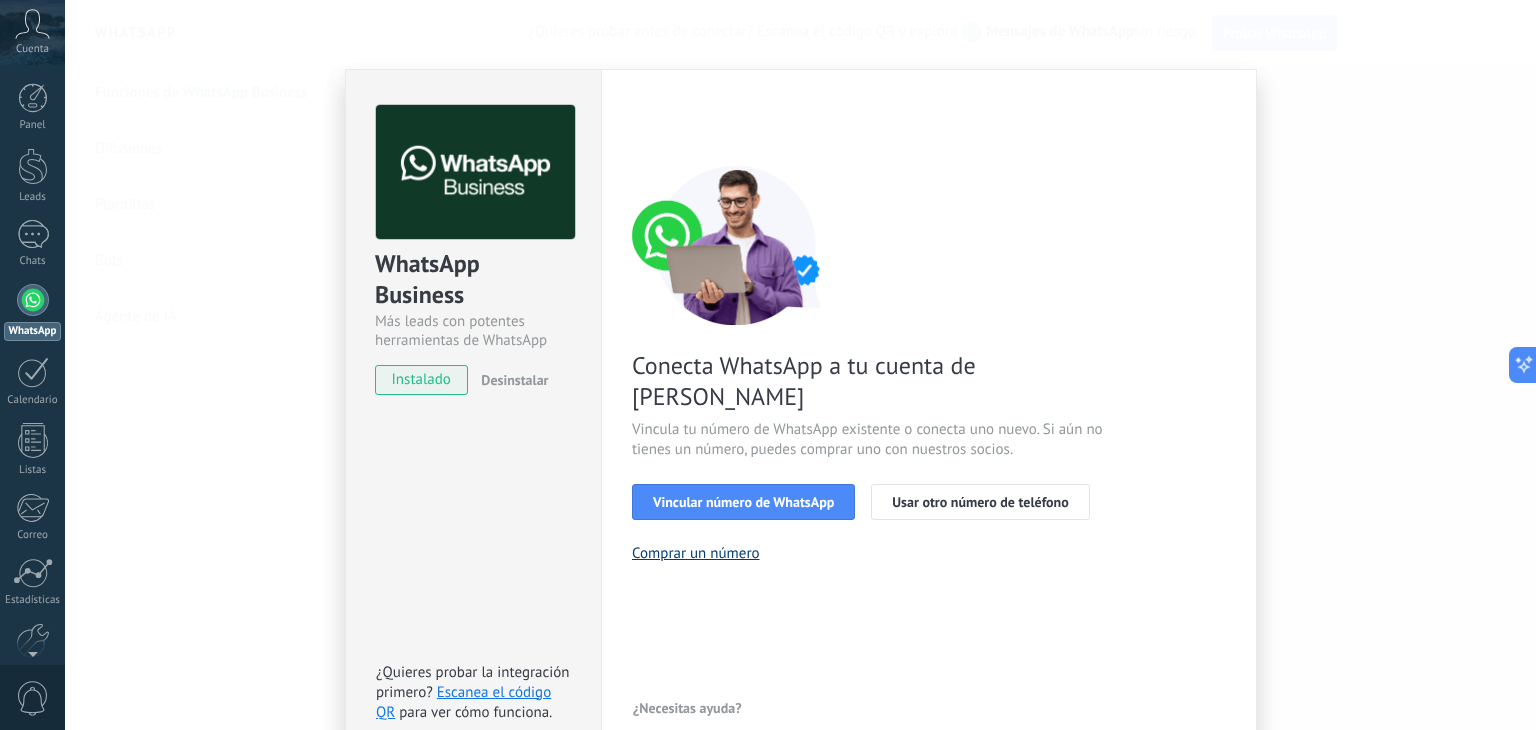 click on "Comprar un número" at bounding box center [696, 553] 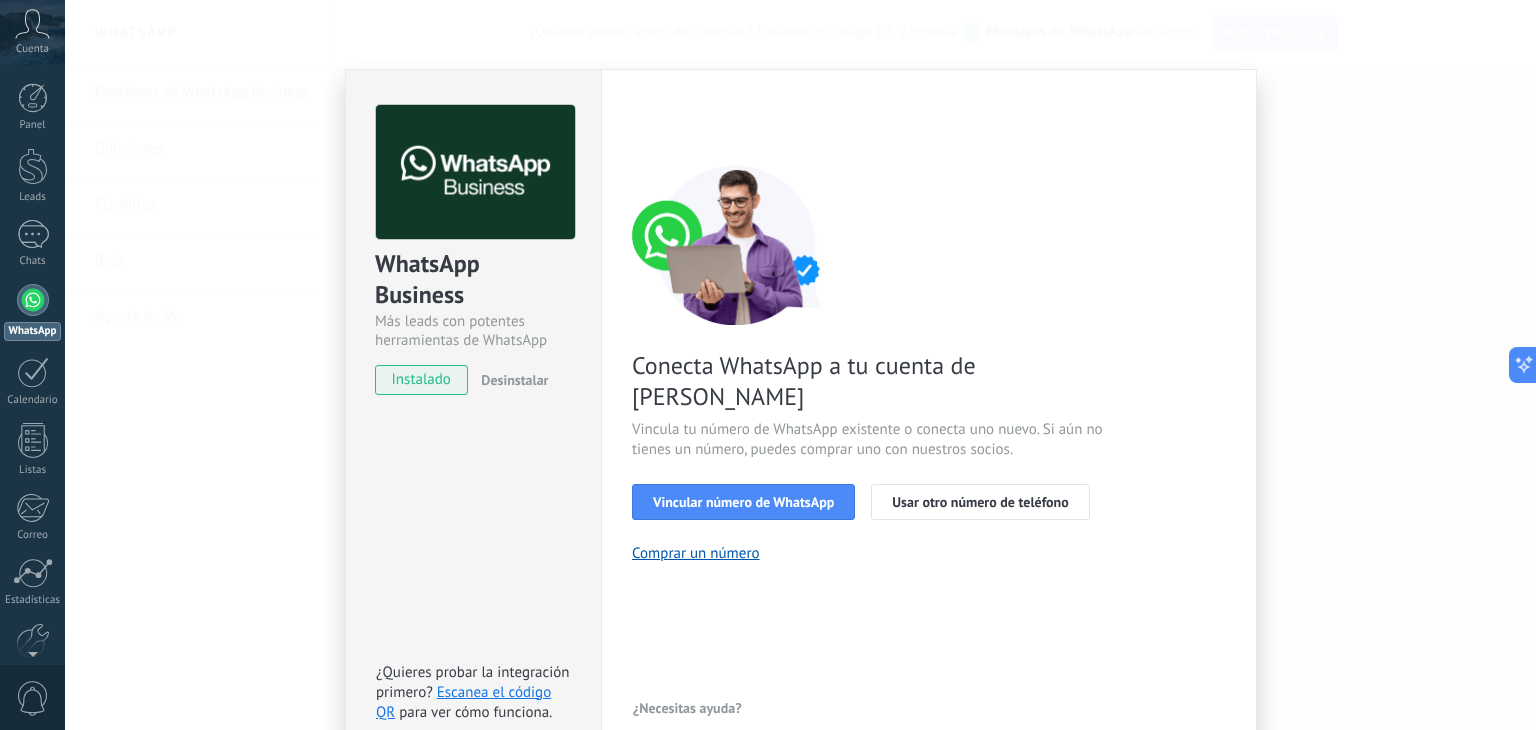 click at bounding box center (33, 300) 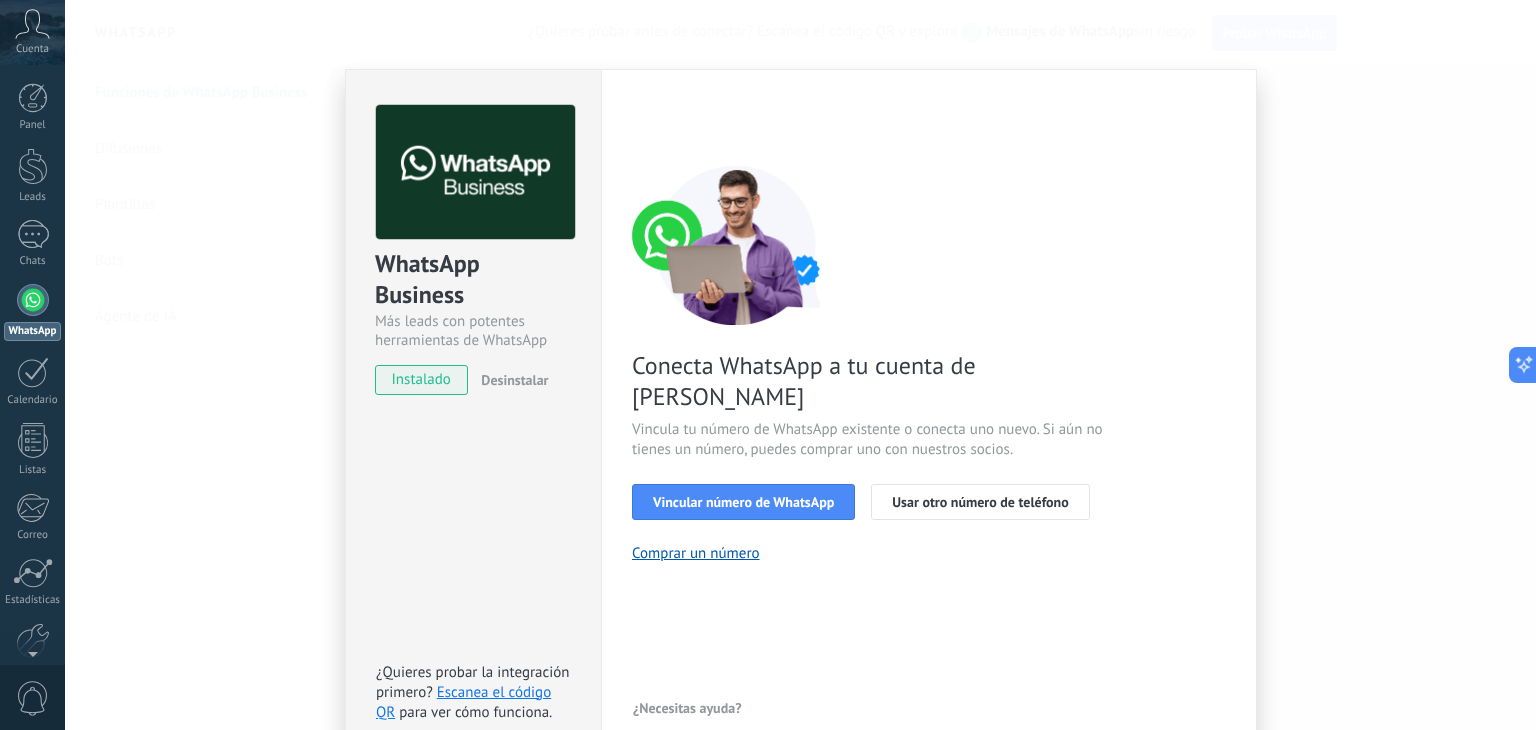 click at bounding box center (33, 300) 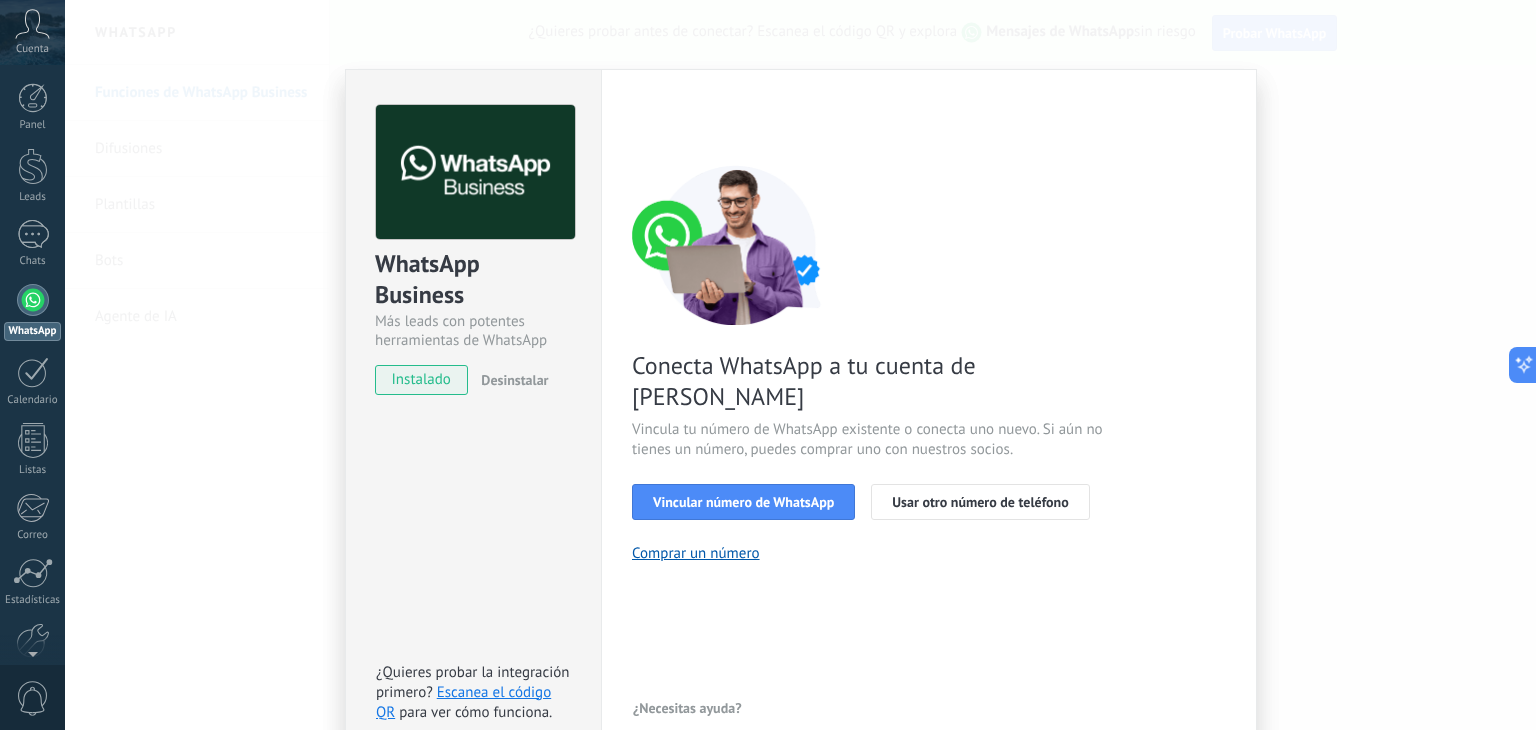 click on "WhatsApp Business Más leads con potentes herramientas de WhatsApp instalado Desinstalar ¿Quieres probar la integración primero?   Escanea el código QR   para ver cómo funciona. Configuraciones Autorizaciones Esta pestaña registra a los usuarios que han concedido acceso a las integración a esta cuenta. Si deseas remover la posibilidad que un usuario pueda enviar solicitudes a la cuenta en nombre de esta integración, puedes revocar el acceso. Si el acceso a todos los usuarios es revocado, la integración dejará de funcionar. Esta aplicacion está instalada, pero nadie le ha dado acceso aun. WhatsApp Cloud API más _:  Guardar < Volver 1 Seleccionar aplicación 2 Conectar Facebook  3 Finalizar configuración Conecta WhatsApp a tu cuenta de Kommo Vincula tu número de WhatsApp existente o conecta uno nuevo. Si aún no tienes un número, puedes comprar uno con nuestros socios. Vincular número de WhatsApp Usar otro número de teléfono Comprar un número ¿Necesitas ayuda?" at bounding box center [800, 365] 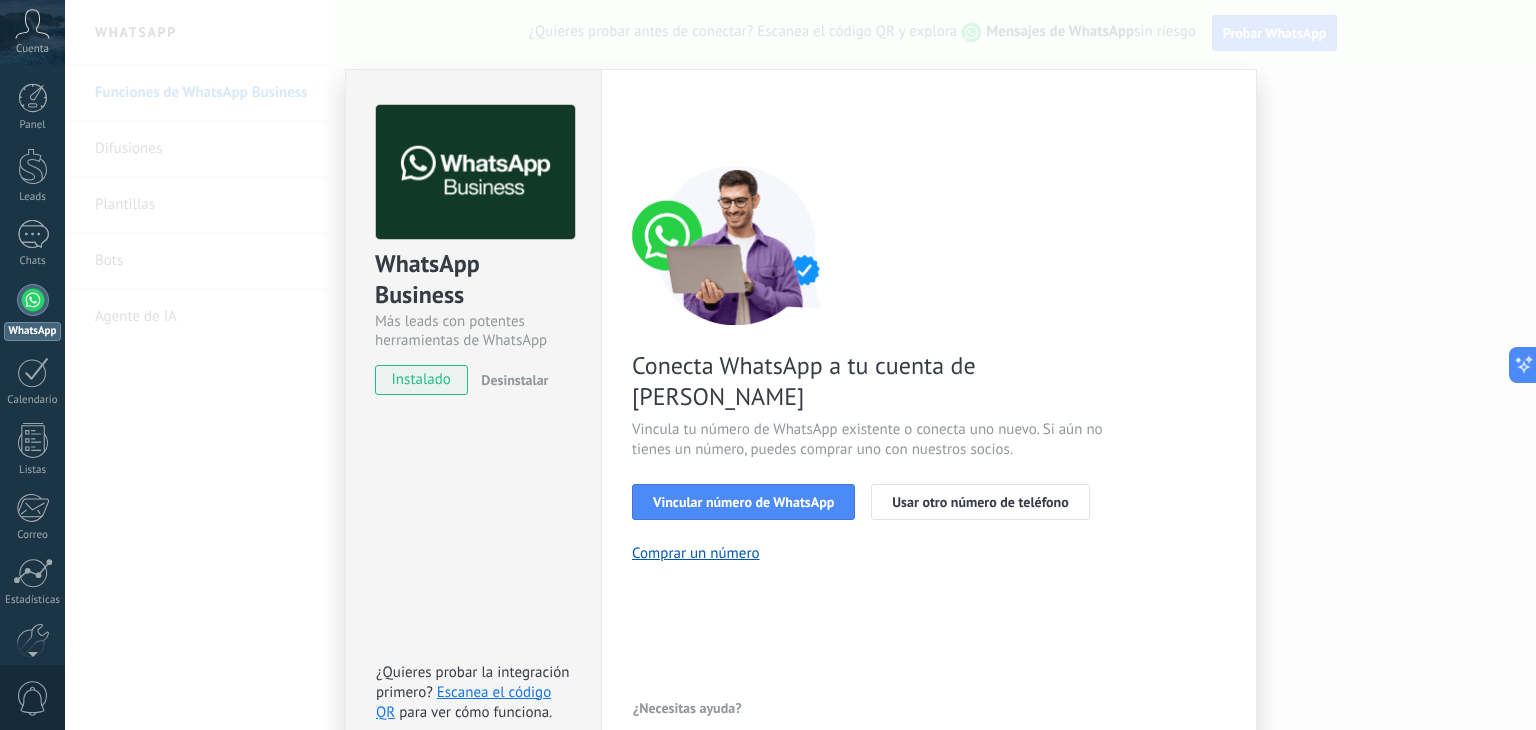 click on "WhatsApp Business Más leads con potentes herramientas de WhatsApp instalado Desinstalar ¿Quieres probar la integración primero?   Escanea el código QR   para ver cómo funciona. Configuraciones Autorizaciones Esta pestaña registra a los usuarios que han concedido acceso a las integración a esta cuenta. Si deseas remover la posibilidad que un usuario pueda enviar solicitudes a la cuenta en nombre de esta integración, puedes revocar el acceso. Si el acceso a todos los usuarios es revocado, la integración dejará de funcionar. Esta aplicacion está instalada, pero nadie le ha dado acceso aun. WhatsApp Cloud API más _:  Guardar < Volver 1 Seleccionar aplicación 2 Conectar Facebook  3 Finalizar configuración Conecta WhatsApp a tu cuenta de Kommo Vincula tu número de WhatsApp existente o conecta uno nuevo. Si aún no tienes un número, puedes comprar uno con nuestros socios. Vincular número de WhatsApp Usar otro número de teléfono Comprar un número ¿Necesitas ayuda?" at bounding box center (800, 365) 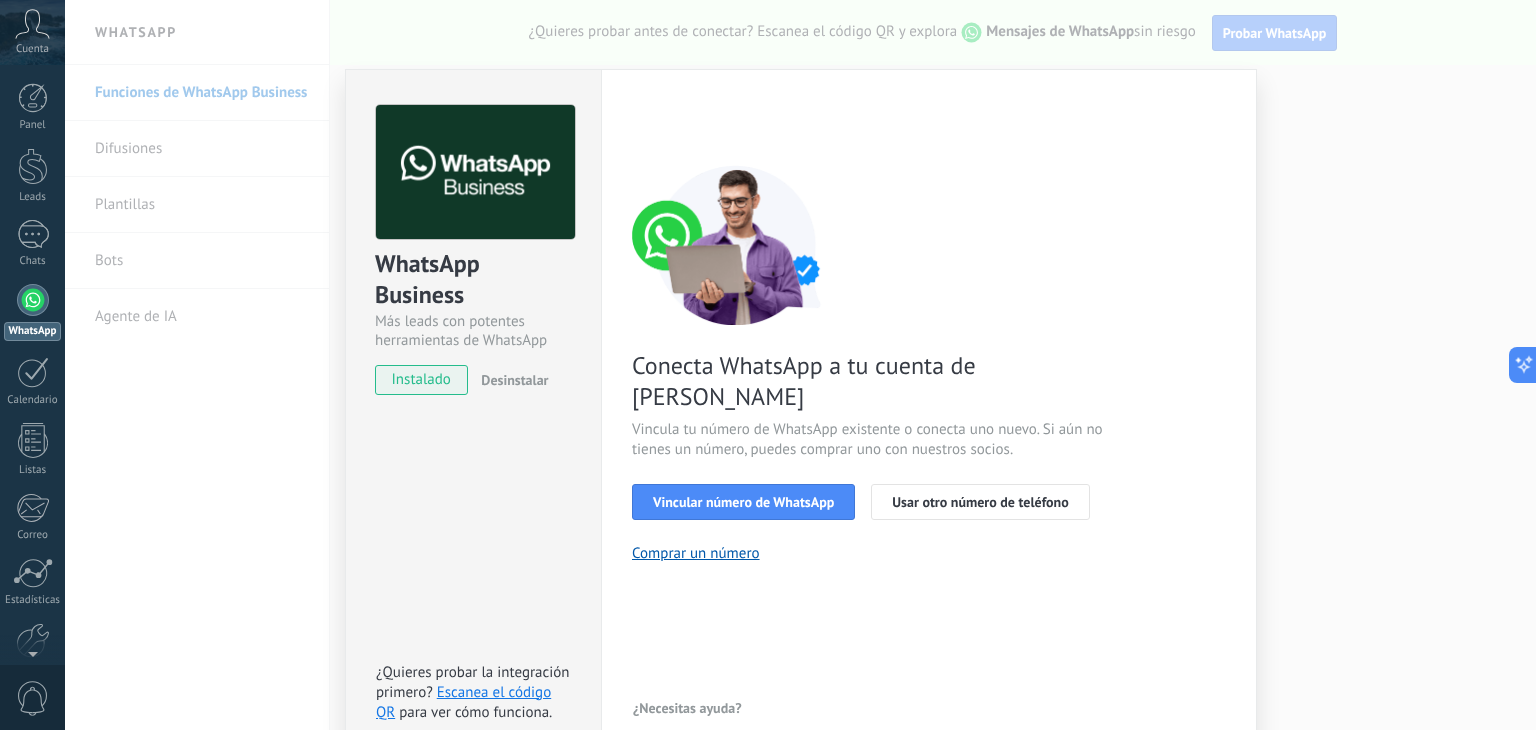 click on "WhatsApp Business Más leads con potentes herramientas de WhatsApp instalado Desinstalar ¿Quieres probar la integración primero?   Escanea el código QR   para ver cómo funciona. Configuraciones Autorizaciones Esta pestaña registra a los usuarios que han concedido acceso a las integración a esta cuenta. Si deseas remover la posibilidad que un usuario pueda enviar solicitudes a la cuenta en nombre de esta integración, puedes revocar el acceso. Si el acceso a todos los usuarios es revocado, la integración dejará de funcionar. Esta aplicacion está instalada, pero nadie le ha dado acceso aun. WhatsApp Cloud API más _:  Guardar < Volver 1 Seleccionar aplicación 2 Conectar Facebook  3 Finalizar configuración Conecta WhatsApp a tu cuenta de Kommo Vincula tu número de WhatsApp existente o conecta uno nuevo. Si aún no tienes un número, puedes comprar uno con nuestros socios. Vincular número de WhatsApp Usar otro número de teléfono Comprar un número ¿Necesitas ayuda?" at bounding box center [800, 365] 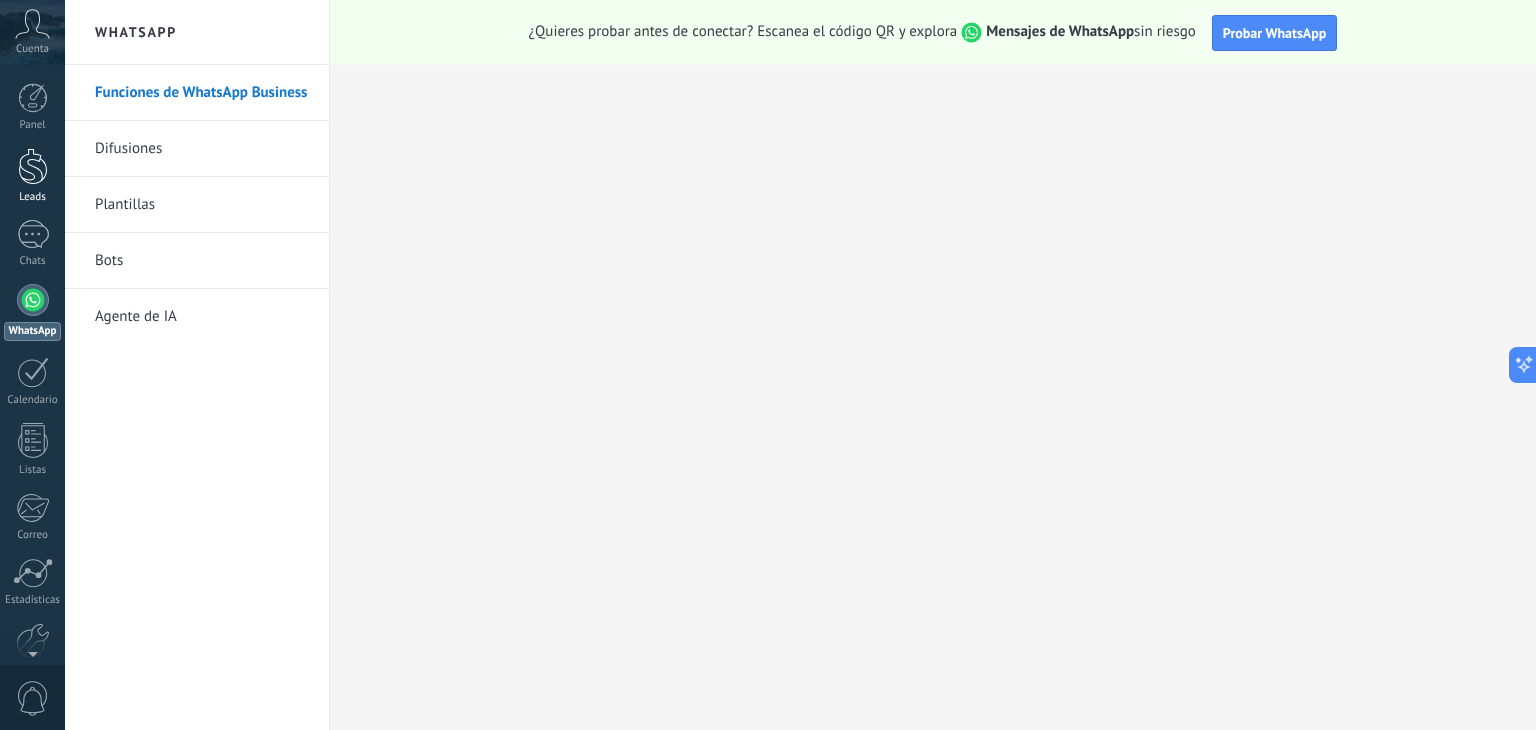 click at bounding box center [33, 166] 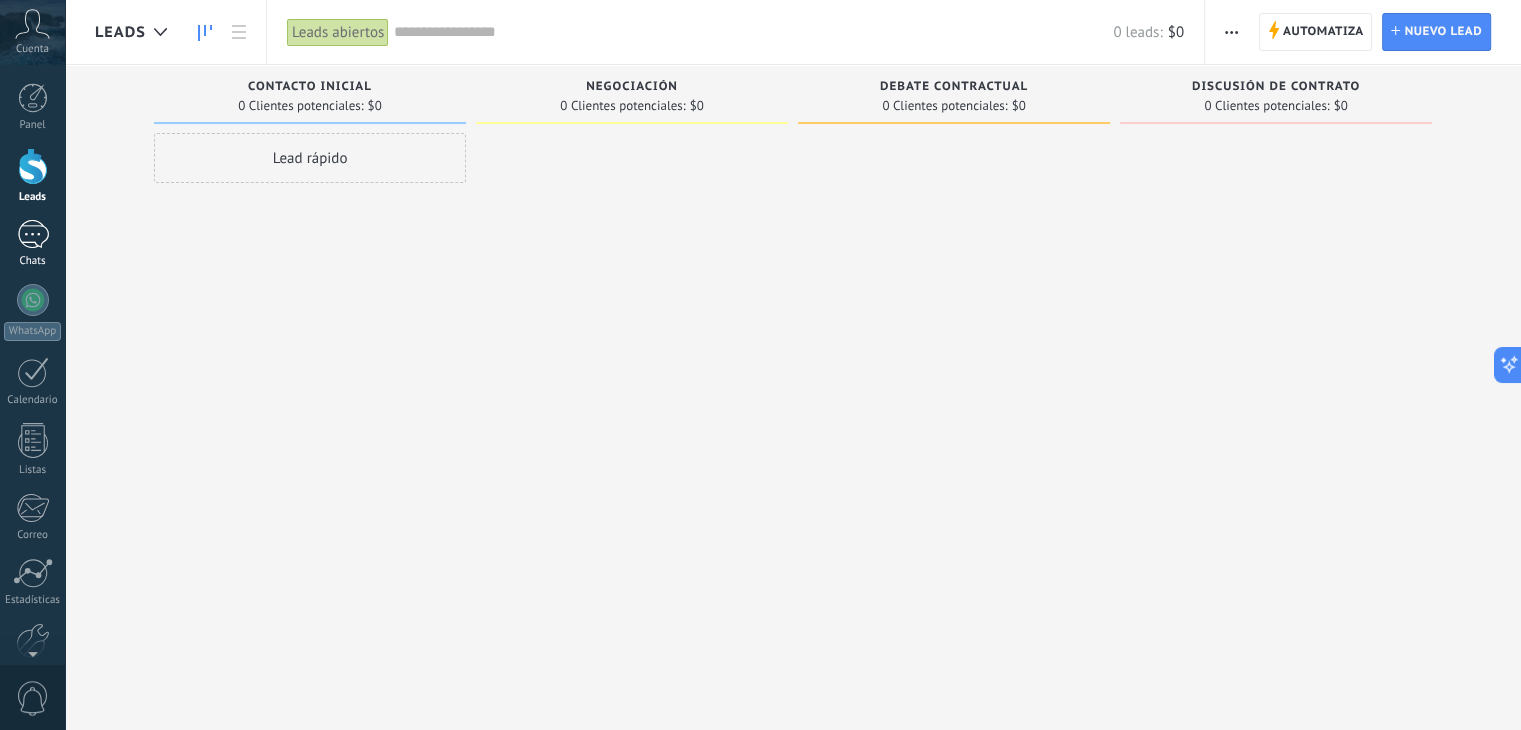 click at bounding box center (33, 234) 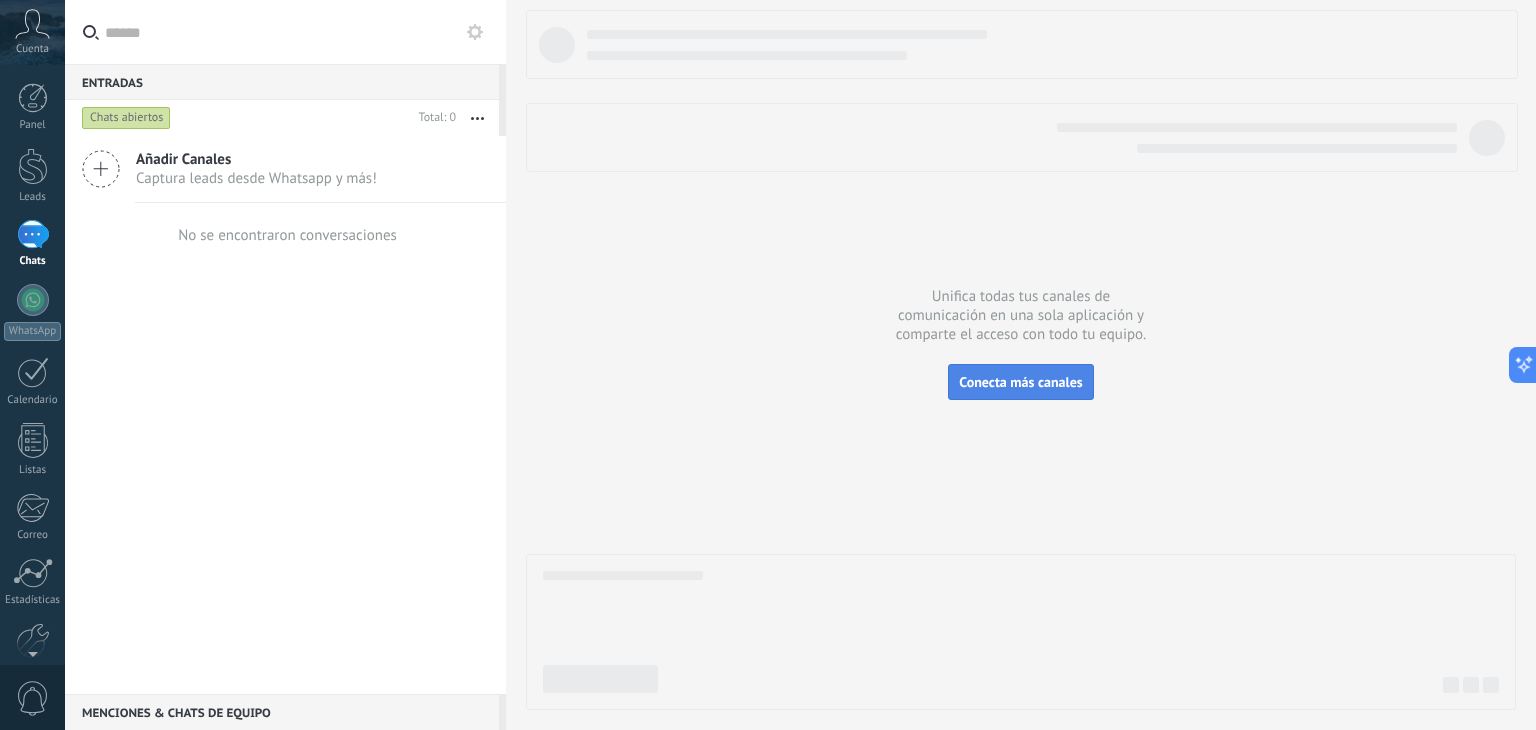 click on "Conecta más canales" at bounding box center (1020, 382) 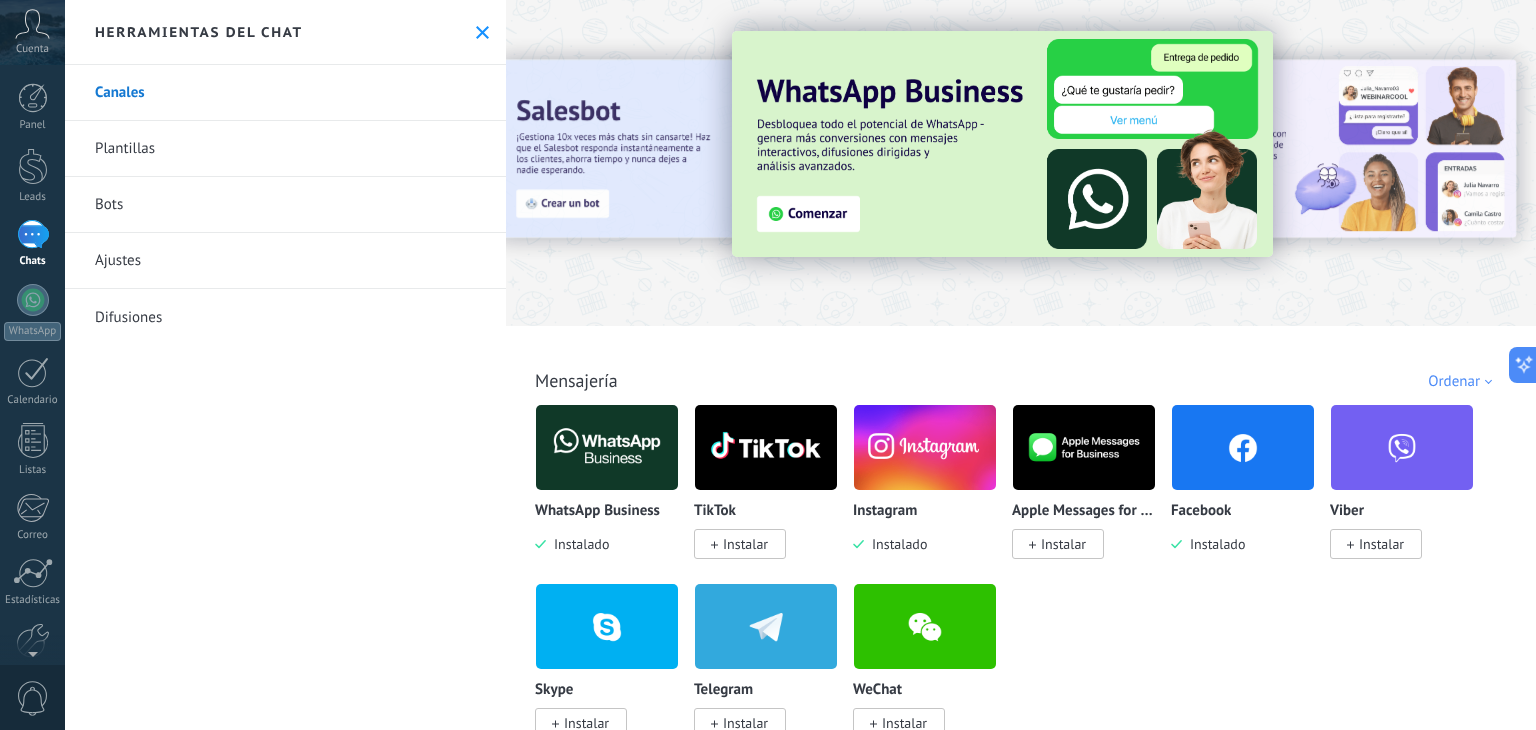drag, startPoint x: 1535, startPoint y: 44, endPoint x: 1535, endPoint y: 109, distance: 65 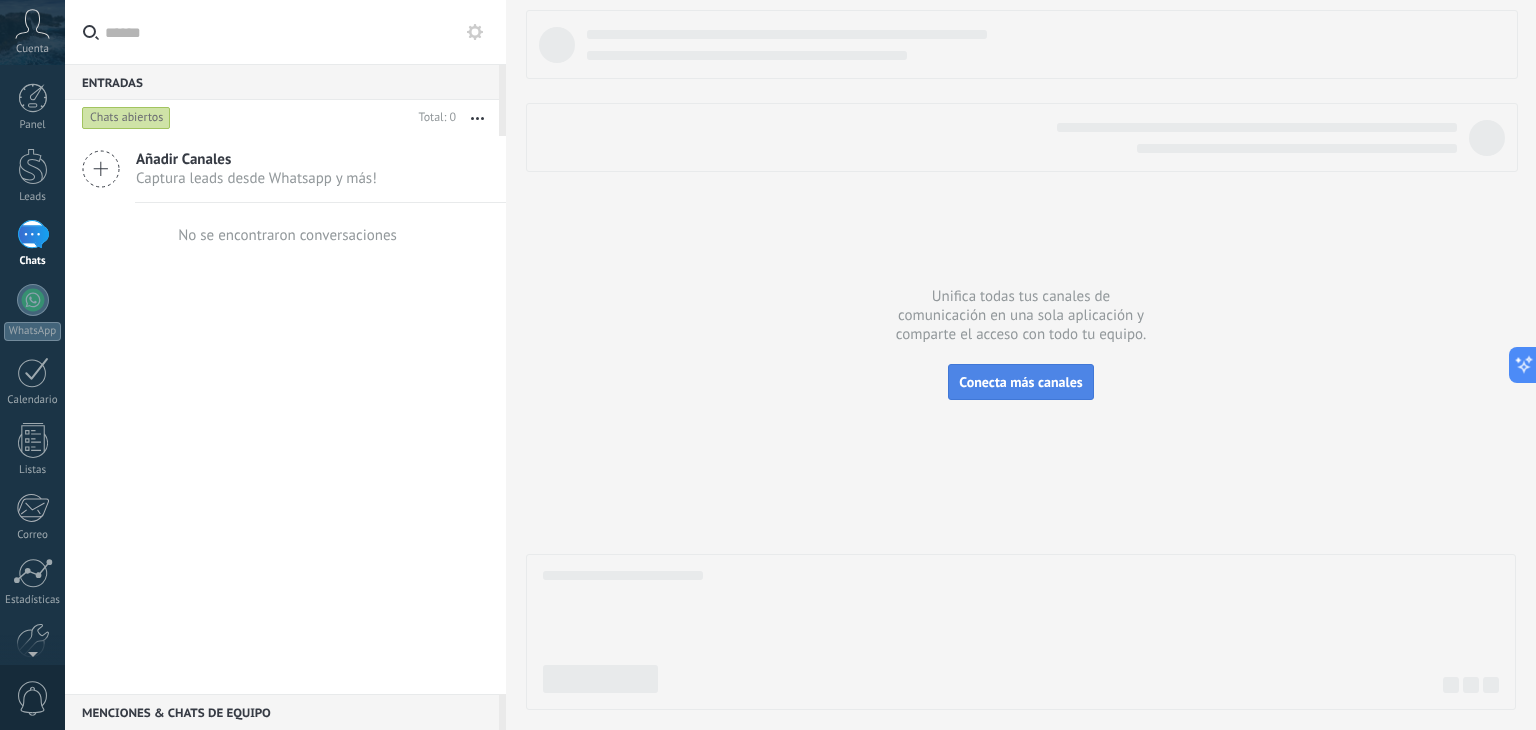 click on "Conecta más canales" at bounding box center [1020, 382] 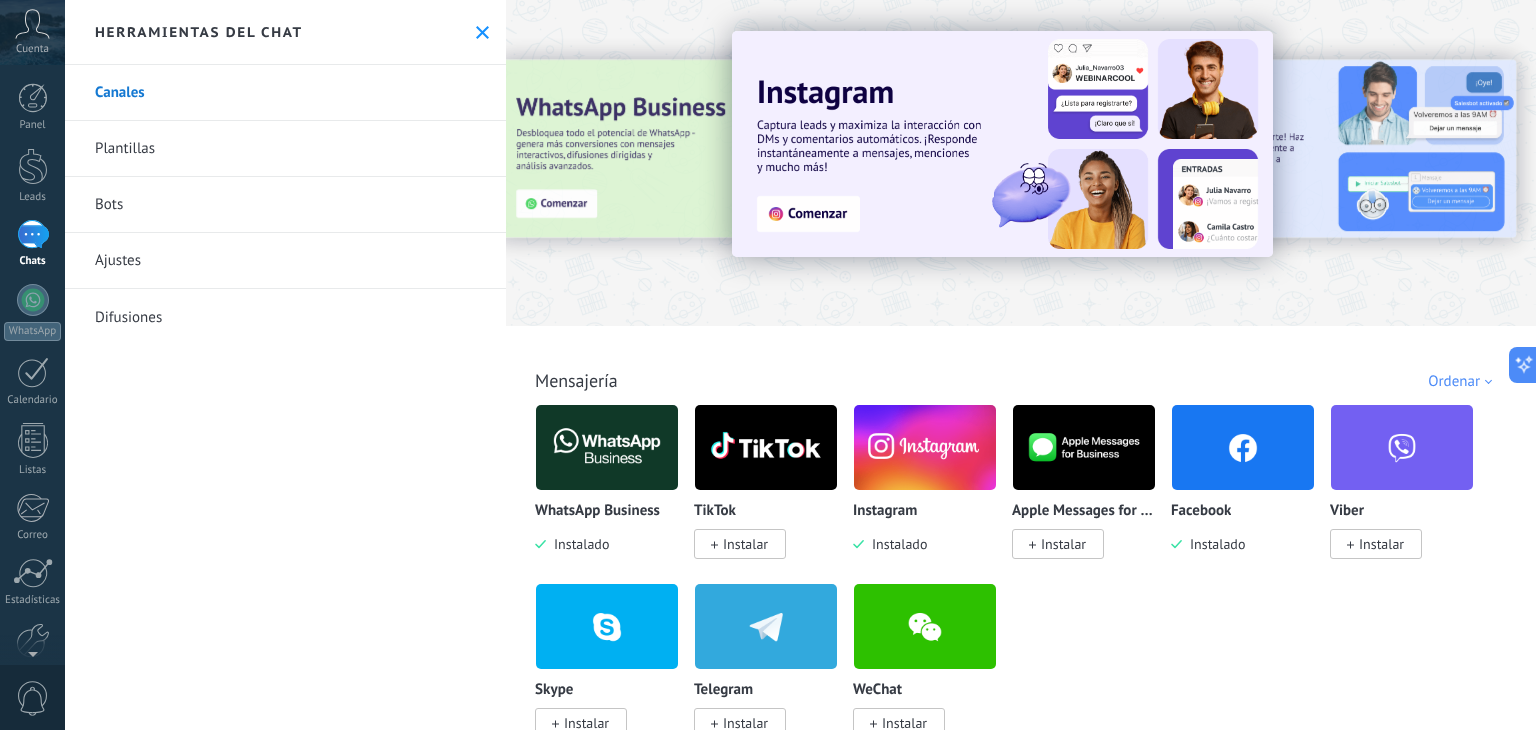 drag, startPoint x: 1528, startPoint y: 36, endPoint x: 1535, endPoint y: 609, distance: 573.0428 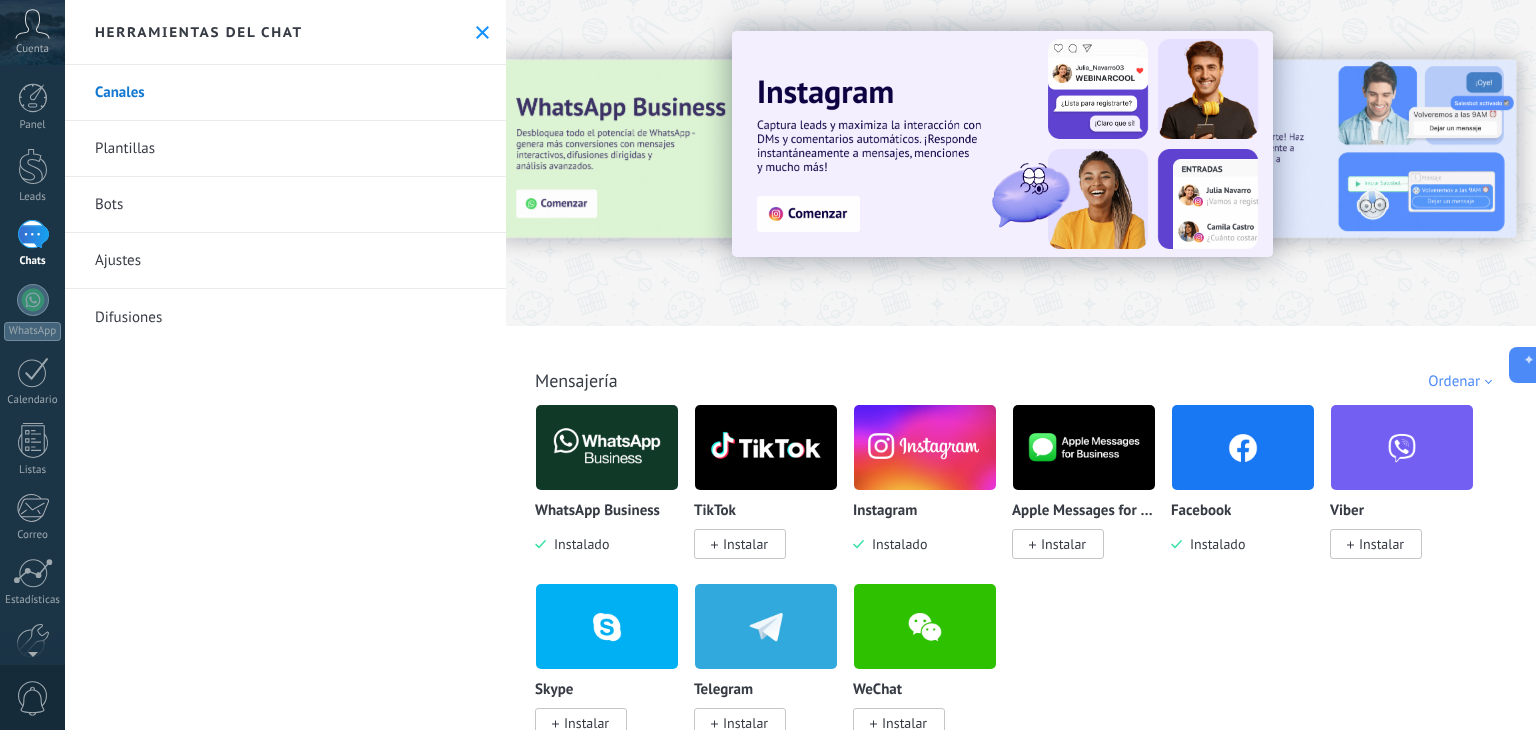 click on "Todo Bandeja de entrada Automatizaciones [PERSON_NAME] de leads Instalado Mis contribuciones Ordenar Elegidos del equipo Tendencias Más popular Lo más nuevo primero Mensajería WhatsApp Business Instalado TikTok Instalar Instagram Instalado Apple Messages for Business Instalar Facebook Instalado Viber Instalar Skype Instalar Telegram Instalar WeChat Instalar Proveedores de WhatsApp WhatsApp Business Instalado Wazzup (WhatsApp & Instagram) Instalar WhatsApp via [DOMAIN_NAME] Instalar WhatsApp Business API (WABA) via [DOMAIN_NAME] Instalar [DOMAIN_NAME] para WhatsApp Instalar Whatsapp por Whatcrm y Telphin Instalar Whatsapp de YouMessages Instalar E-commerce Shopify Instalar [PERSON_NAME] Libre Instalar Nuvemshop / Tiendanube Instalar WooCommerce Instalar Lazada Instalar Hotmart via 7Club Instalar Tienda en Telegram via [DOMAIN_NAME] Instalar Opencart-OcStore by Devamo Instalar Chat en vivo y otras mensajerías Intercom Instalar Slack Instalar Telegram via [DOMAIN_NAME] Instalar Telegram de Whatcrm Instalar Instalar" at bounding box center (1021, 365) 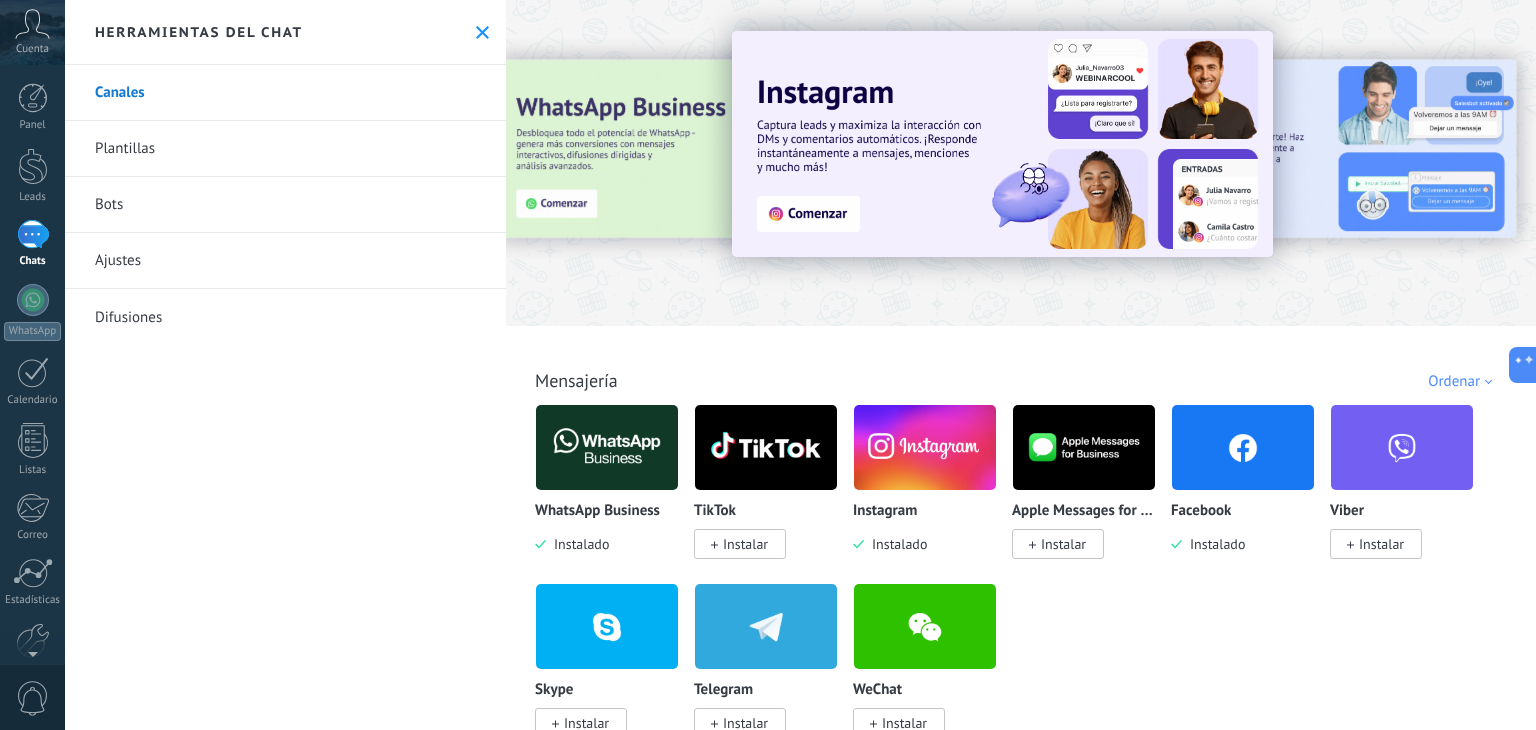 click on "Todo Bandeja de entrada Automatizaciones [PERSON_NAME] de leads Instalado Mis contribuciones Ordenar Elegidos del equipo Tendencias Más popular Lo más nuevo primero Mensajería WhatsApp Business Instalado TikTok Instalar Instagram Instalado Apple Messages for Business Instalar Facebook Instalado Viber Instalar Skype Instalar Telegram Instalar WeChat Instalar Proveedores de WhatsApp WhatsApp Business Instalado Wazzup (WhatsApp & Instagram) Instalar WhatsApp via [DOMAIN_NAME] Instalar WhatsApp Business API (WABA) via [DOMAIN_NAME] Instalar [DOMAIN_NAME] para WhatsApp Instalar Whatsapp por Whatcrm y Telphin Instalar Whatsapp de YouMessages Instalar E-commerce Shopify Instalar [PERSON_NAME] Libre Instalar Nuvemshop / Tiendanube Instalar WooCommerce Instalar Lazada Instalar Hotmart via 7Club Instalar Tienda en Telegram via [DOMAIN_NAME] Instalar Opencart-OcStore by Devamo Instalar Chat en vivo y otras mensajerías Intercom Instalar Slack Instalar Telegram via [DOMAIN_NAME] Instalar Telegram de Whatcrm Instalar Instalar" at bounding box center [1021, 365] 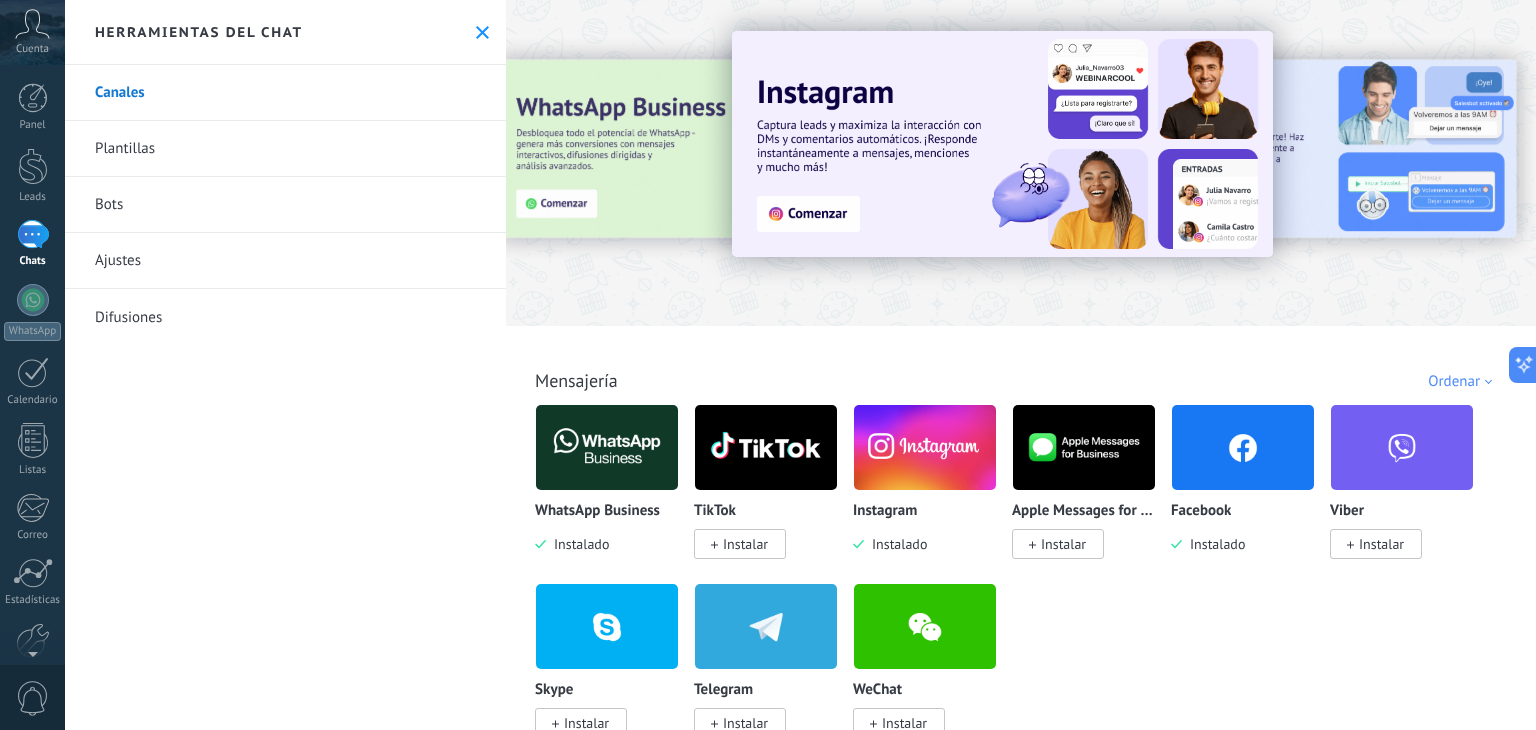 click on "Todo Bandeja de entrada Automatizaciones [PERSON_NAME] de leads Instalado Mis contribuciones Ordenar Elegidos del equipo Tendencias Más popular Lo más nuevo primero Mensajería WhatsApp Business Instalado TikTok Instalar Instagram Instalado Apple Messages for Business Instalar Facebook Instalado Viber Instalar Skype Instalar Telegram Instalar WeChat Instalar Proveedores de WhatsApp WhatsApp Business Instalado Wazzup (WhatsApp & Instagram) Instalar WhatsApp via [DOMAIN_NAME] Instalar WhatsApp Business API (WABA) via [DOMAIN_NAME] Instalar [DOMAIN_NAME] para WhatsApp Instalar Whatsapp por Whatcrm y Telphin Instalar Whatsapp de YouMessages Instalar E-commerce Shopify Instalar [PERSON_NAME] Libre Instalar Nuvemshop / Tiendanube Instalar WooCommerce Instalar Lazada Instalar Hotmart via 7Club Instalar Tienda en Telegram via [DOMAIN_NAME] Instalar Opencart-OcStore by Devamo Instalar Chat en vivo y otras mensajerías Intercom Instalar Slack Instalar Telegram via [DOMAIN_NAME] Instalar Telegram de Whatcrm Instalar Instalar" at bounding box center (1021, 365) 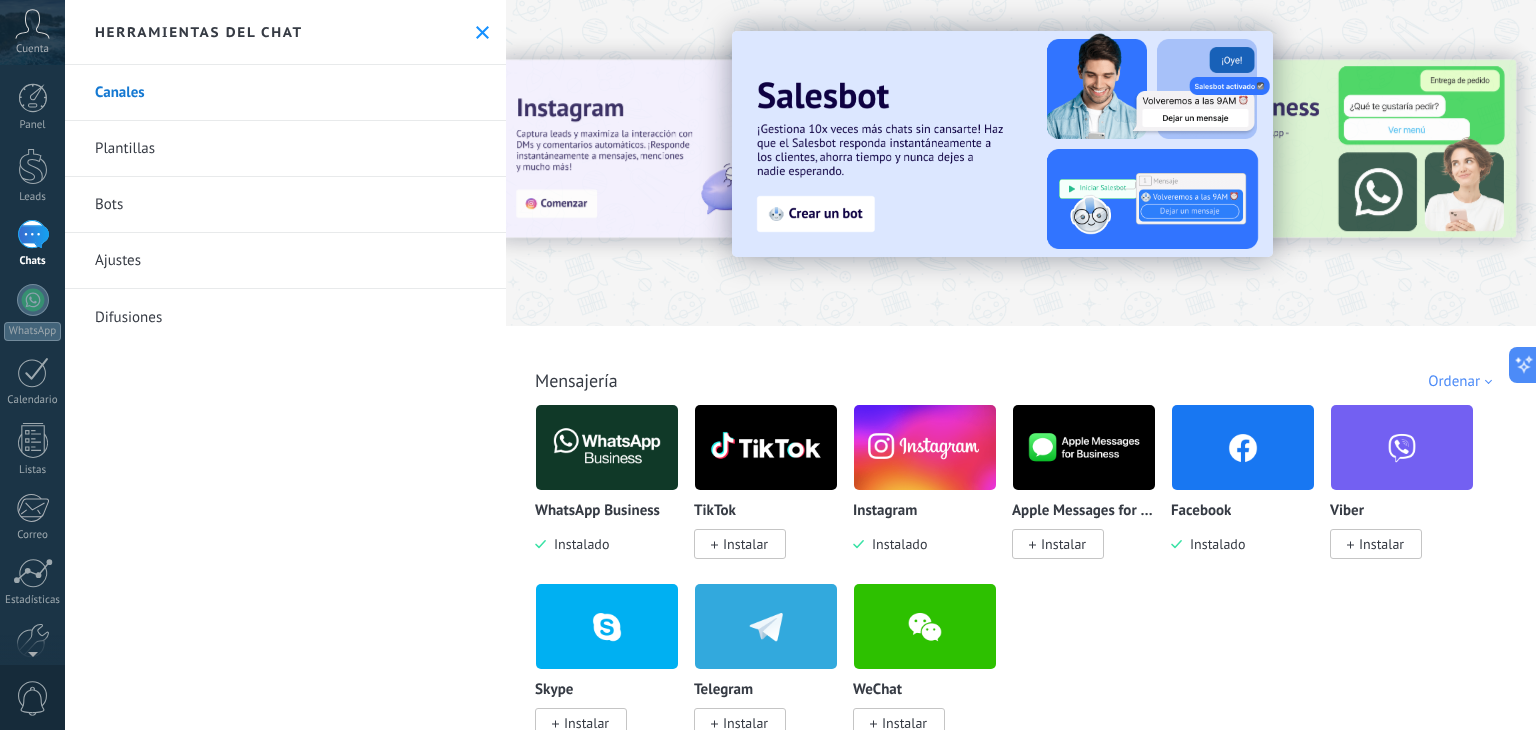 drag, startPoint x: 505, startPoint y: 399, endPoint x: 480, endPoint y: 526, distance: 129.43724 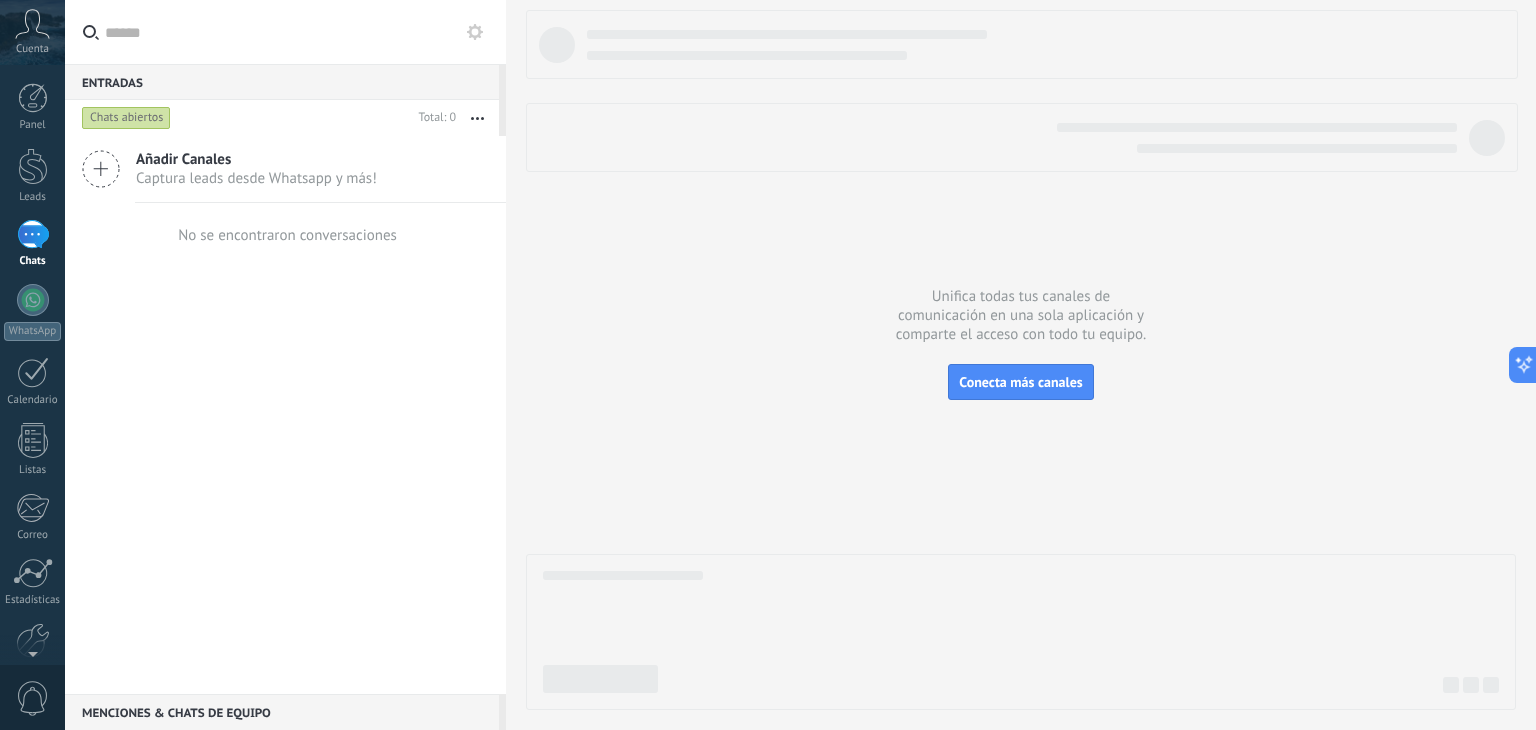 click on "Añadir Canales" at bounding box center (256, 159) 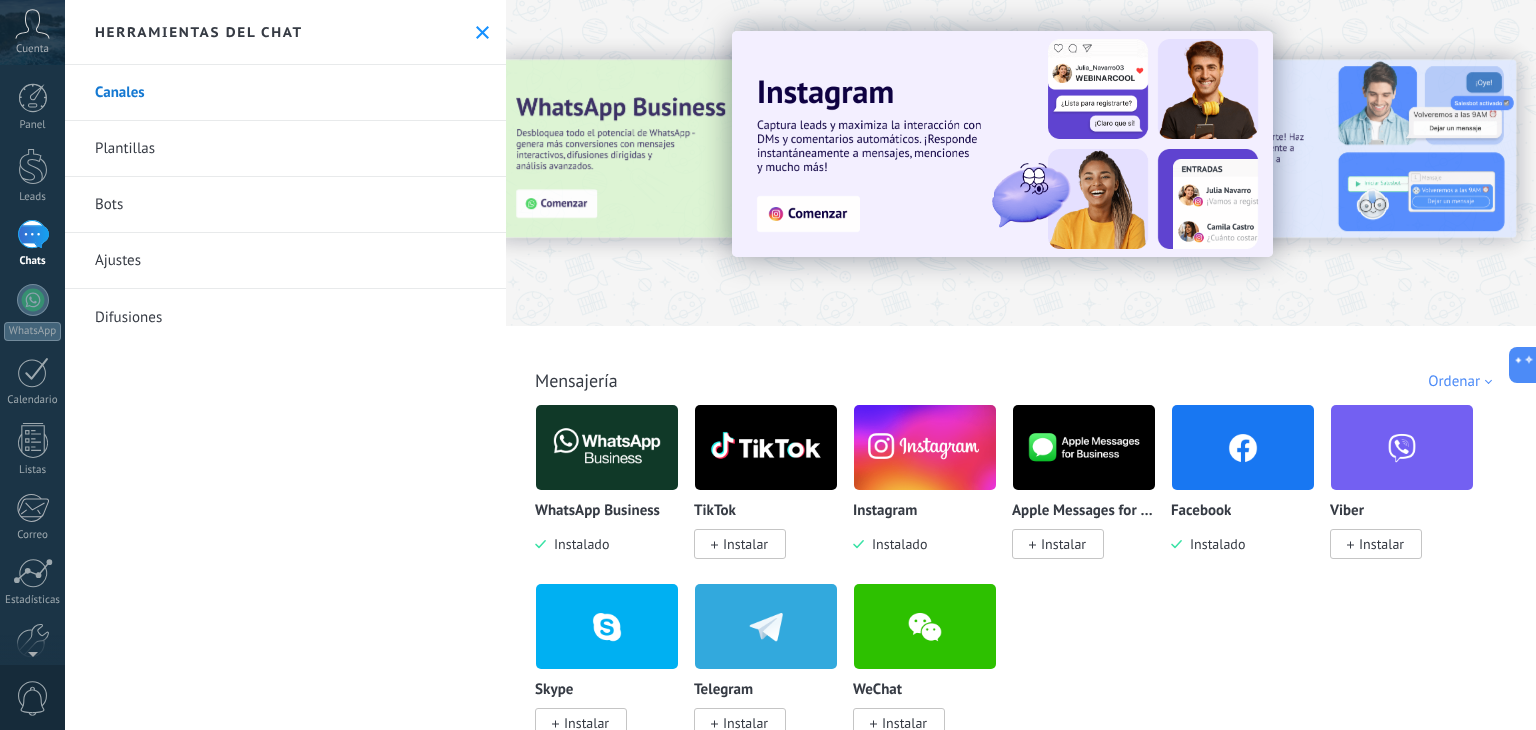 drag, startPoint x: 1525, startPoint y: 370, endPoint x: 1524, endPoint y: 519, distance: 149.00336 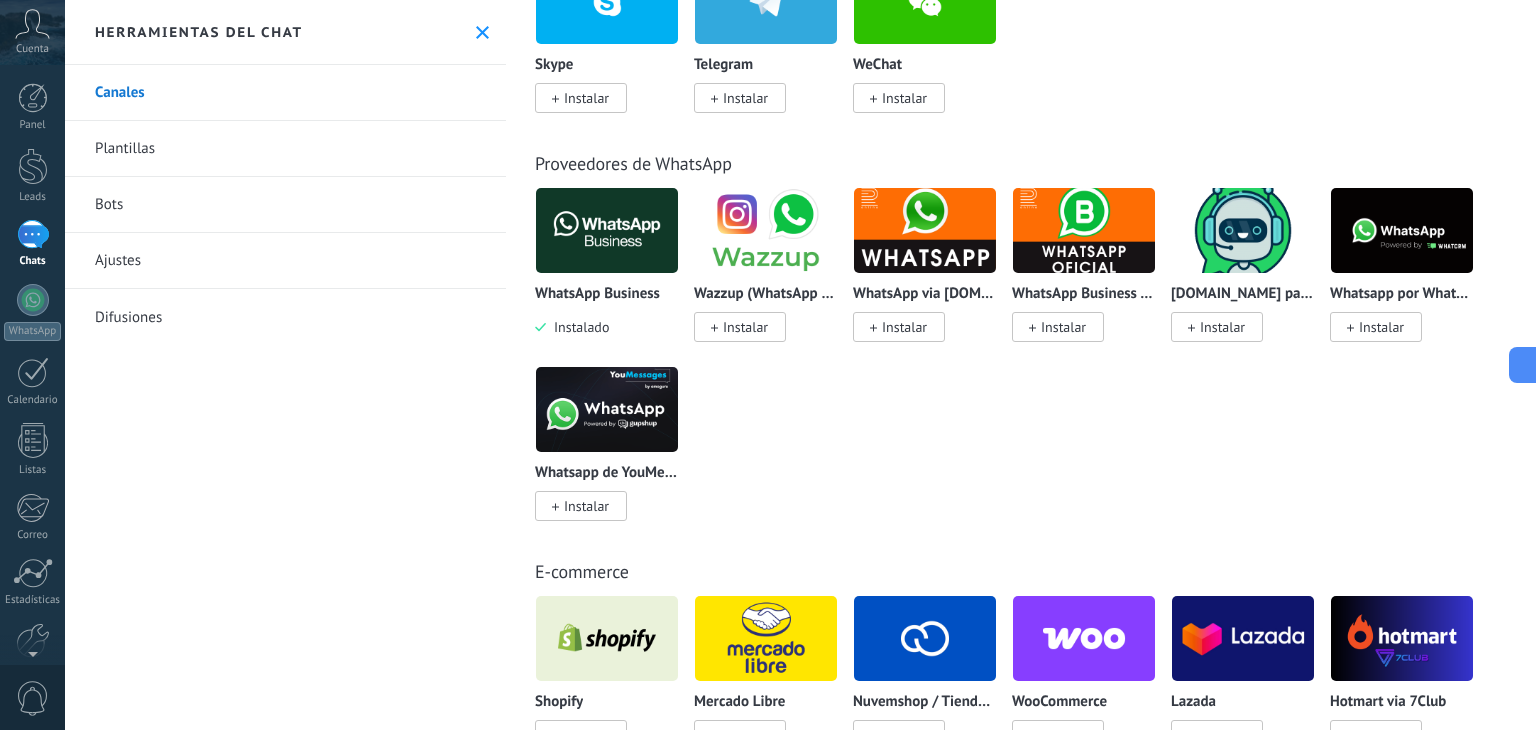 scroll, scrollTop: 635, scrollLeft: 0, axis: vertical 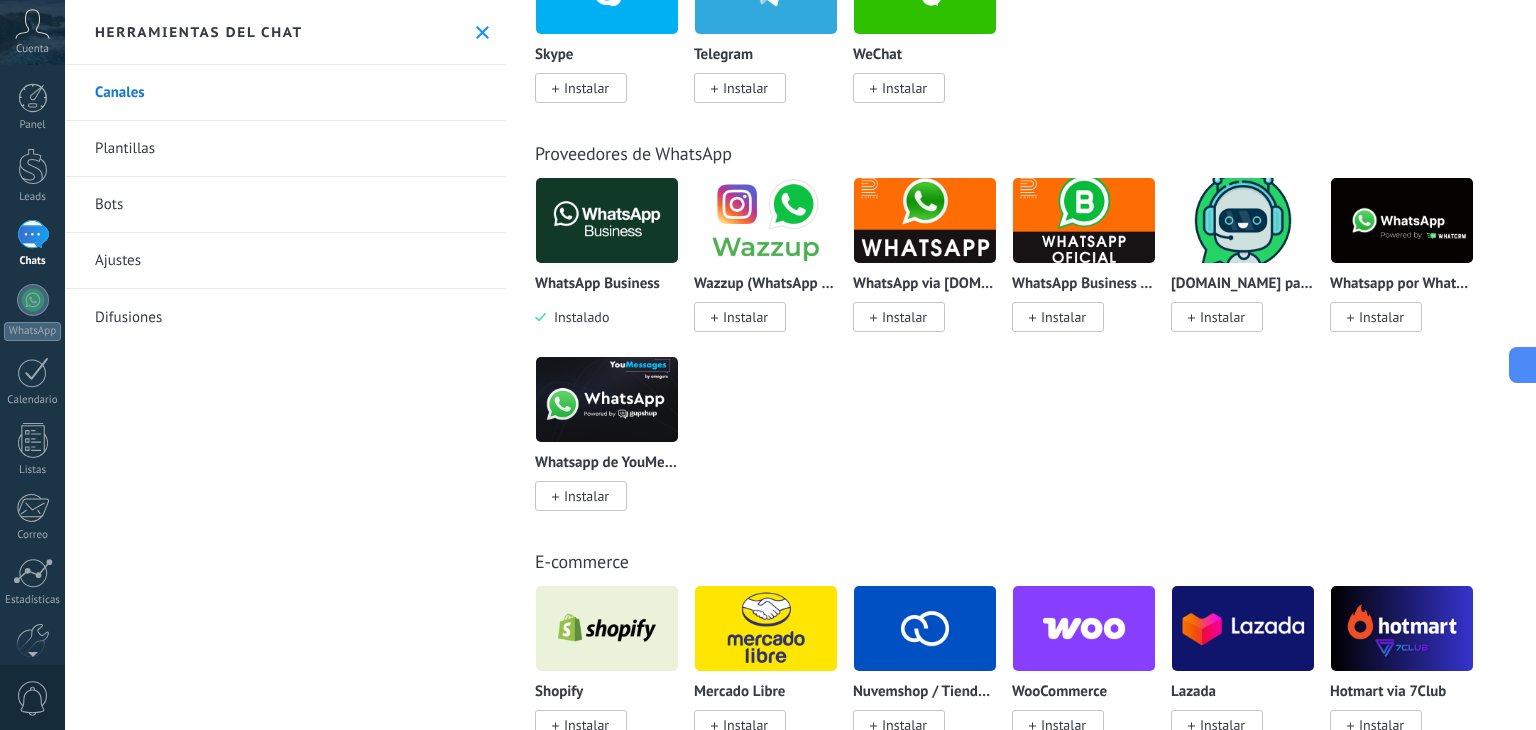 click on "Todo Bandeja de entrada Automatizaciones [PERSON_NAME] de leads Instalado Mis contribuciones Ordenar Elegidos del equipo Tendencias Más popular Lo más nuevo primero Mensajería WhatsApp Business Instalado TikTok Instalar Instagram Instalado Apple Messages for Business Instalar Facebook Instalado Viber Instalar Skype Instalar Telegram Instalar WeChat Instalar Proveedores de WhatsApp WhatsApp Business Instalado Wazzup (WhatsApp & Instagram) Instalar WhatsApp via [DOMAIN_NAME] Instalar WhatsApp Business API (WABA) via [DOMAIN_NAME] Instalar [DOMAIN_NAME] para WhatsApp Instalar Whatsapp por Whatcrm y Telphin Instalar Whatsapp de YouMessages Instalar E-commerce Shopify Instalar [PERSON_NAME] Libre Instalar Nuvemshop / Tiendanube Instalar WooCommerce Instalar Lazada Instalar Hotmart via 7Club Instalar Tienda en Telegram via [DOMAIN_NAME] Instalar Opencart-OcStore by Devamo Instalar Chat en vivo y otras mensajerías Intercom Instalar Slack Instalar Telegram via [DOMAIN_NAME] Instalar Telegram de Whatcrm Instalar Instalar" at bounding box center [1021, 365] 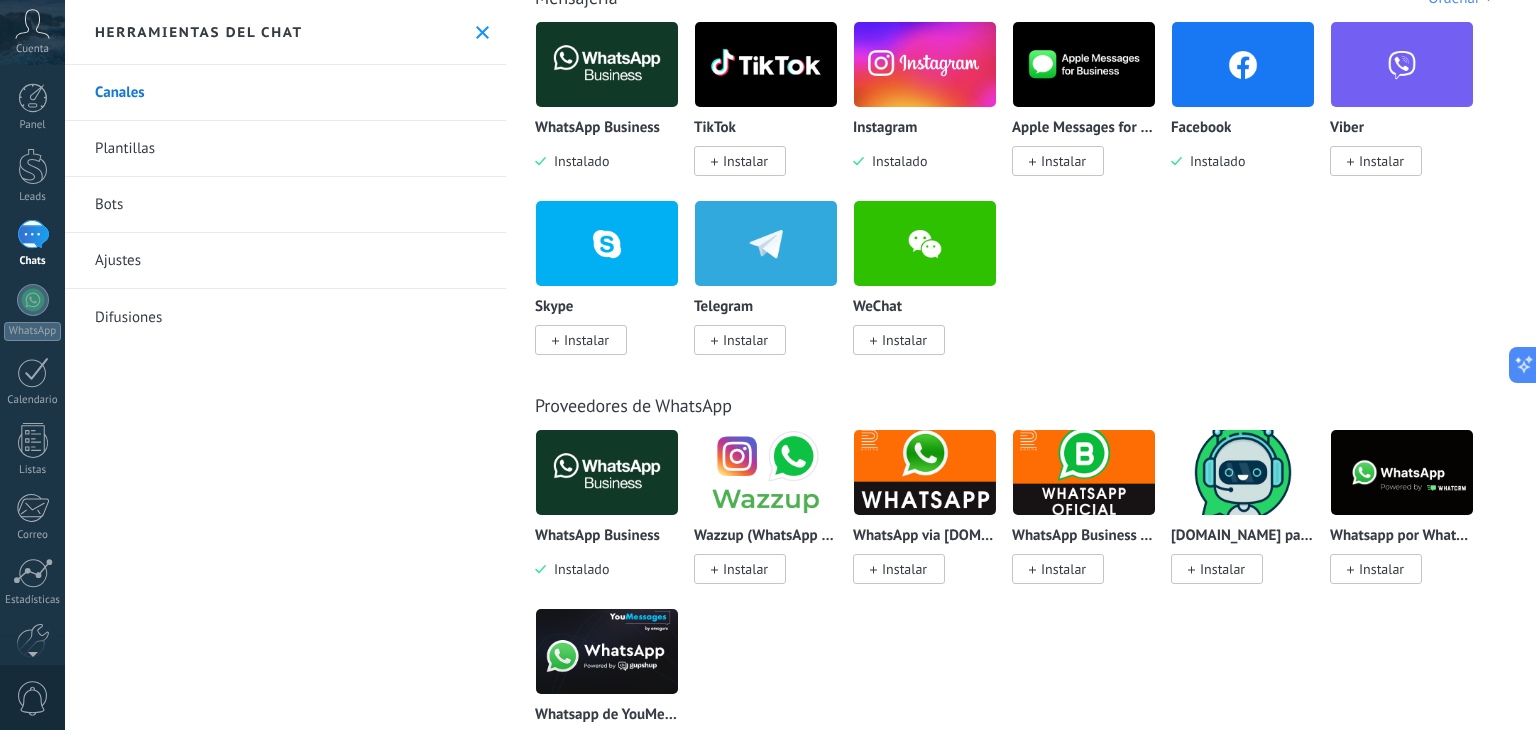 scroll, scrollTop: 364, scrollLeft: 0, axis: vertical 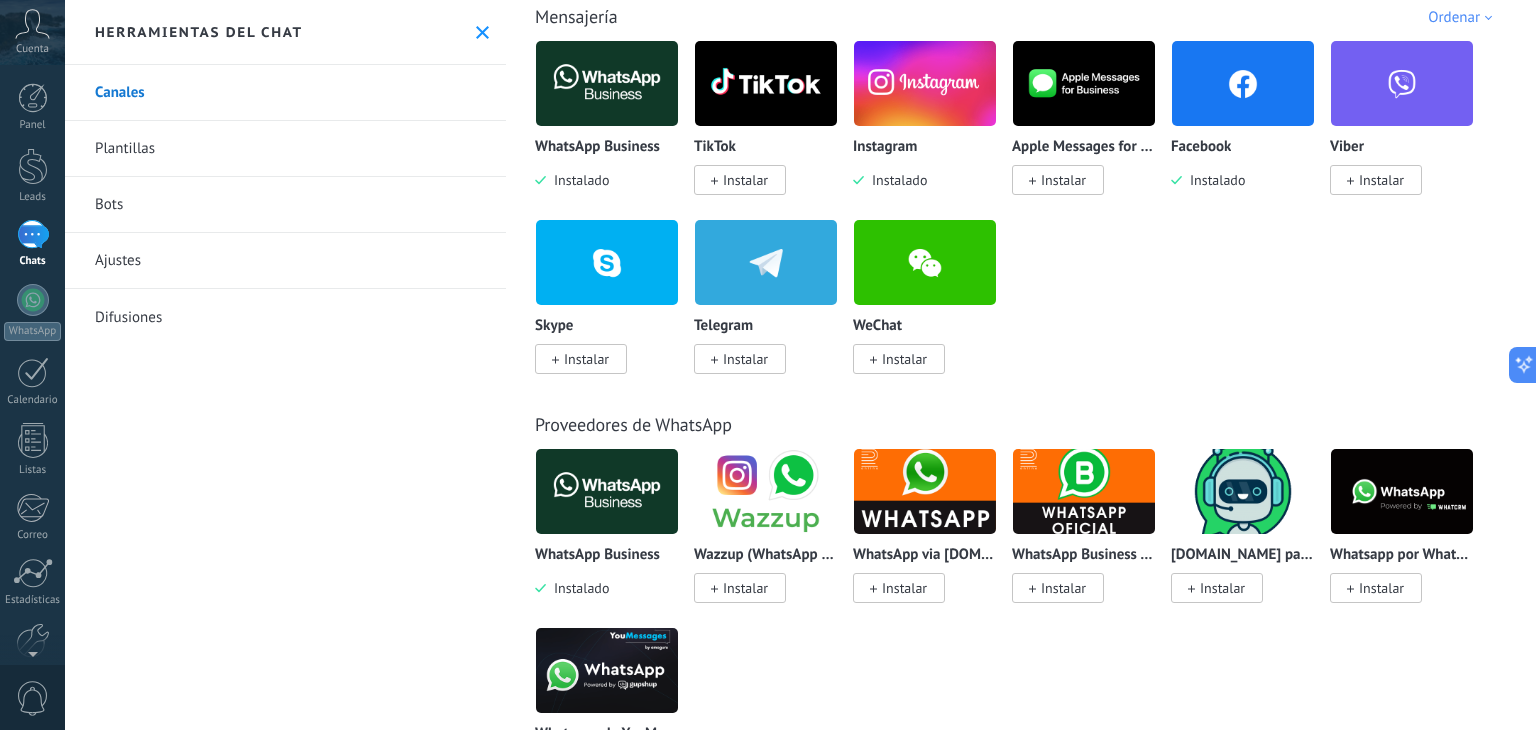 click on "Instalado" at bounding box center (577, 180) 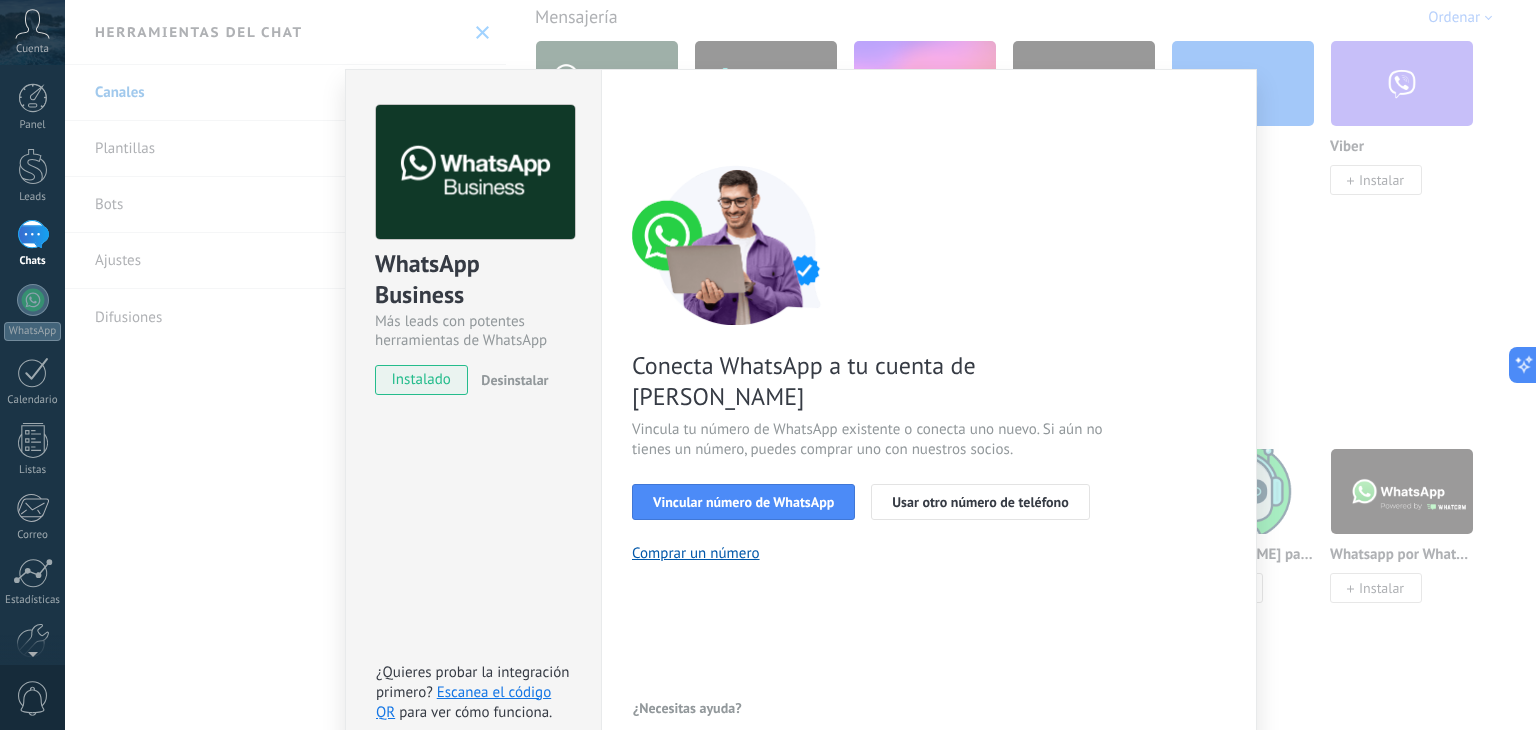 click on "Desinstalar" at bounding box center (514, 380) 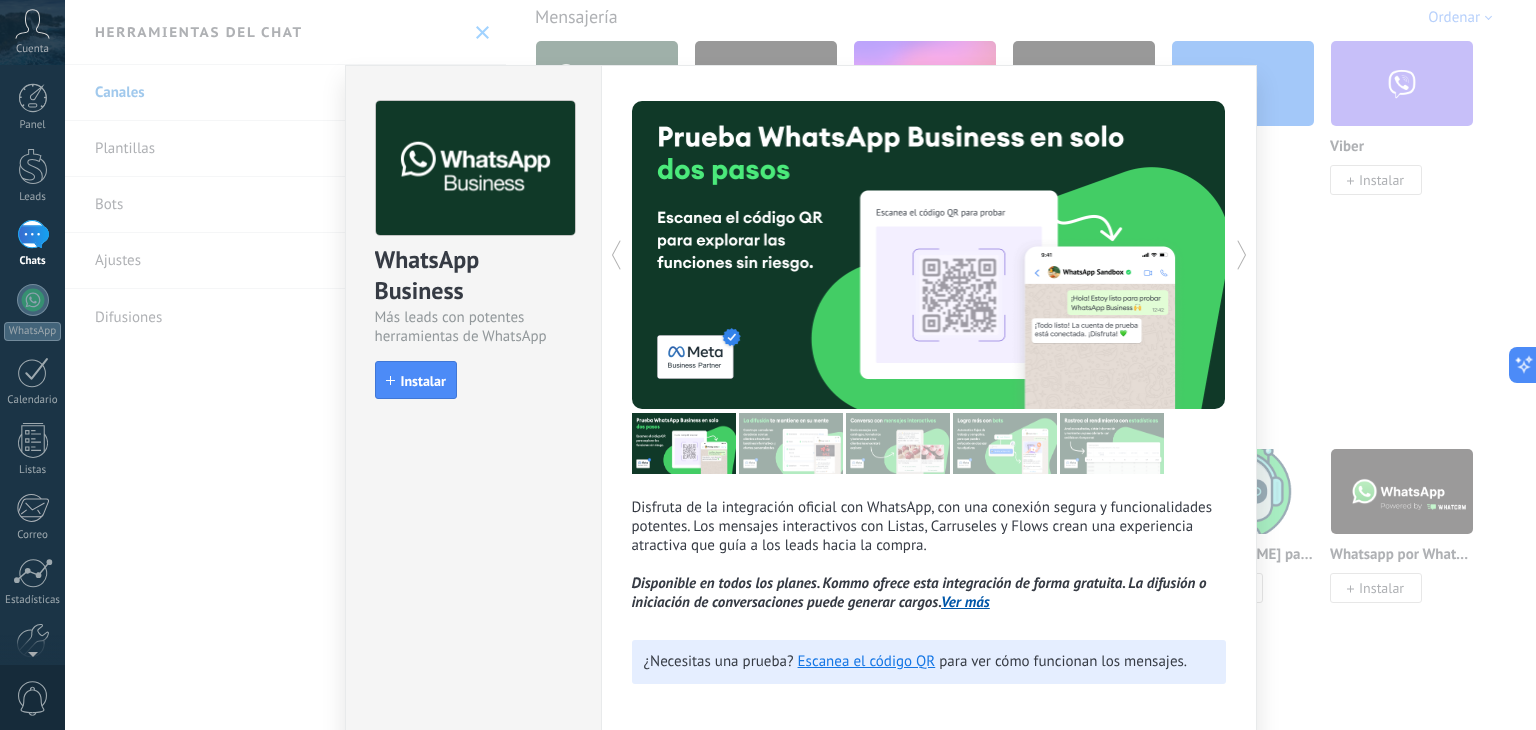 click on "WhatsApp Business Más leads con potentes herramientas de WhatsApp install Instalar Disfruta de la integración oficial con WhatsApp, con una conexión segura y funcionalidades potentes. Los mensajes interactivos con Listas, Carruseles y Flows crean una experiencia atractiva que guía a los leads hacia la compra.    Disponible en todos los planes. Kommo ofrece esta integración de forma gratuita. La difusión o iniciación de conversaciones puede generar cargos.  Ver más más ¿Necesitas una prueba?   Escanea el código QR   para ver cómo funcionan los mensajes." at bounding box center (800, 365) 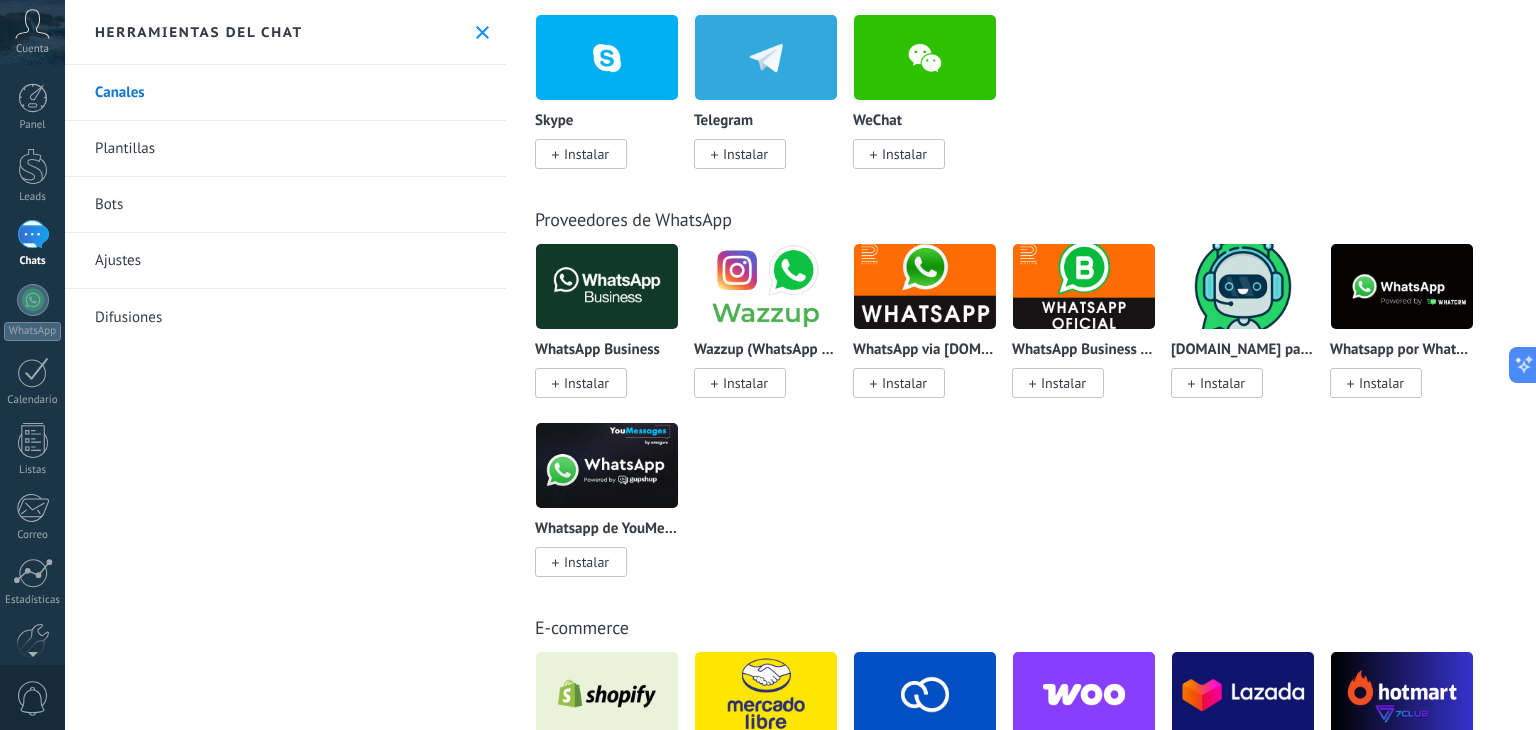 scroll, scrollTop: 560, scrollLeft: 0, axis: vertical 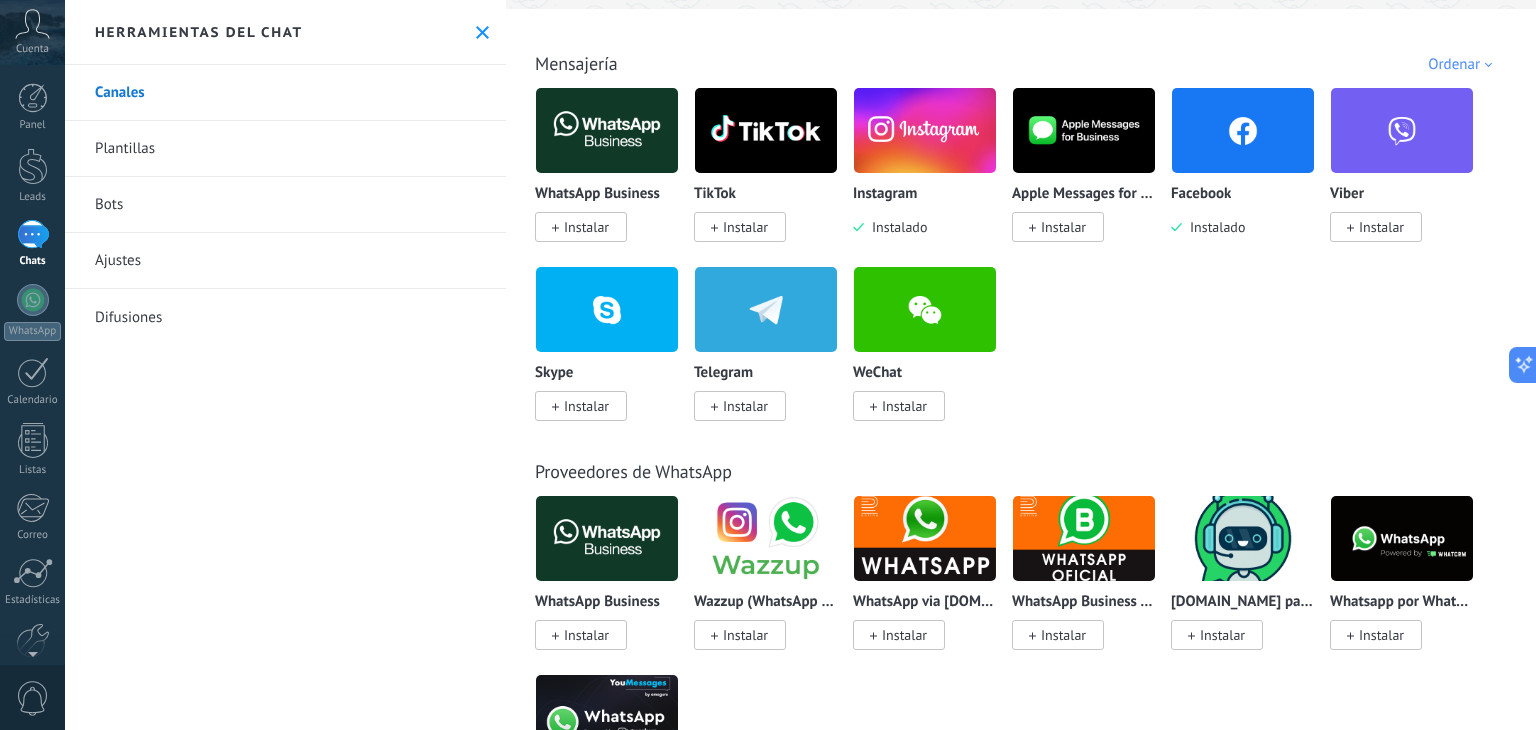 click on "Instalado" at bounding box center (1213, 227) 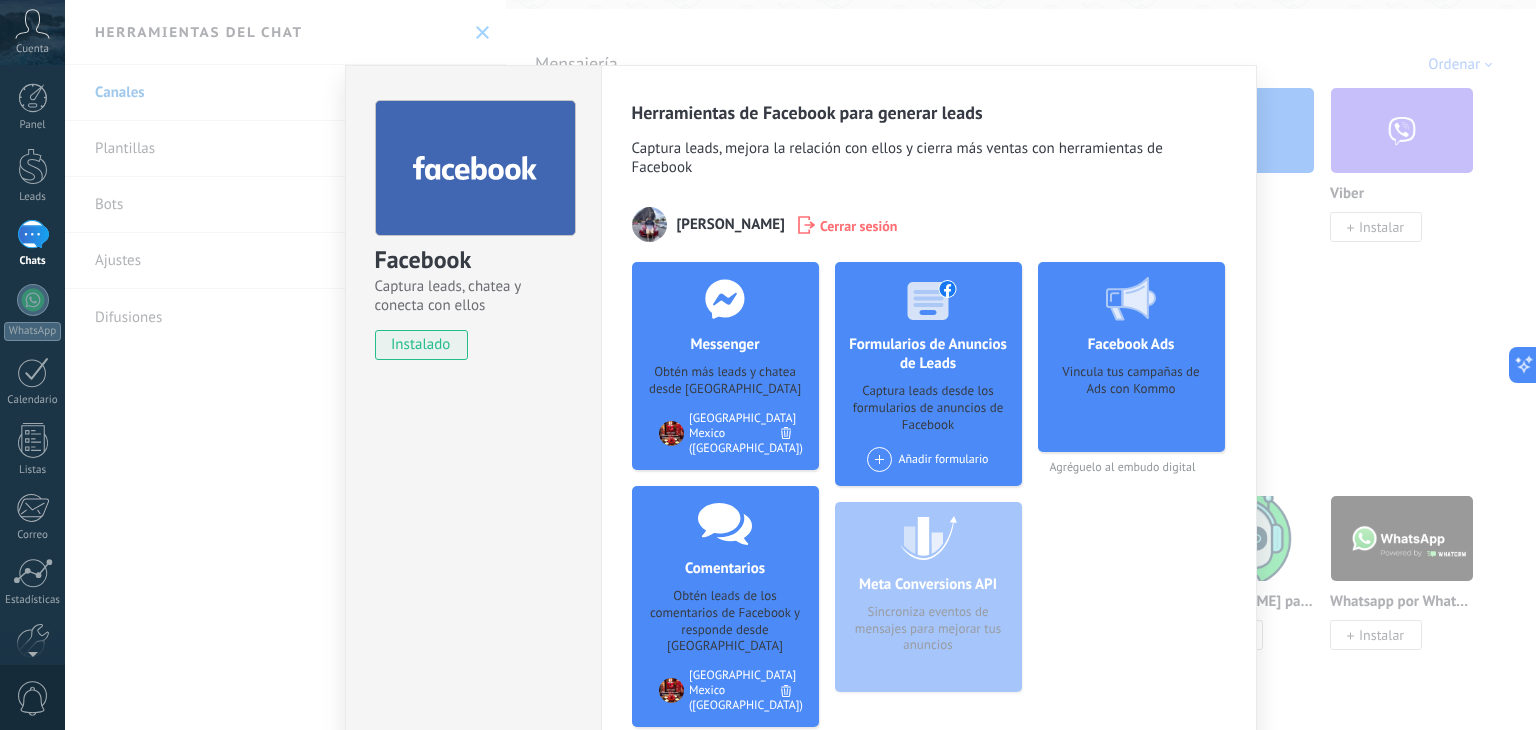 click 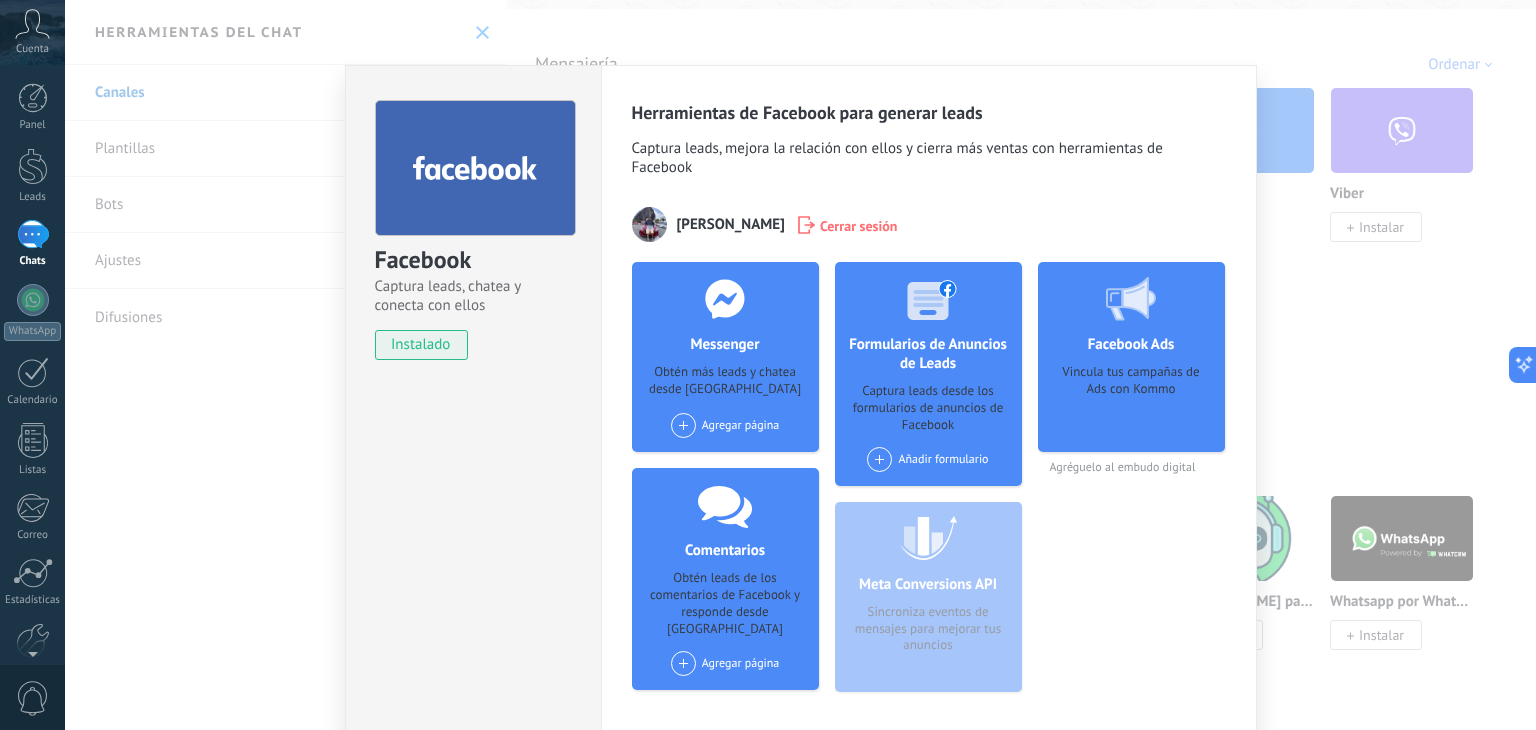 click on "Facebook Captura leads, chatea y conecta con ellos instalado Desinstalar Herramientas de Facebook para generar leads Captura leads, mejora la relación con ellos y cierra más ventas con herramientas de Facebook [PERSON_NAME] Cerrar sesión Messenger Obtén más leads y chatea desde Kommo Agregar página Comentarios Obtén leads de los comentarios de Facebook y responde desde Kommo Agregar página Formularios de Anuncios de Leads Captura leads desde los formularios de anuncios de Facebook Añadir formulario Meta Conversions API Sincroniza eventos de mensajes para mejorar tus anuncios Facebook Ads Vincula tus campañas de Ads con Kommo Agréguelo al embudo digital más" at bounding box center (800, 365) 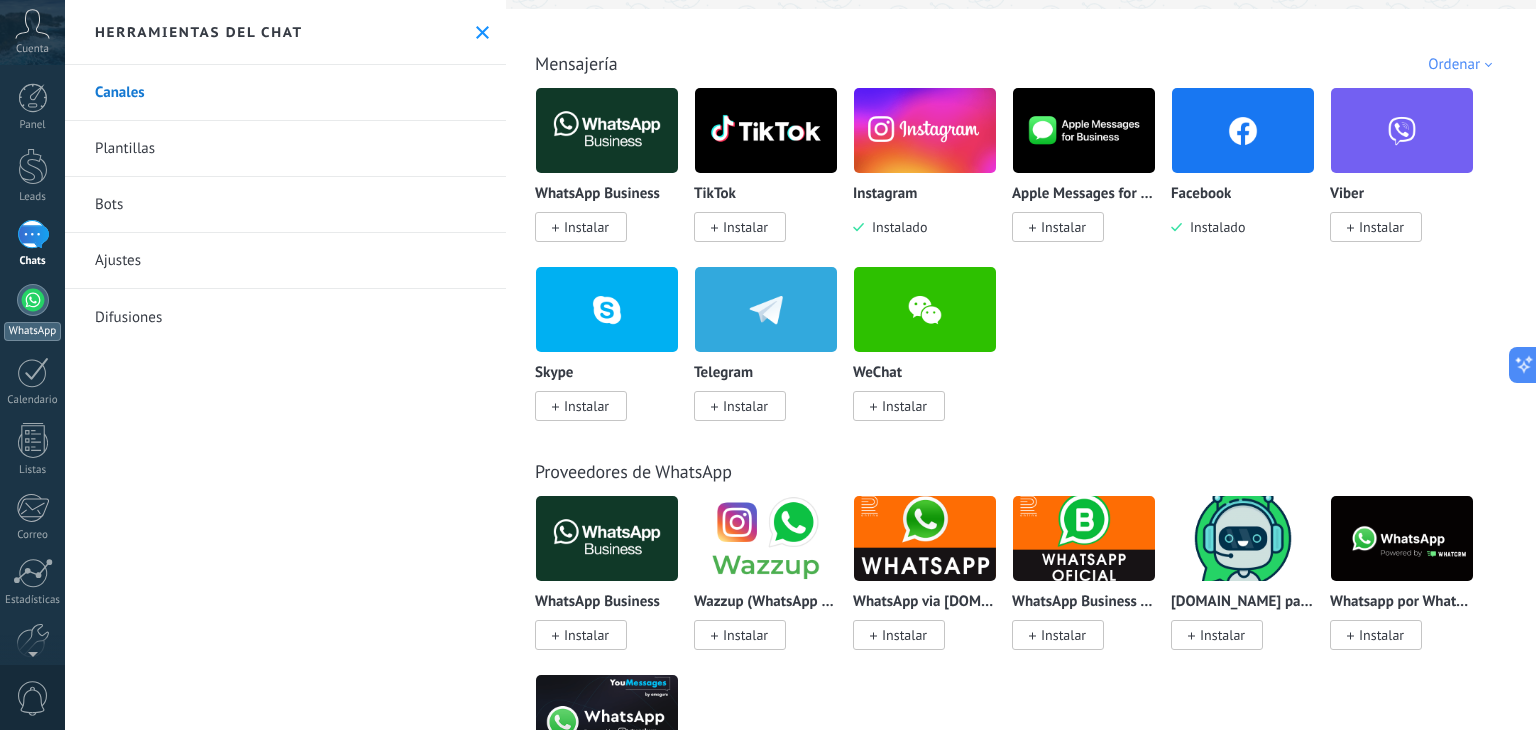 click at bounding box center (33, 300) 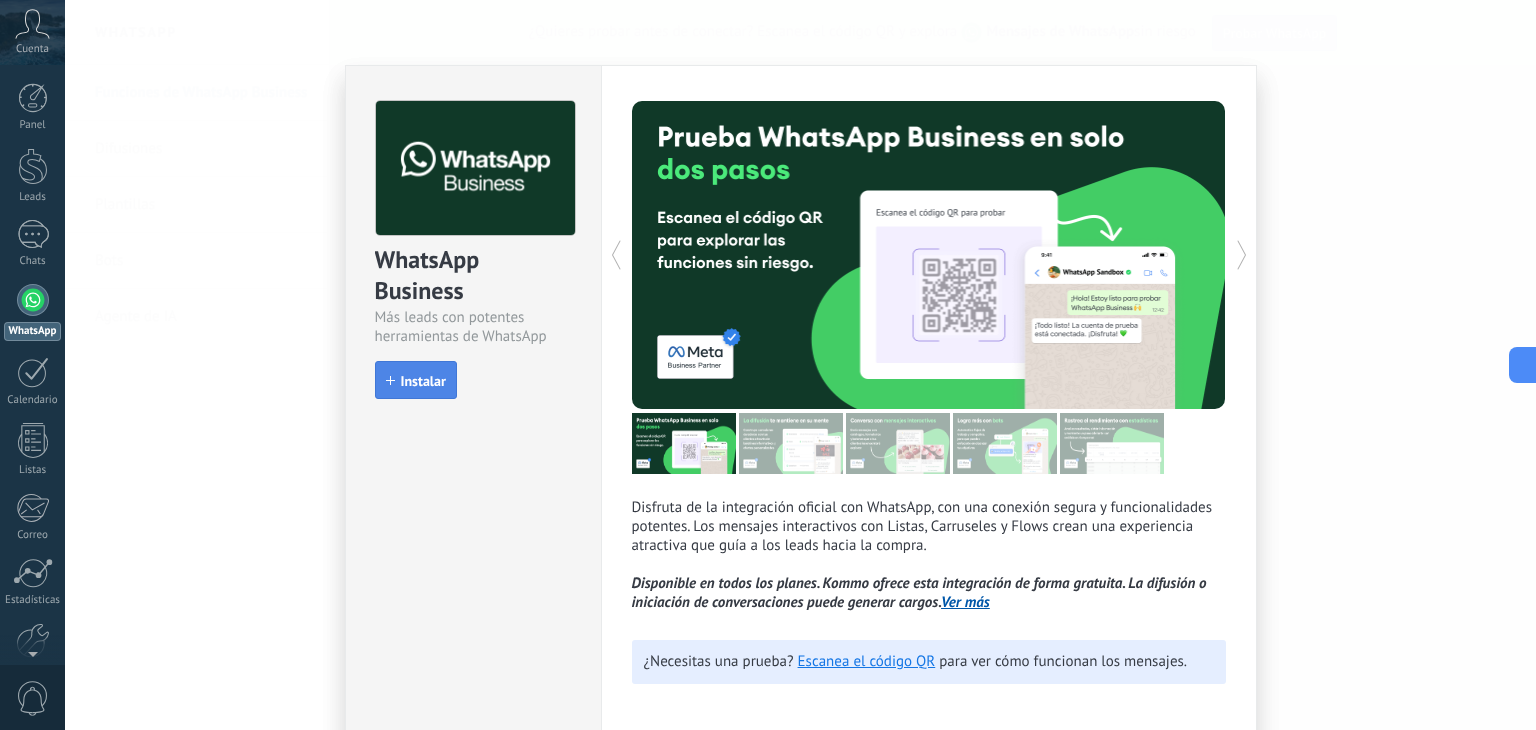 click on "Instalar" at bounding box center (423, 381) 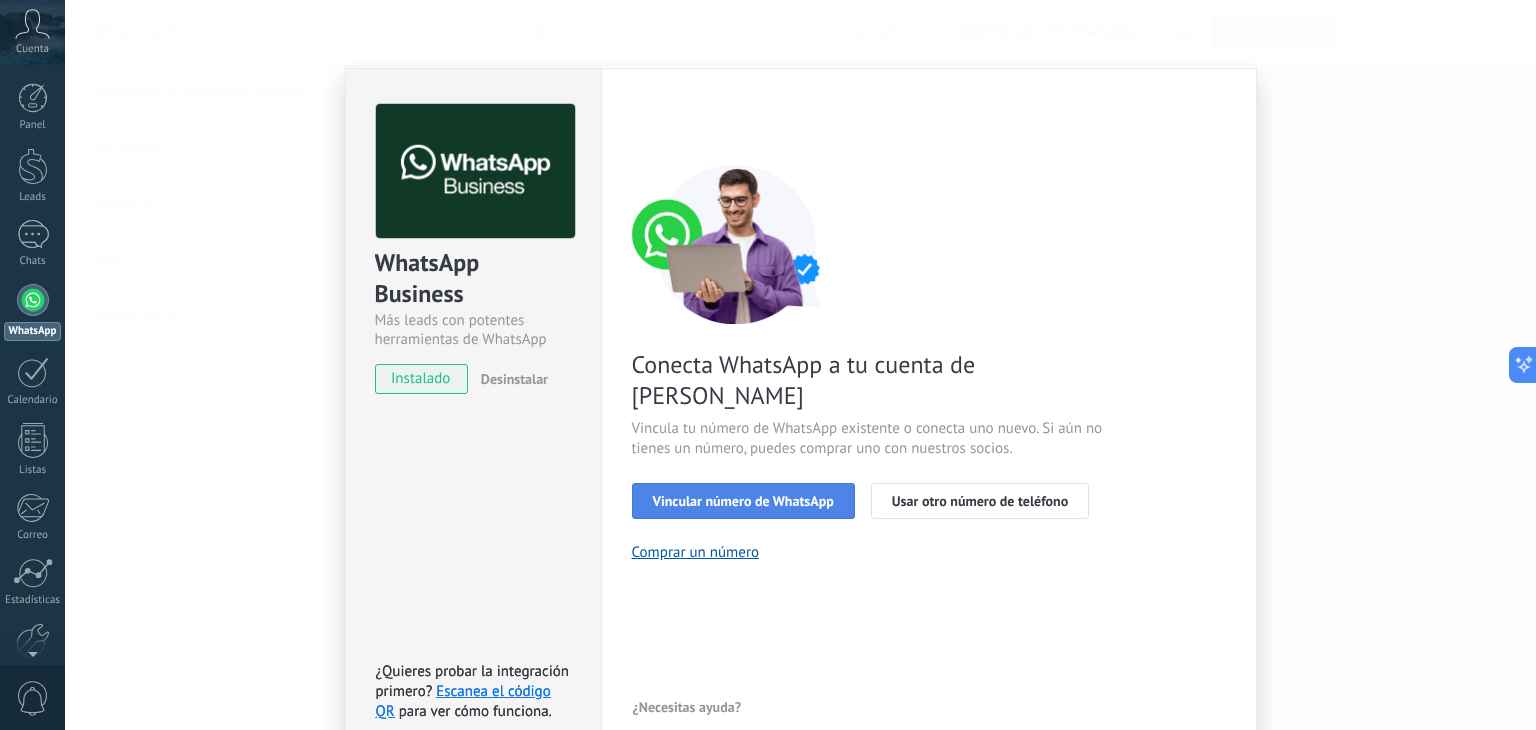 click on "Vincular número de WhatsApp" at bounding box center (743, 501) 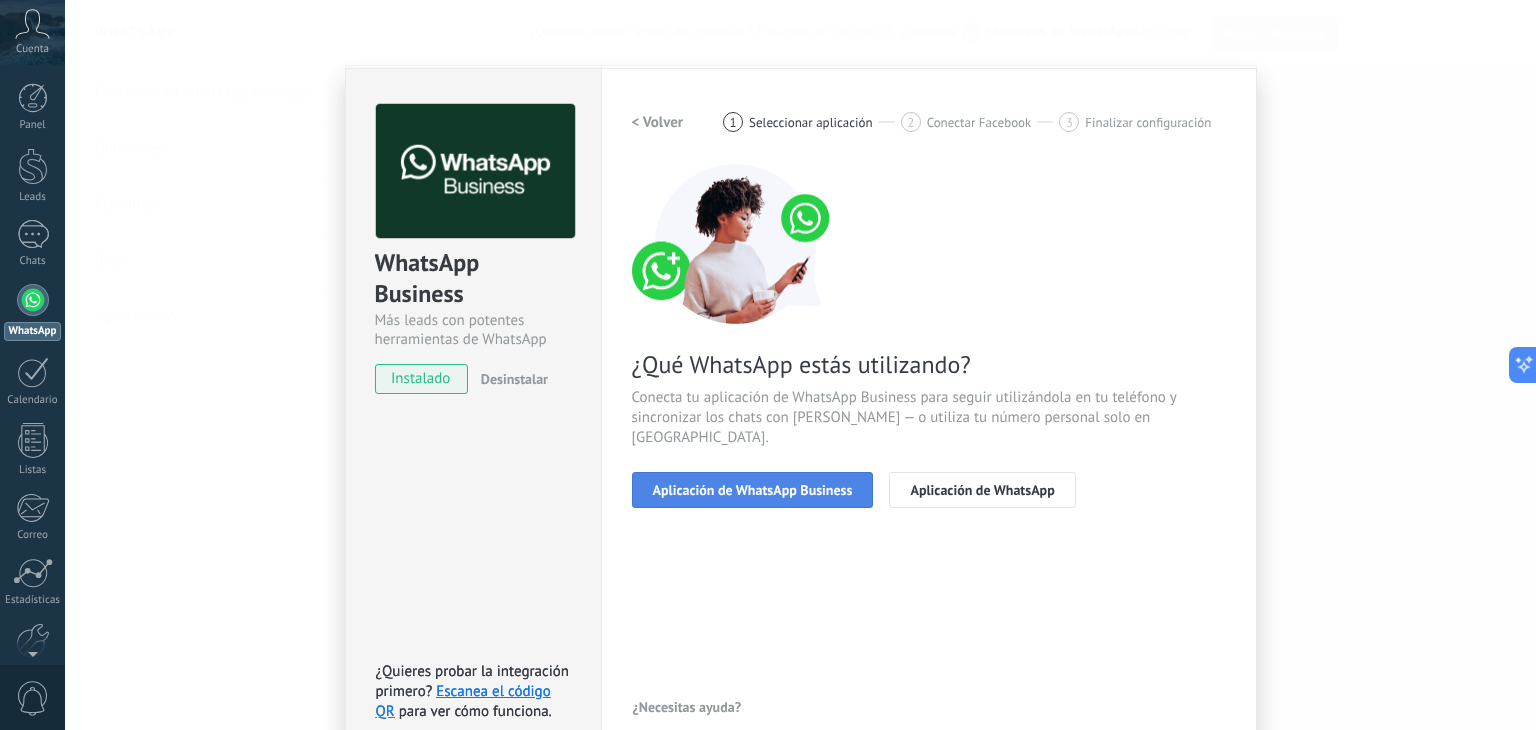 click on "Aplicación de WhatsApp Business" at bounding box center (753, 490) 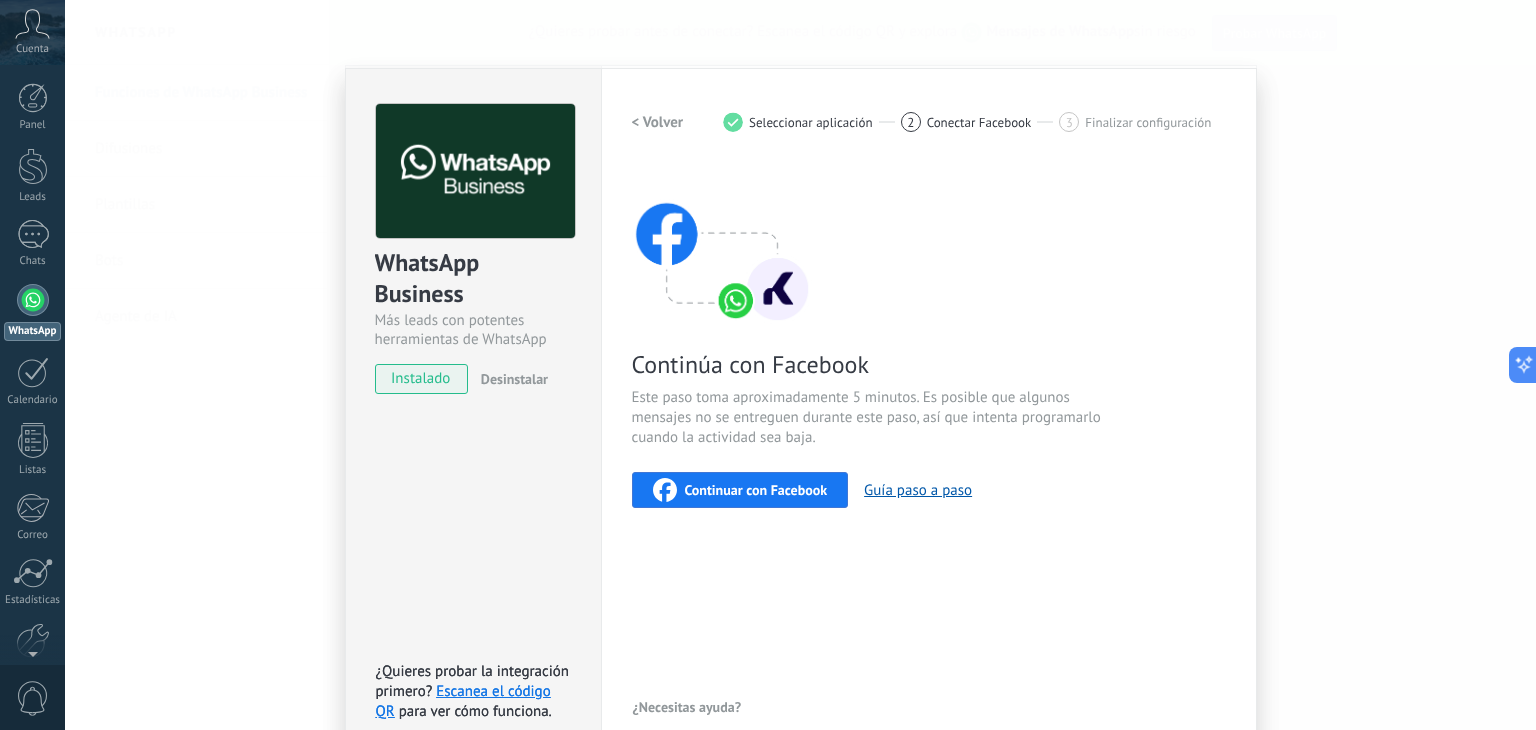 click on "Continuar con Facebook" at bounding box center [756, 490] 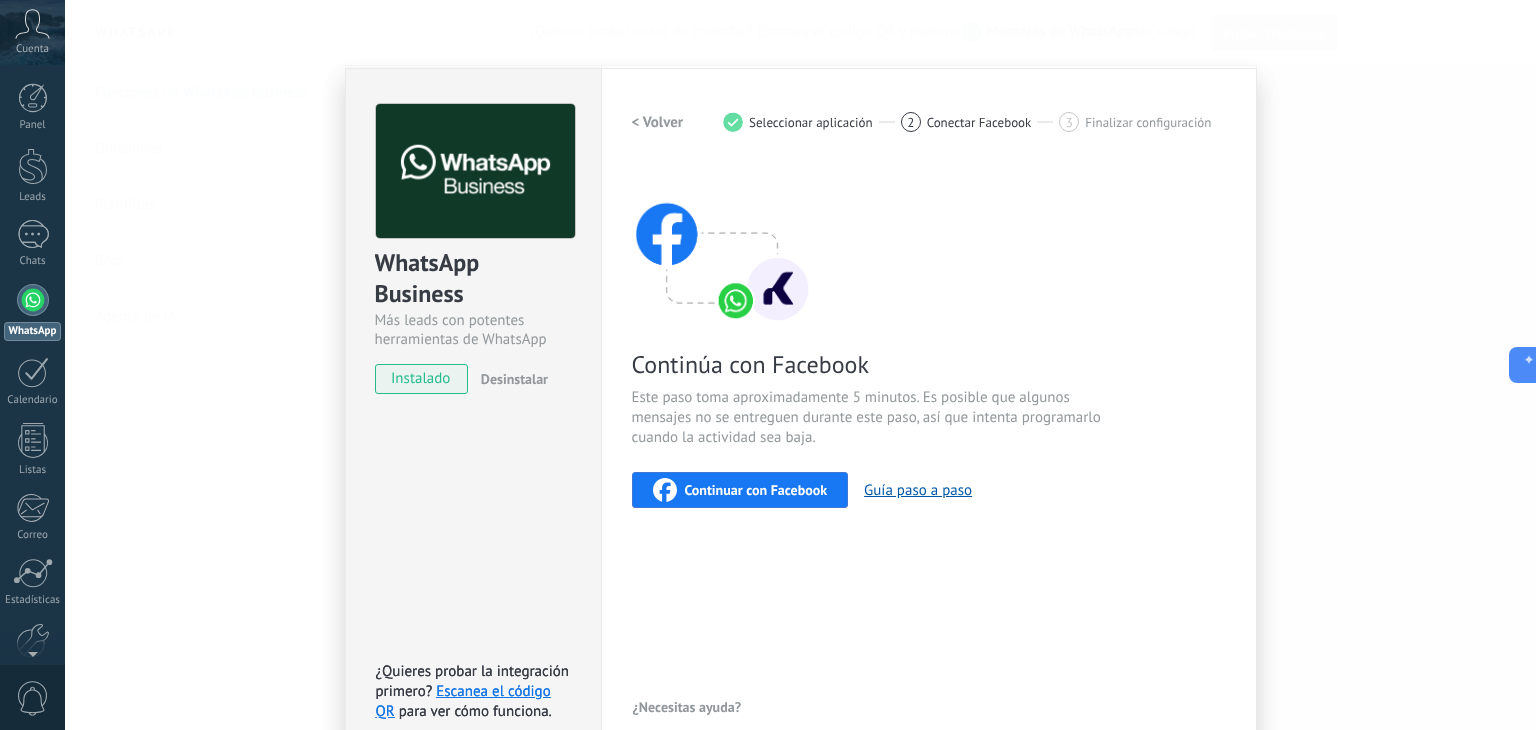 click on "Continuar con Facebook" at bounding box center (756, 490) 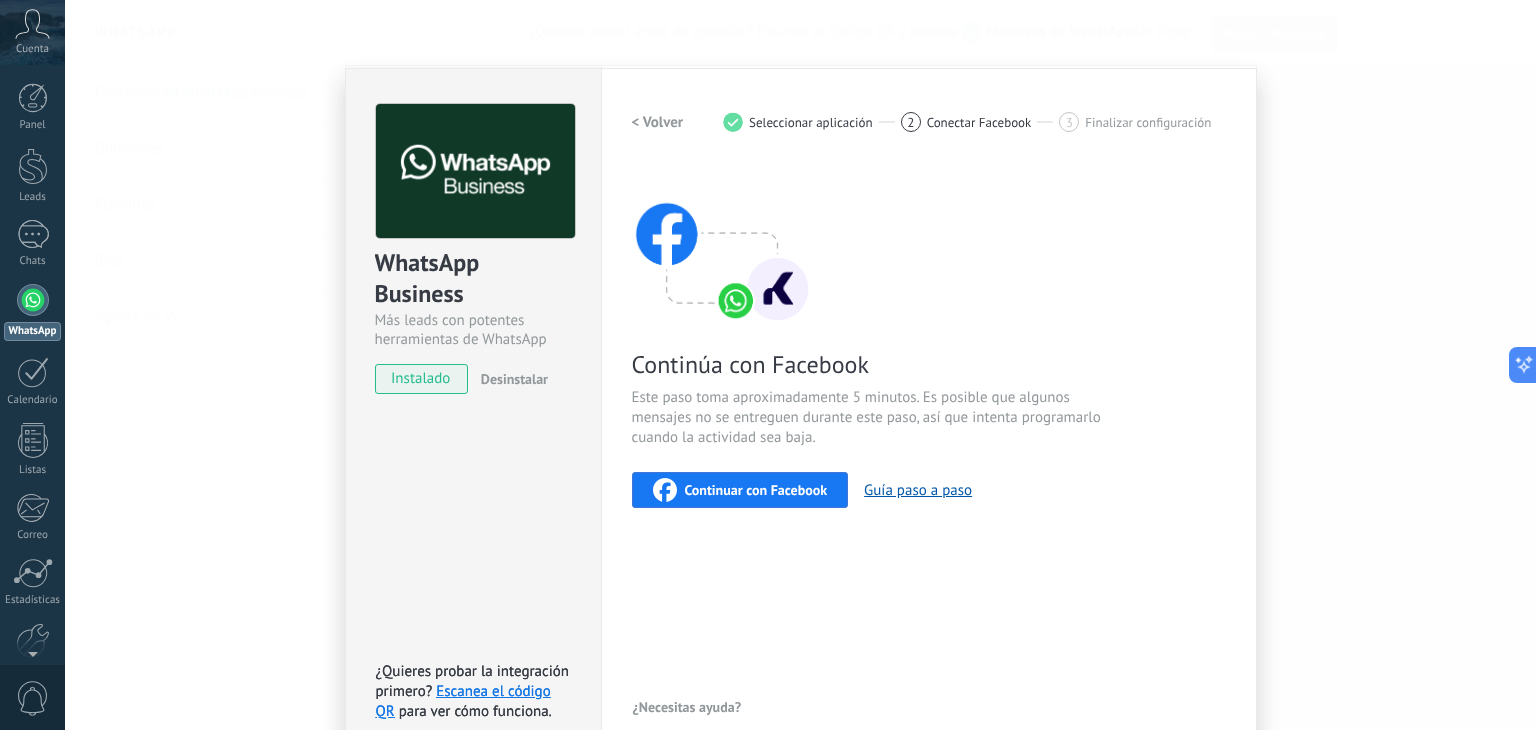 click on "Continuar con Facebook" at bounding box center (756, 490) 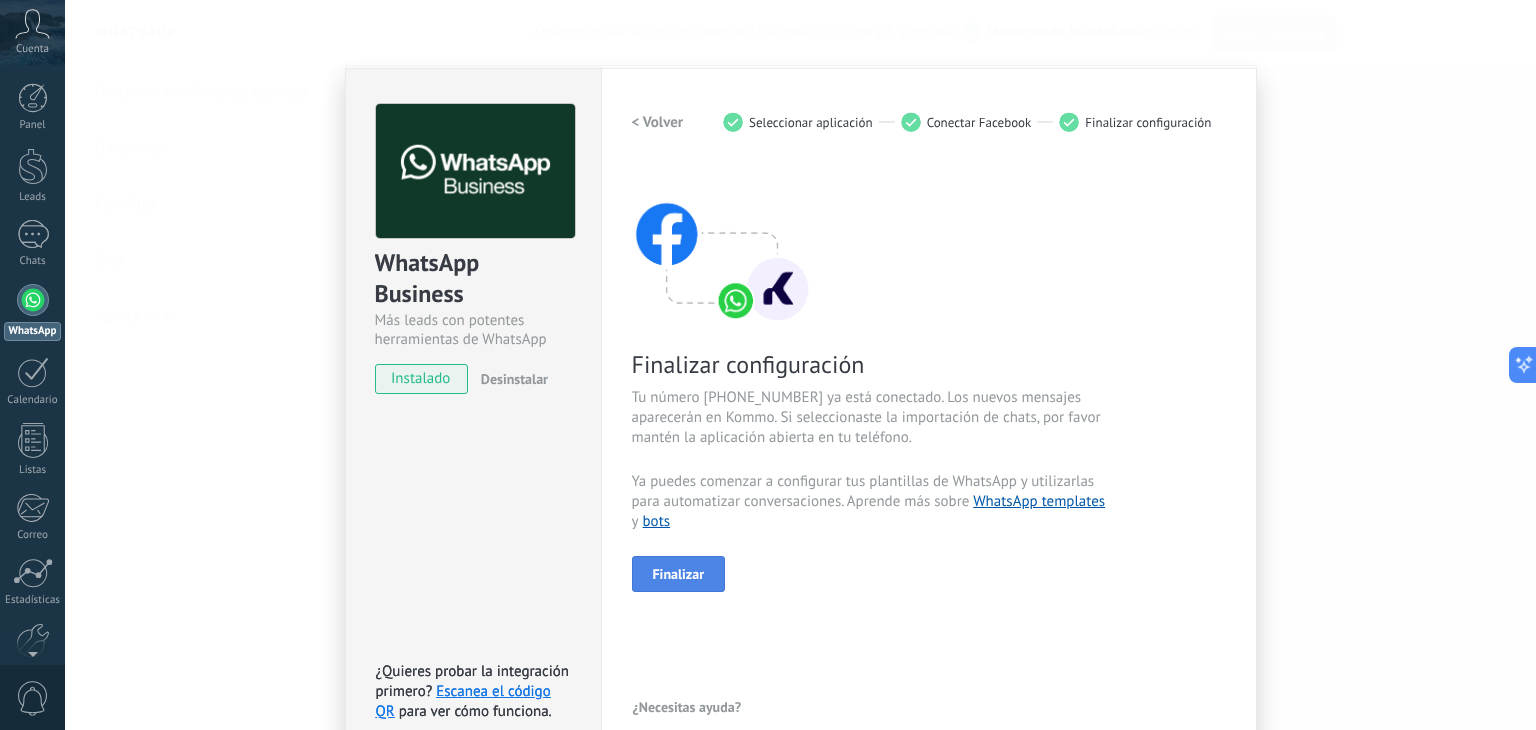 click on "Finalizar" at bounding box center (679, 574) 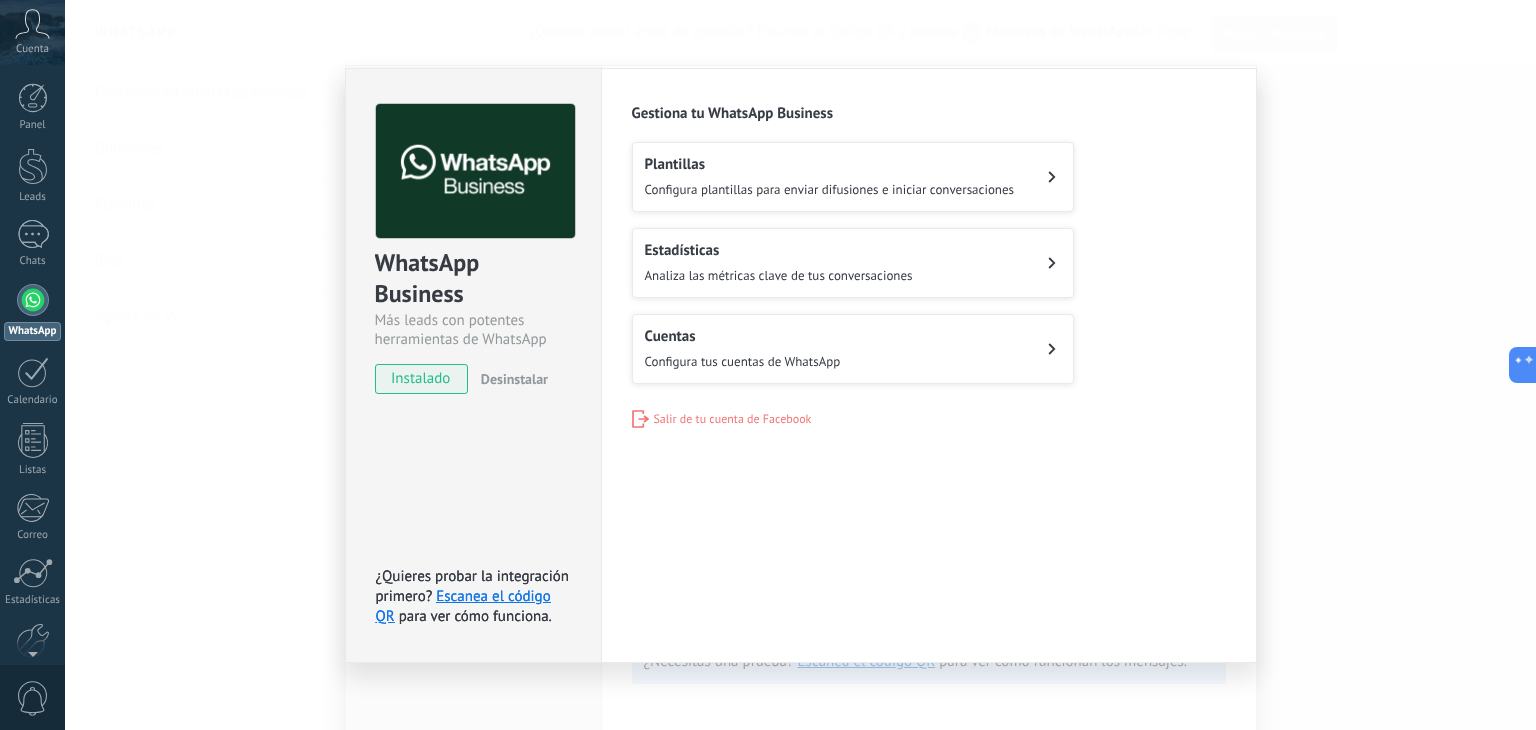 click on "WhatsApp Business Más leads con potentes herramientas de WhatsApp instalado Desinstalar ¿Quieres probar la integración primero?   Escanea el código QR   para ver cómo funciona. ¿Quieres probar la integración primero?   Escanea el código QR   para ver cómo funciona. Configuraciones Autorizaciones Esta pestaña registra a los usuarios que han concedido acceso a las integración a esta cuenta. Si deseas remover la posibilidad que un usuario pueda enviar solicitudes a la cuenta en nombre de esta integración, puedes revocar el acceso. Si el acceso a todos los usuarios es revocado, la integración dejará de funcionar. Esta aplicacion está instalada, pero nadie le ha dado acceso aun. WhatsApp Cloud API más _:  Guardar Gestiona tu WhatsApp Business Plantillas Configura plantillas para enviar difusiones e iniciar conversaciones Estadísticas Analiza las métricas clave de tus conversaciones Cuentas Configura tus cuentas de WhatsApp Salir de tu cuenta de Facebook" at bounding box center [800, 365] 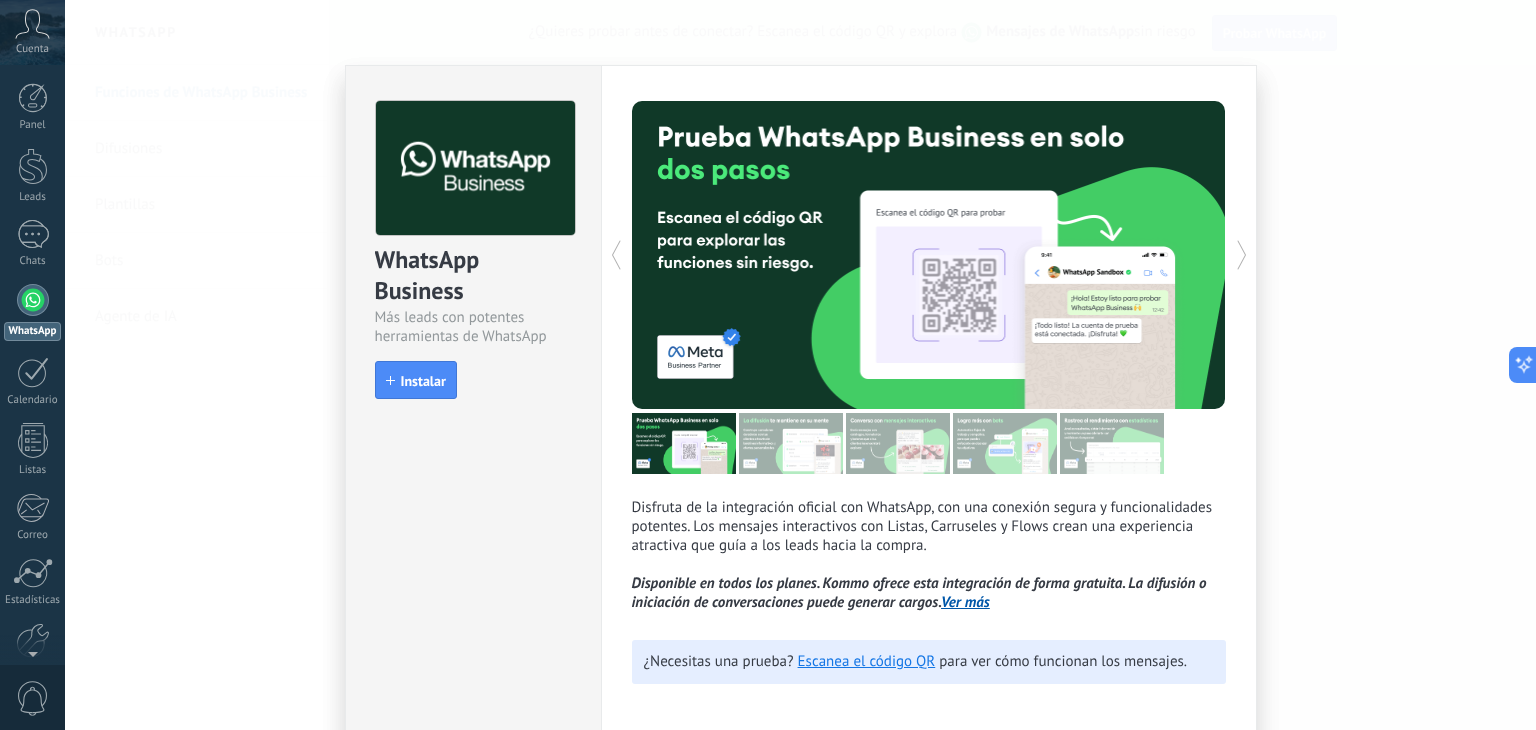 click on "WhatsApp Business Más leads con potentes herramientas de WhatsApp install Instalar Disfruta de la integración oficial con WhatsApp, con una conexión segura y funcionalidades potentes. Los mensajes interactivos con Listas, Carruseles y Flows crean una experiencia atractiva que guía a los leads hacia la compra.    Disponible en todos los planes. Kommo ofrece esta integración de forma gratuita. La difusión o iniciación de conversaciones puede generar cargos.  Ver más más ¿Necesitas una prueba?   Escanea el código QR   para ver cómo funcionan los mensajes." at bounding box center [800, 365] 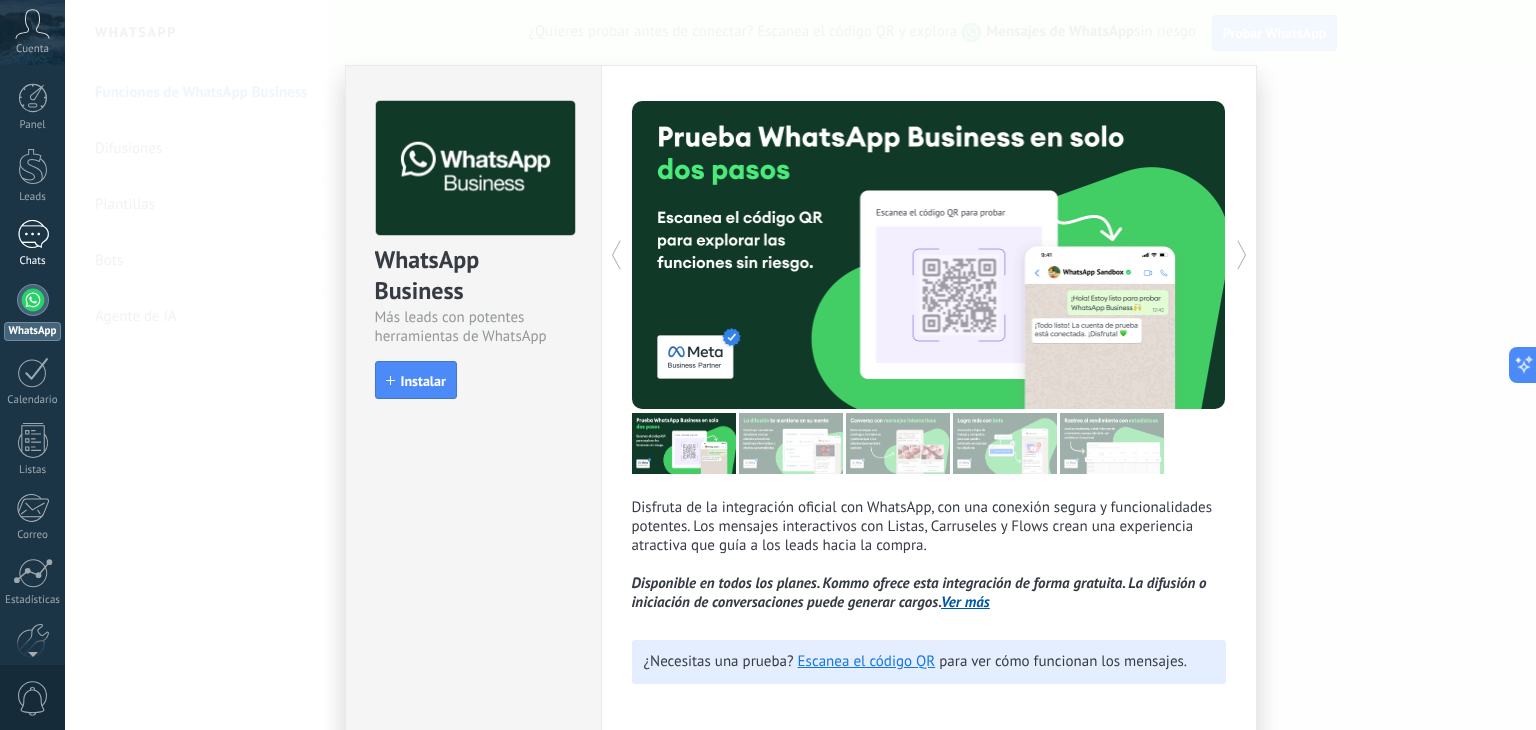 click at bounding box center (33, 234) 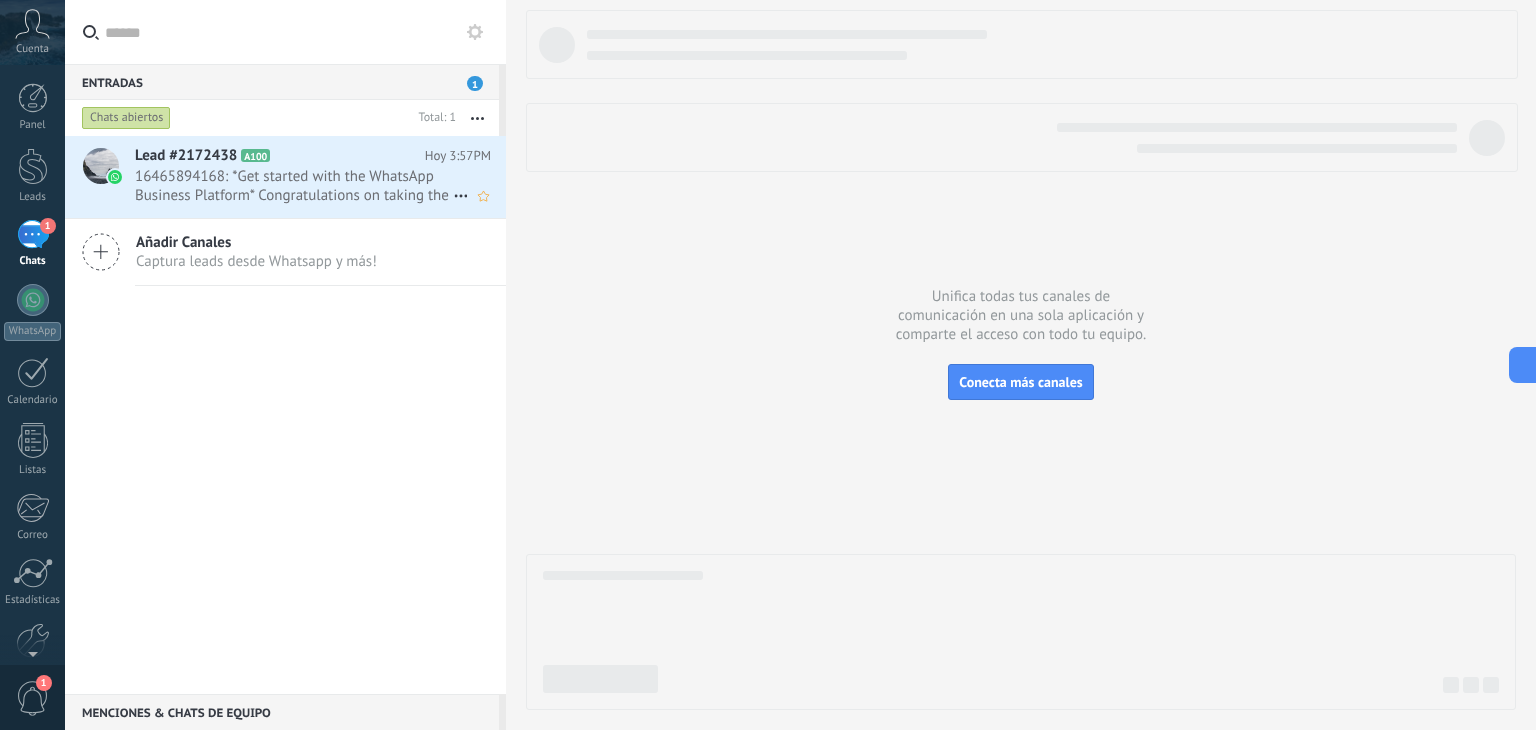 click on "16465894168: *Get started with the WhatsApp Business Platform*
Congratulations on taking the first step with the WhatsApp ..." at bounding box center (294, 186) 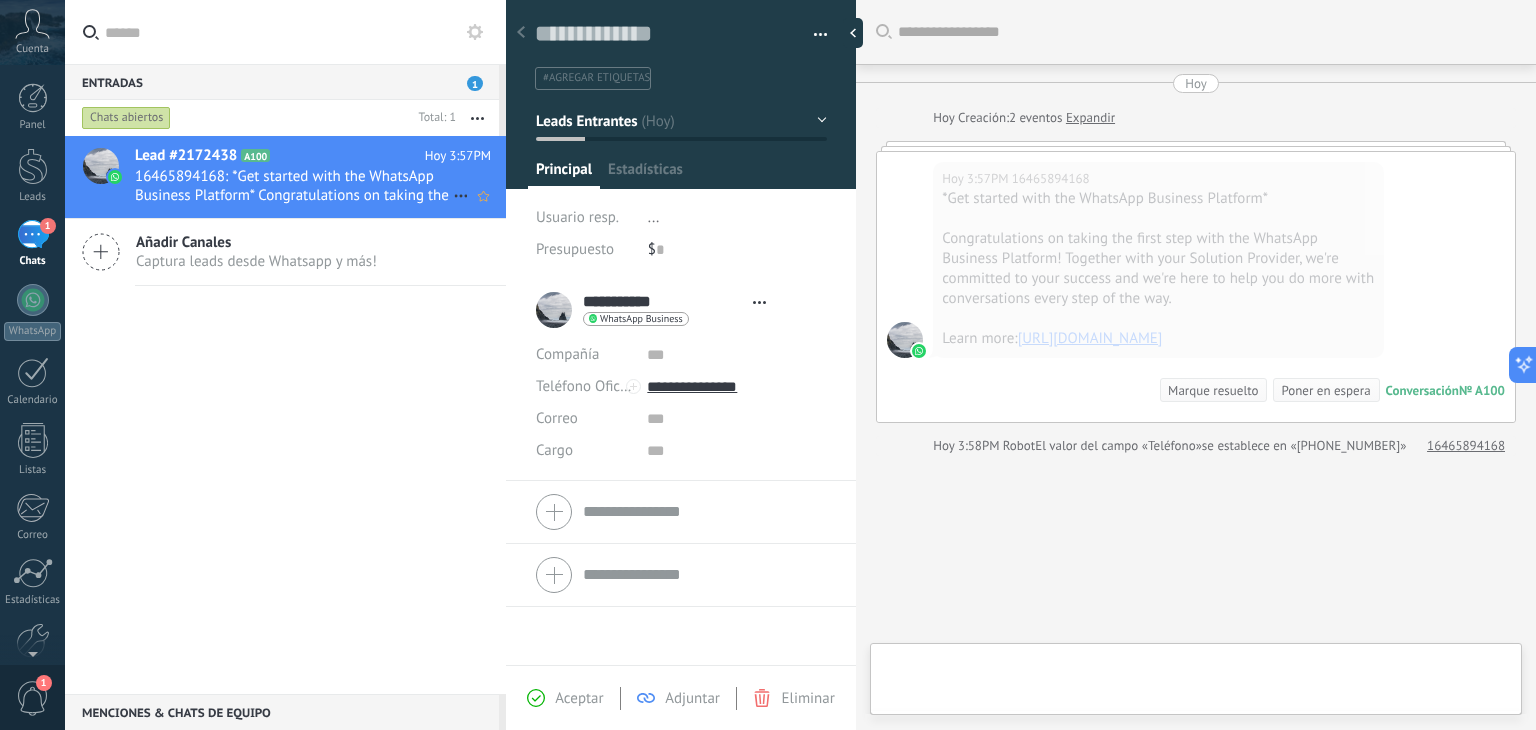 scroll, scrollTop: 94, scrollLeft: 0, axis: vertical 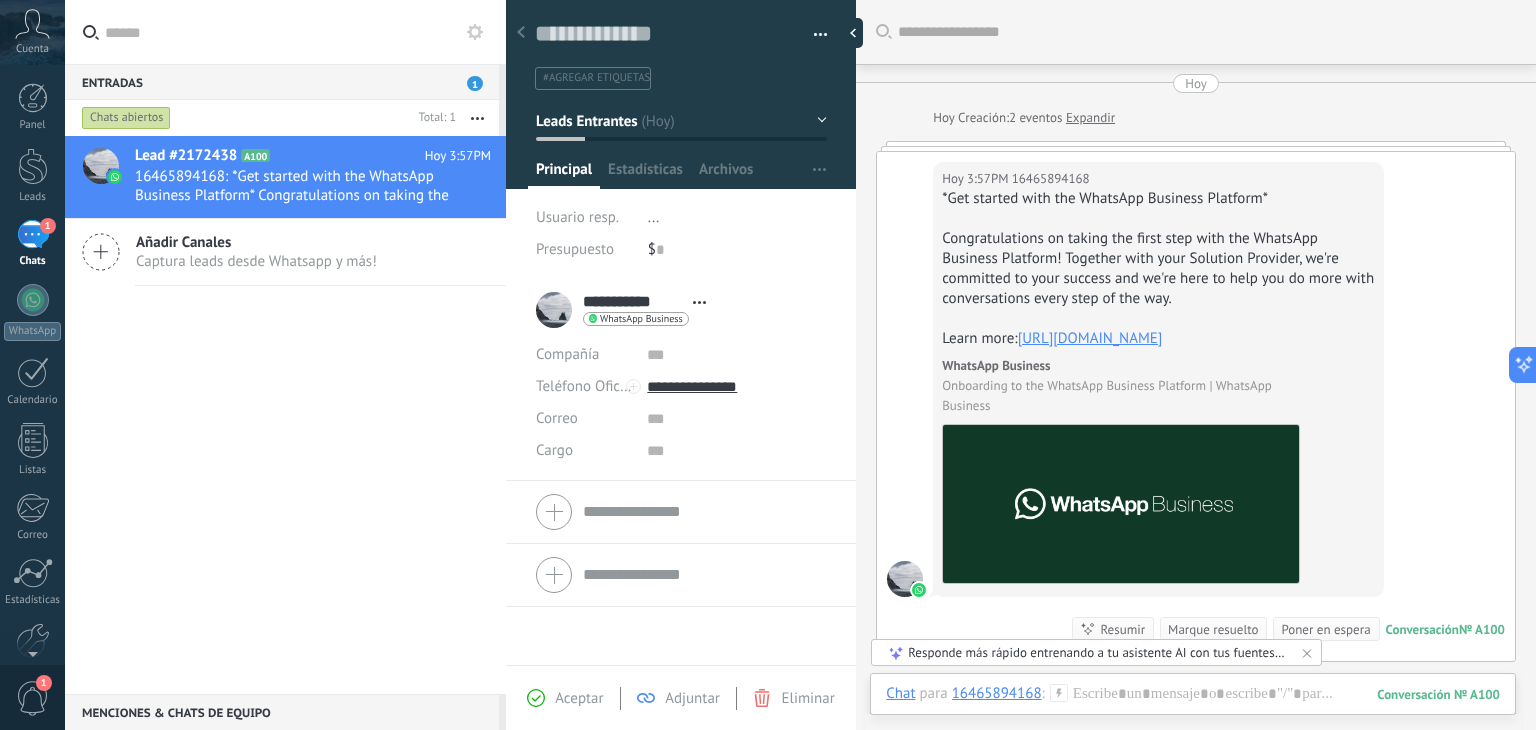 click on "Aceptar" at bounding box center (579, 698) 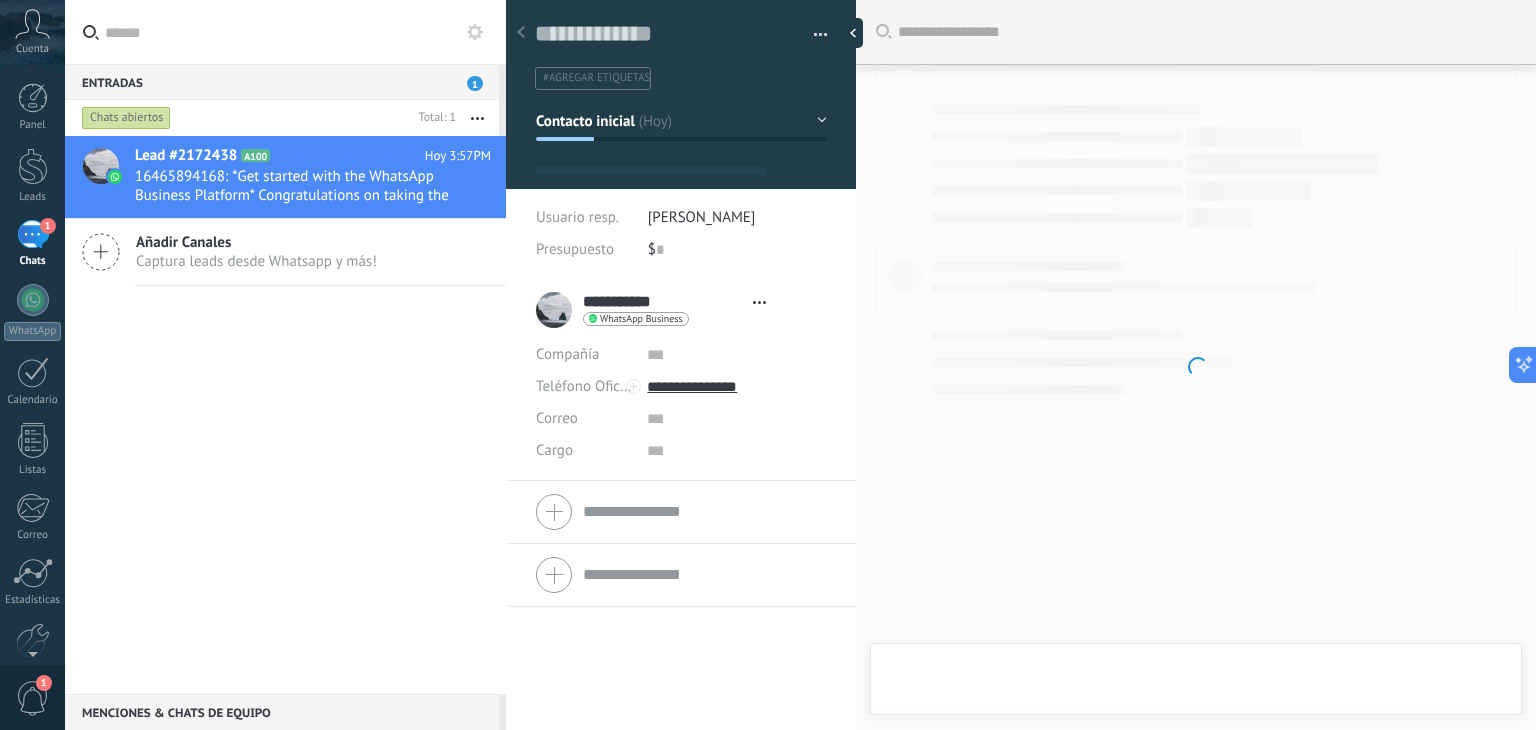 scroll, scrollTop: 0, scrollLeft: 0, axis: both 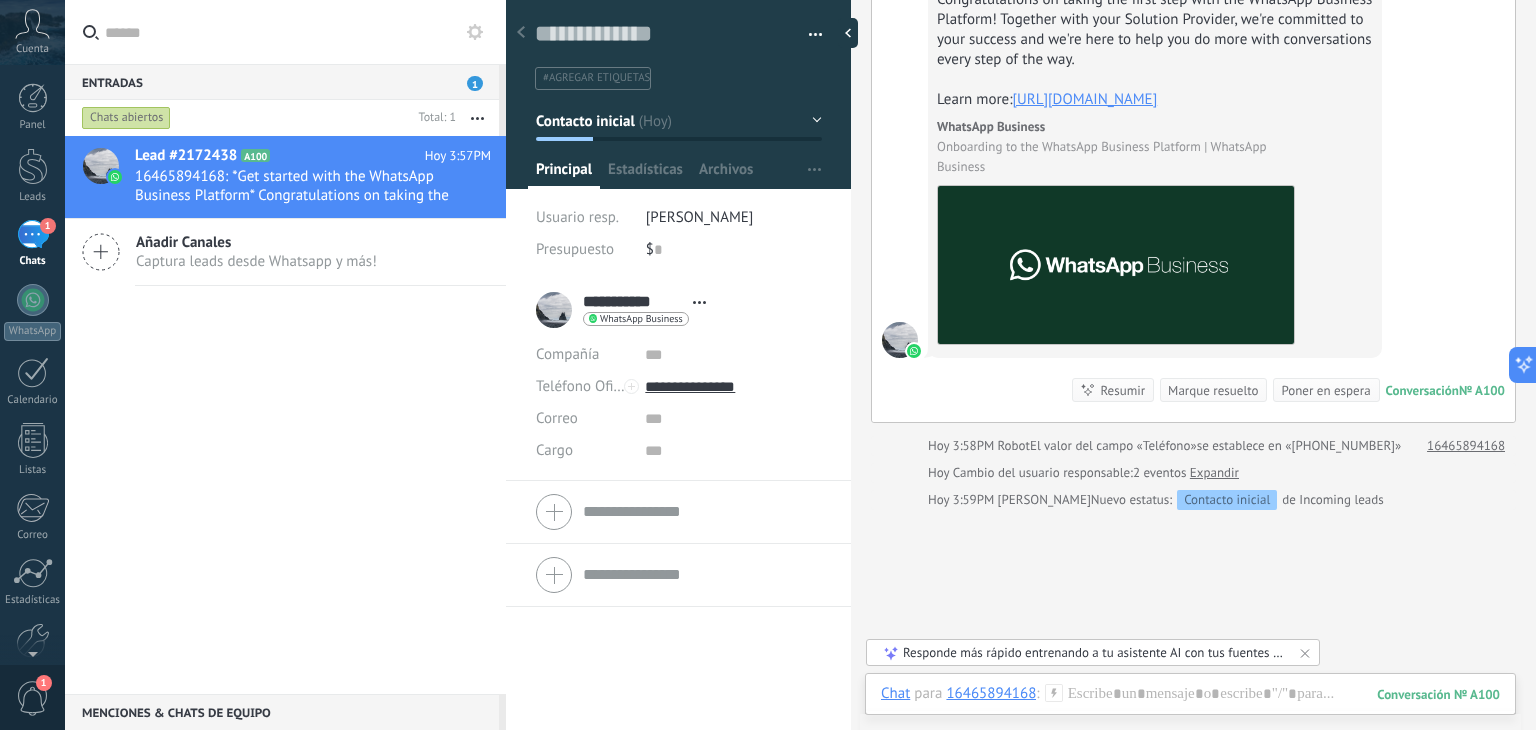 drag, startPoint x: 853, startPoint y: 265, endPoint x: 847, endPoint y: 316, distance: 51.351727 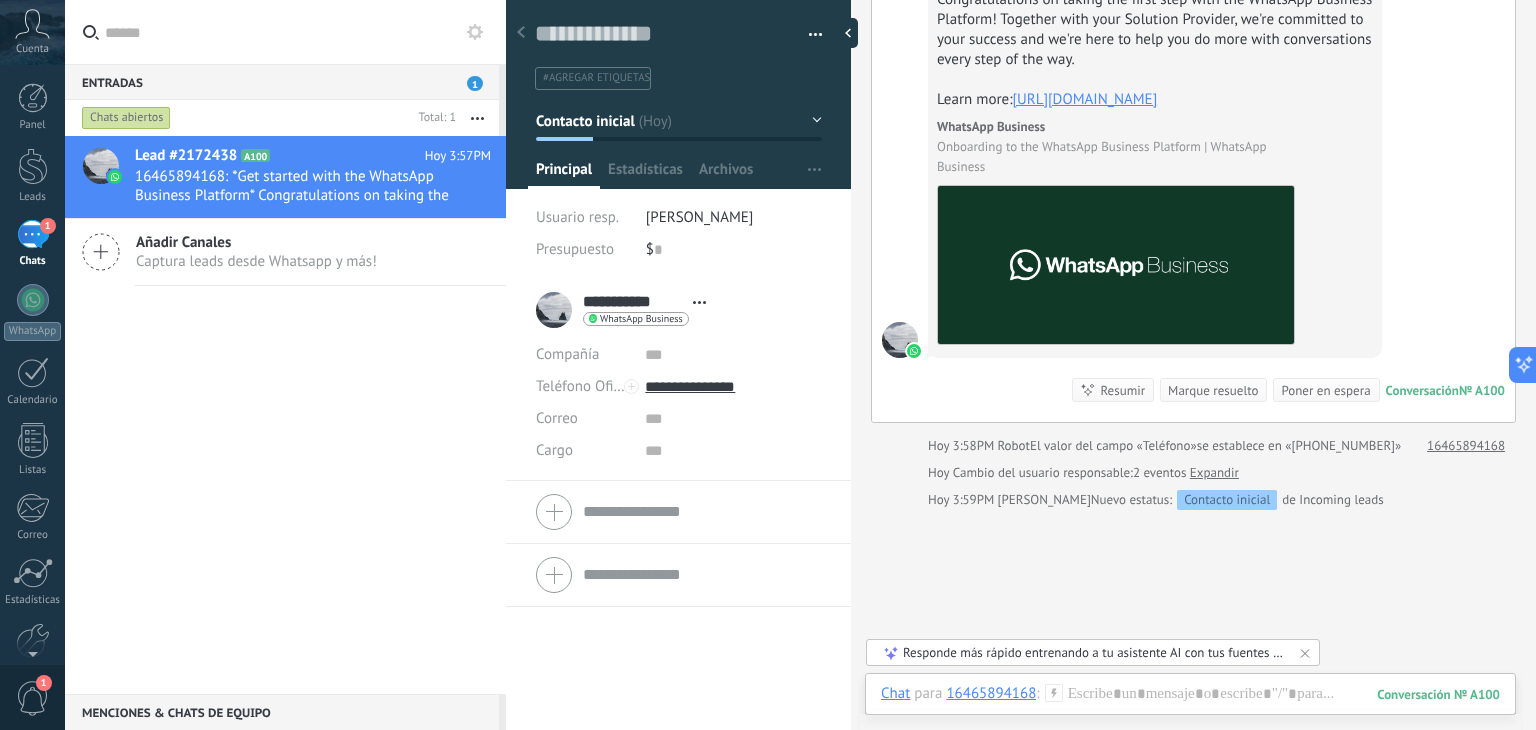 click on "Guardar y crear
Imprimir
Administrar etiquetas" at bounding box center [1021, 365] 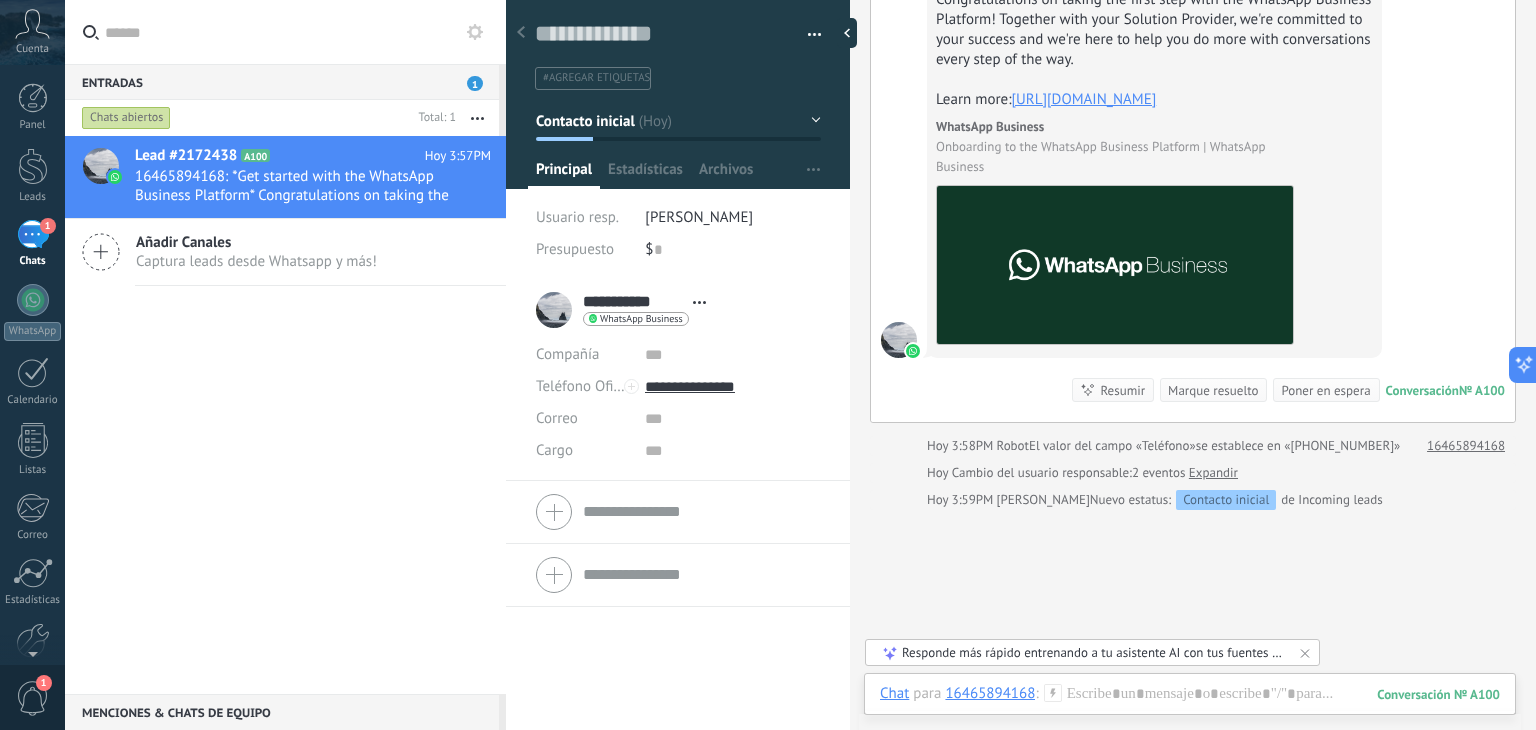scroll, scrollTop: 29, scrollLeft: 0, axis: vertical 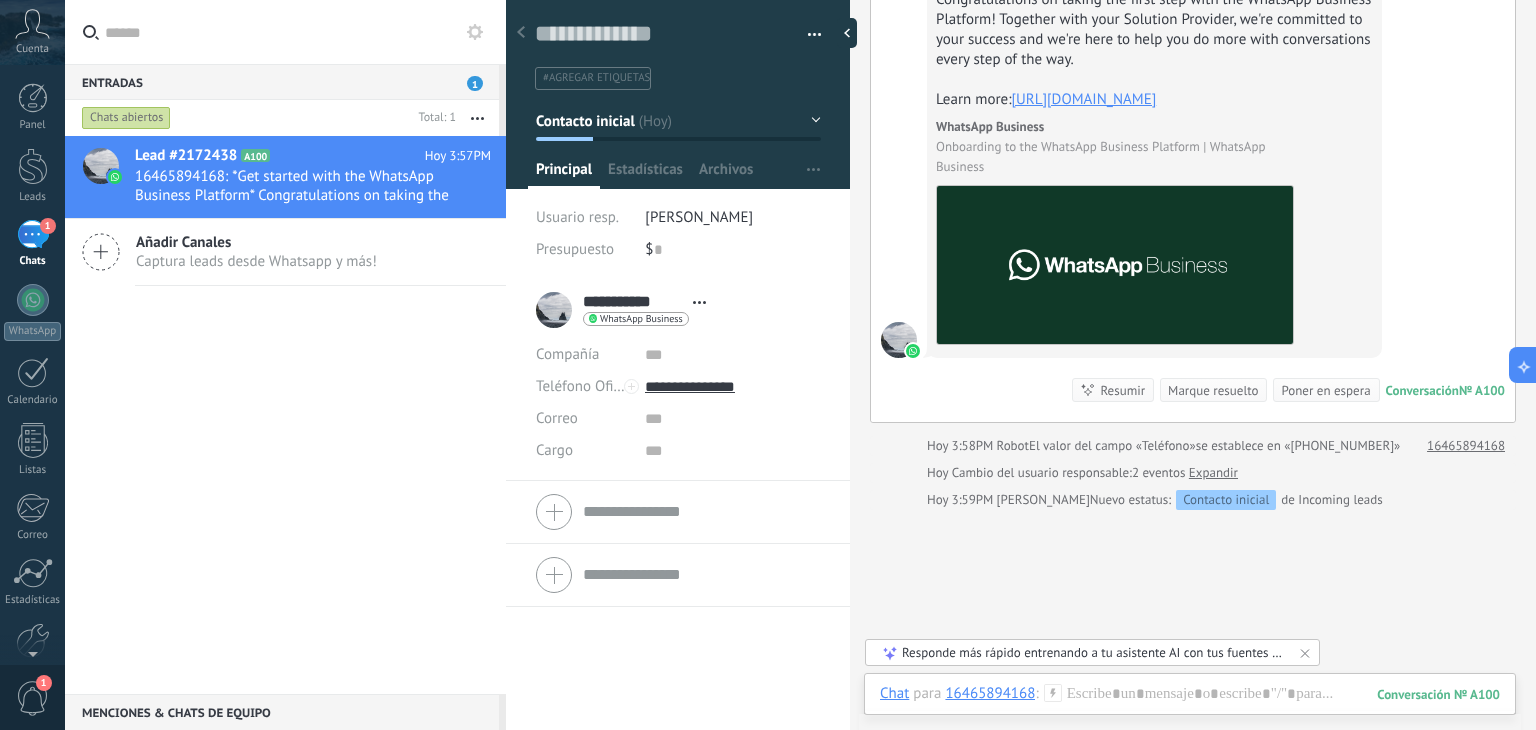 drag, startPoint x: 1535, startPoint y: 265, endPoint x: 1532, endPoint y: 341, distance: 76.05919 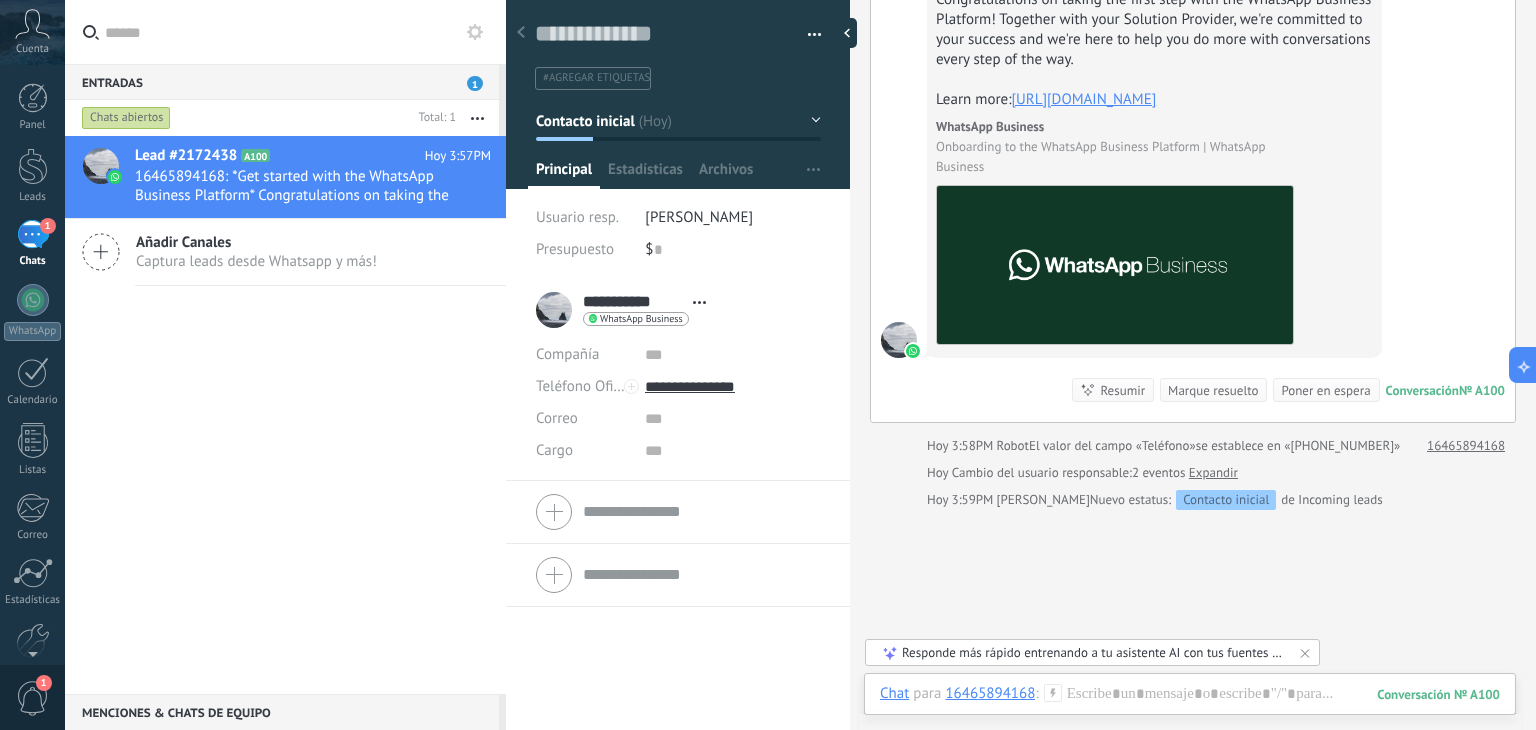 click on "Buscar Carga más [PERSON_NAME] Creación:  2  eventos   Expandir Hoy 3:57PM 16465894168  *Get started with the WhatsApp Business Platform*   Congratulations on taking the first step with the WhatsApp Business Platform! Together with your Solution Provider, we're committed to your success and we're here to help you do more with conversations every step of the way.   Learn more:  [URL][DOMAIN_NAME] WhatsApp Business Onboarding to the WhatsApp Business Platform | WhatsApp Business Conversación  № A100 Conversación № A100 Resumir Resumir Marque resuelto Poner en espera Hoy 3:57PM 16465894168: *Get started with the WhatsApp Business Platform*
Congratulations on taking the first step with the WhatsApp ... Conversación № A100 Hoy 3:58PM Robot  El valor del campo «Teléfono»  se establece en «[PHONE_NUMBER]» 16465894168 Hoy Cambio del usuario responsable:  2  eventos   Expandir Hoy 3:59PM [PERSON_NAME]  Nuevo estatus: Contacto inicial 0" at bounding box center [1193, 365] 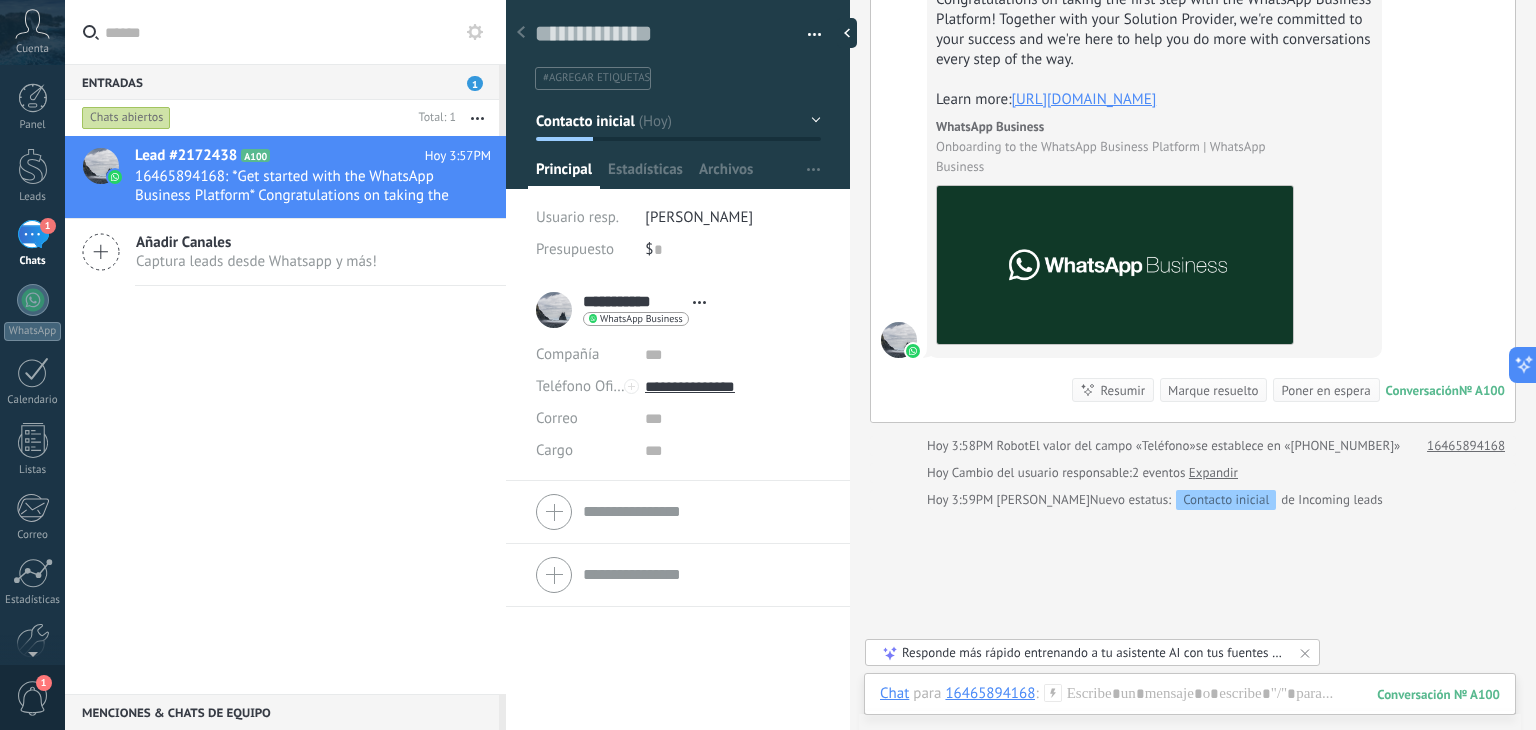 click on "Entradas 1" at bounding box center (282, 82) 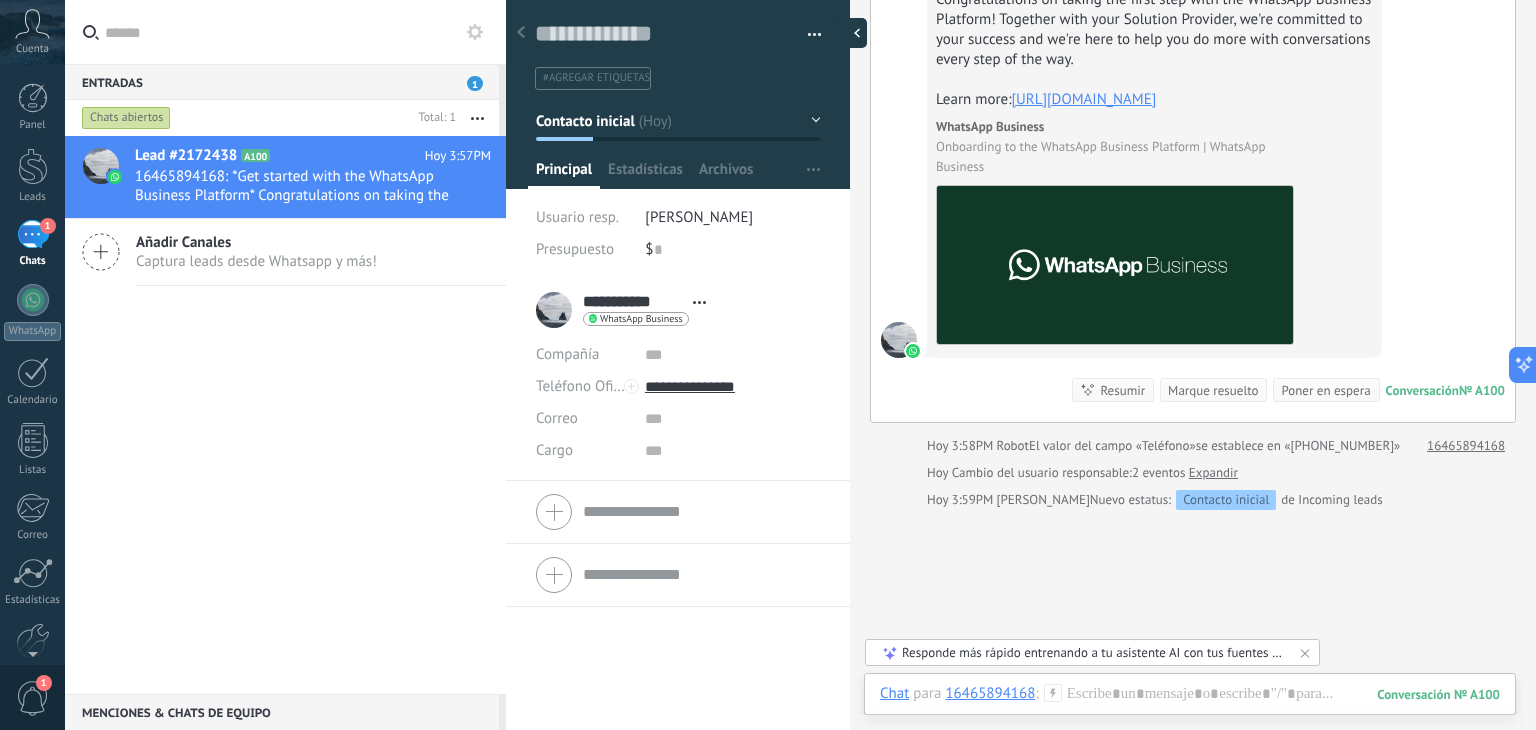 click at bounding box center [852, 33] 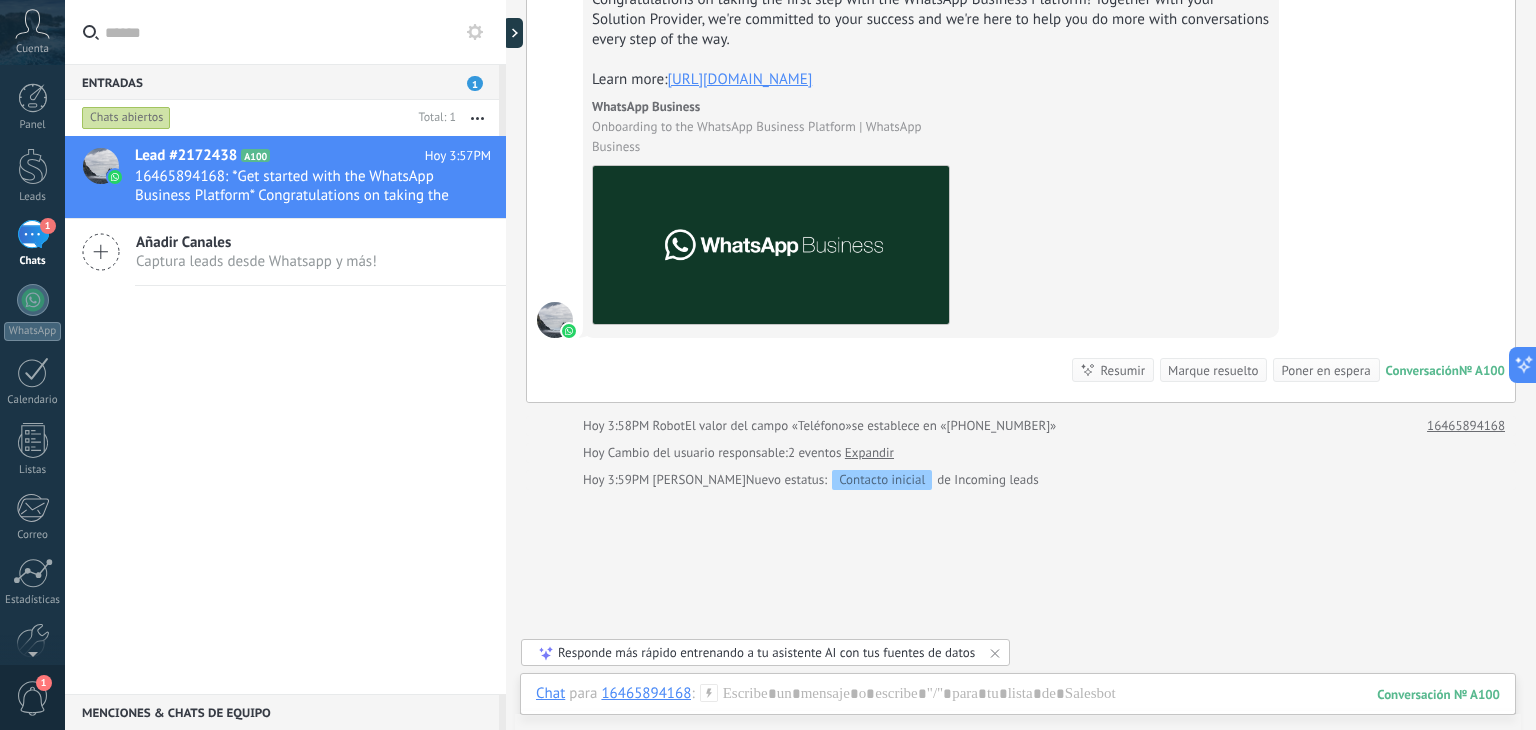 click at bounding box center [506, 365] 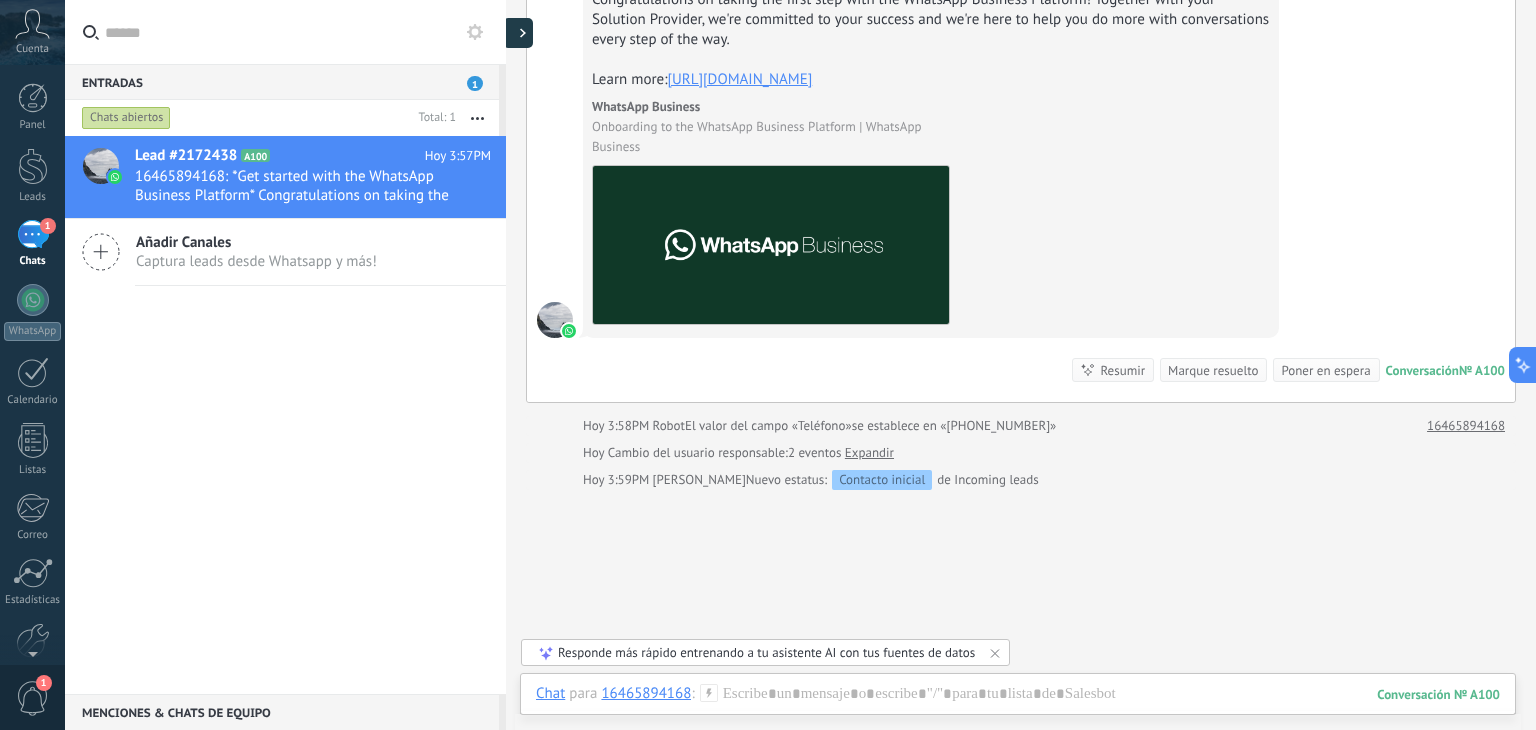 click at bounding box center (518, 33) 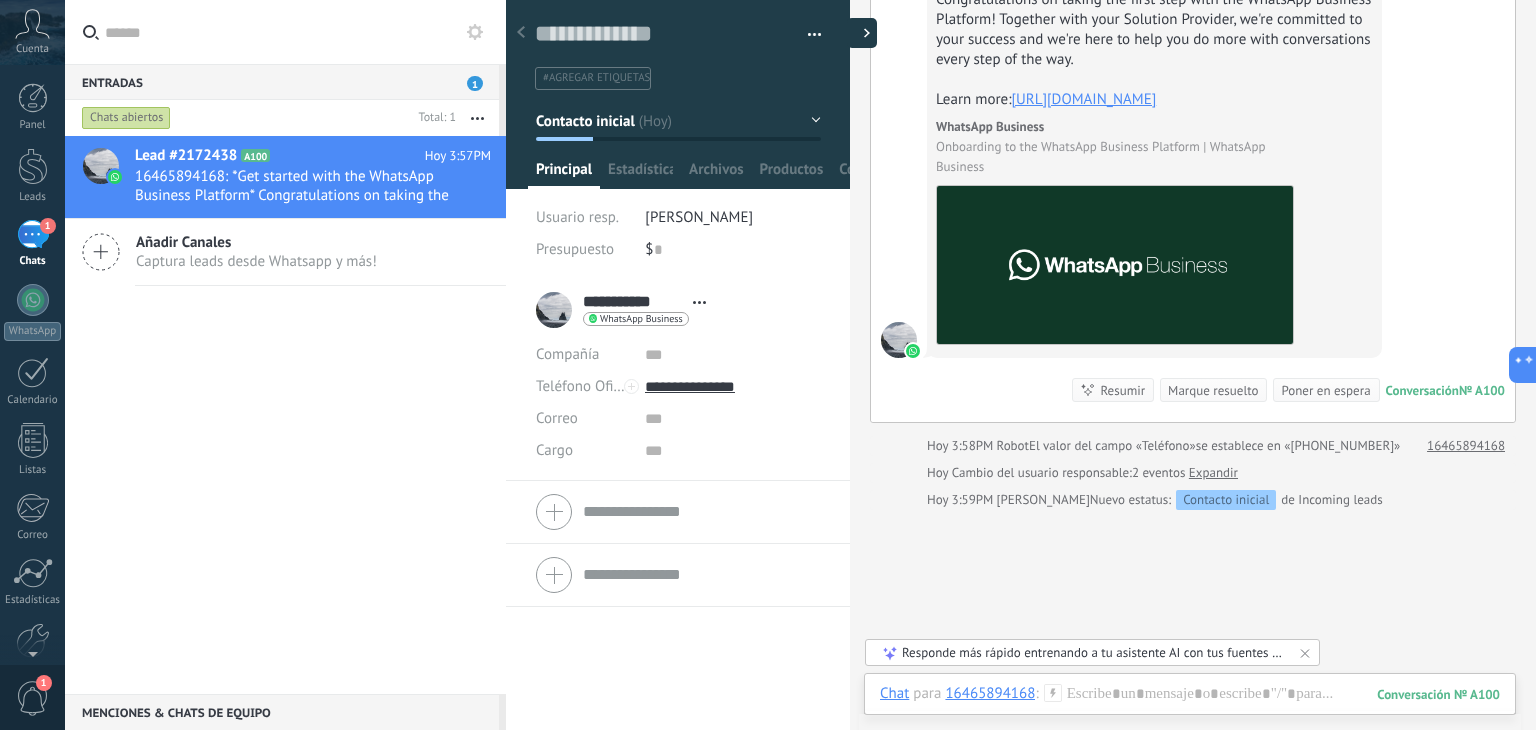 scroll, scrollTop: 29, scrollLeft: 0, axis: vertical 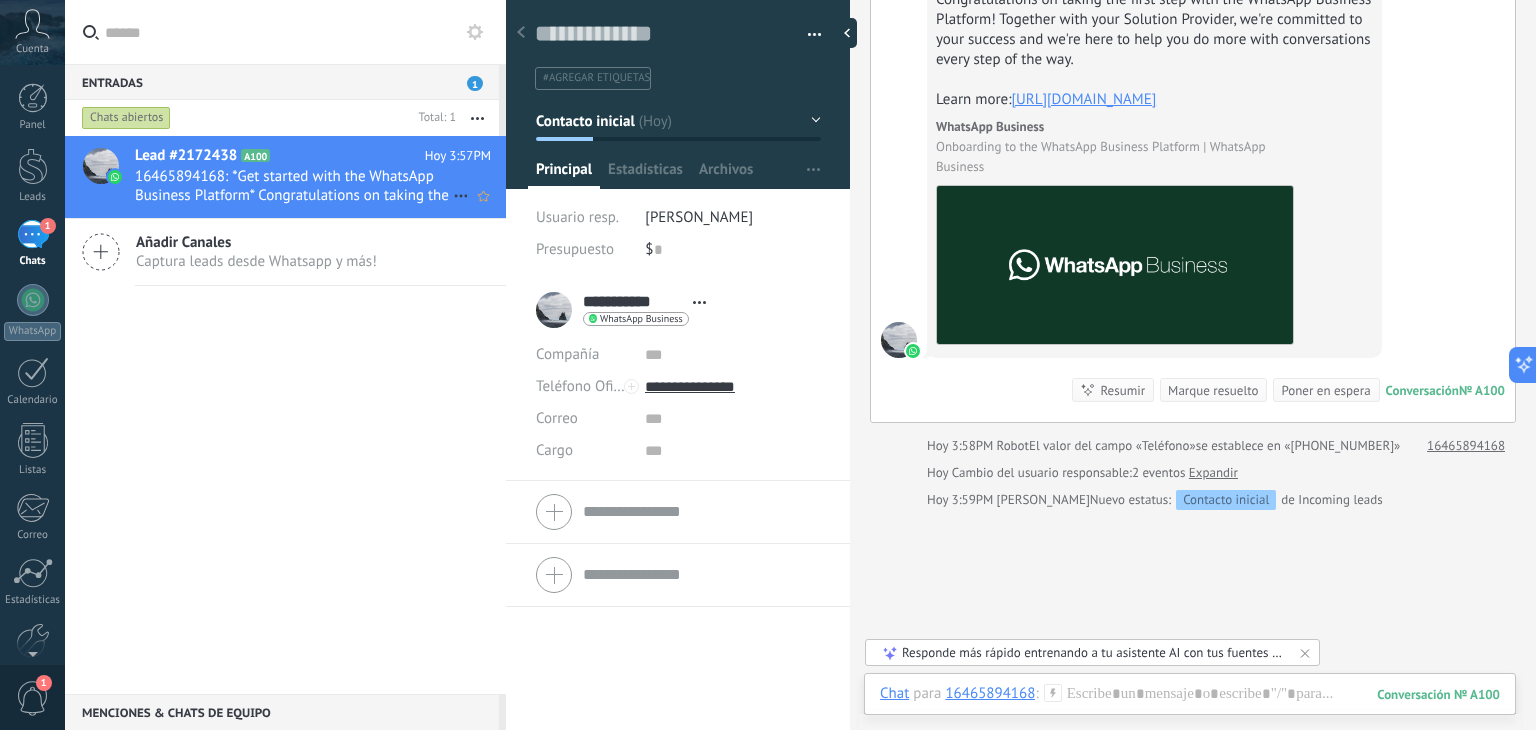 click on "16465894168: *Get started with the WhatsApp Business Platform*
Congratulations on taking the first step with the WhatsApp ..." at bounding box center [294, 186] 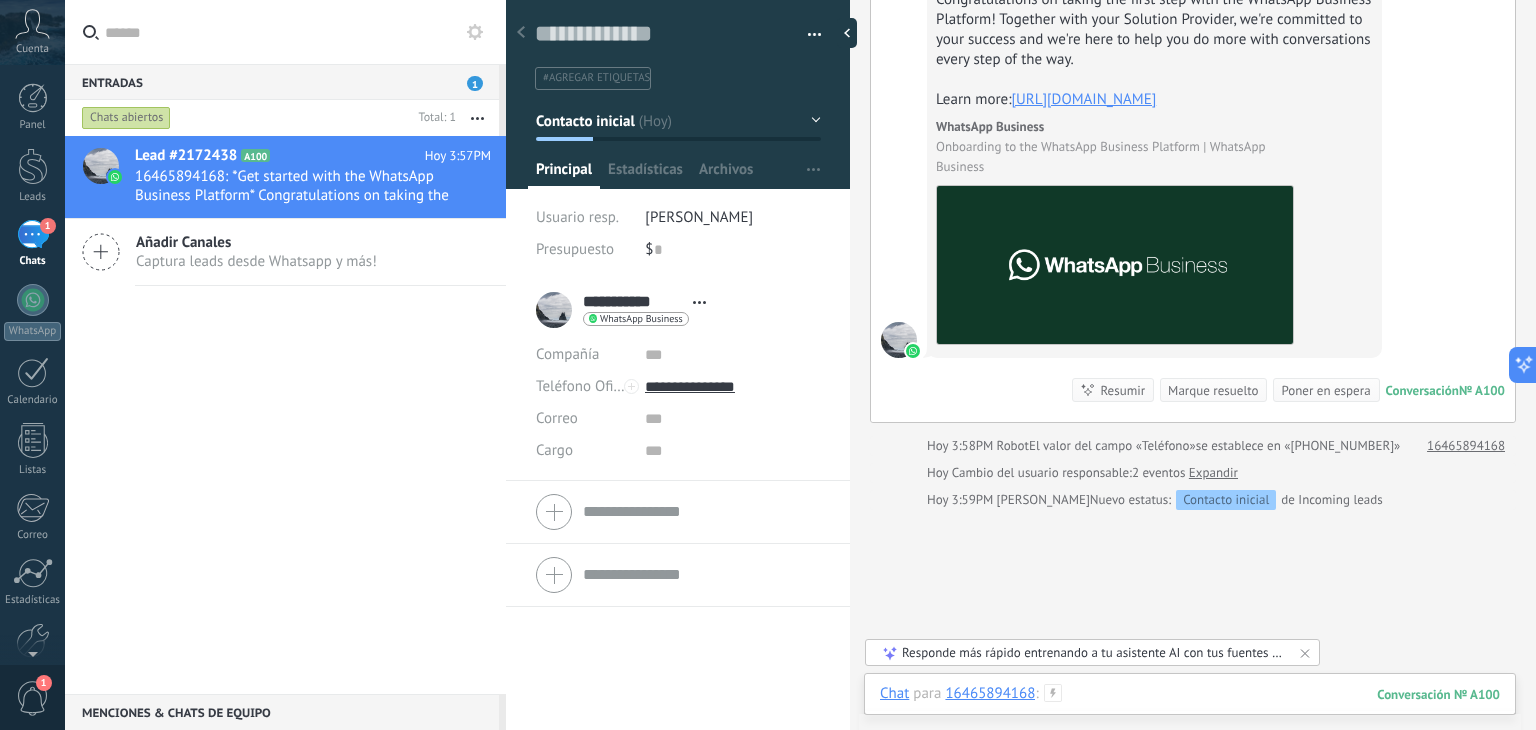 click at bounding box center [1190, 714] 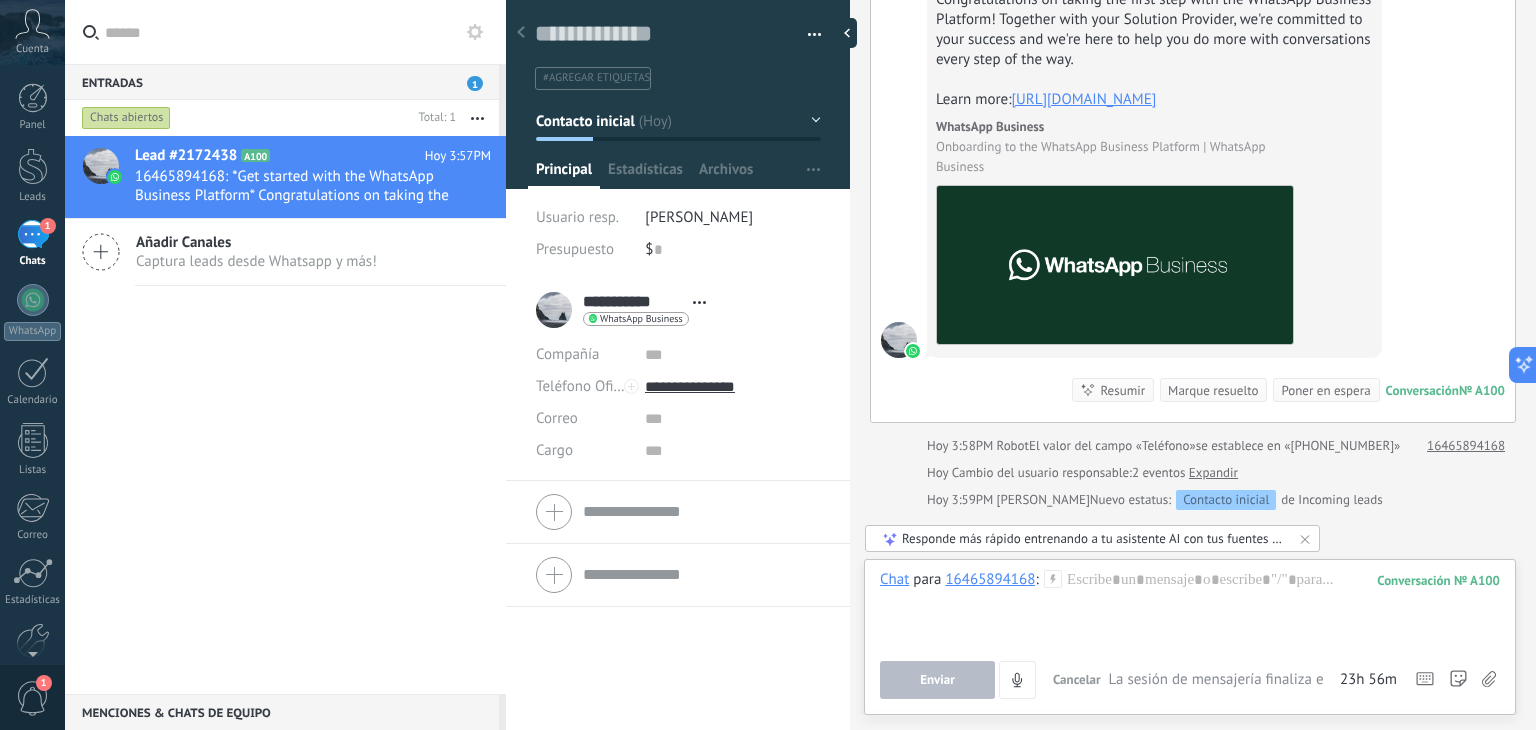 drag, startPoint x: 1535, startPoint y: 244, endPoint x: 1535, endPoint y: 292, distance: 48 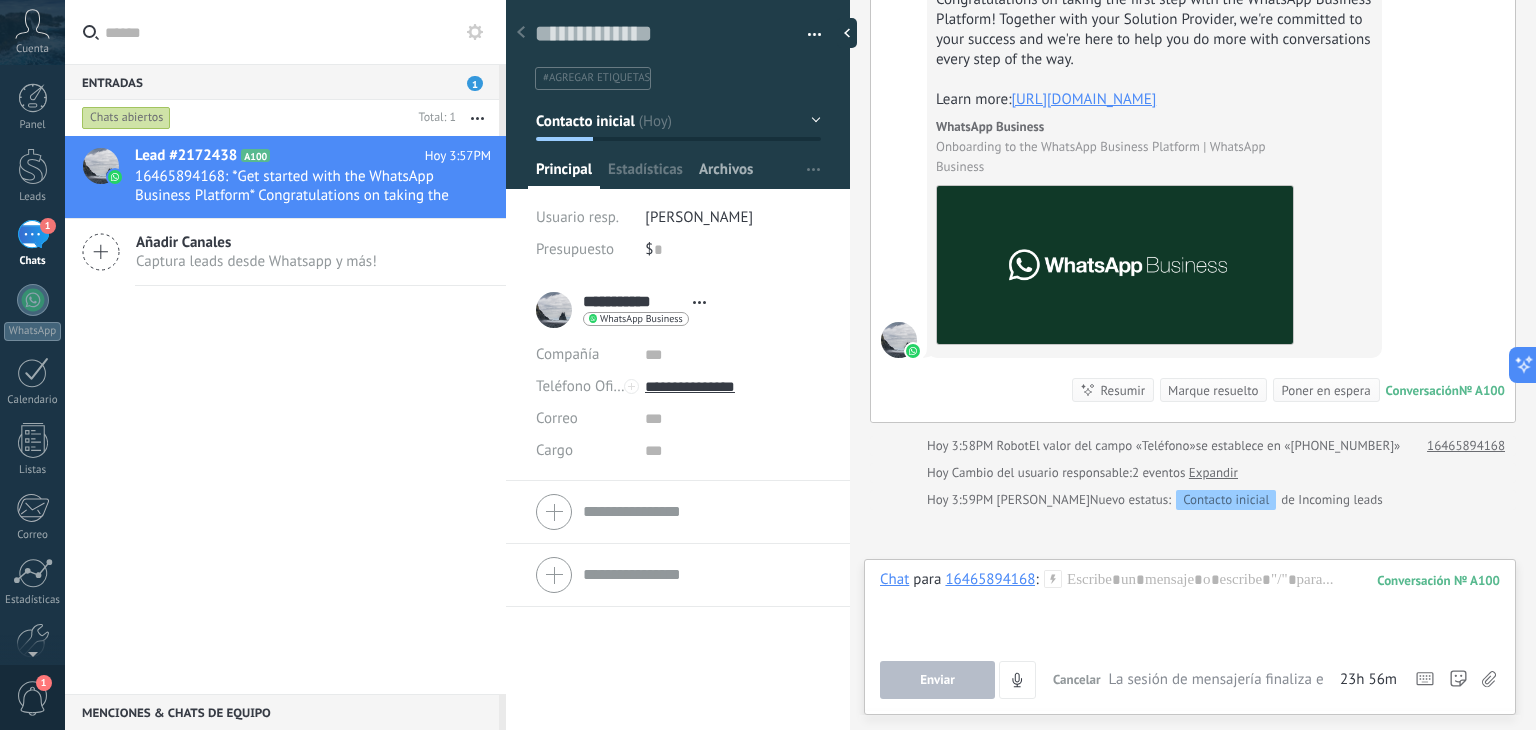click on "Archivos" at bounding box center (726, 174) 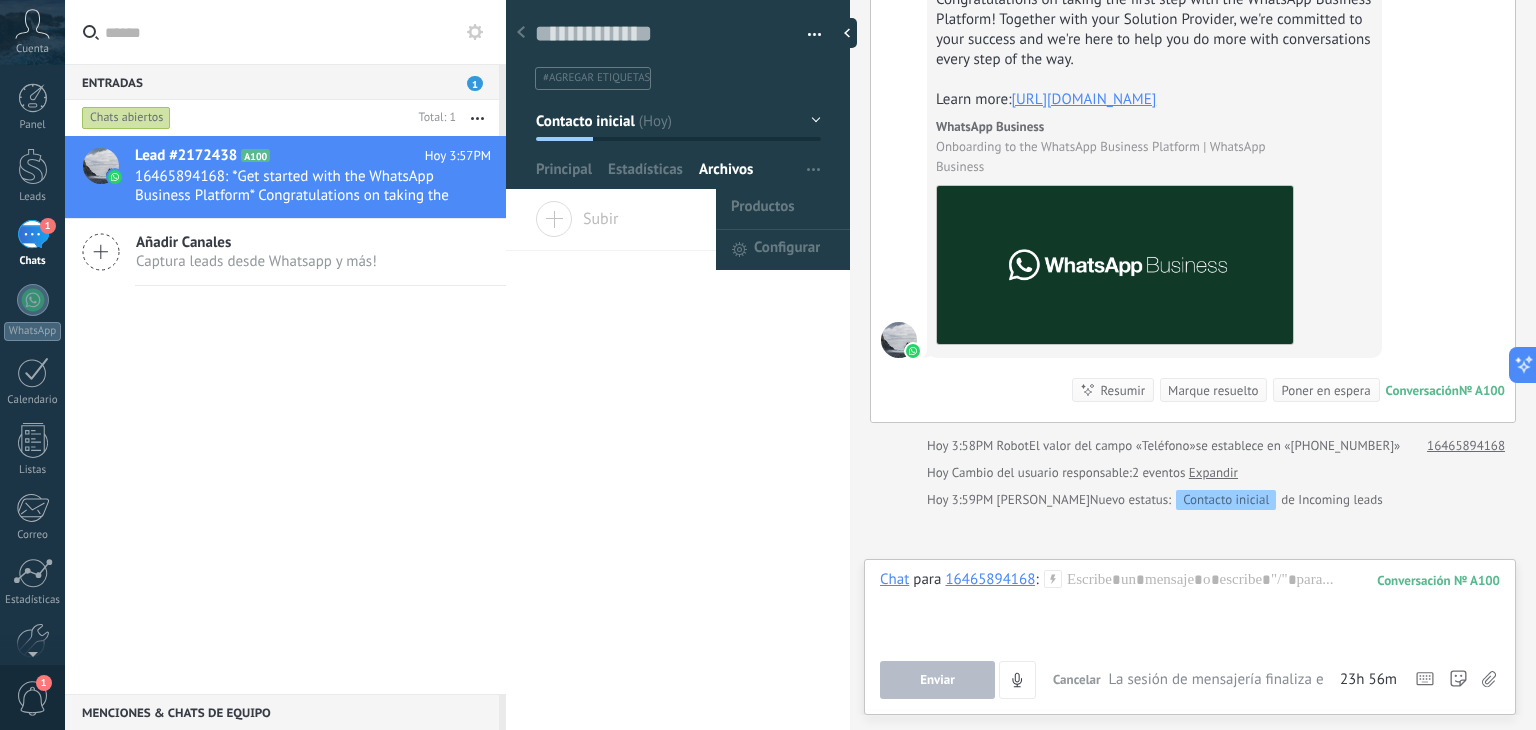 click at bounding box center [813, 170] 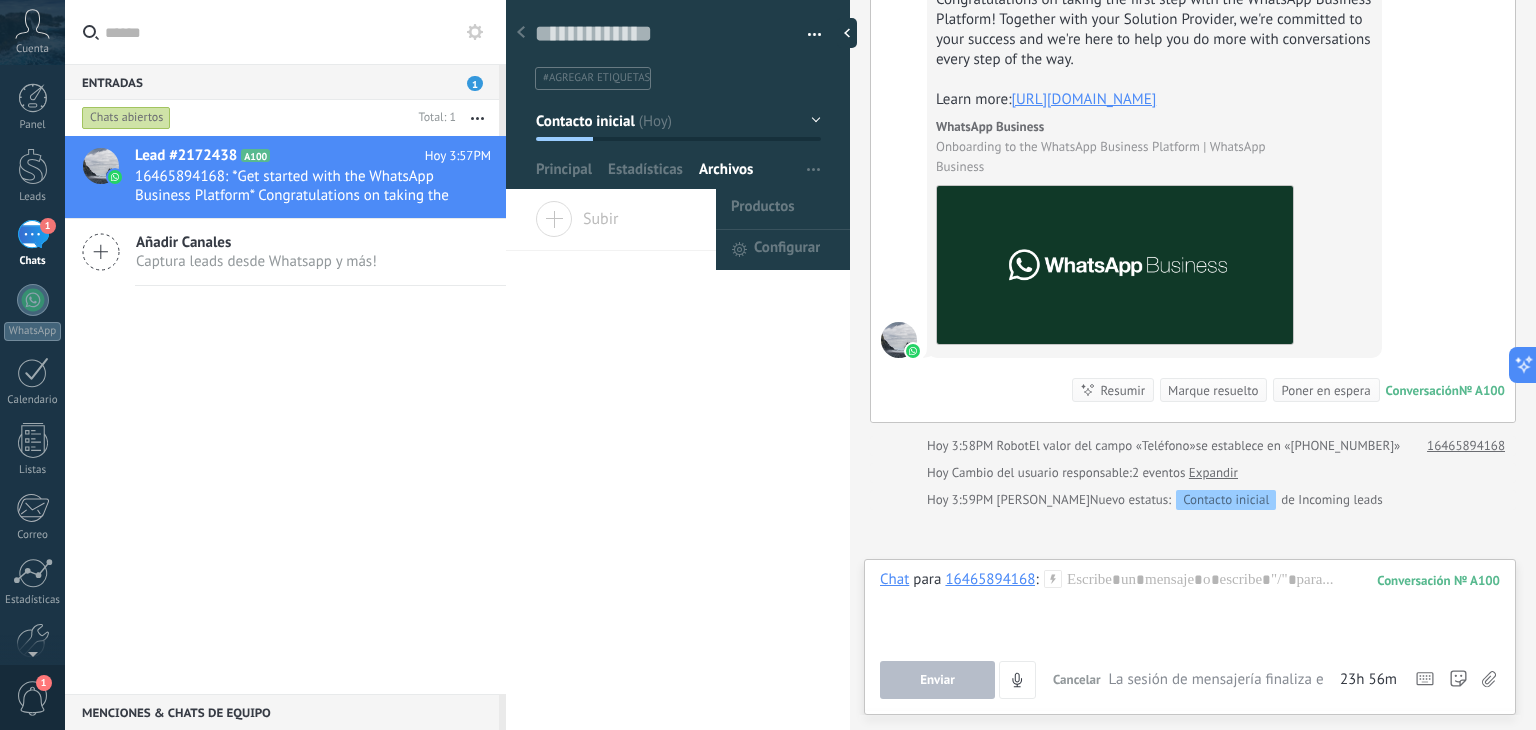 click at bounding box center (813, 170) 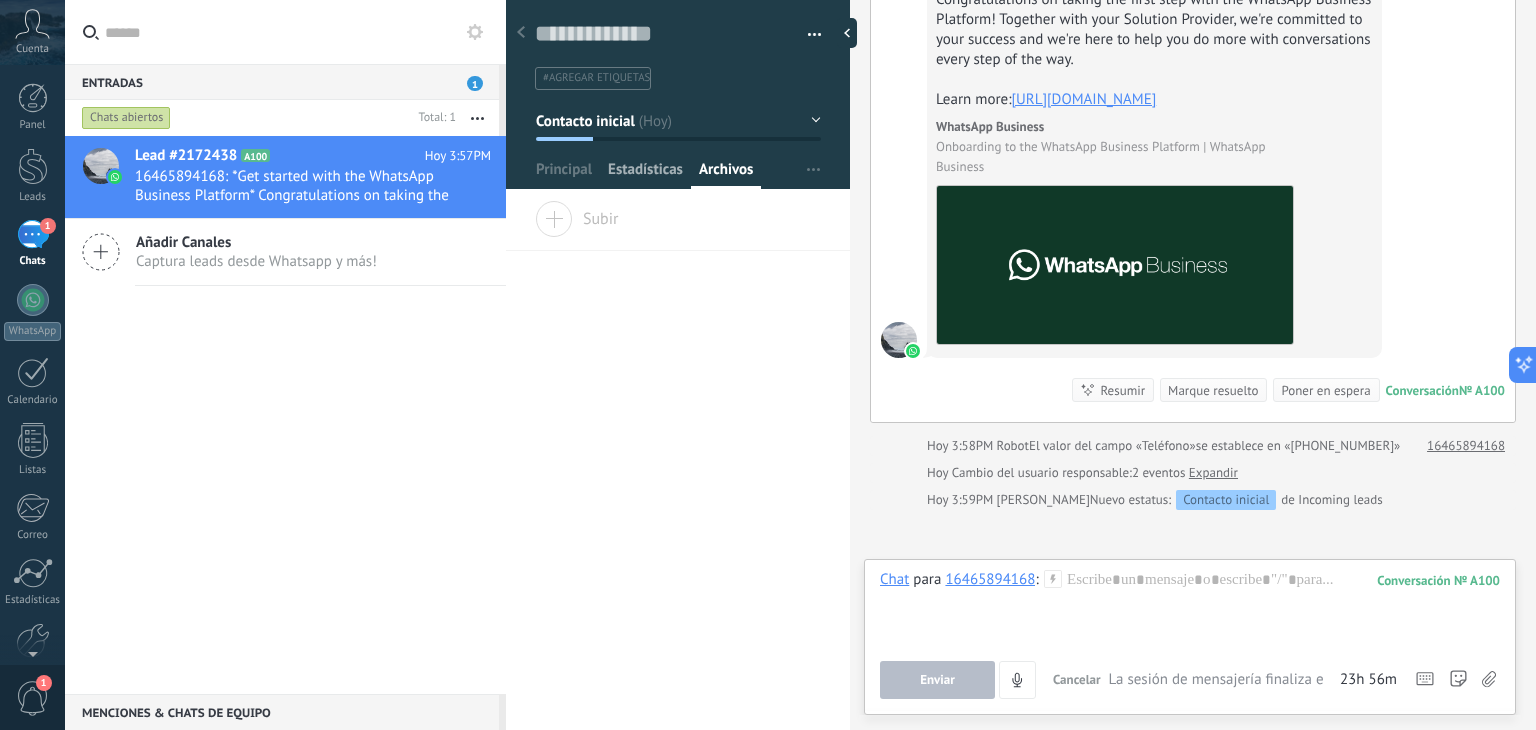 click on "Estadísticas" at bounding box center [645, 174] 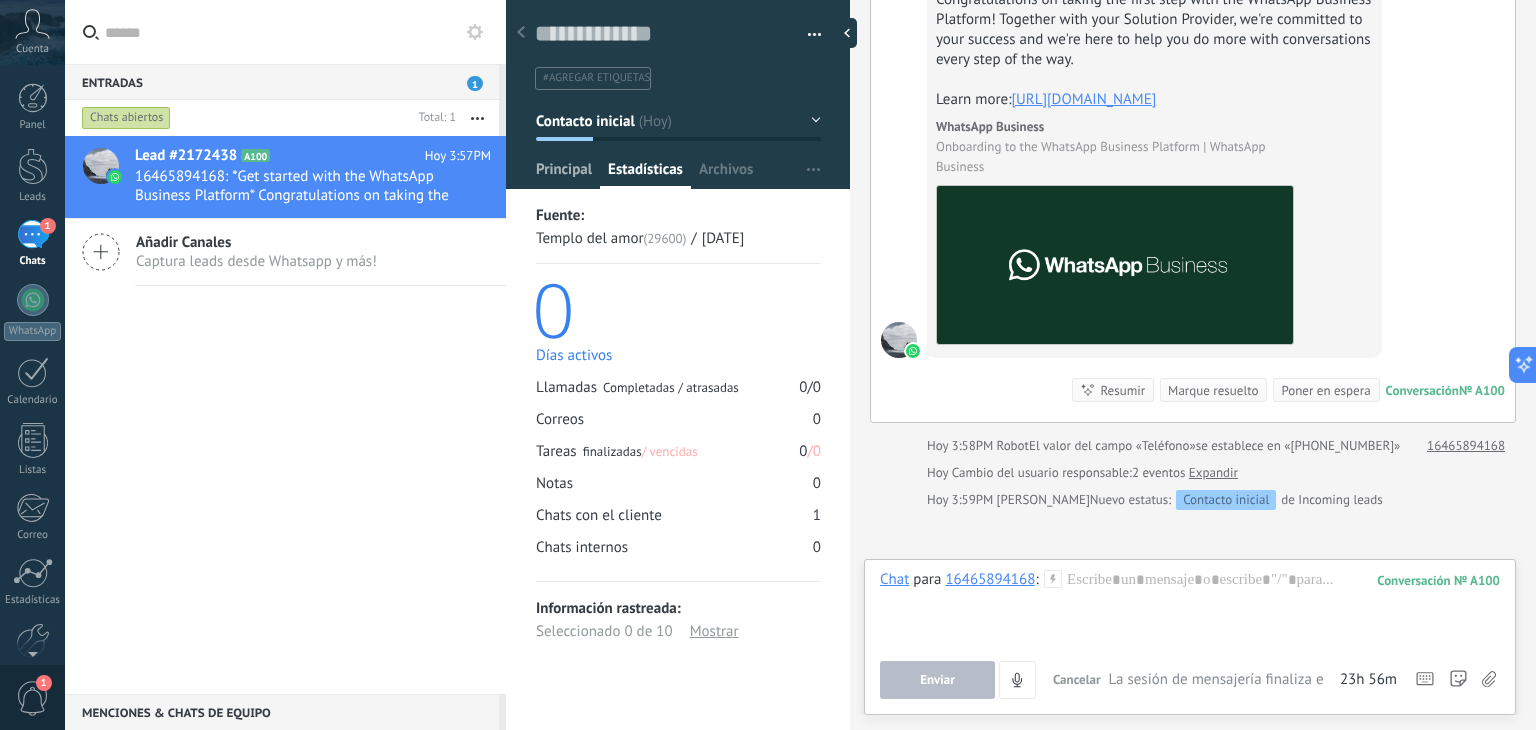 click on "Principal" at bounding box center [564, 174] 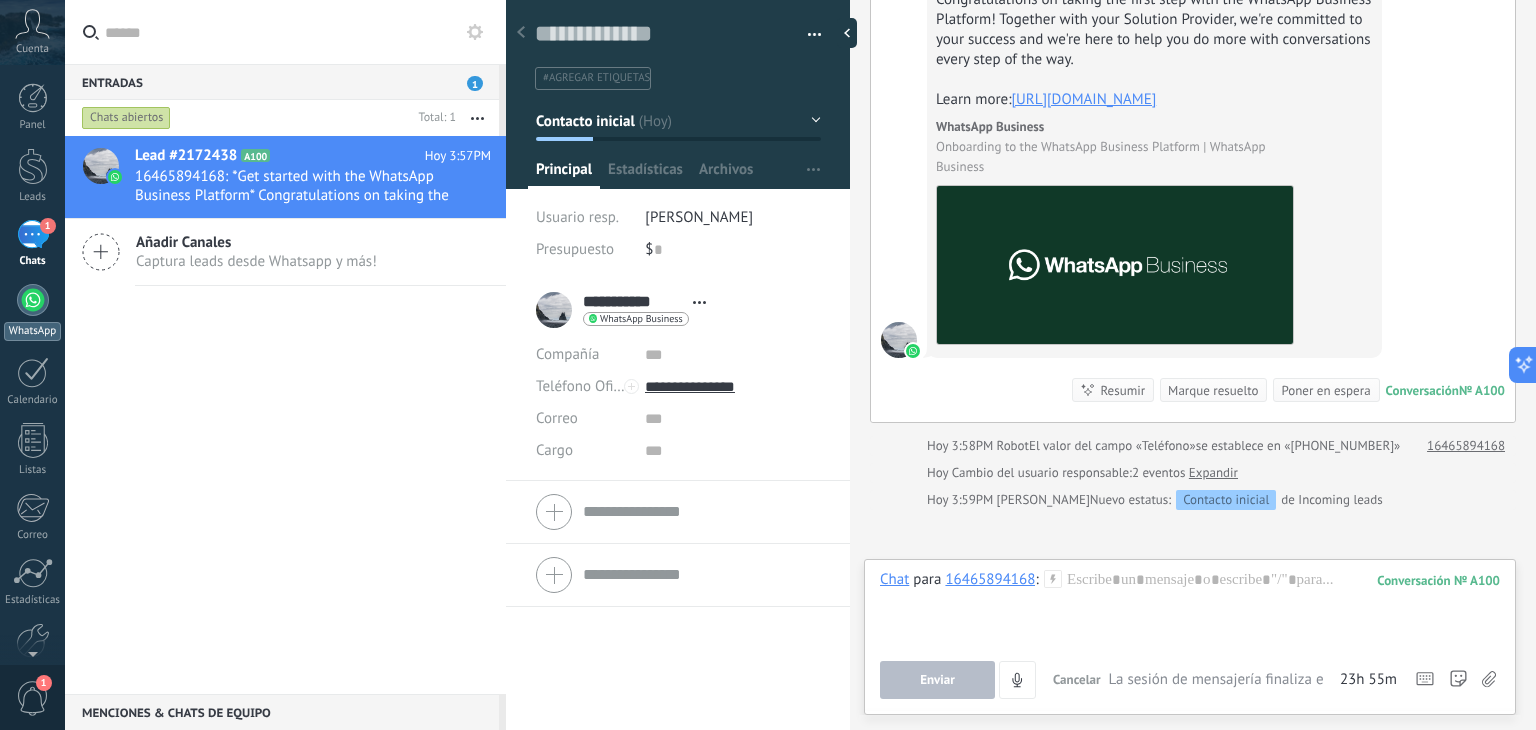 click at bounding box center (33, 300) 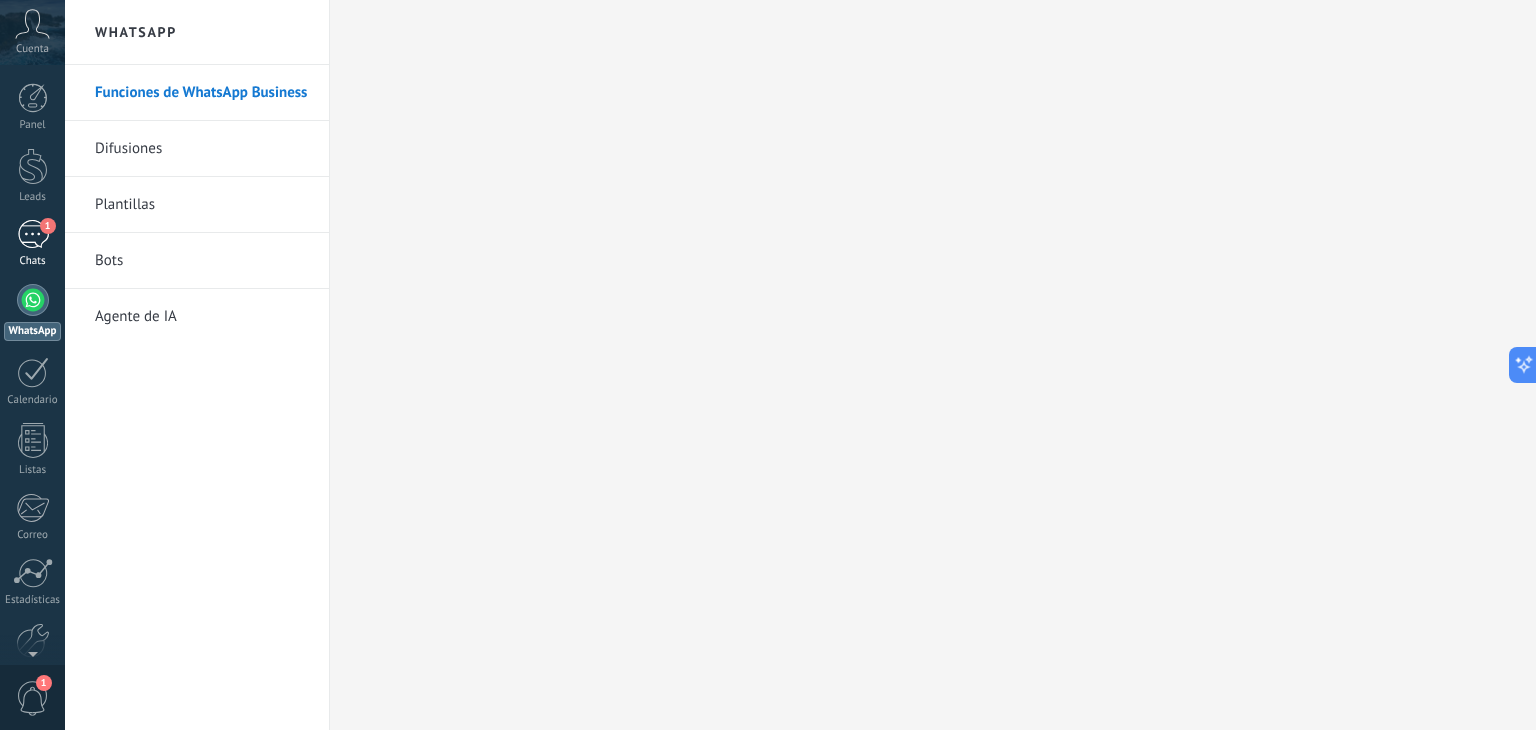 click on "1" at bounding box center (33, 234) 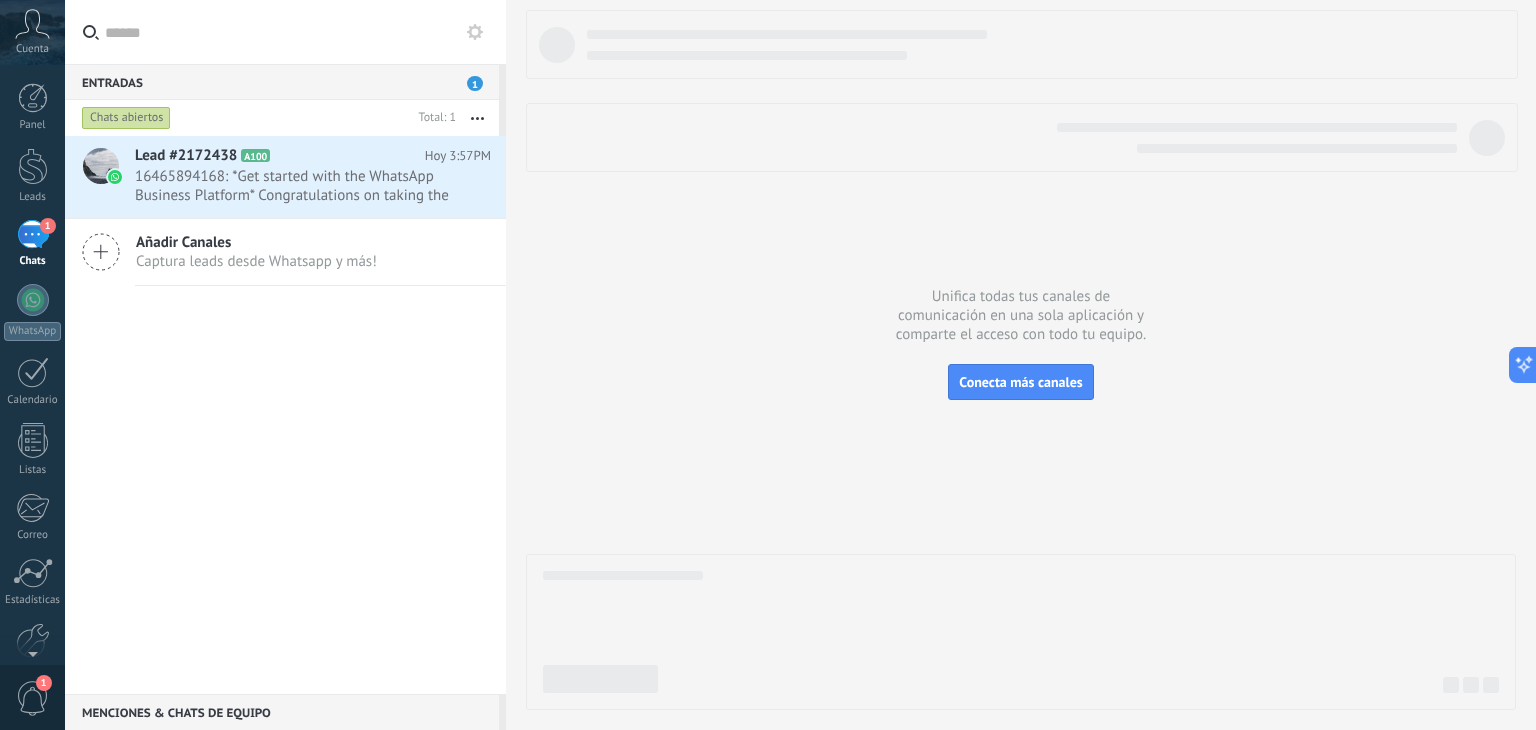 click on "1" at bounding box center (475, 83) 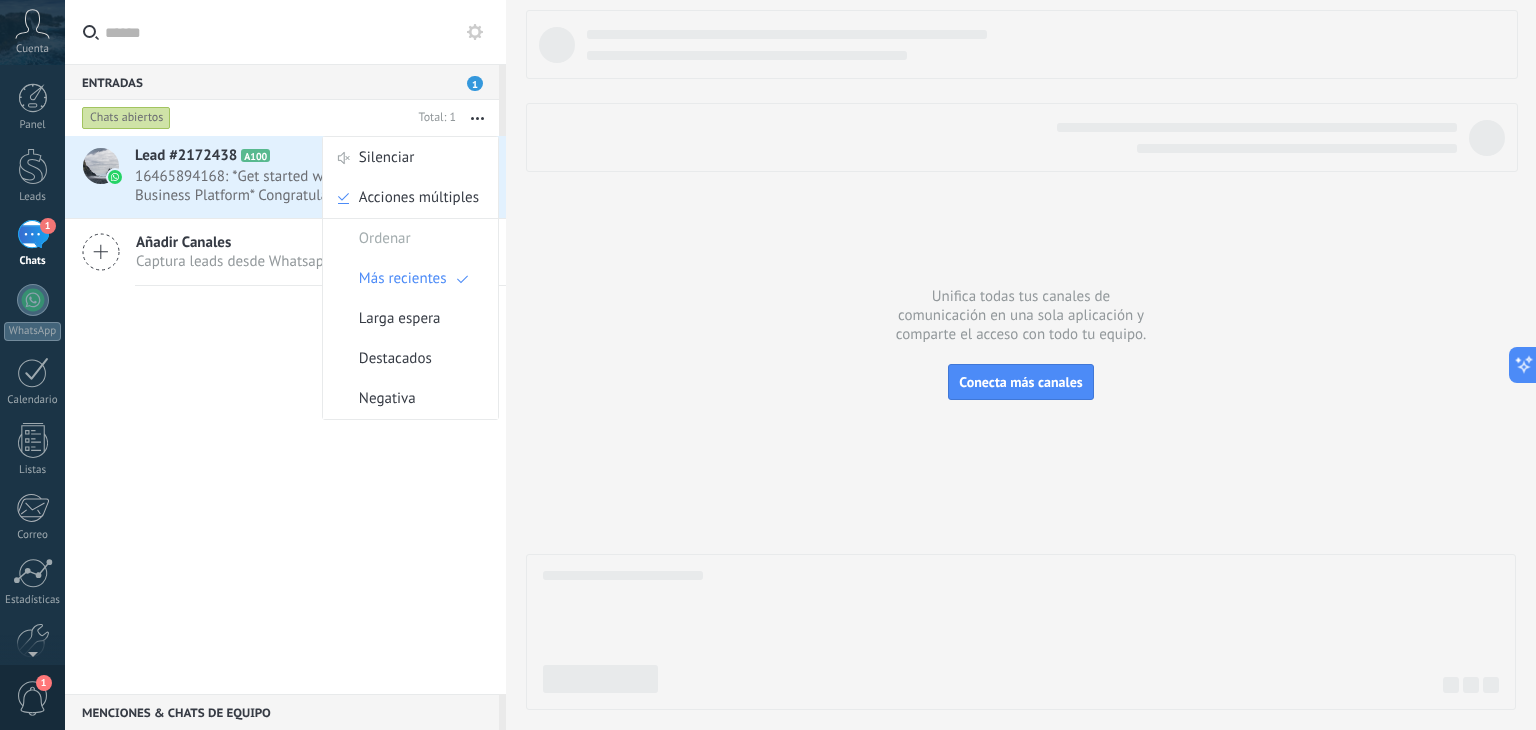 click on "Lead #2172438
A100
Hoy 3:57PM
16465894168: *Get started with the WhatsApp Business Platform*
Congratulations on taking the first step with the WhatsApp ...
Añadir [PERSON_NAME]
Captura leads desde Whatsapp y más!" at bounding box center (285, 415) 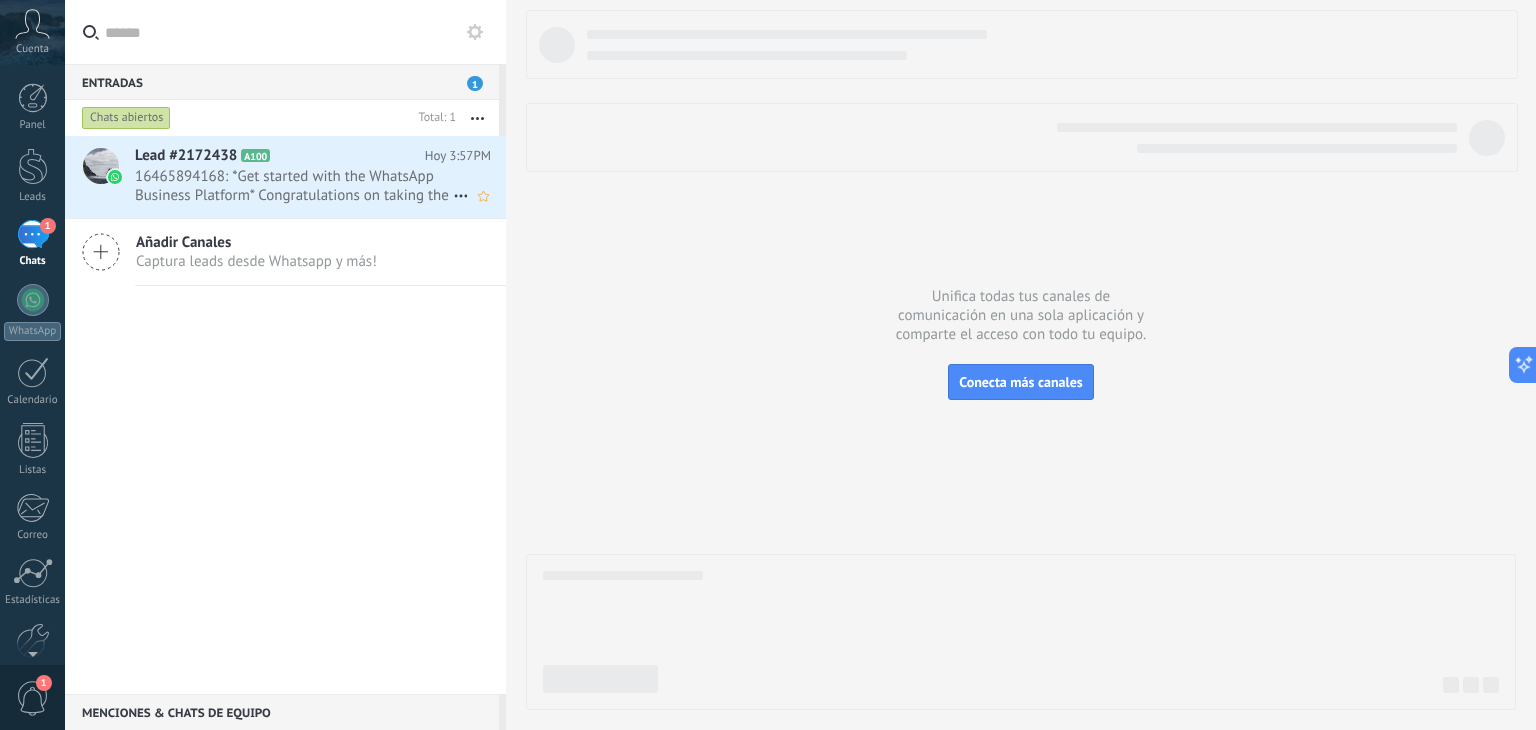 click on "16465894168: *Get started with the WhatsApp Business Platform*
Congratulations on taking the first step with the WhatsApp ..." at bounding box center (294, 186) 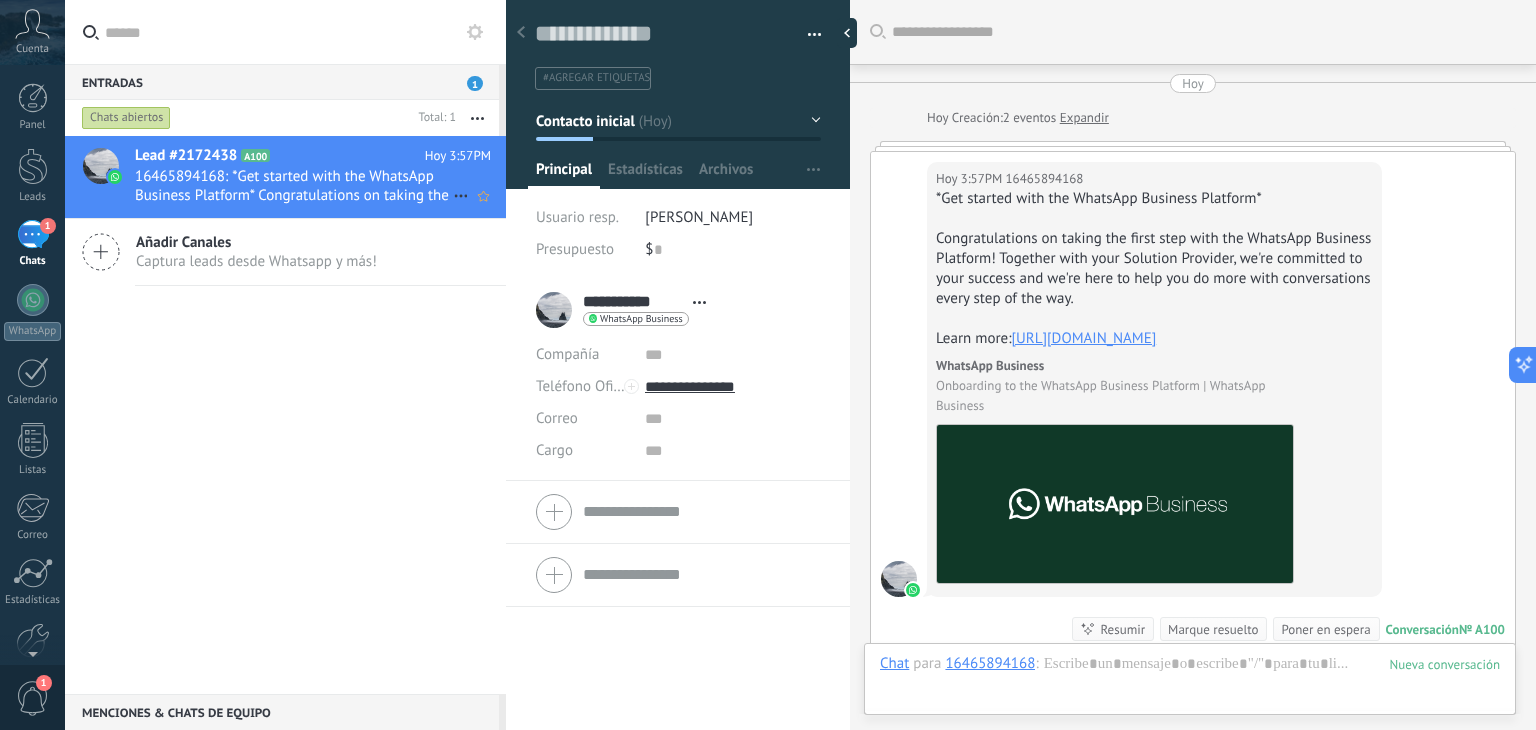 scroll, scrollTop: 29, scrollLeft: 0, axis: vertical 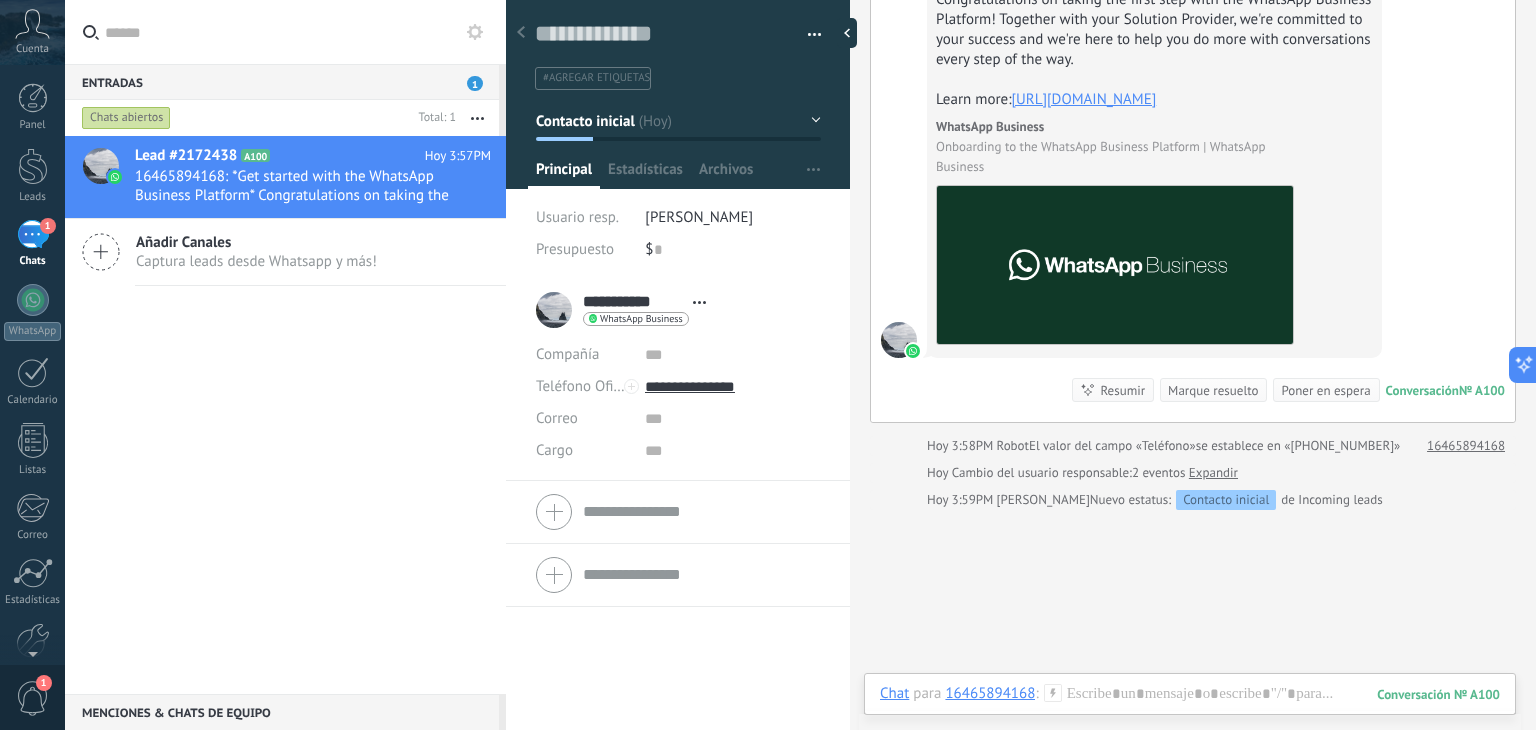 drag, startPoint x: 1535, startPoint y: 505, endPoint x: 1535, endPoint y: 629, distance: 124 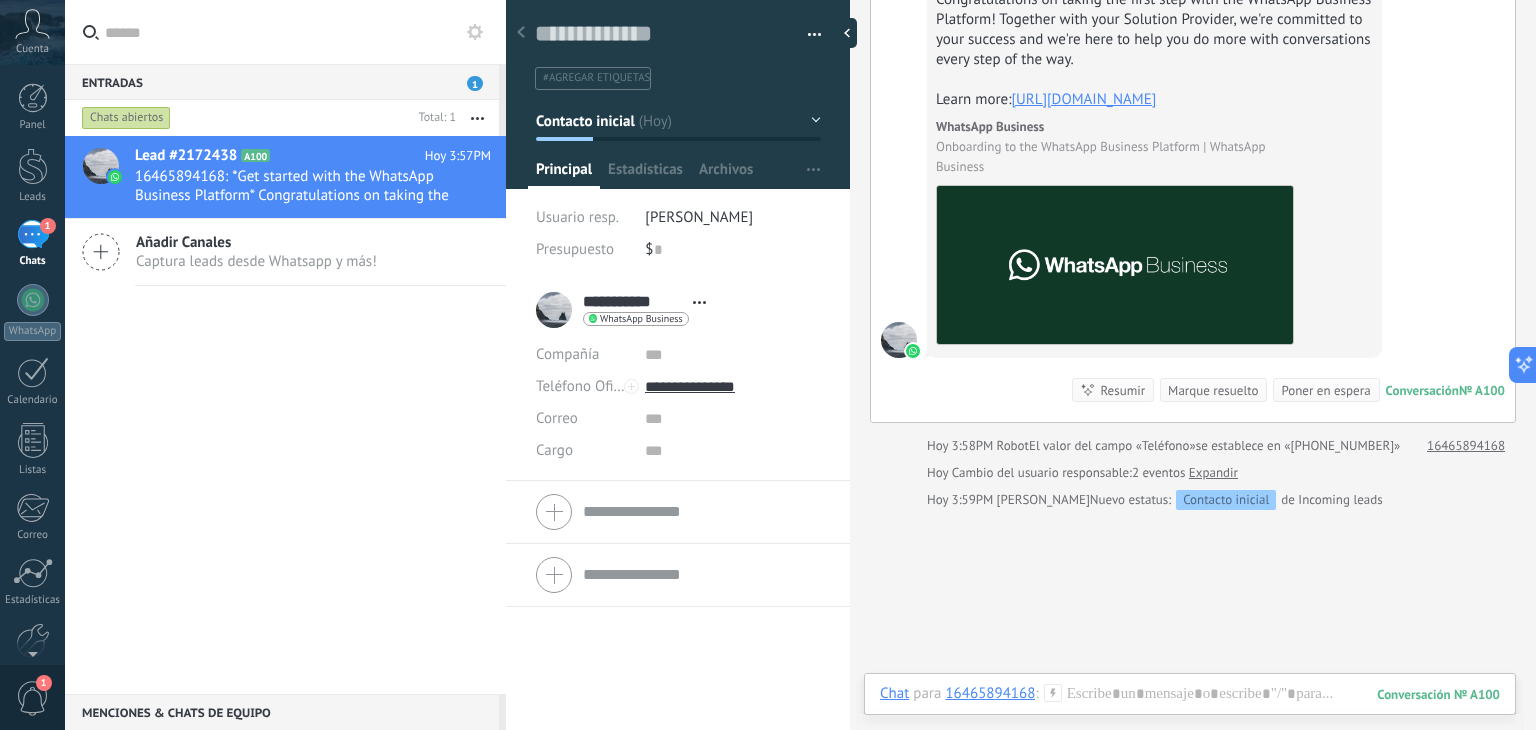 click on "Buscar Carga más [PERSON_NAME] Creación:  2  eventos   Expandir Hoy 3:57PM 16465894168  *Get started with the WhatsApp Business Platform*   Congratulations on taking the first step with the WhatsApp Business Platform! Together with your Solution Provider, we're committed to your success and we're here to help you do more with conversations every step of the way.   Learn more:  [URL][DOMAIN_NAME] WhatsApp Business Onboarding to the WhatsApp Business Platform | WhatsApp Business Conversación  № A100 Conversación № A100 Resumir Resumir Marque resuelto Poner en espera Hoy 3:57PM 16465894168: *Get started with the WhatsApp Business Platform*
Congratulations on taking the first step with the WhatsApp ... Conversación № A100 Hoy 3:58PM Robot  El valor del campo «Teléfono»  se establece en «[PHONE_NUMBER]» 16465894168 Hoy Cambio del usuario responsable:  2  eventos   Expandir Hoy 3:59PM [PERSON_NAME]  Nuevo estatus: Contacto inicial 0" at bounding box center [1193, 365] 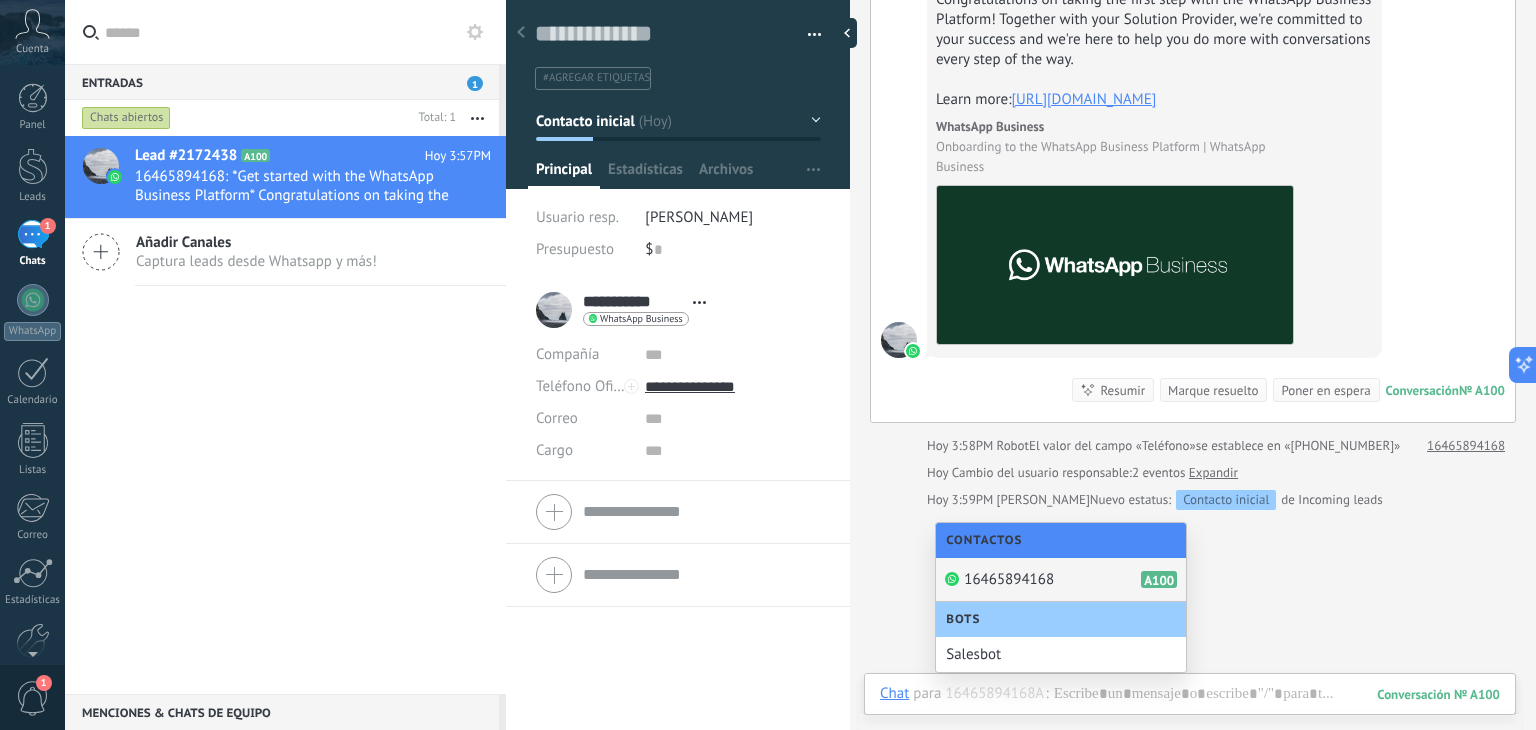 click on "16465894168" at bounding box center (1009, 579) 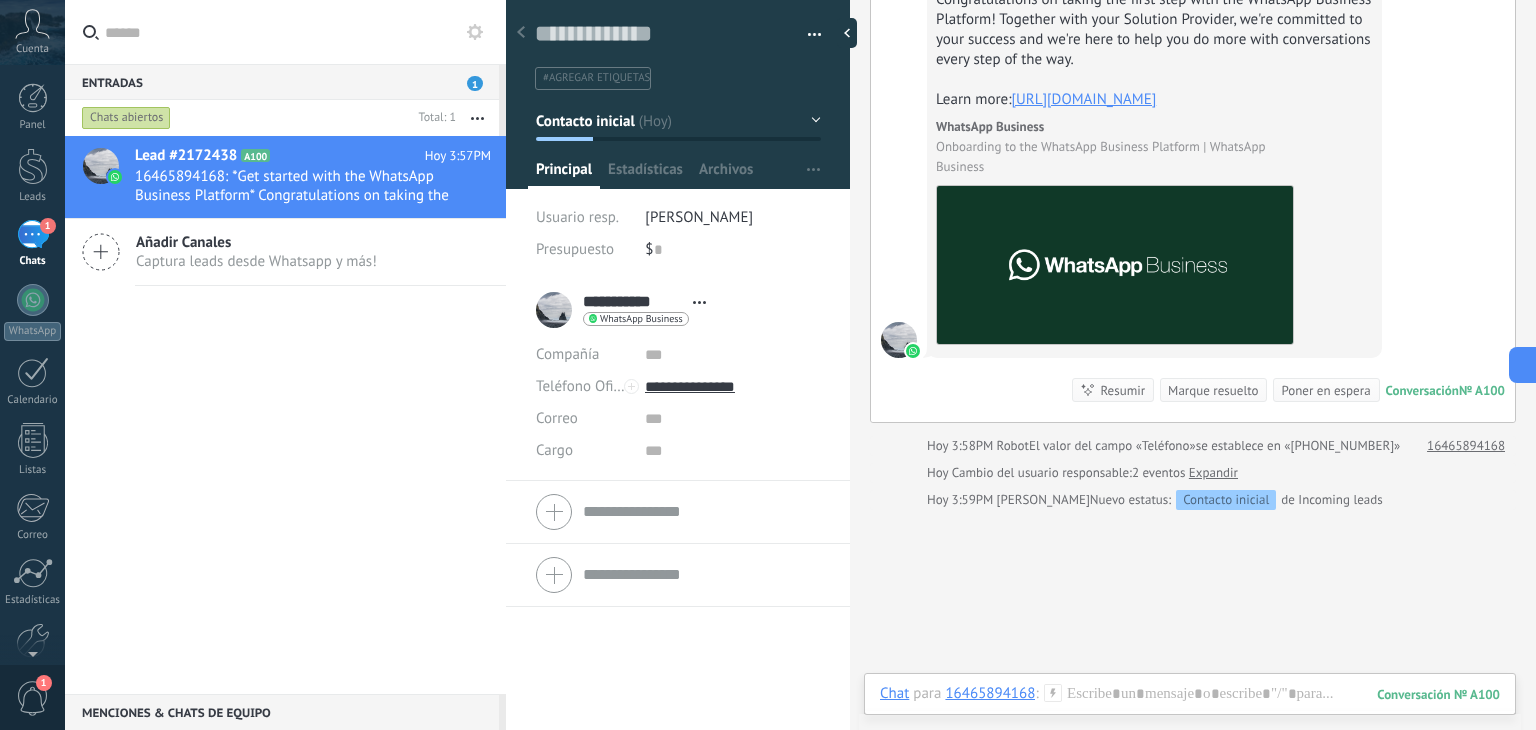 click on "**********" at bounding box center [626, 310] 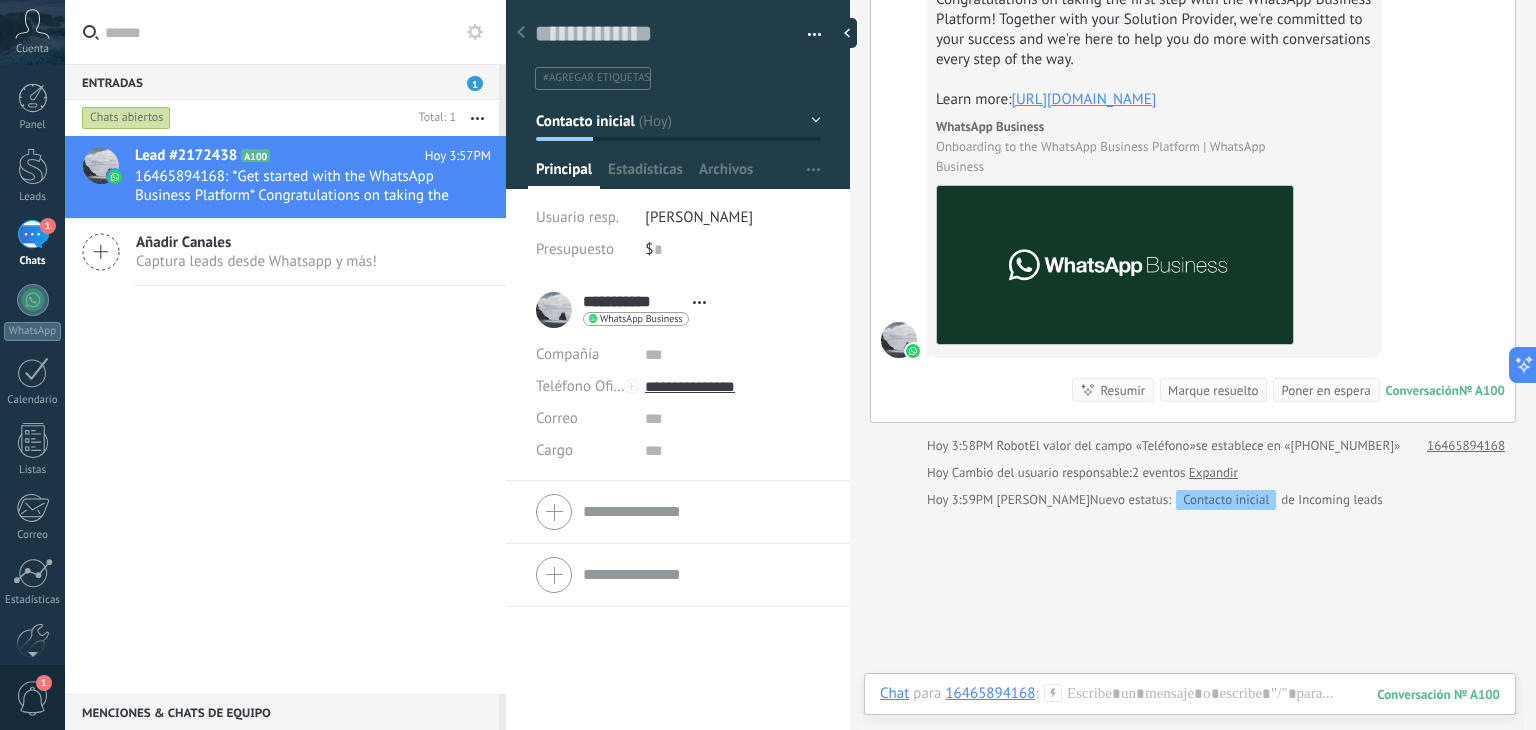 click on "Guardar y crear
Imprimir
Administrar etiquetas
Exportar a excel" at bounding box center [678, 133] 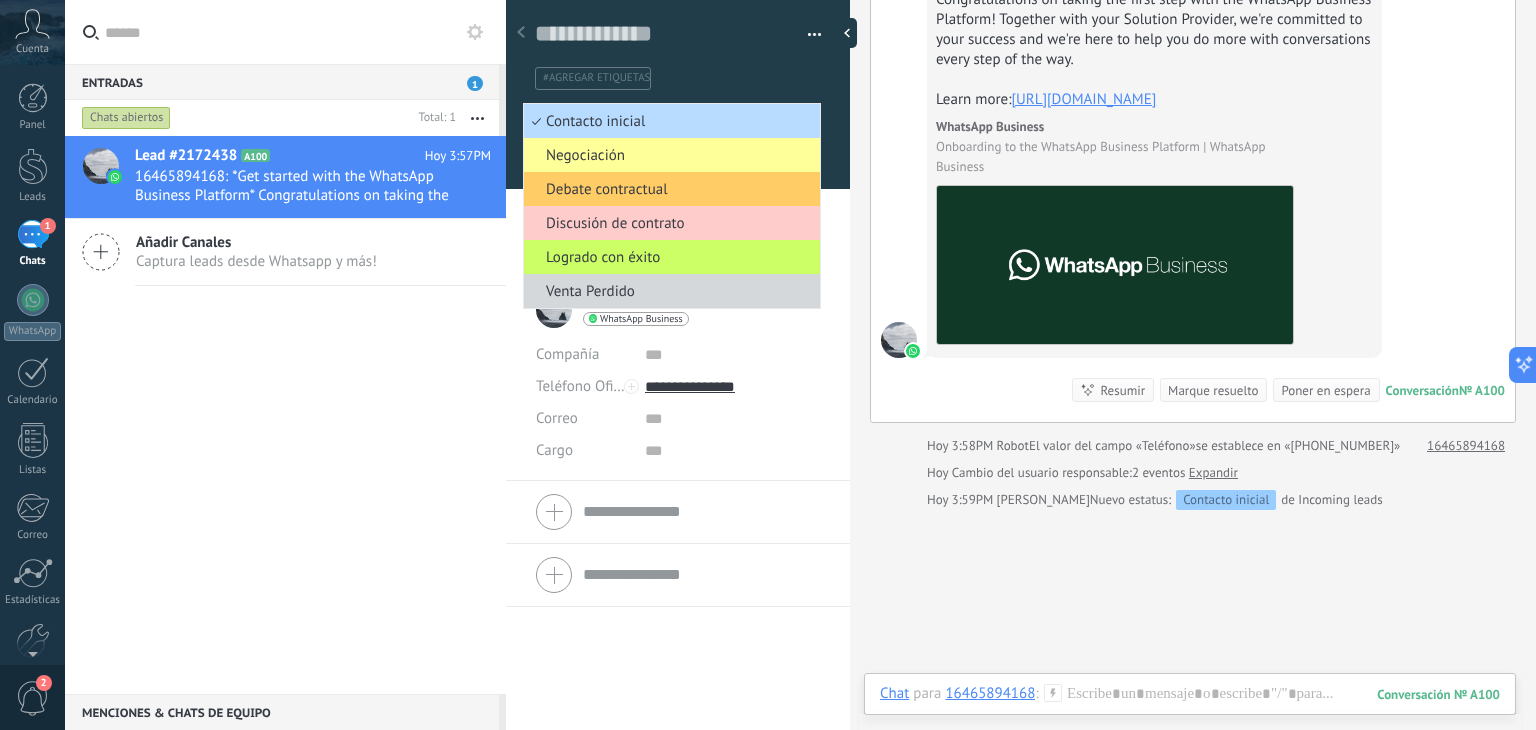 click on "Contacto inicial" at bounding box center [669, 121] 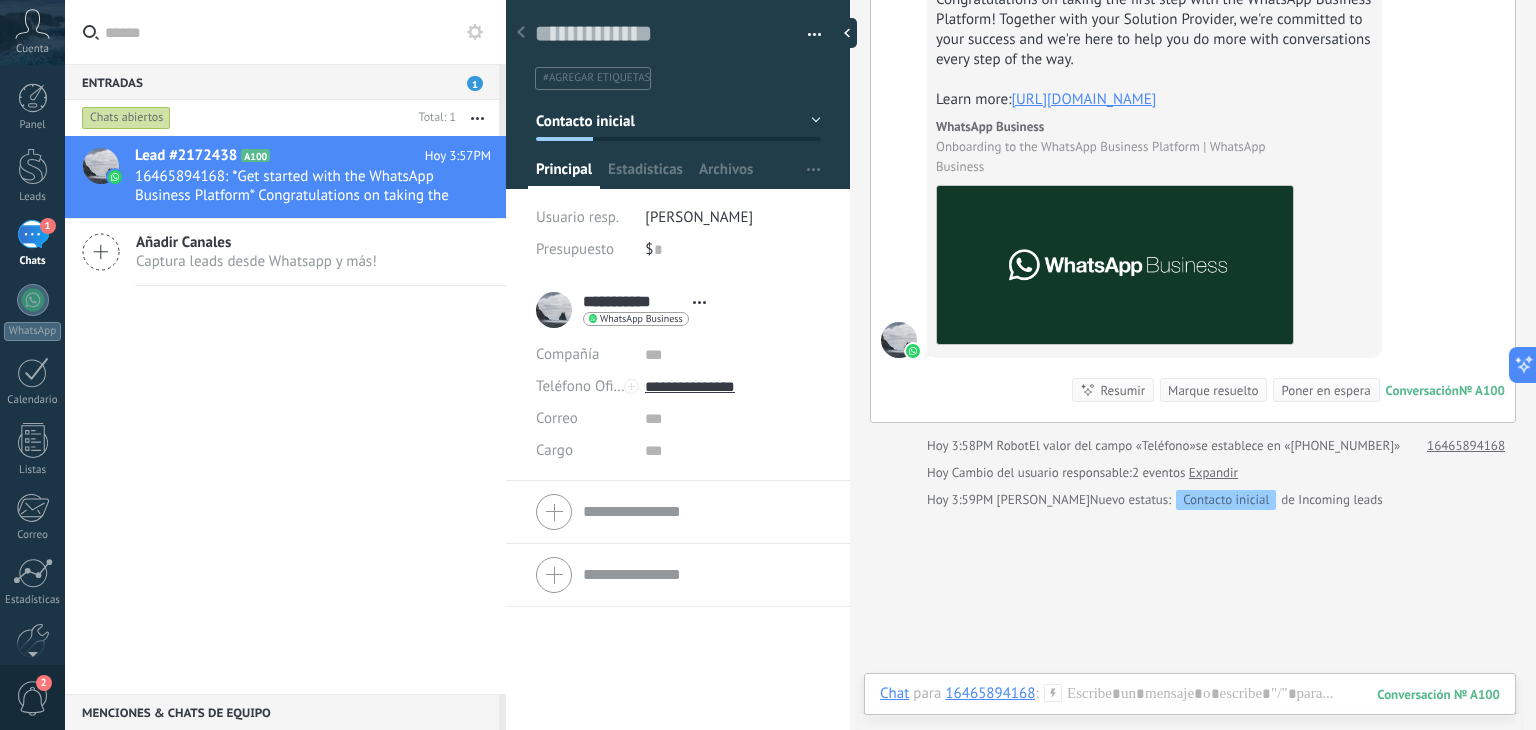 click on "Lead #2172438
A100
Hoy 3:57PM
16465894168: *Get started with the WhatsApp Business Platform*
Congratulations on taking the first step with the WhatsApp ...
Añadir [PERSON_NAME]
Captura leads desde Whatsapp y más!" at bounding box center (285, 415) 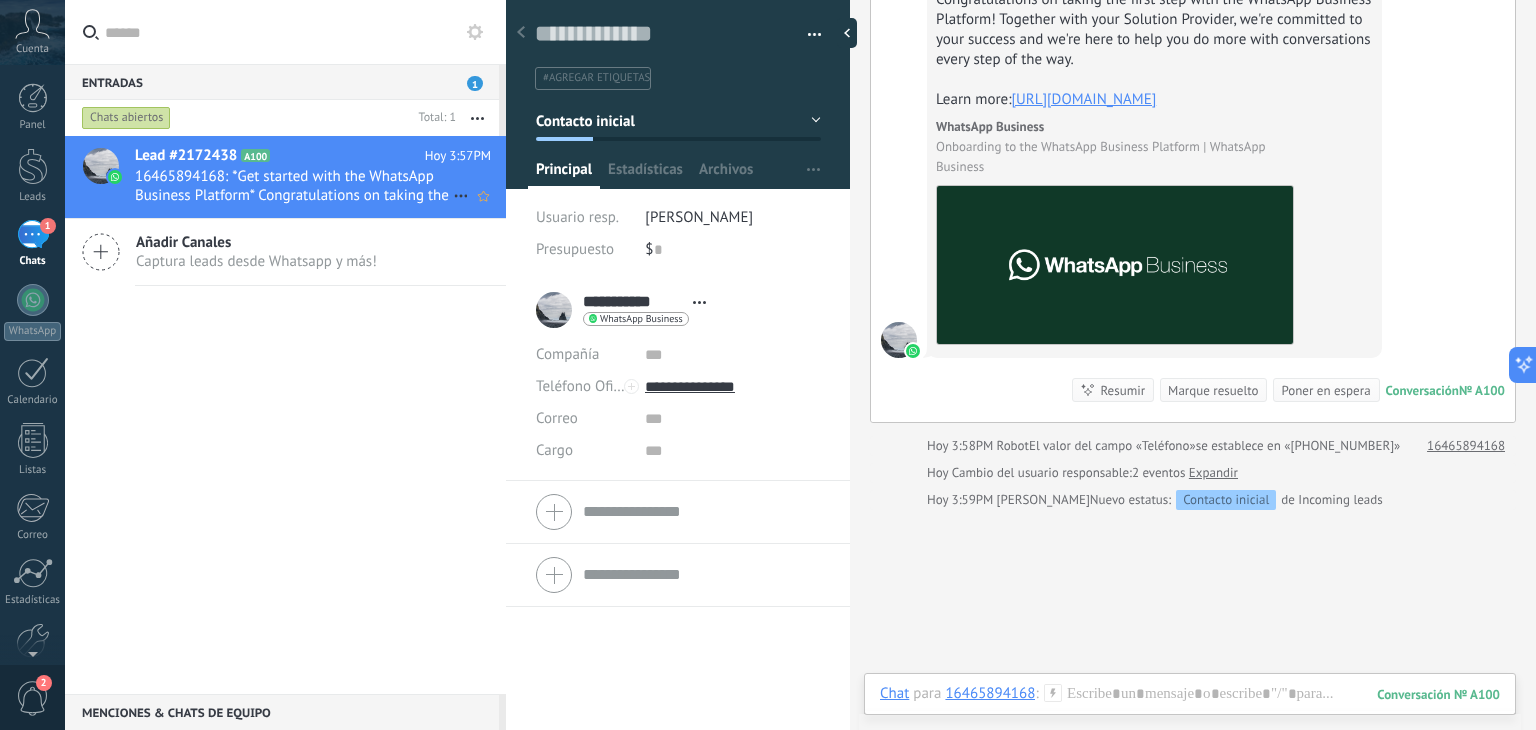 click on "16465894168: *Get started with the WhatsApp Business Platform*
Congratulations on taking the first step with the WhatsApp ..." at bounding box center [294, 186] 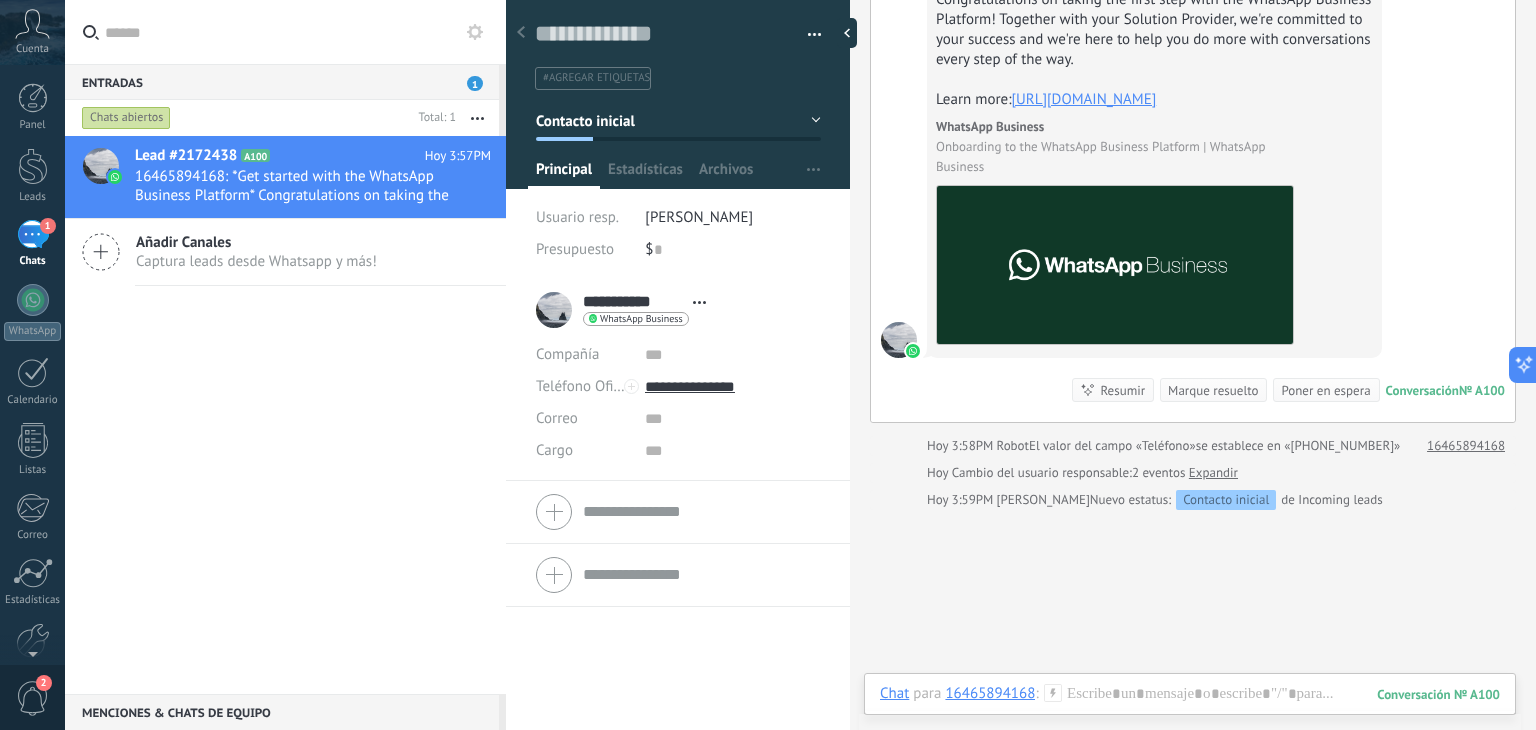 click on "Añadir Canales" at bounding box center (256, 242) 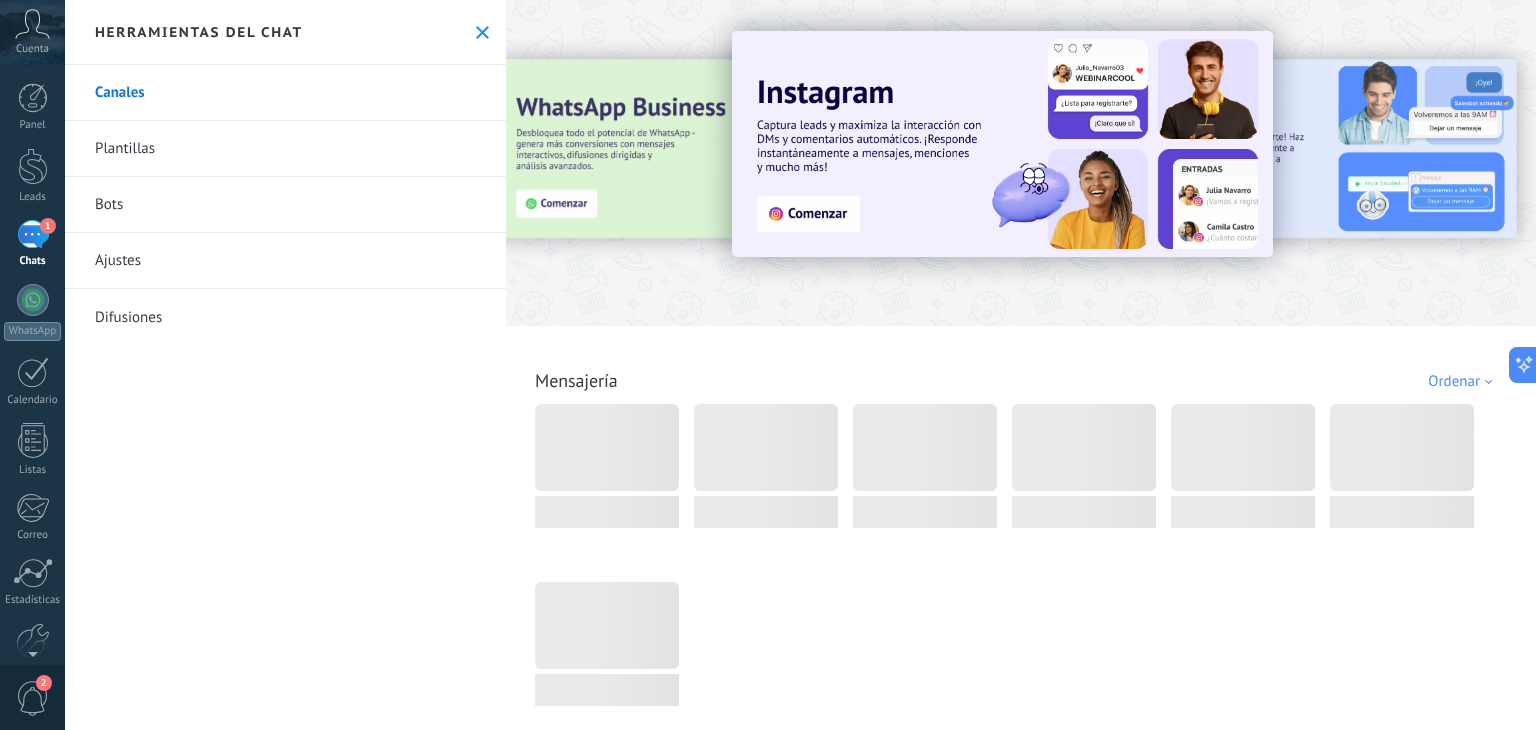 click 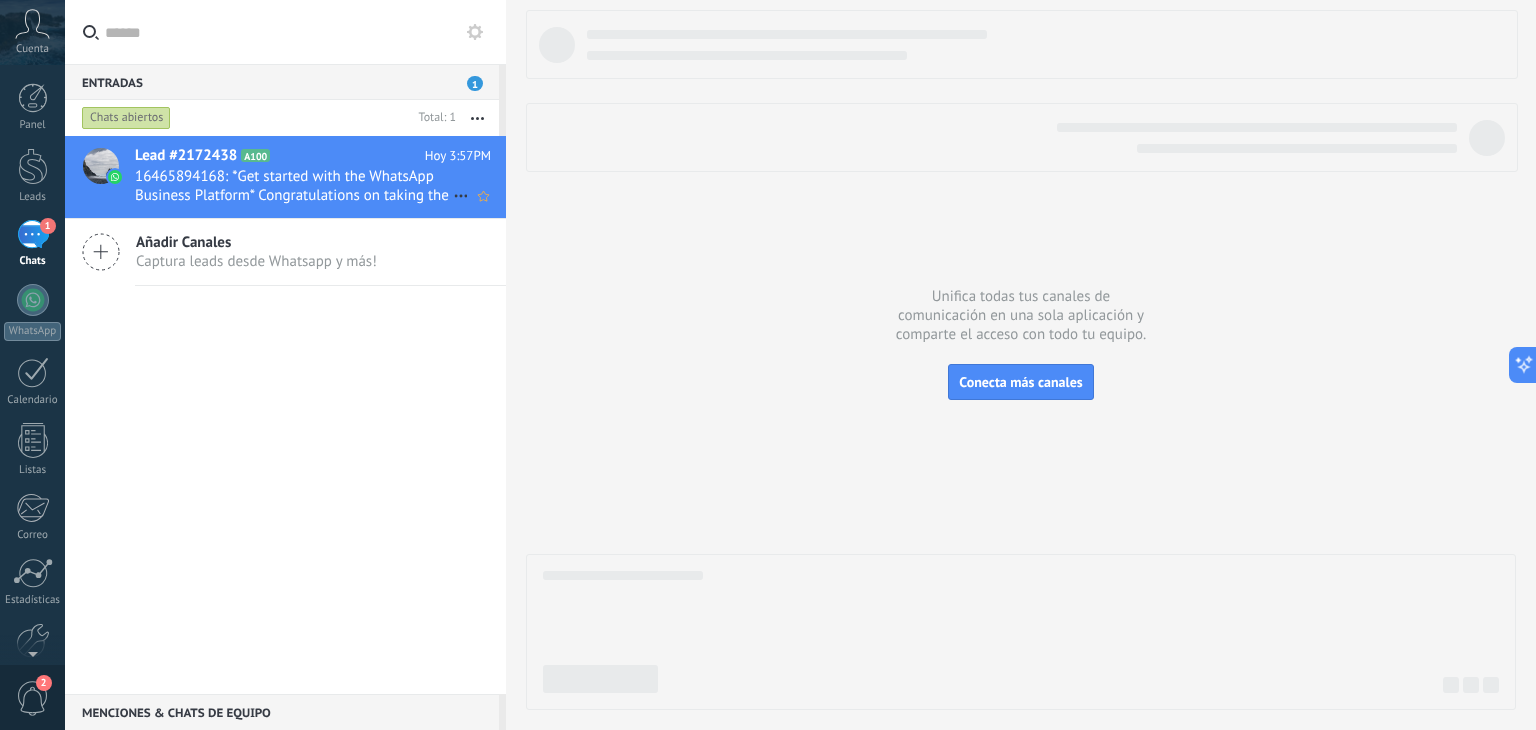 click on "Lead #2172438
A100" at bounding box center [280, 156] 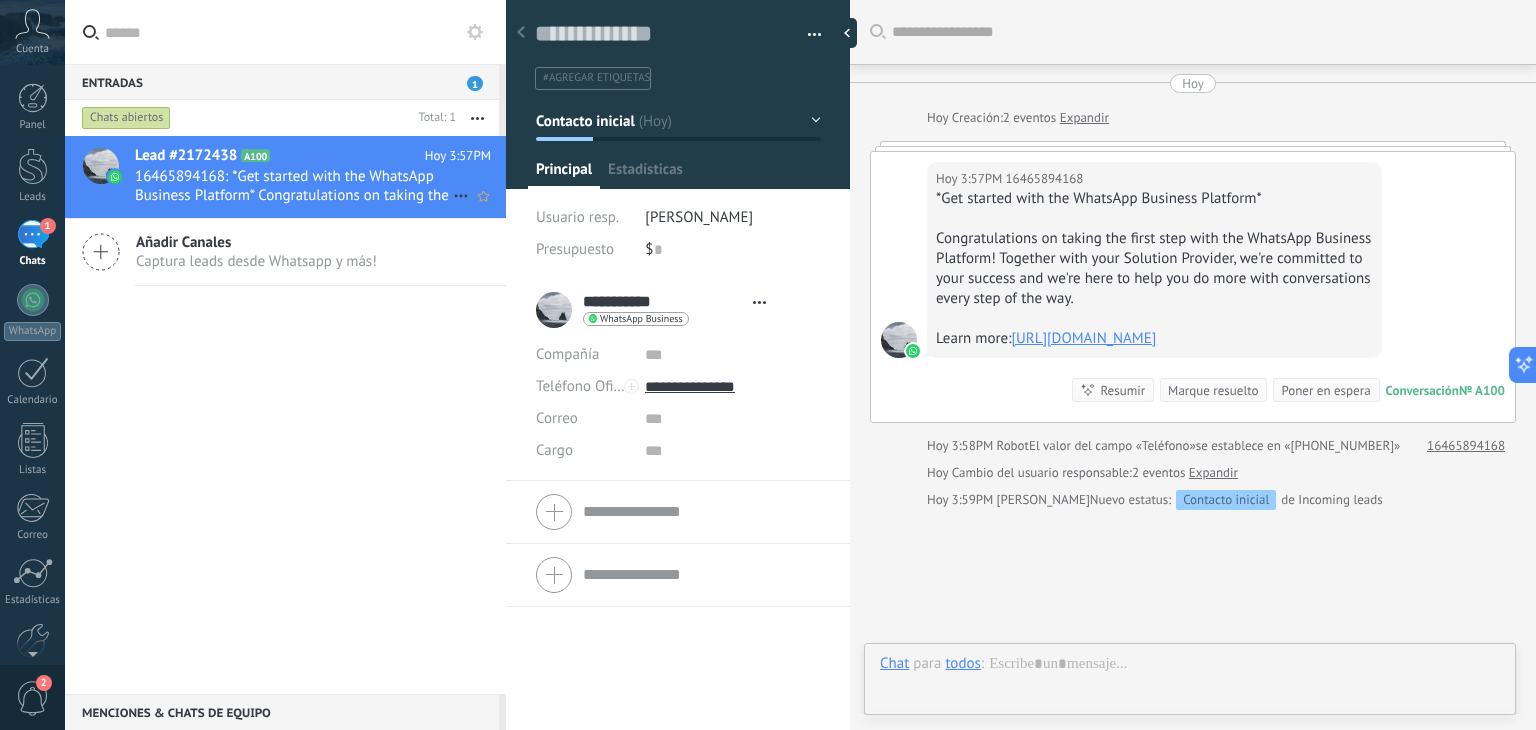 type on "**********" 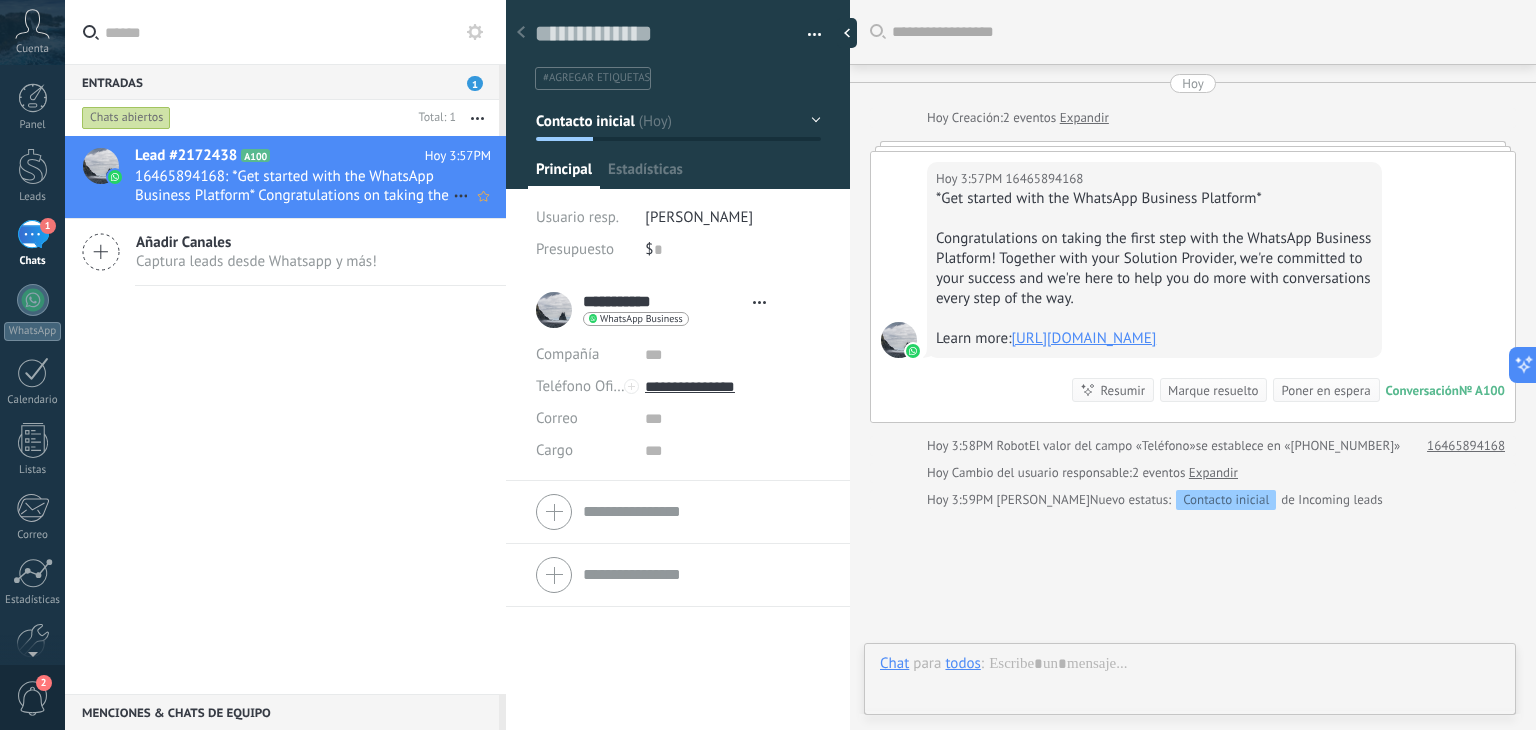 scroll, scrollTop: 29, scrollLeft: 0, axis: vertical 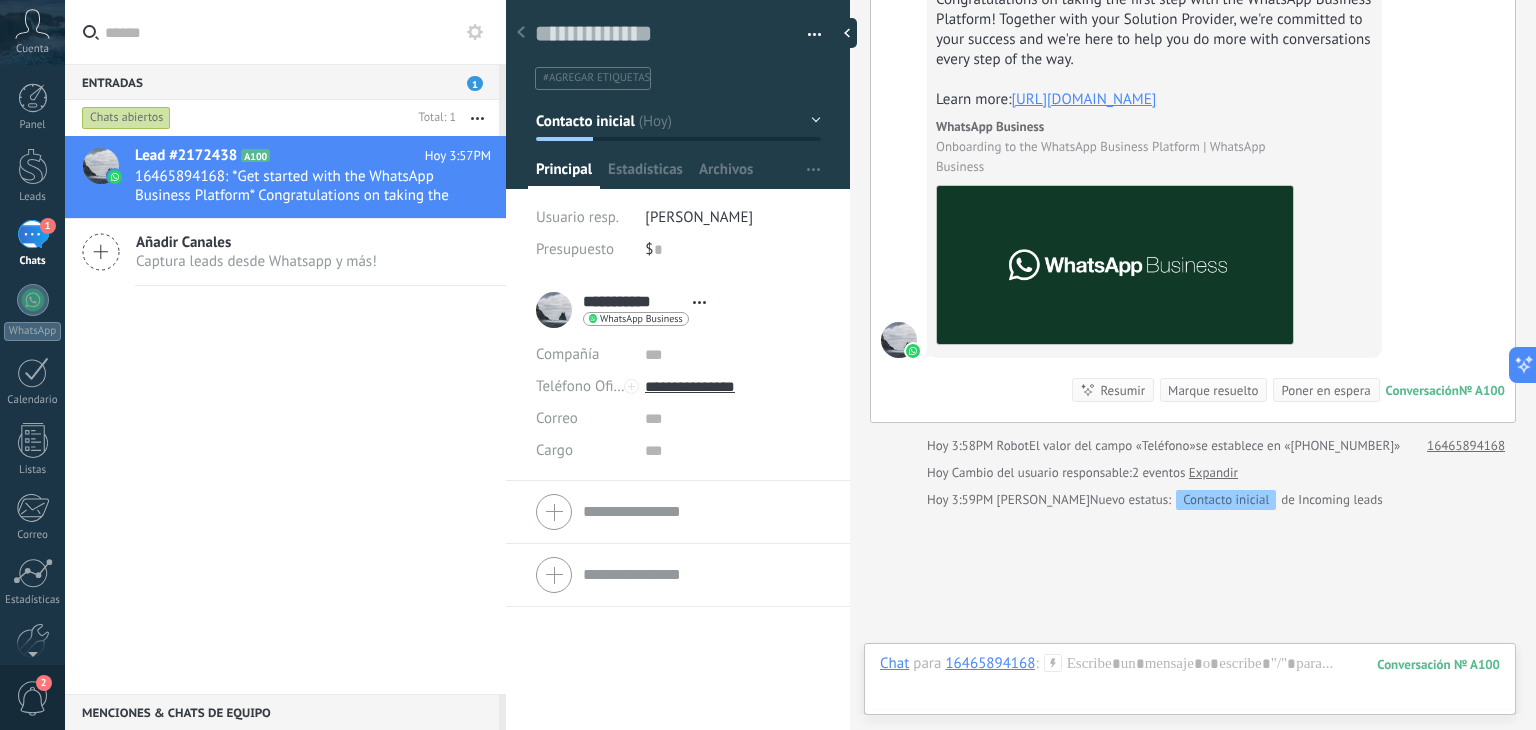 click on "Añadir Canales
Captura leads desde Whatsapp y más!" at bounding box center (285, 252) 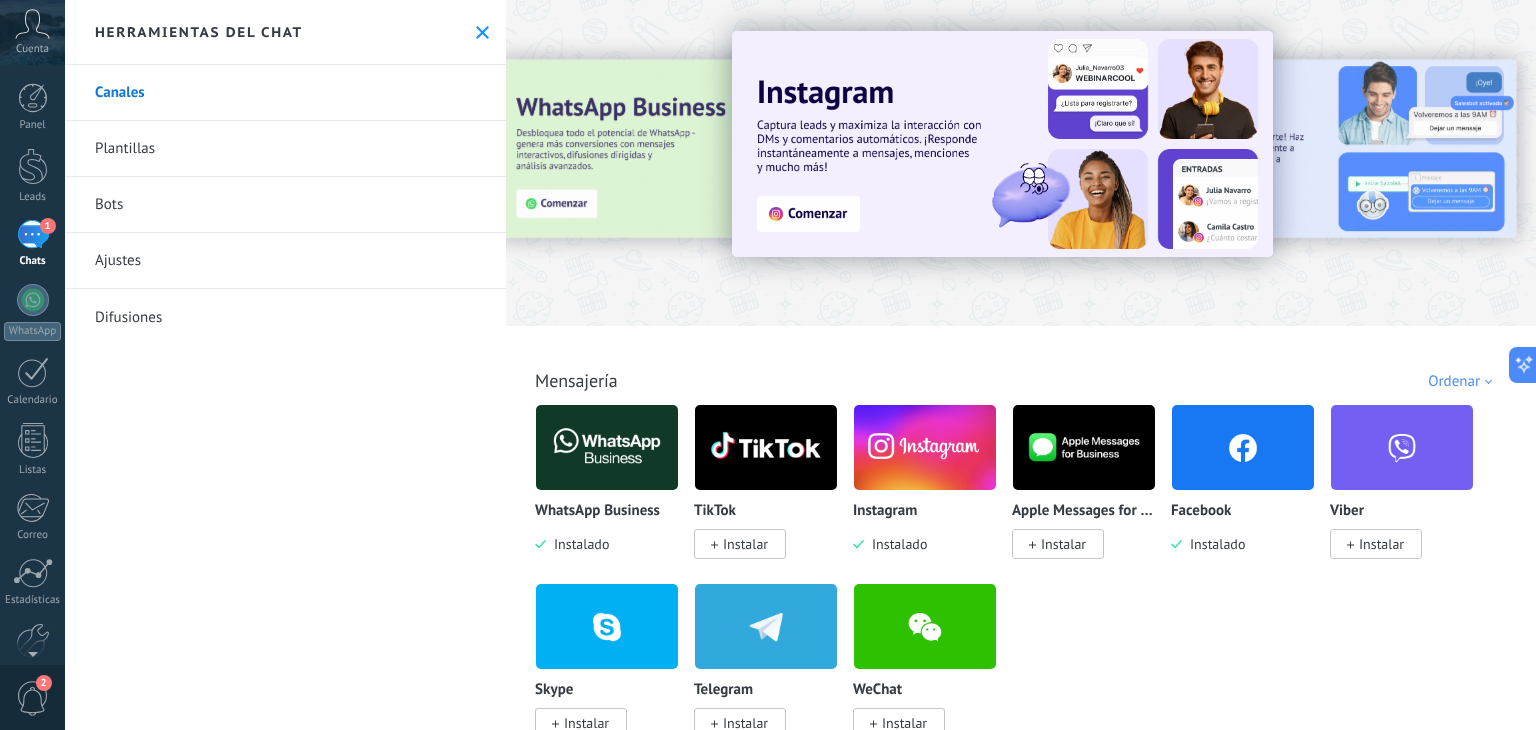 click at bounding box center [607, 447] 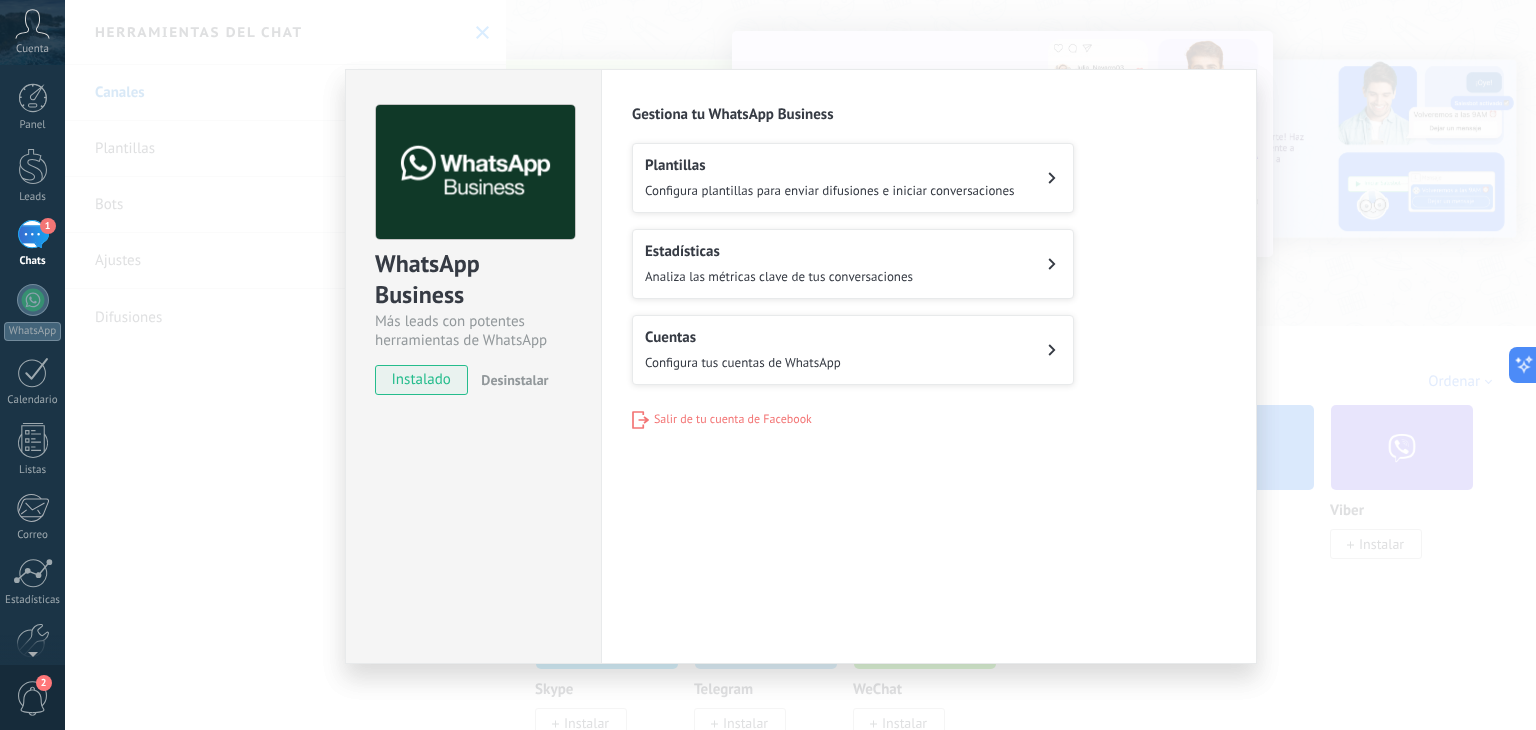 click on "Cuentas Configura tus cuentas de WhatsApp" at bounding box center [853, 350] 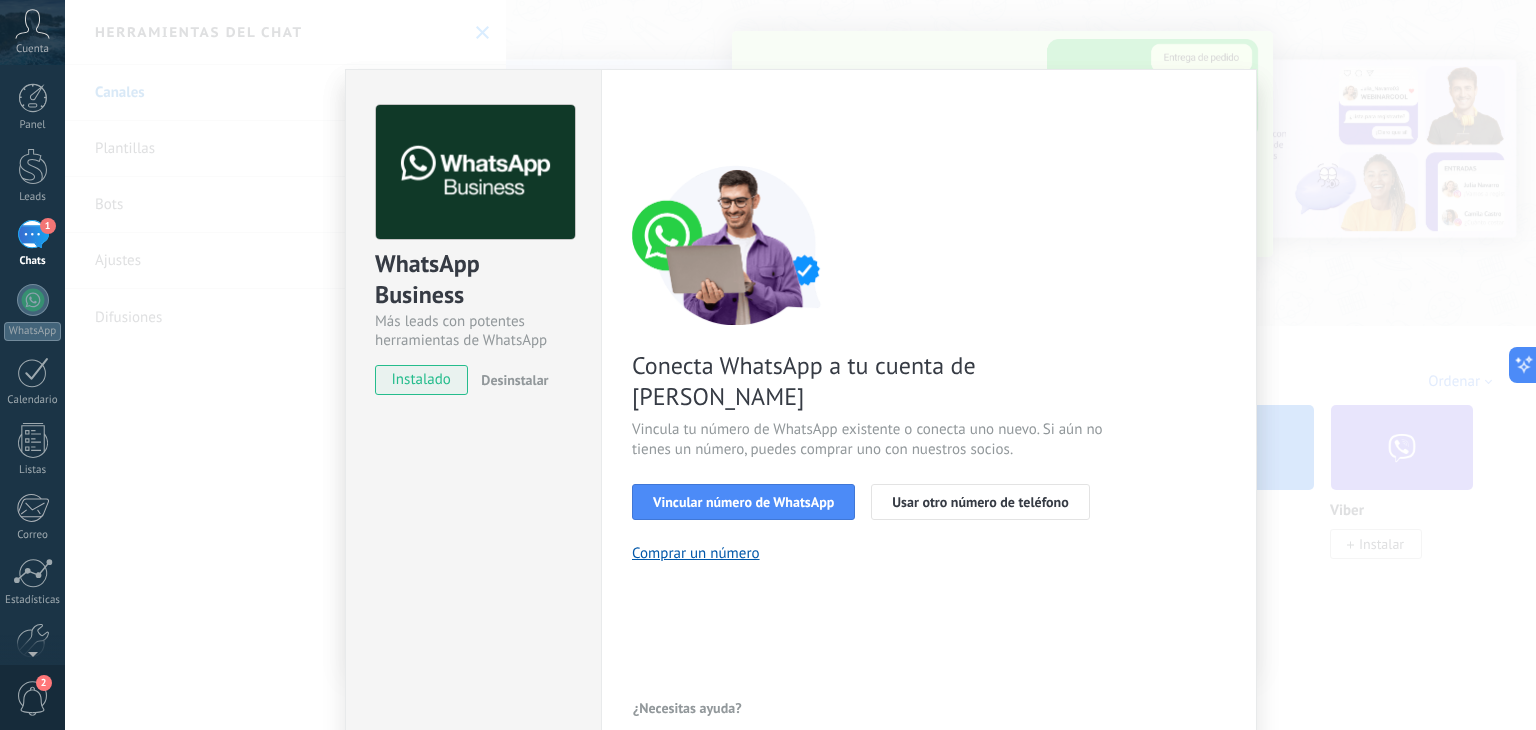 click on "WhatsApp Business Más leads con potentes herramientas de WhatsApp instalado Desinstalar Configuraciones Autorizaciones Esta pestaña registra a los usuarios que han concedido acceso a las integración a esta cuenta. Si deseas remover la posibilidad que un usuario pueda enviar solicitudes a la cuenta en nombre de esta integración, puedes revocar el acceso. Si el acceso a todos los usuarios es revocado, la integración dejará de funcionar. Esta aplicacion está instalada, pero nadie le ha dado acceso aun. WhatsApp Cloud API más _:  Guardar < Volver 1 Seleccionar aplicación 2 Conectar Facebook  3 Finalizar configuración Conecta WhatsApp a tu cuenta de Kommo Vincula tu número de WhatsApp existente o conecta uno nuevo. Si aún no tienes un número, puedes comprar uno con nuestros socios. Vincular número de WhatsApp Usar otro número de teléfono Comprar un número ¿Necesitas ayuda?" at bounding box center (800, 365) 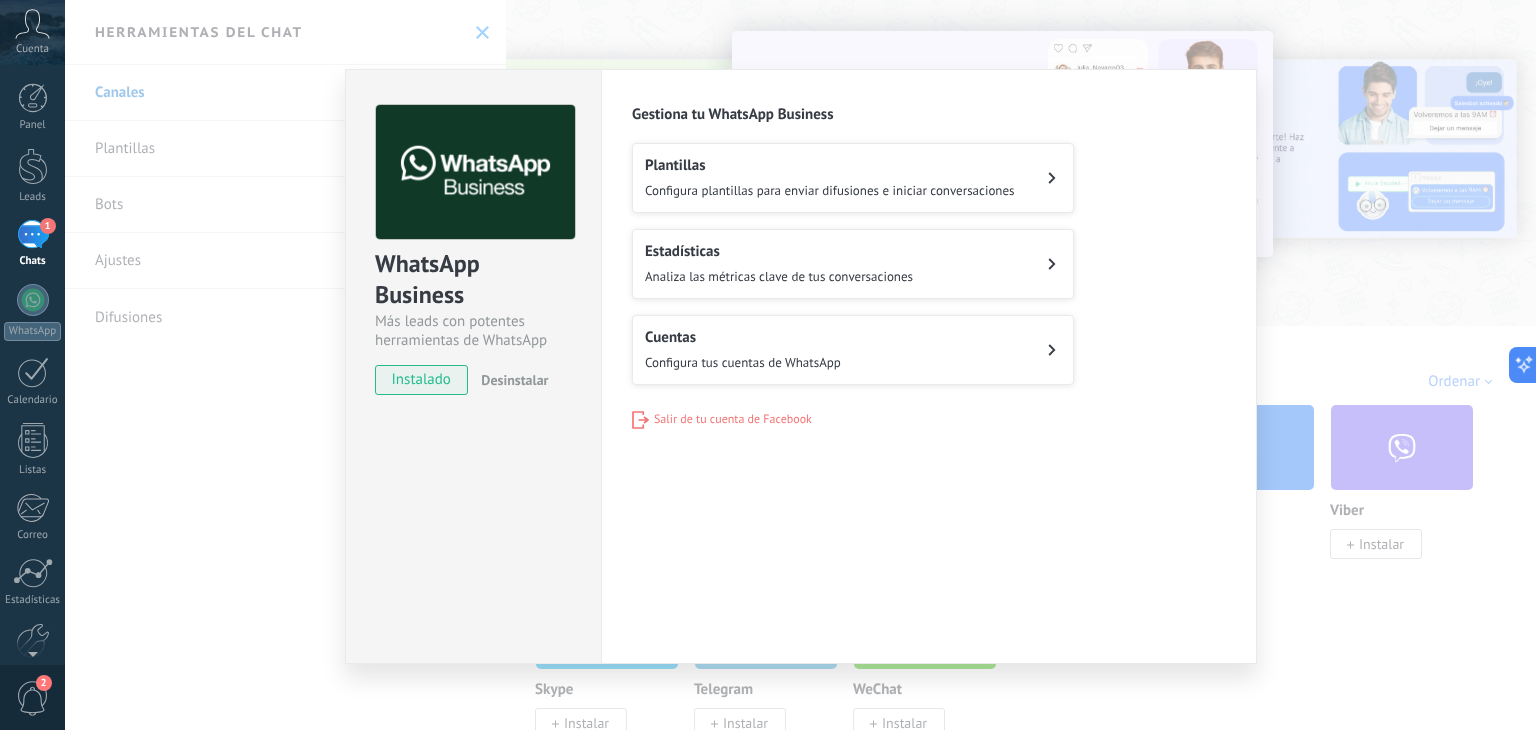 click on "Cuentas Configura tus cuentas de WhatsApp" at bounding box center [853, 350] 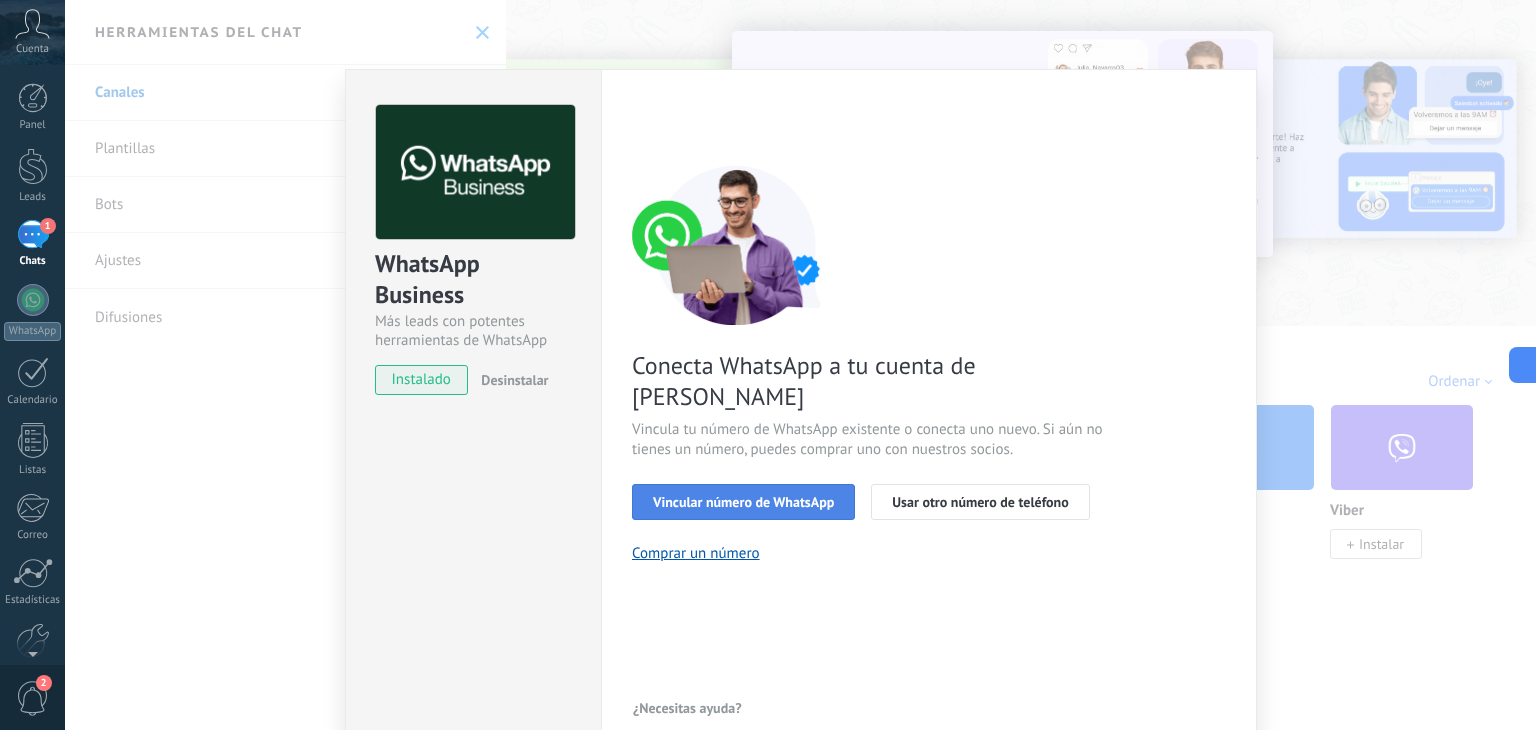 click on "Vincular número de WhatsApp" at bounding box center [743, 502] 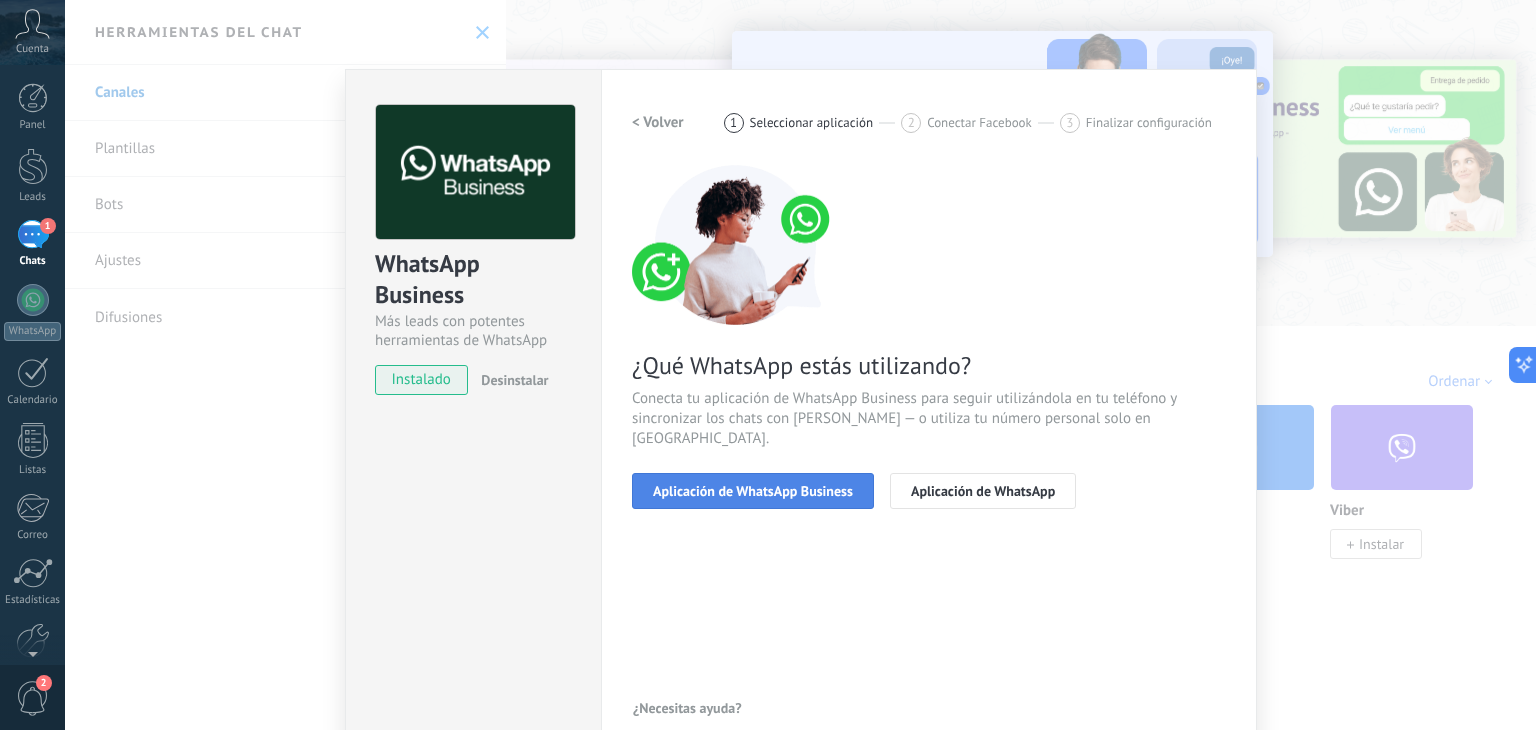 click on "Aplicación de WhatsApp Business" at bounding box center [753, 491] 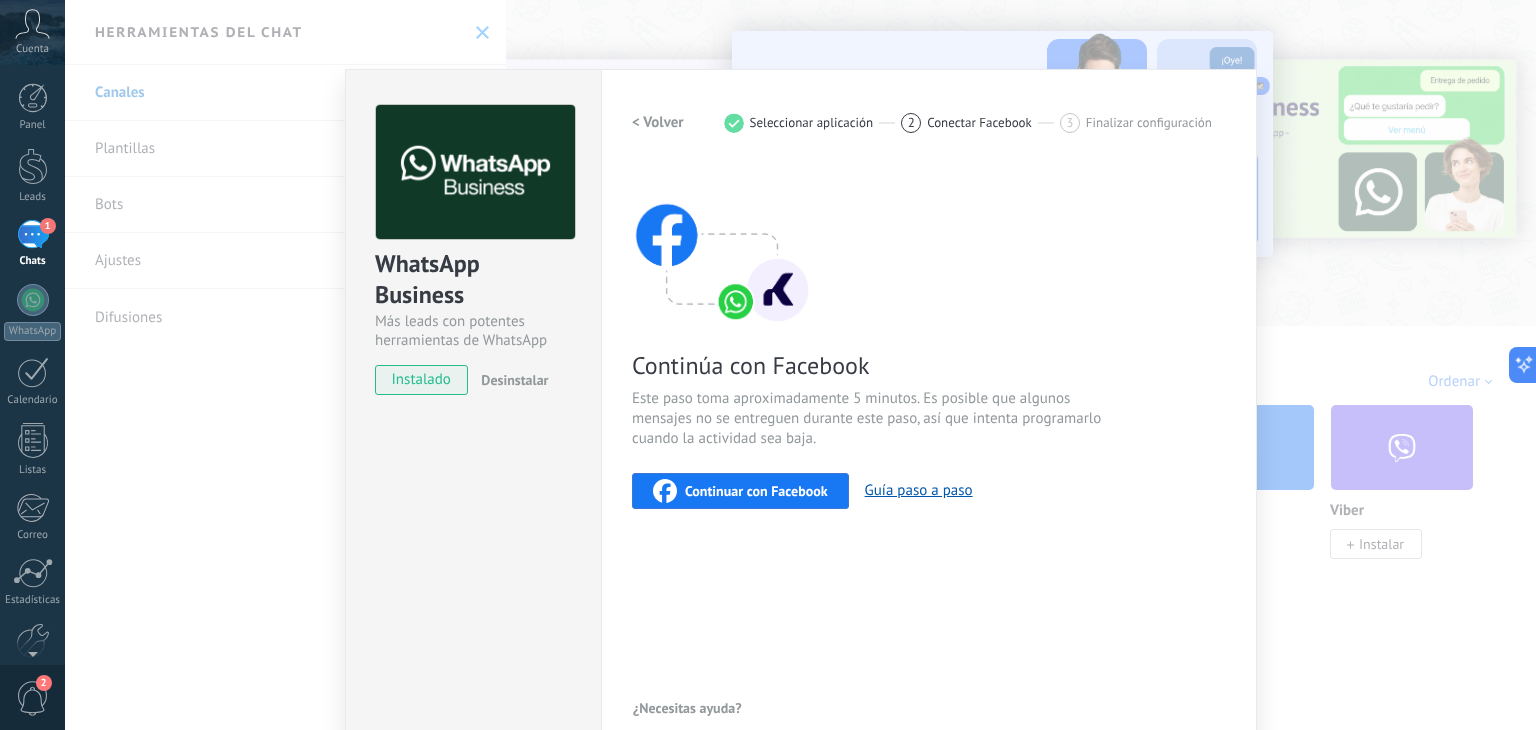 click on "Continuar con Facebook" at bounding box center [756, 491] 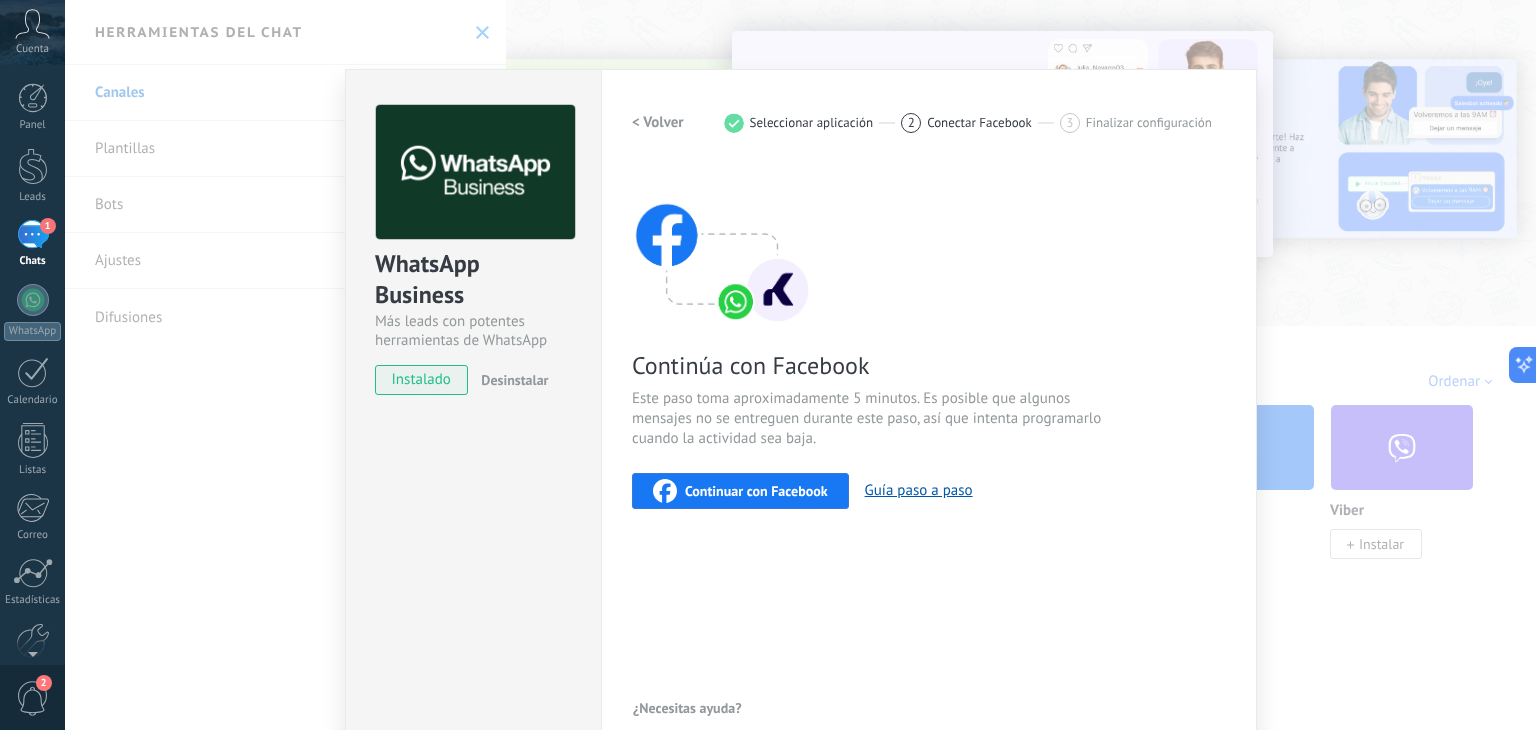 click on "WhatsApp Business Más leads con potentes herramientas de WhatsApp instalado Desinstalar Configuraciones Autorizaciones Esta pestaña registra a los usuarios que han concedido acceso a las integración a esta cuenta. Si deseas remover la posibilidad que un usuario pueda enviar solicitudes a la cuenta en nombre de esta integración, puedes revocar el acceso. Si el acceso a todos los usuarios es revocado, la integración dejará de funcionar. Esta aplicacion está instalada, pero nadie le ha dado acceso aun. WhatsApp Cloud API más _:  Guardar < Volver 1 Seleccionar aplicación 2 Conectar Facebook  3 Finalizar configuración Continúa con Facebook Este paso toma aproximadamente 5 minutos. Es posible que algunos mensajes no se entreguen durante este paso, así que intenta programarlo cuando la actividad sea baja. Continuar con Facebook Guía paso a paso ¿Necesitas ayuda?" at bounding box center (800, 365) 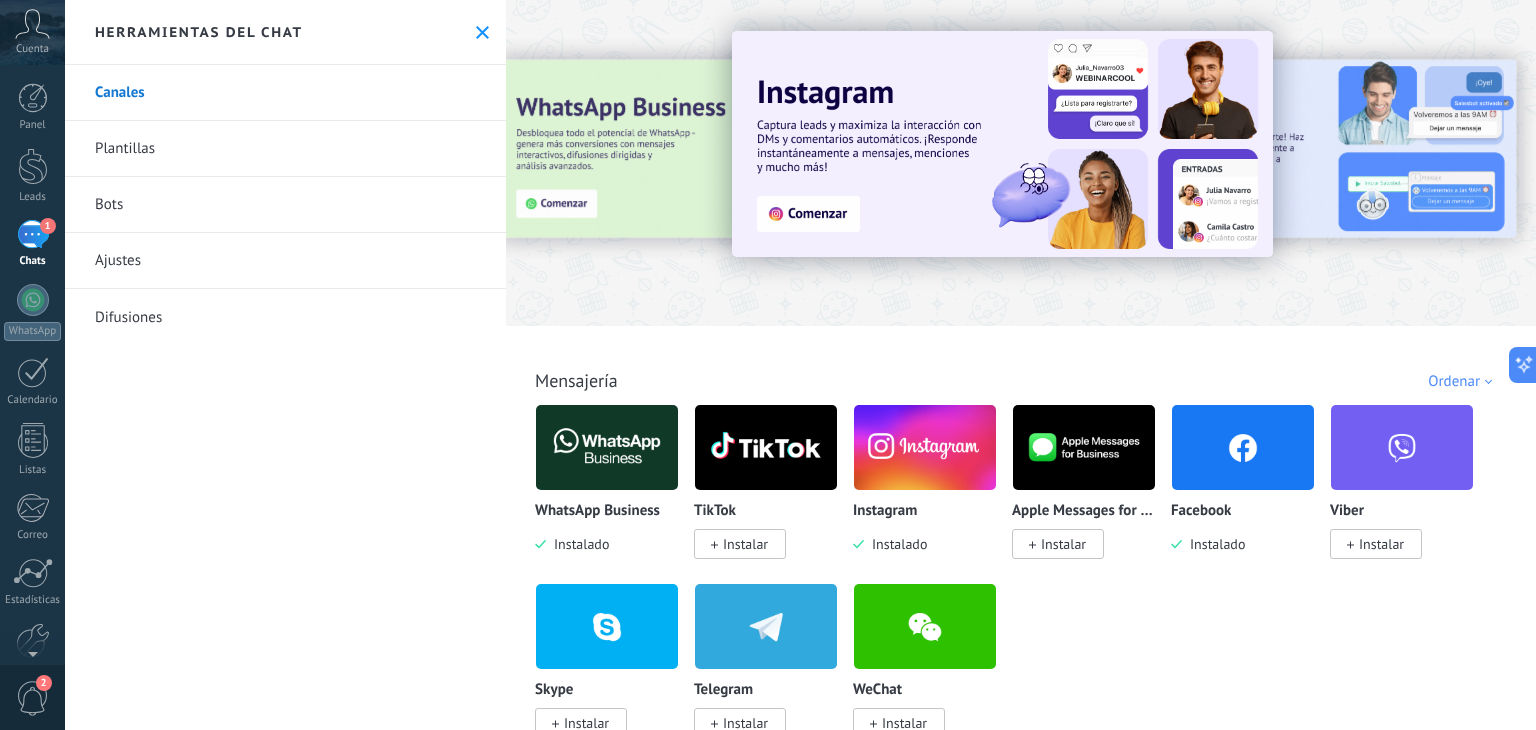 click 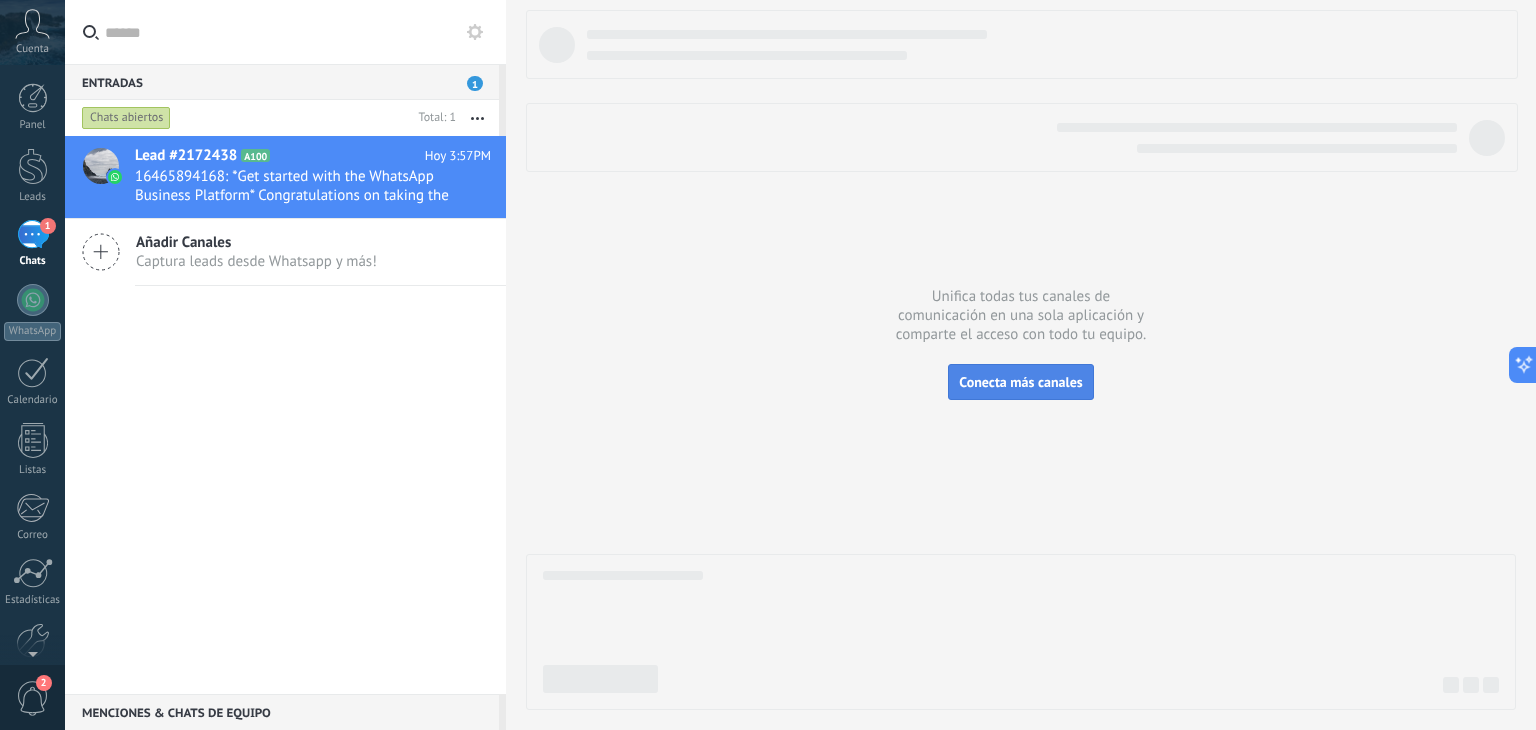 click on "Conecta más canales" at bounding box center (1020, 382) 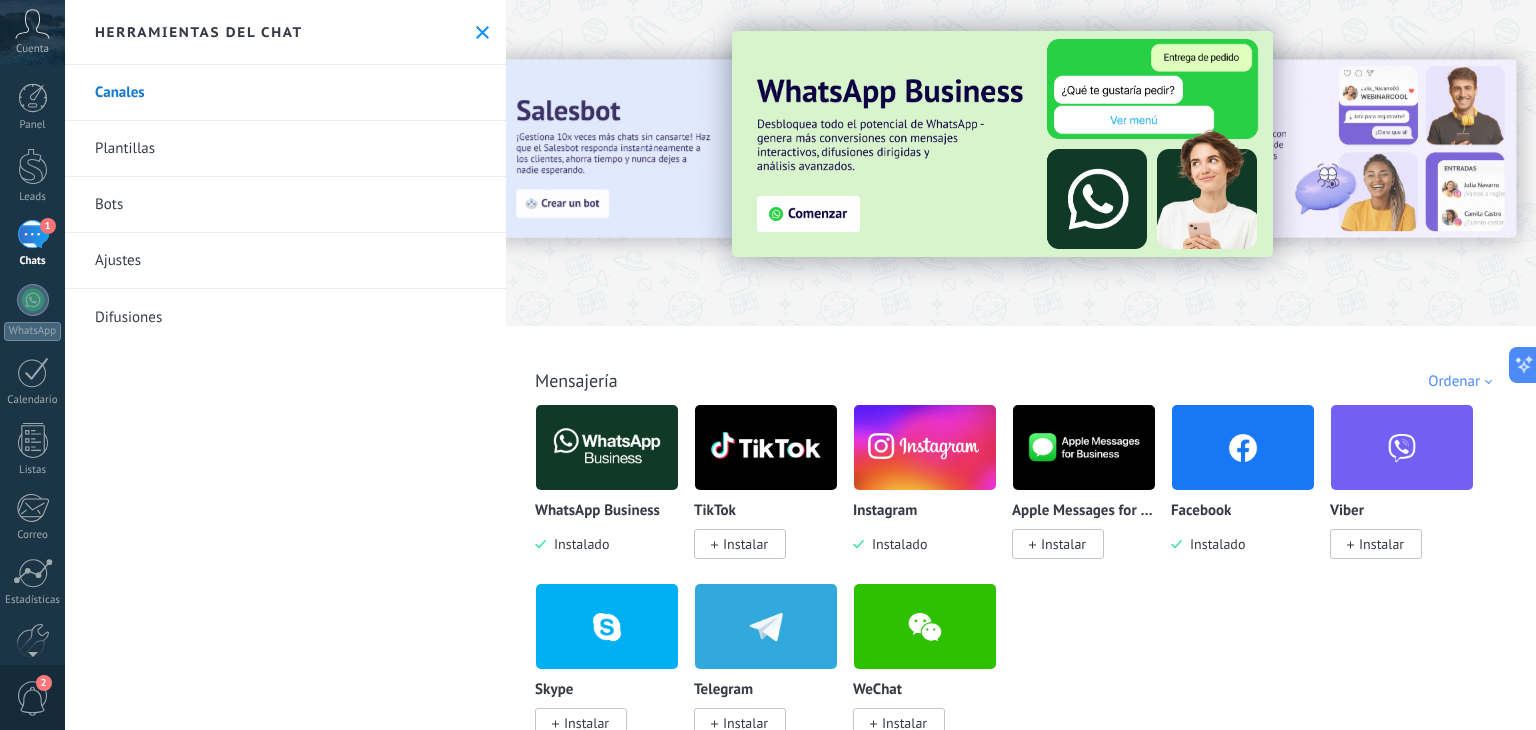 click at bounding box center [1243, 447] 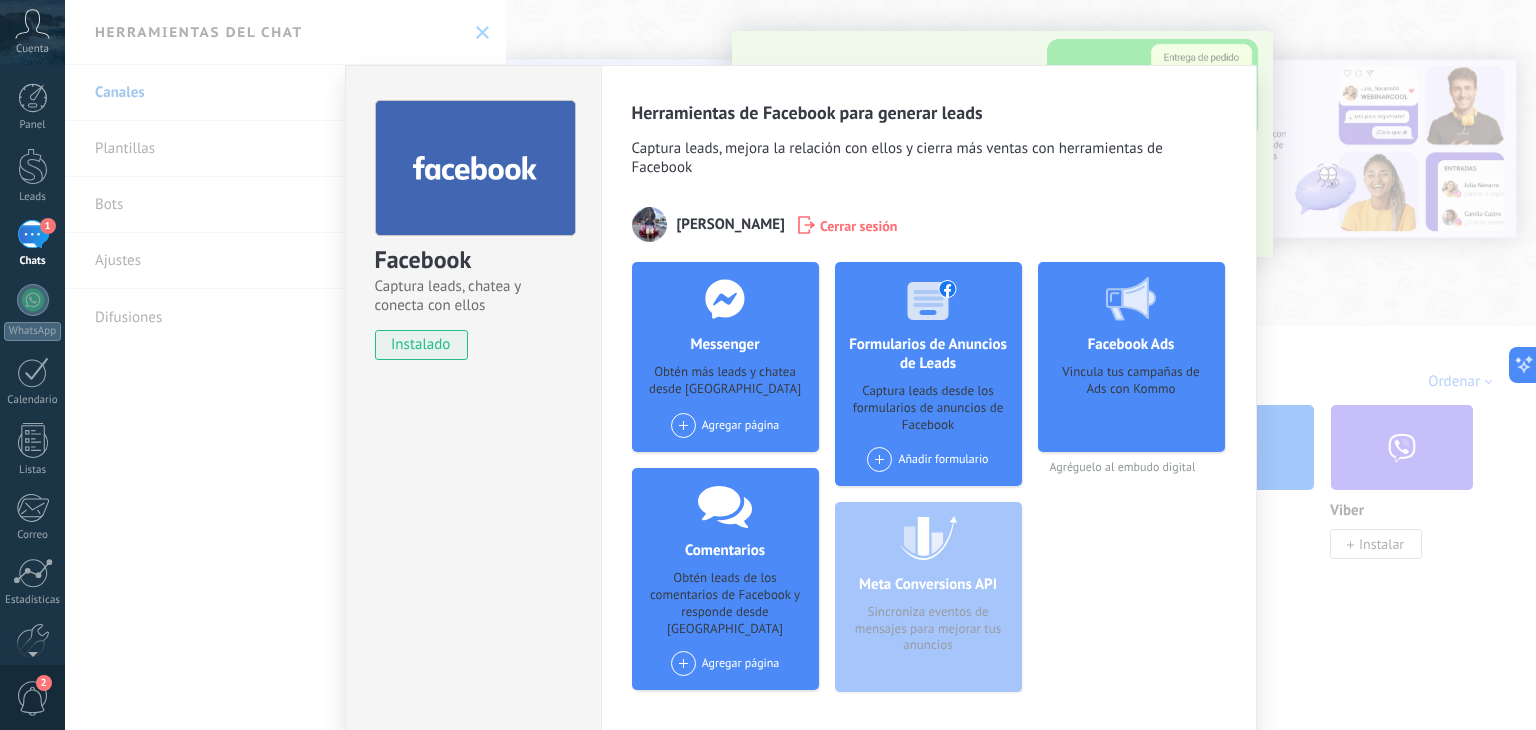 click on "Cerrar sesión" at bounding box center [859, 225] 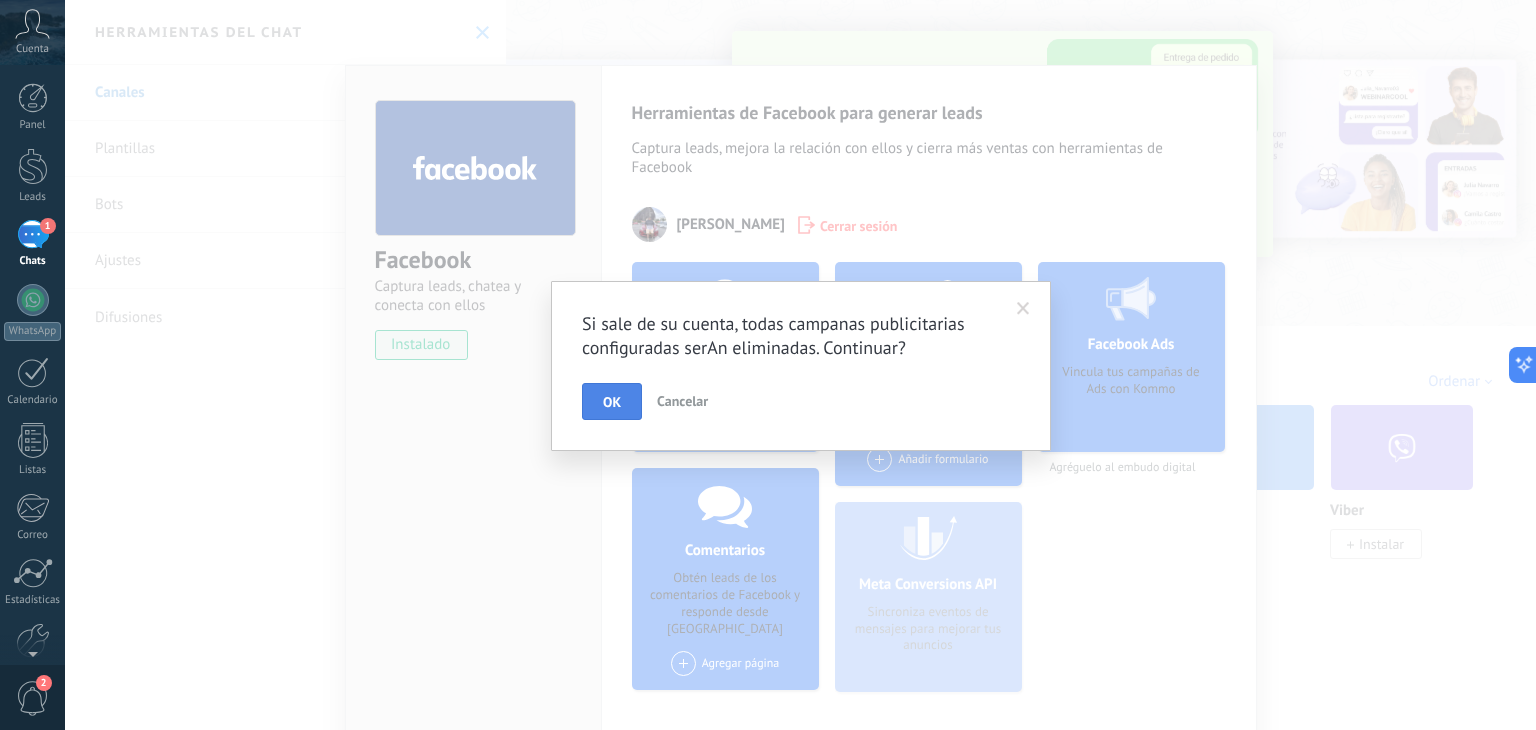 click on "OK" at bounding box center [612, 402] 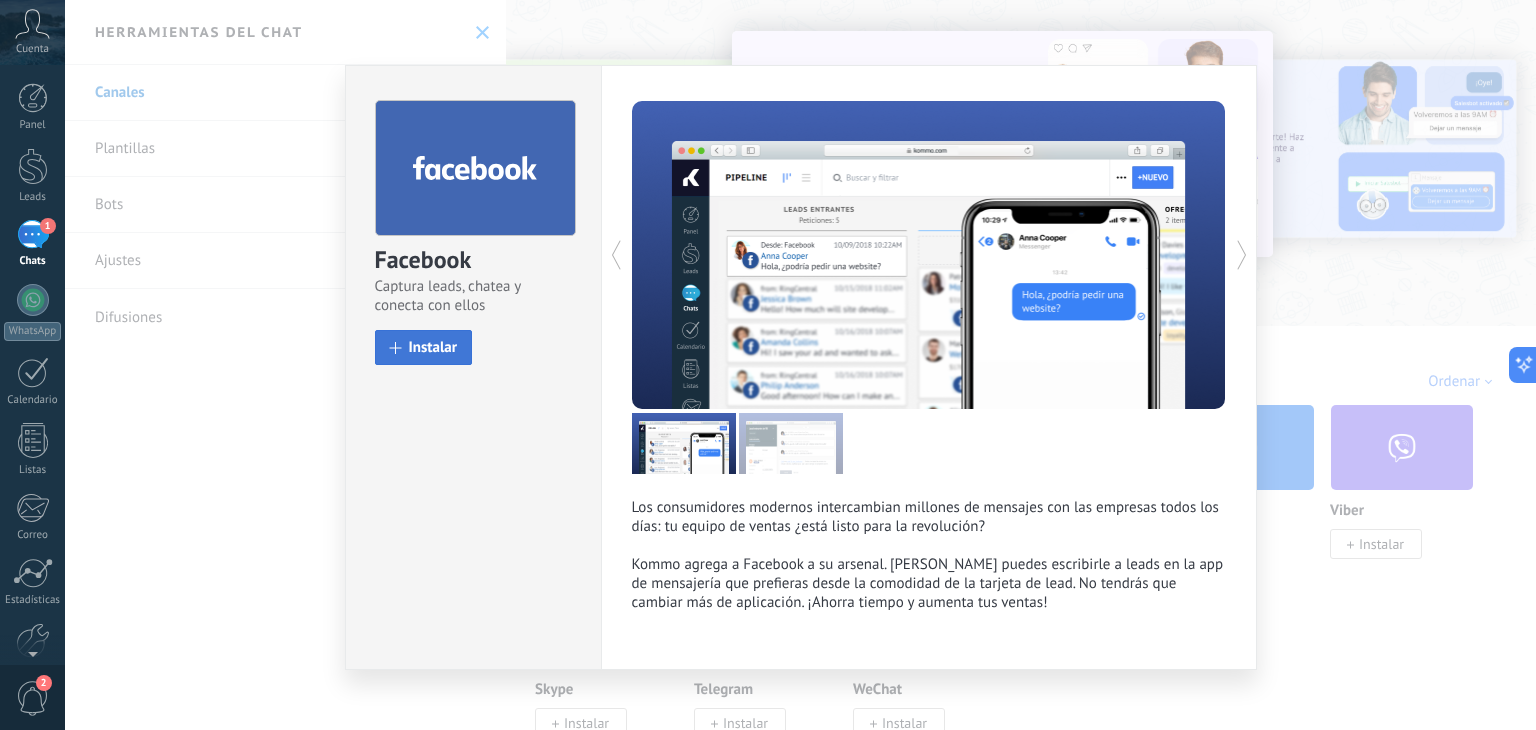 click on "Instalar" at bounding box center [433, 347] 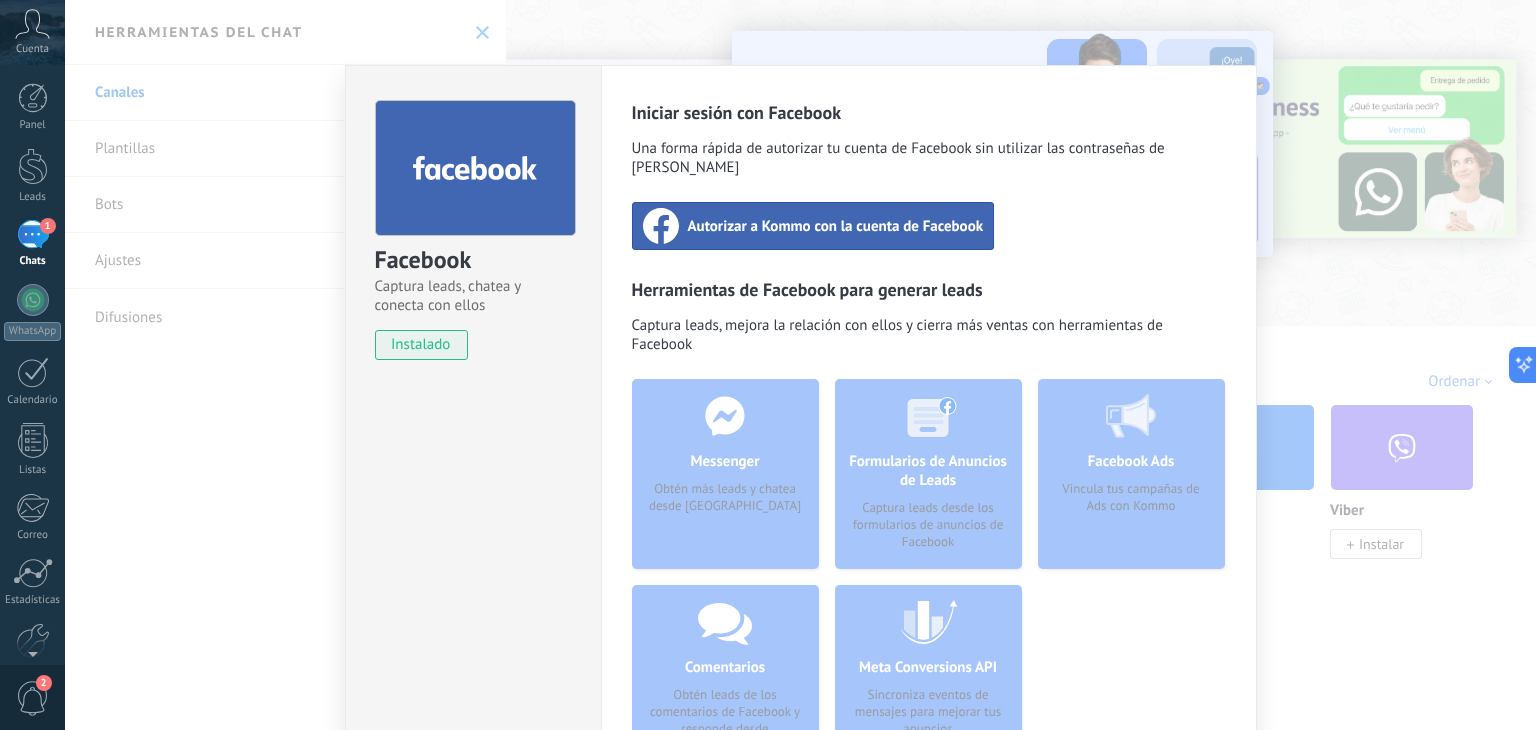 click on "instalado" at bounding box center (421, 345) 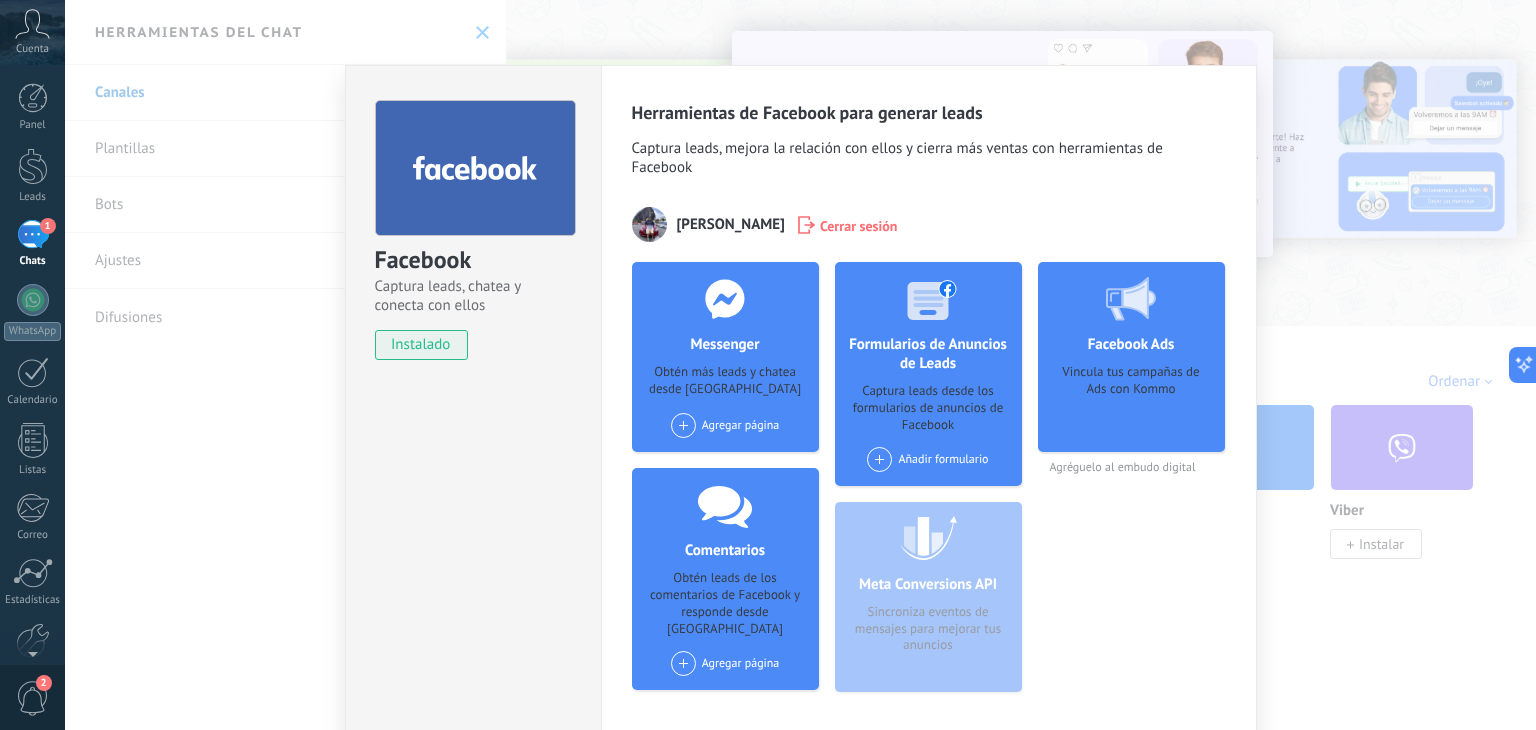 click on "[PERSON_NAME]" at bounding box center (731, 224) 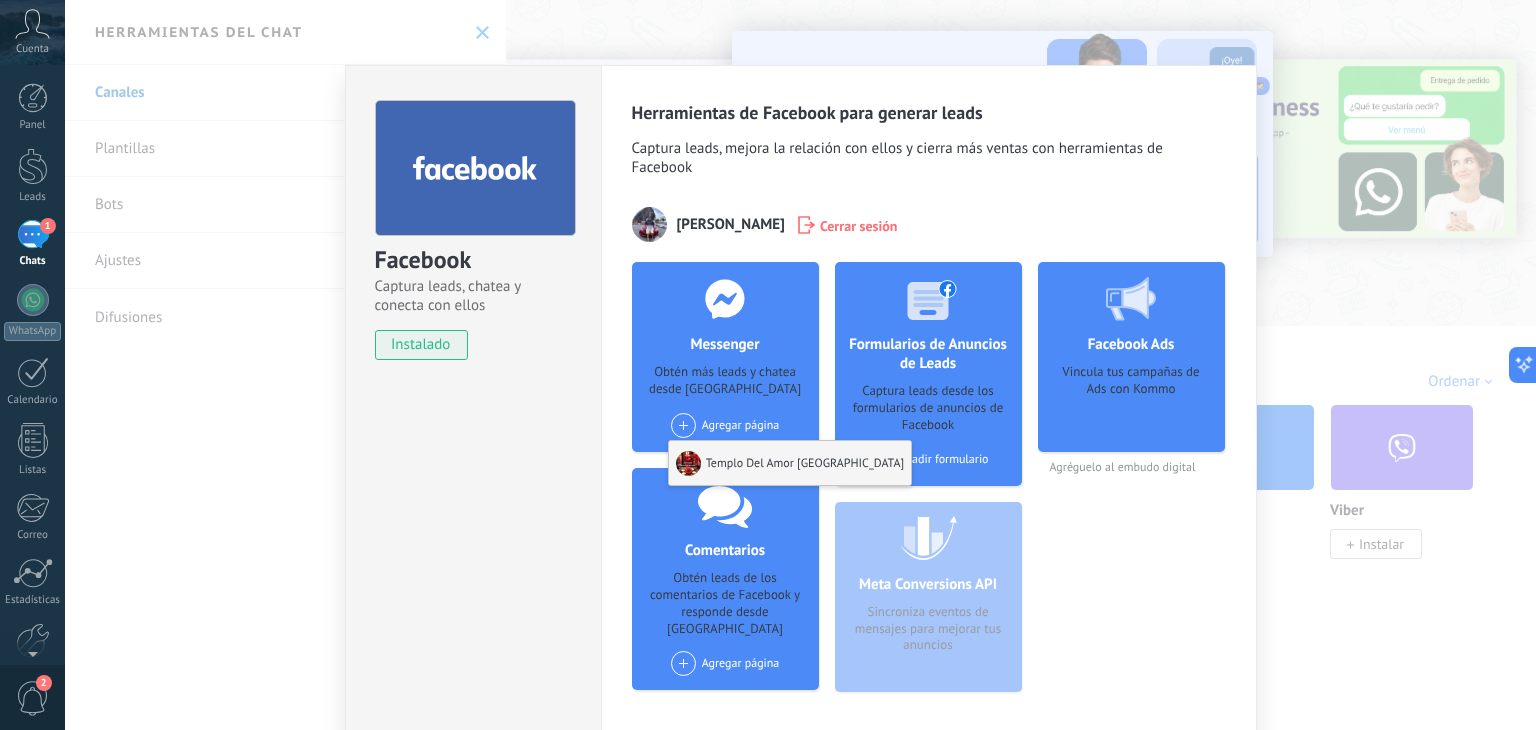 click on "Templo Del Amor [GEOGRAPHIC_DATA]" at bounding box center (790, 463) 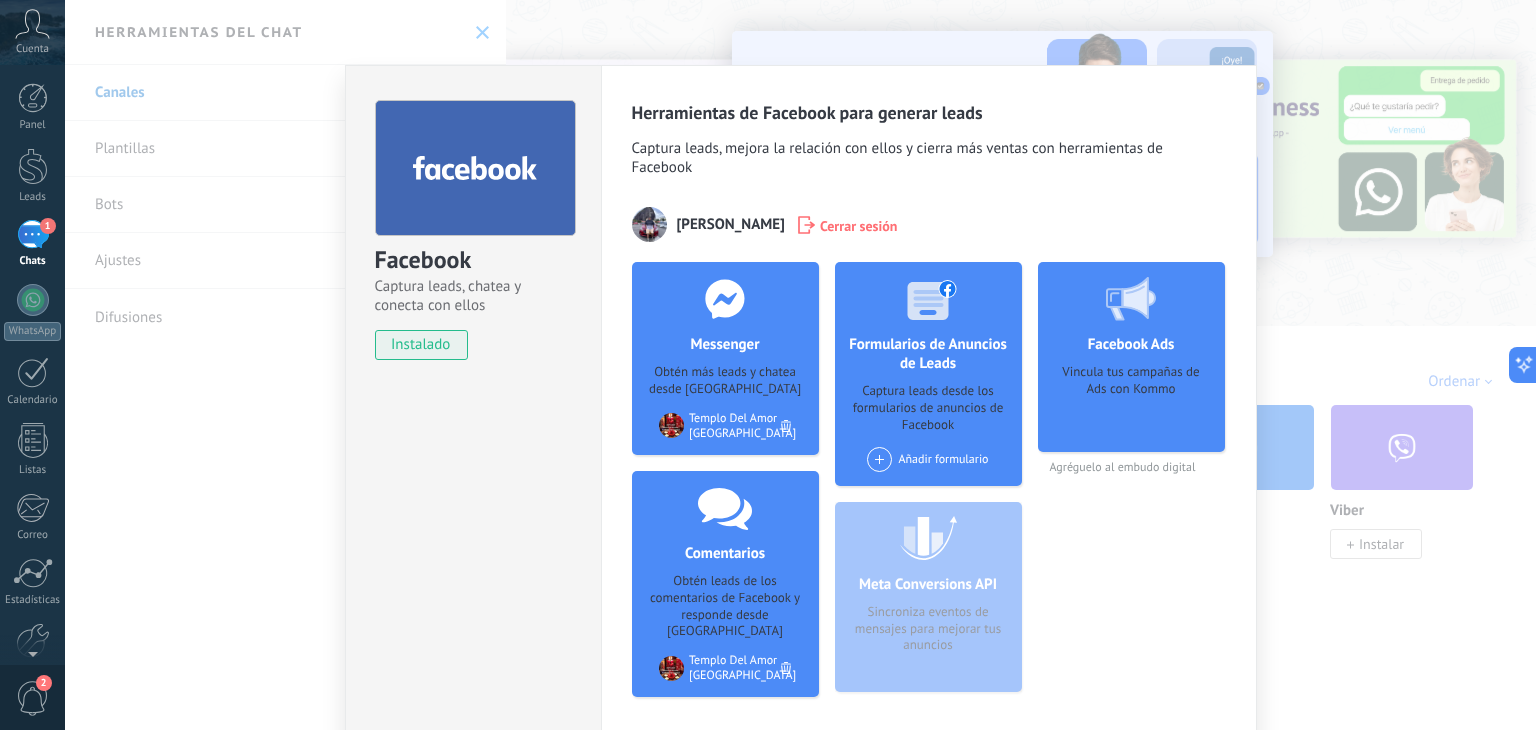 click 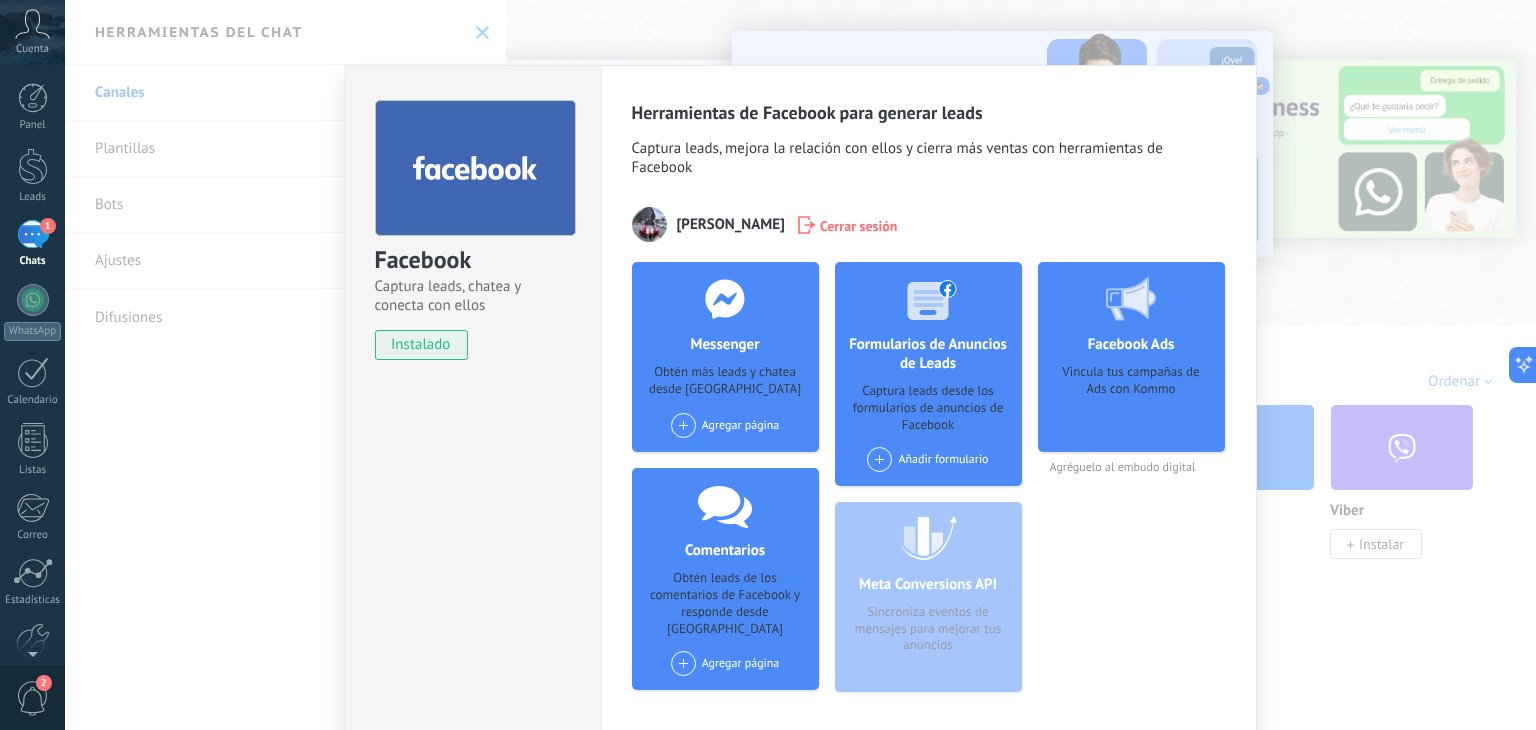 click on "Cerrar sesión" at bounding box center [859, 225] 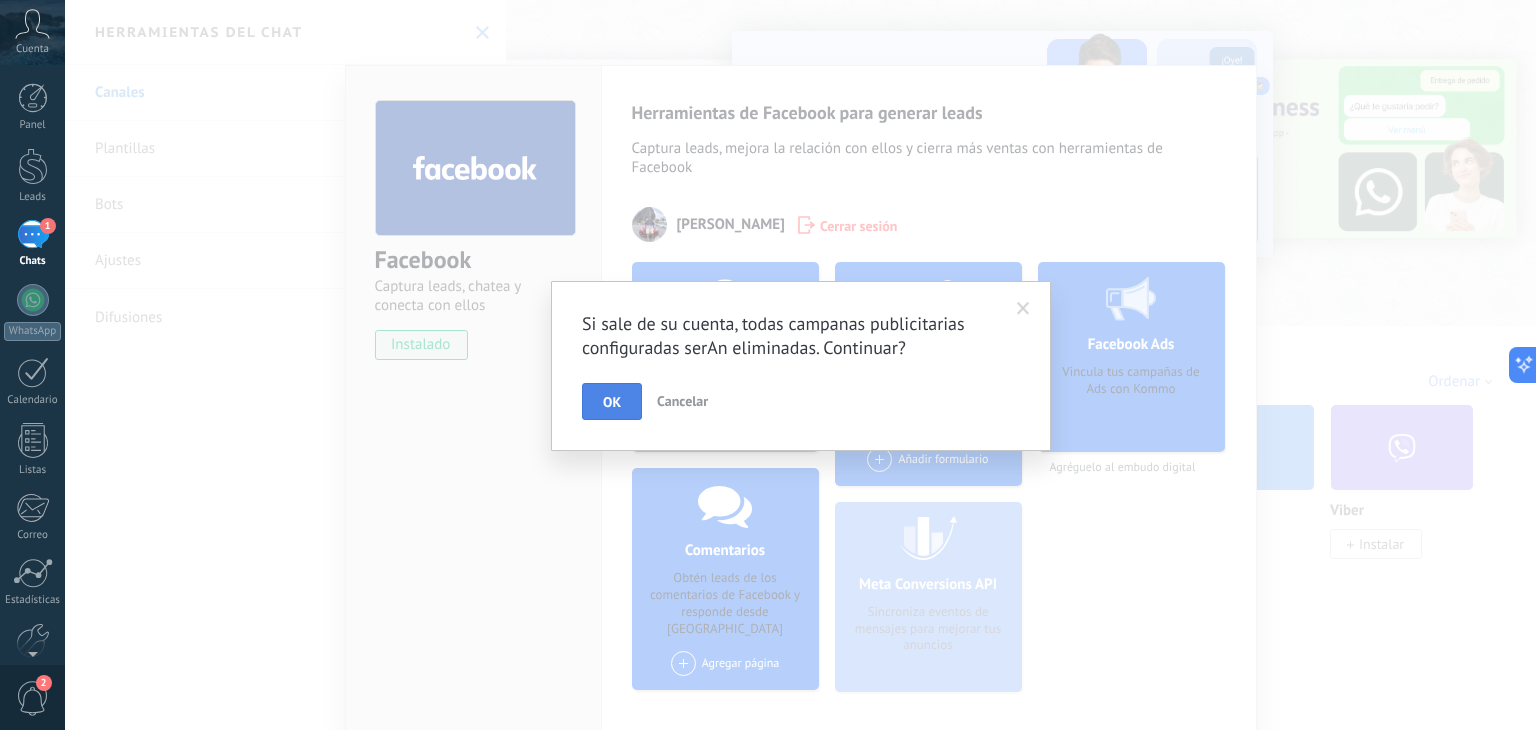 click on "OK" at bounding box center [612, 402] 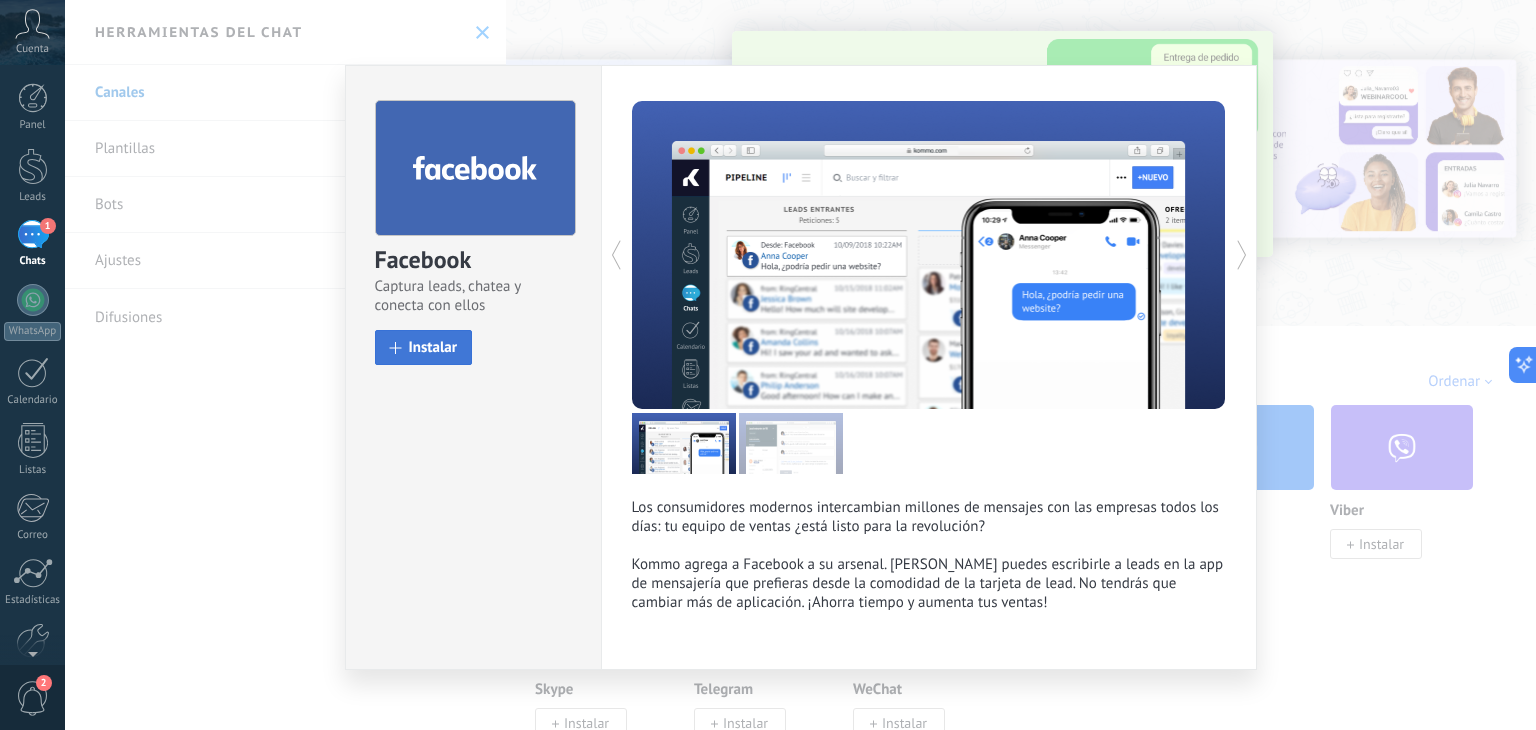 click on "Instalar" at bounding box center (433, 347) 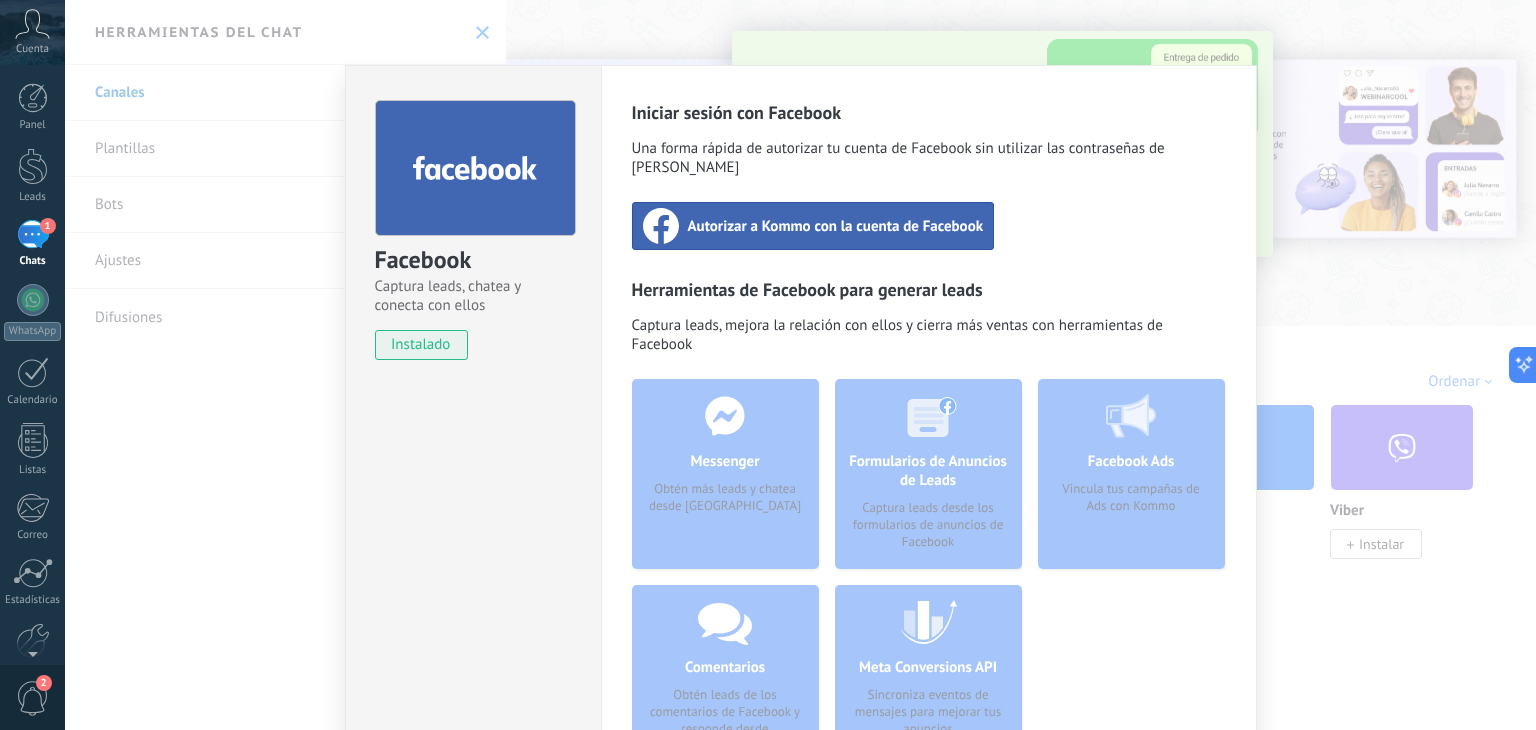 click on "Autorizar a Kommo con la cuenta de Facebook" at bounding box center [836, 226] 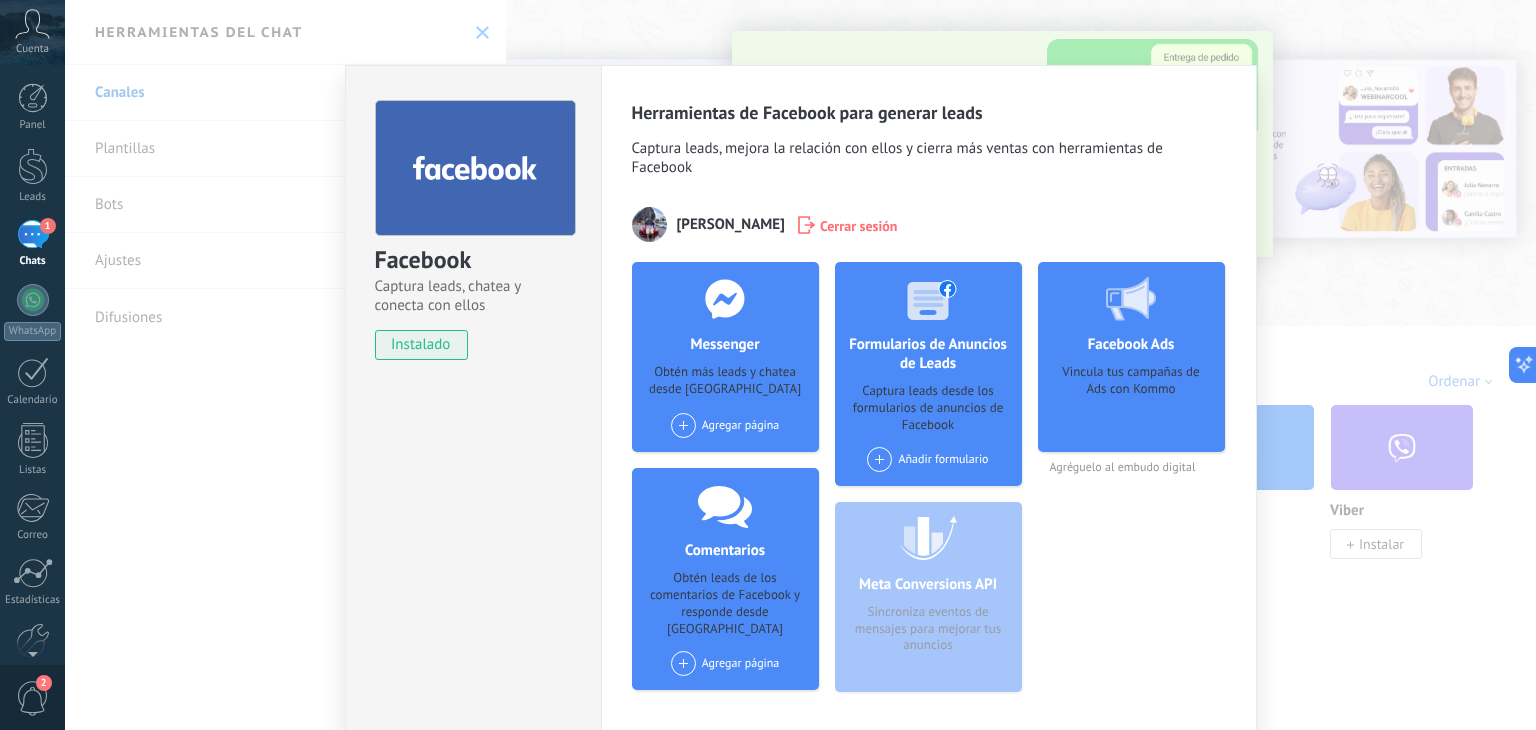 click on "Facebook Captura leads, chatea y conecta con ellos instalado Desinstalar Herramientas de Facebook para generar leads Captura leads, mejora la relación con ellos y cierra más ventas con herramientas de Facebook [PERSON_NAME] Cerrar sesión Messenger Obtén más leads y chatea desde Kommo Agregar página Comentarios Obtén leads de los comentarios de Facebook y responde desde Kommo Agregar página Formularios de Anuncios de Leads Captura leads desde los formularios de anuncios de Facebook Añadir formulario Meta Conversions API Sincroniza eventos de mensajes para mejorar tus anuncios Facebook Ads Vincula tus campañas de Ads con Kommo Agréguelo al embudo digital más" at bounding box center (800, 365) 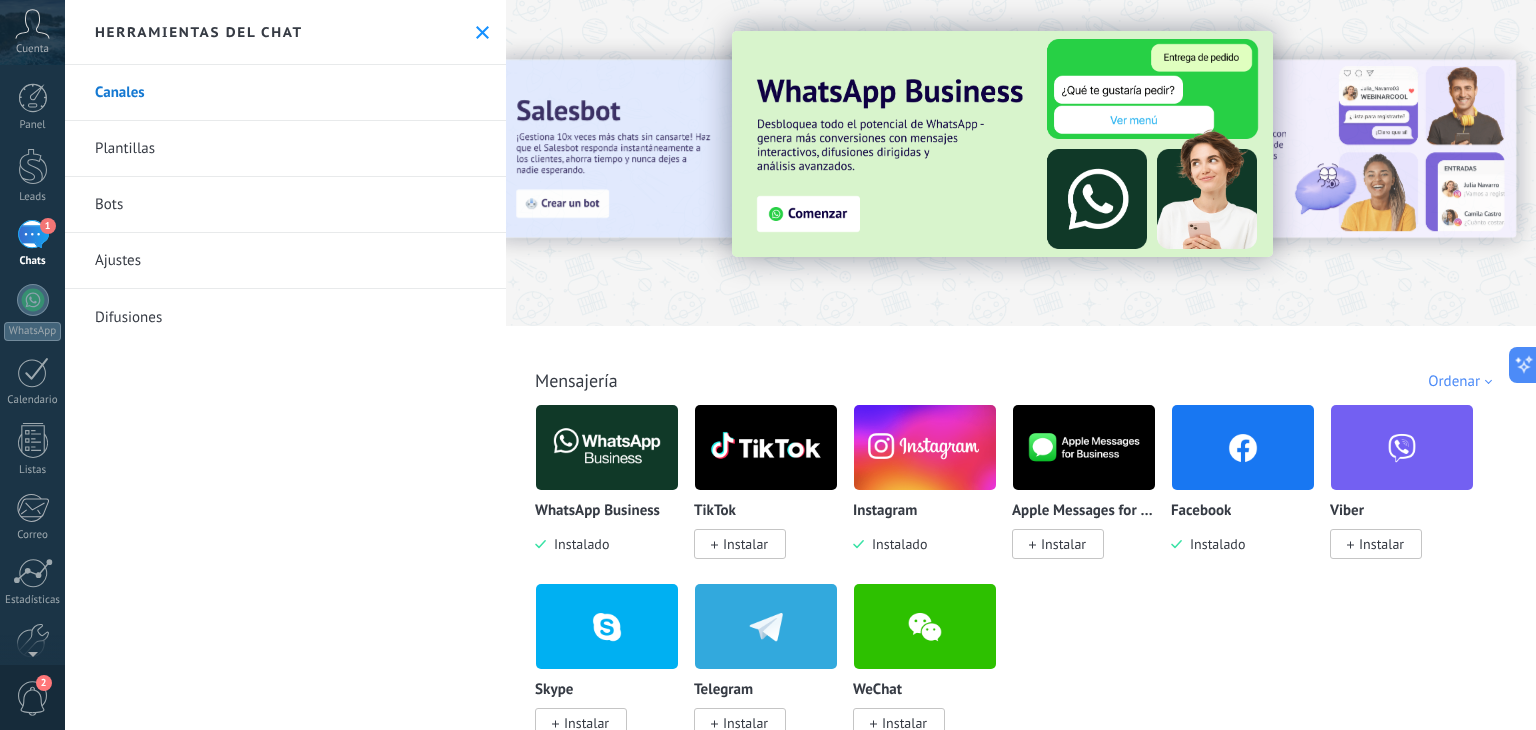 click on "Instalado" at bounding box center [577, 544] 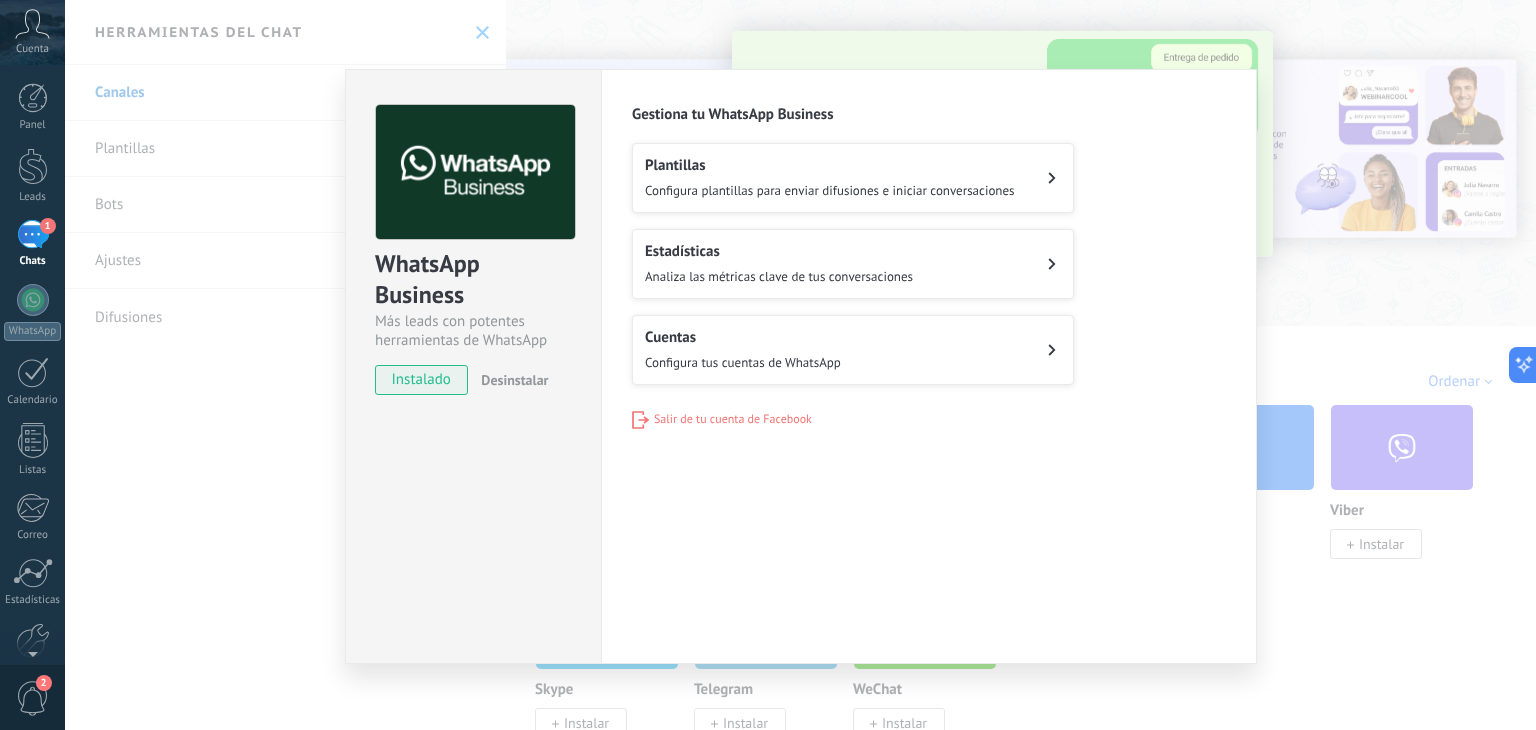 click on "Salir de tu cuenta de Facebook" at bounding box center [733, 419] 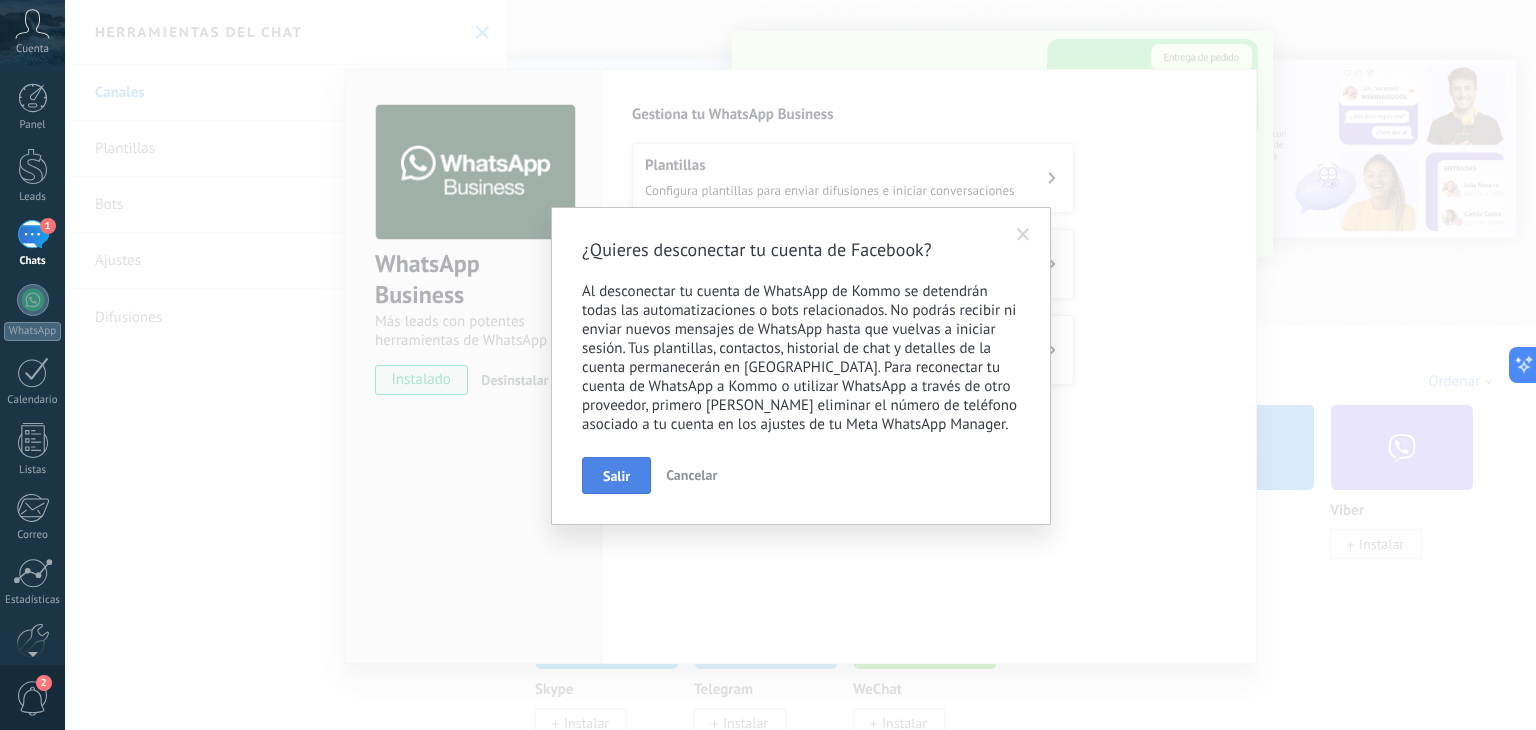 click on "Salir" at bounding box center (616, 476) 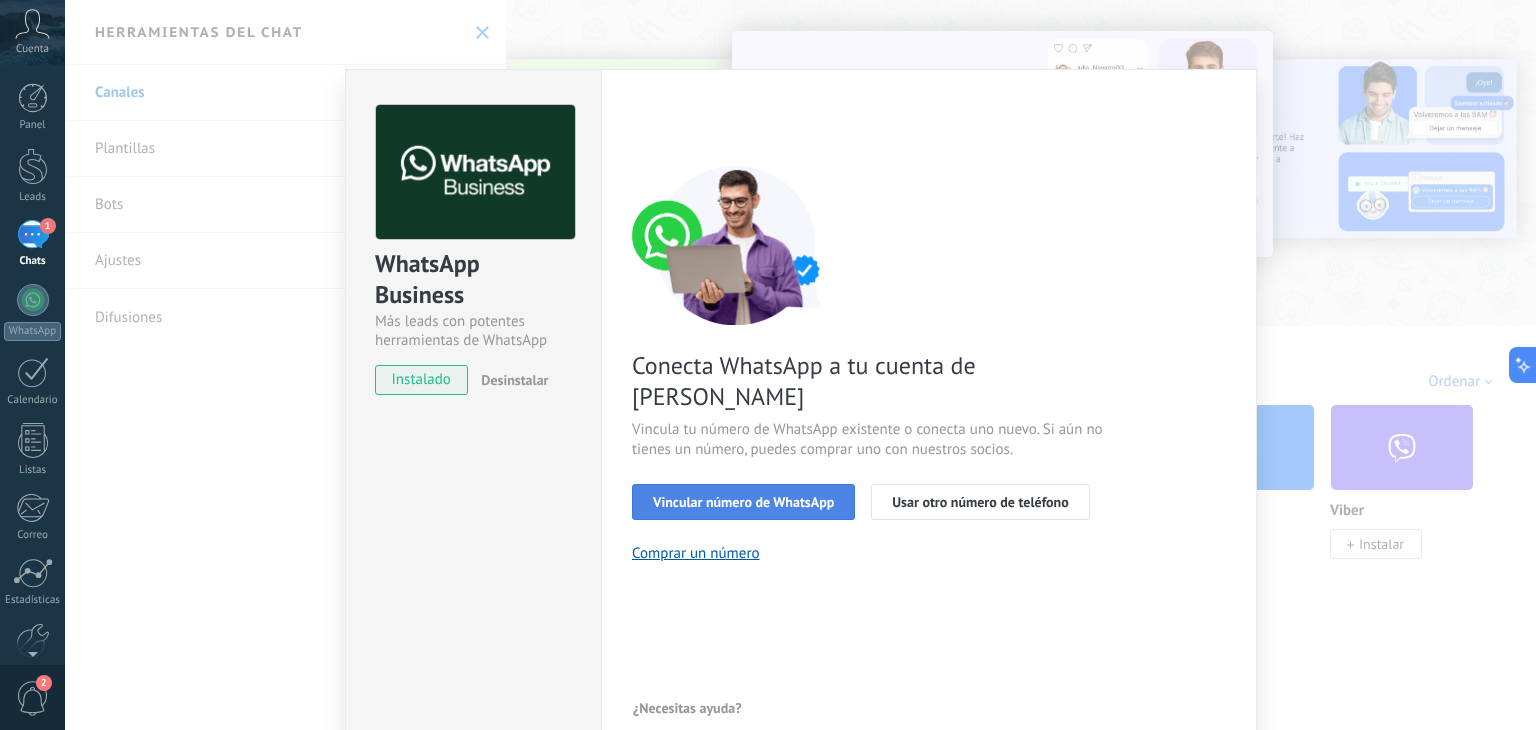 click on "Vincular número de WhatsApp" at bounding box center (743, 502) 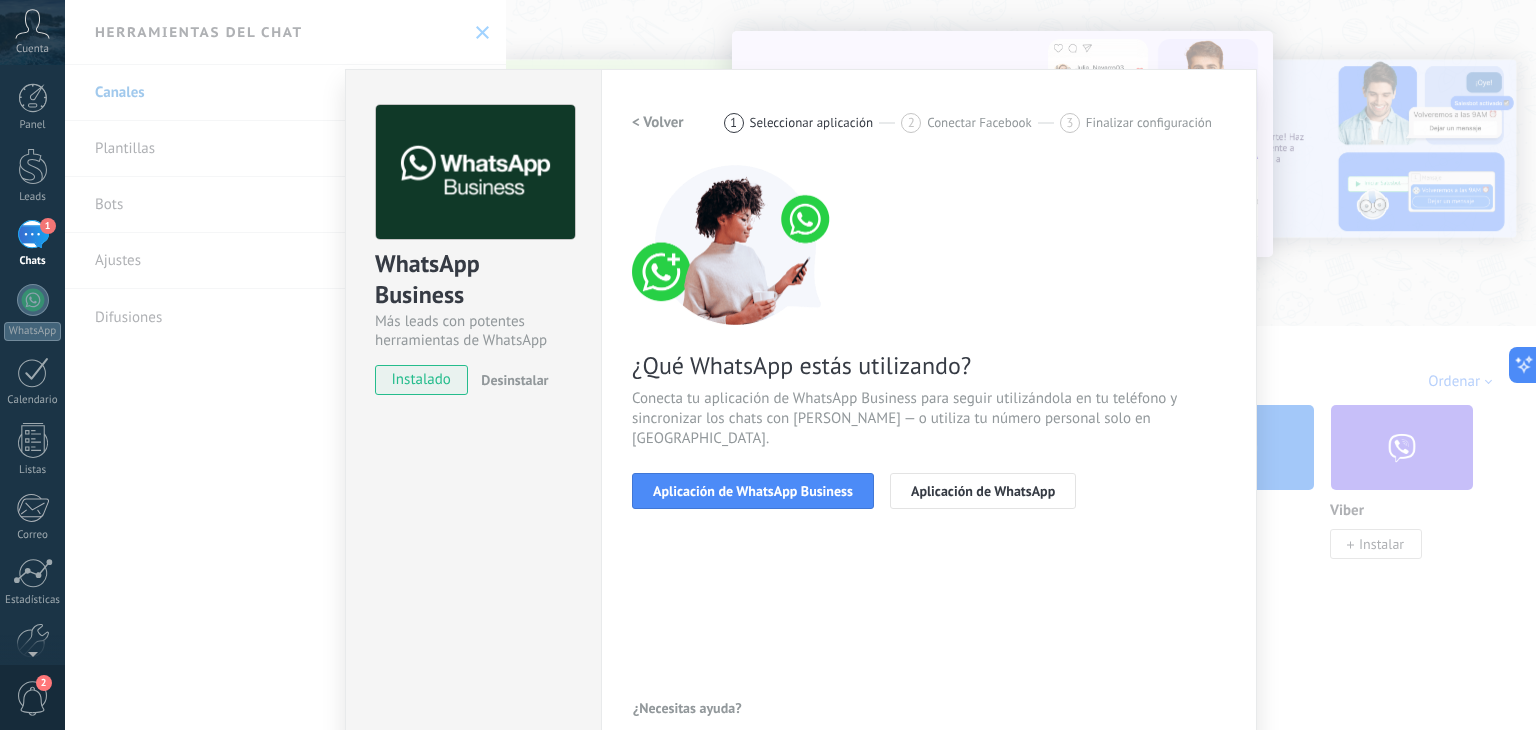 click on "Aplicación de WhatsApp Business" at bounding box center (753, 491) 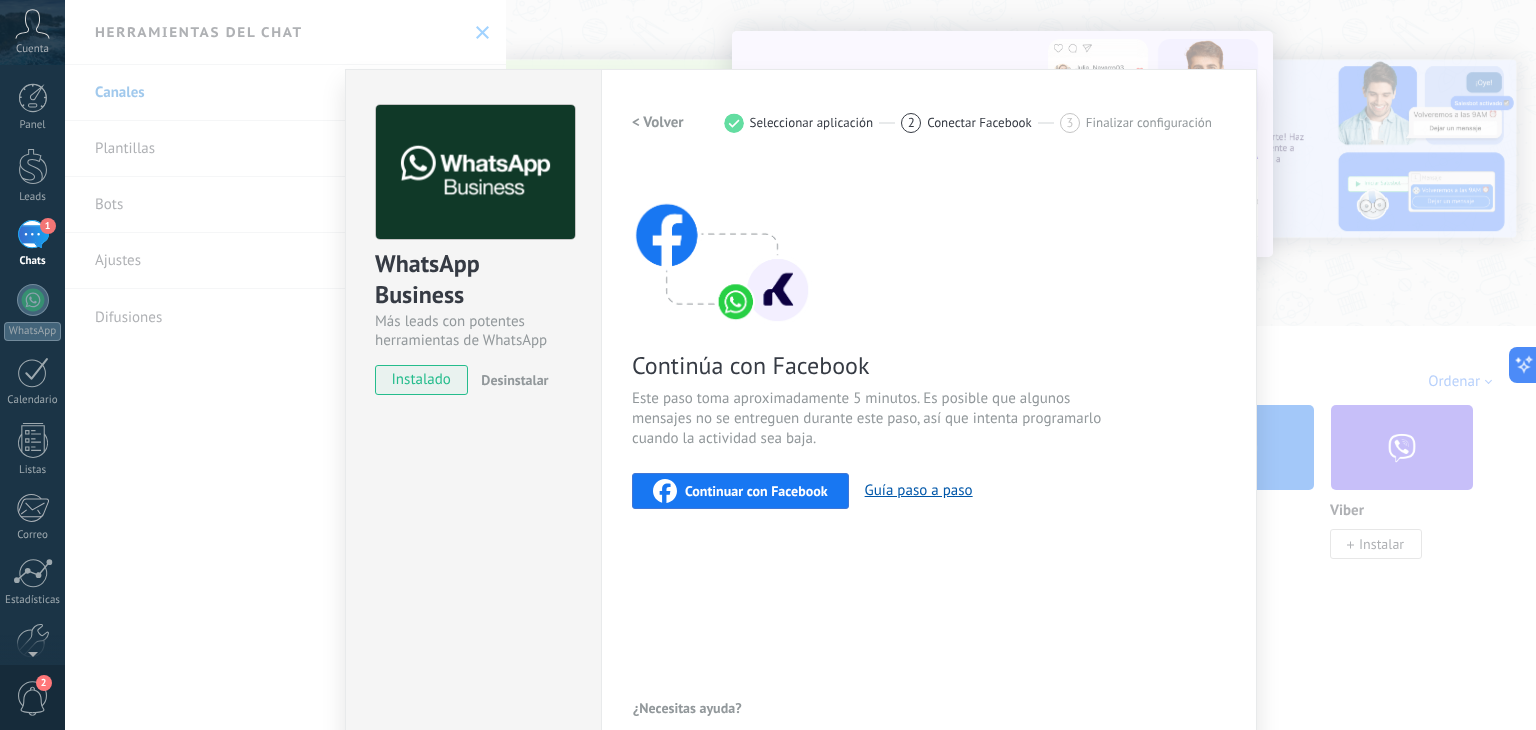 click on "Continuar con Facebook" at bounding box center (756, 491) 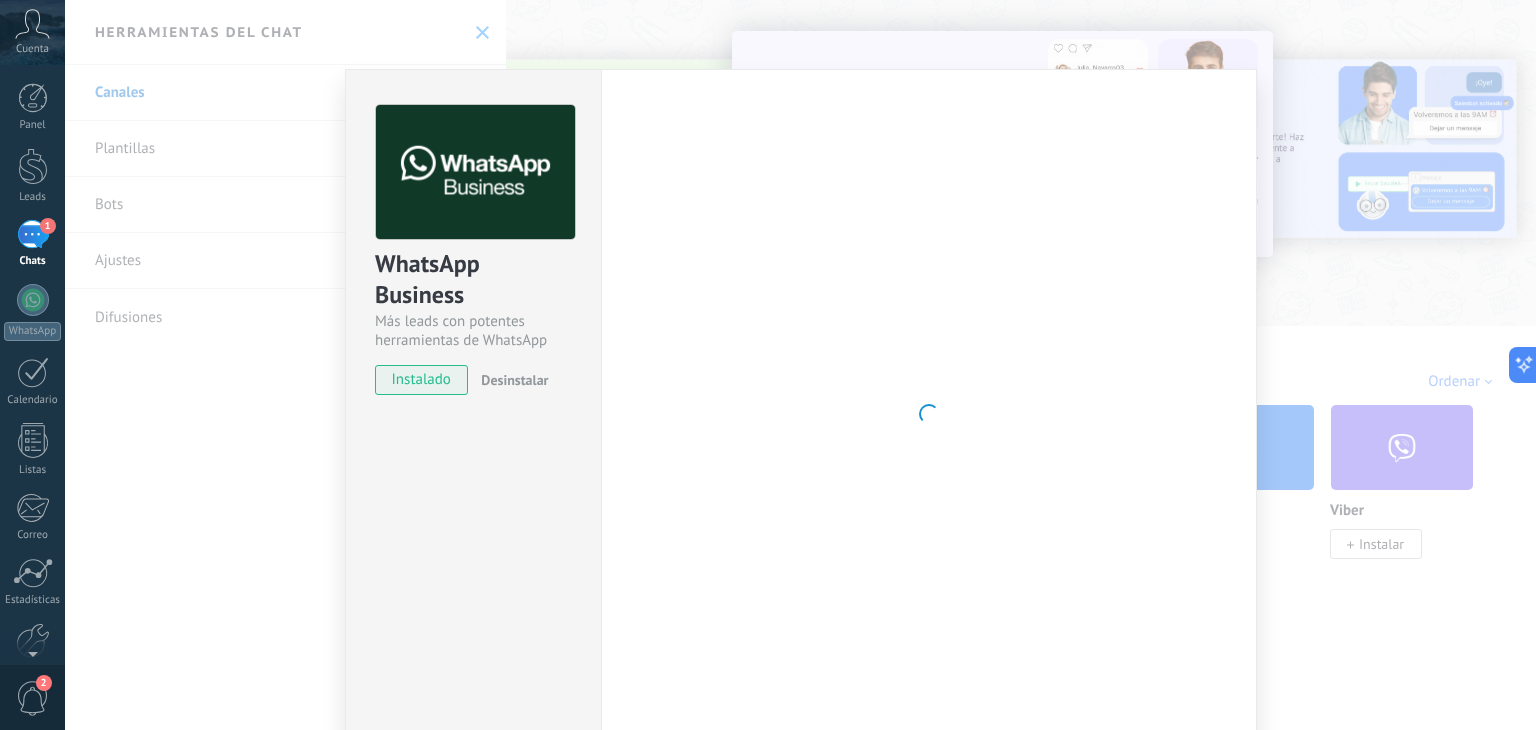 scroll, scrollTop: 0, scrollLeft: 0, axis: both 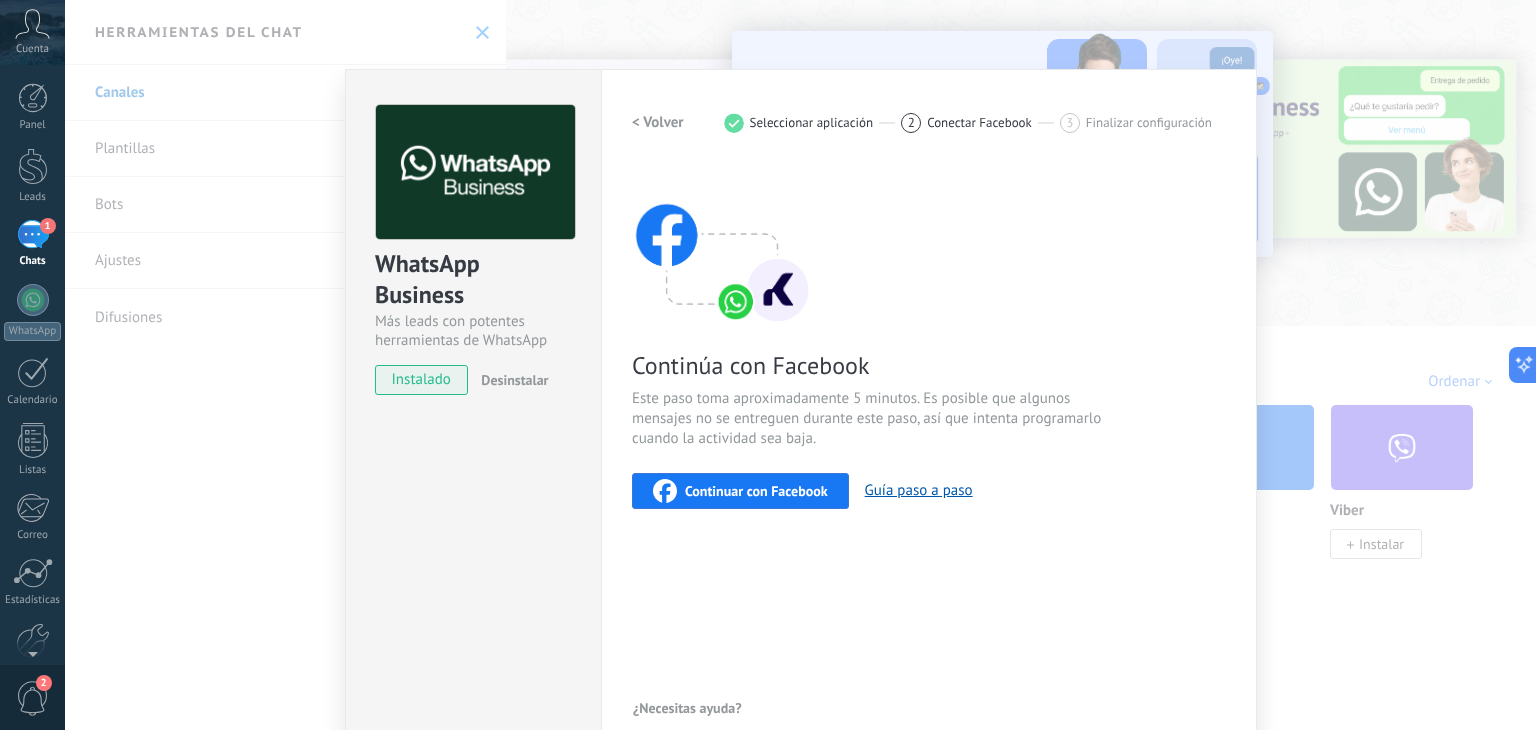 click on "Continuar con Facebook" at bounding box center [756, 491] 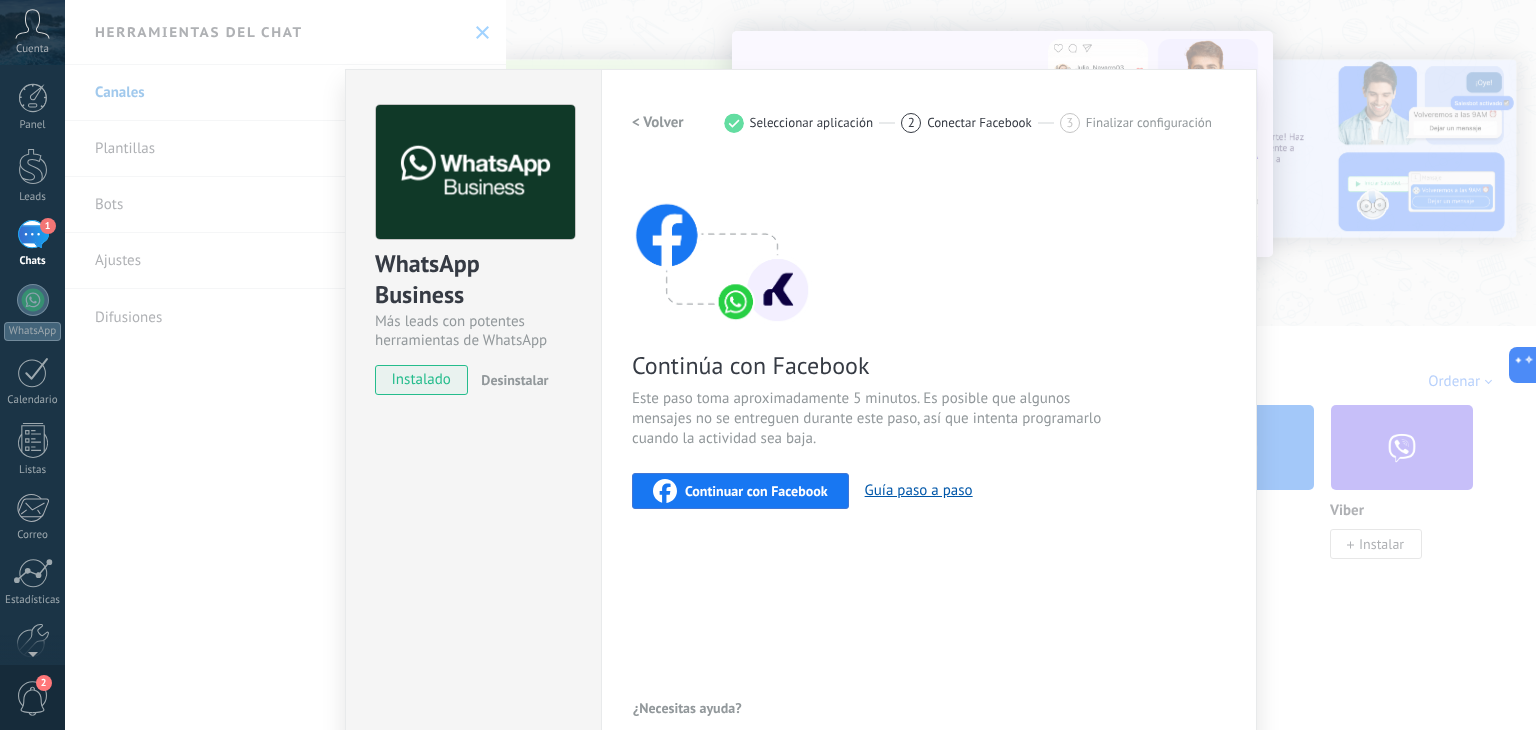click on "Continuar con Facebook" at bounding box center (756, 491) 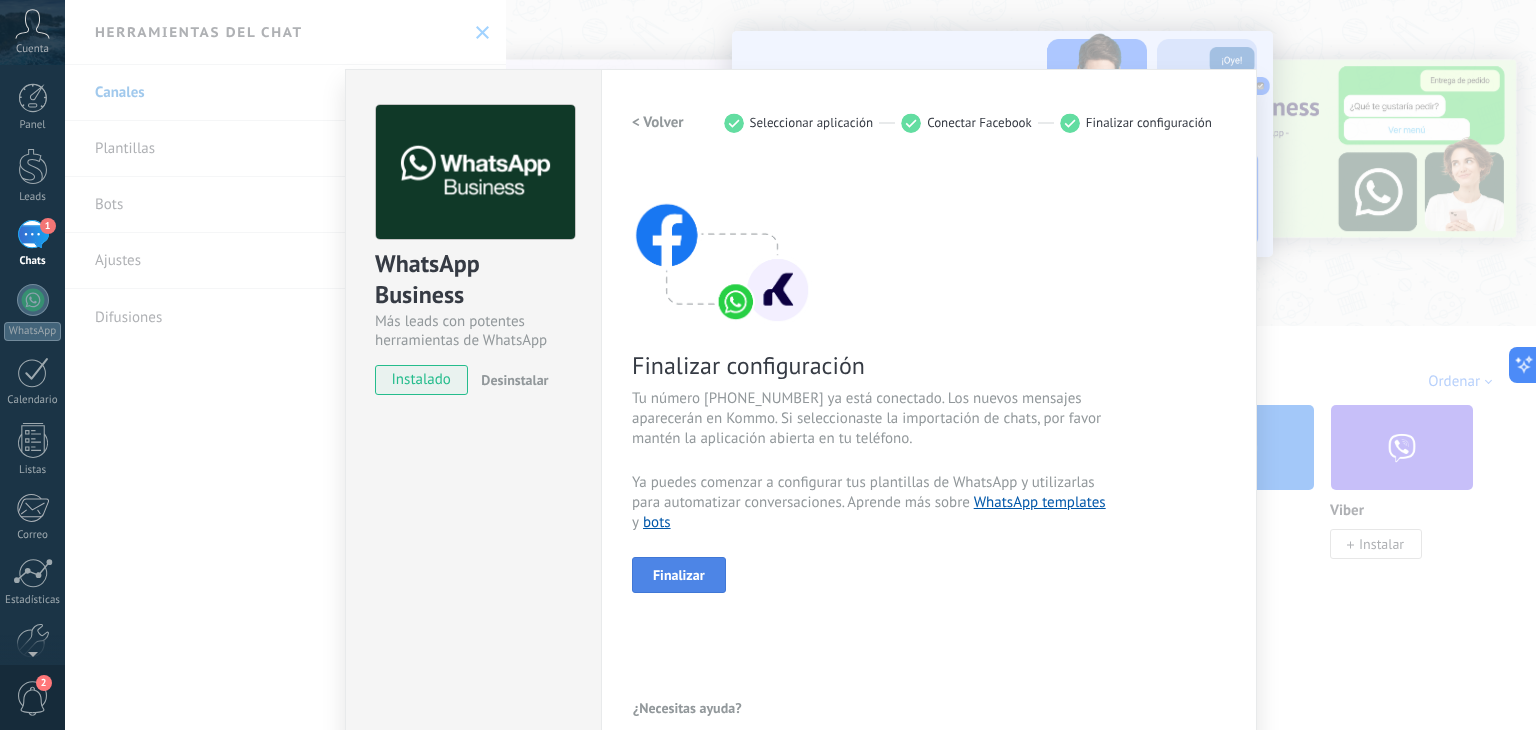 click on "Finalizar" at bounding box center (679, 575) 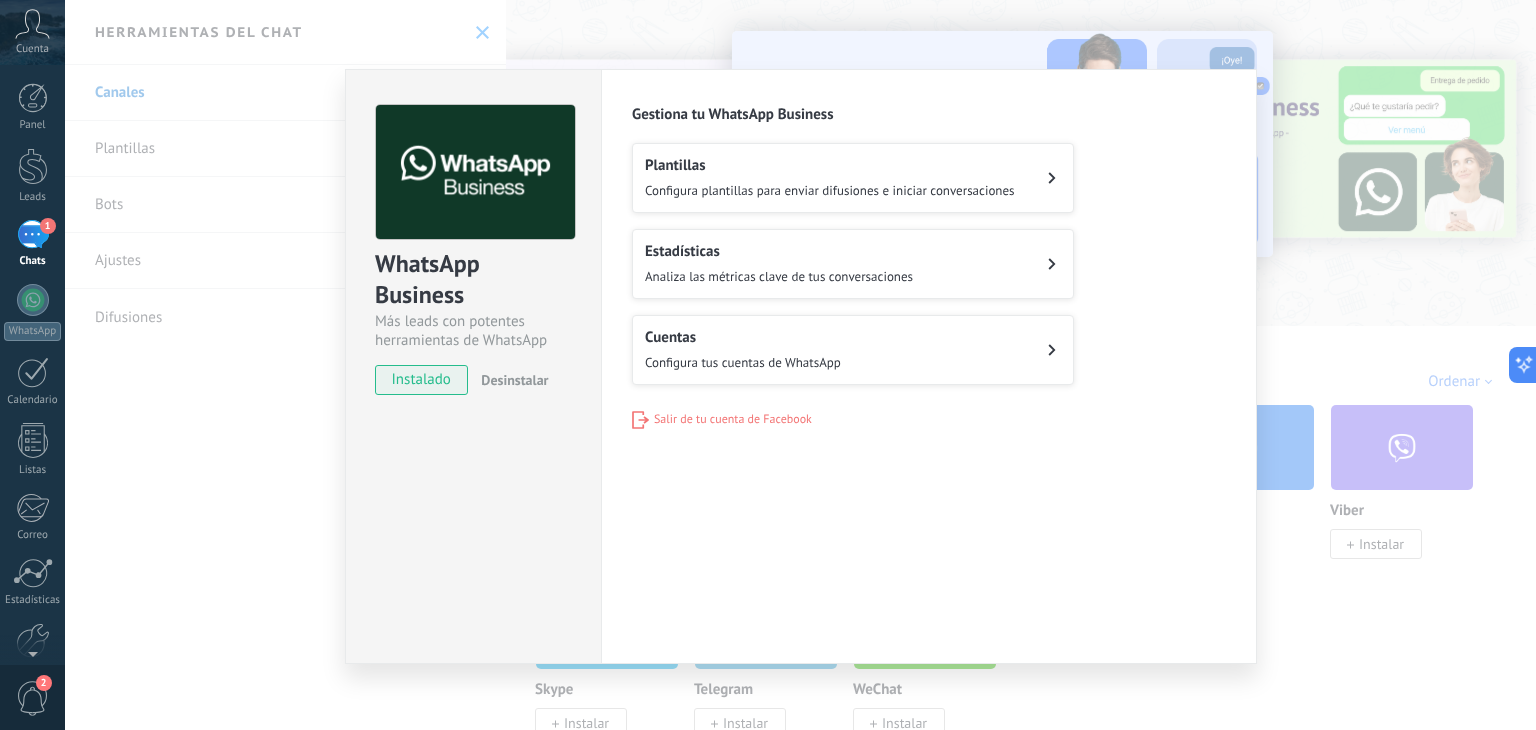 click on "Configura tus cuentas de WhatsApp" at bounding box center (743, 362) 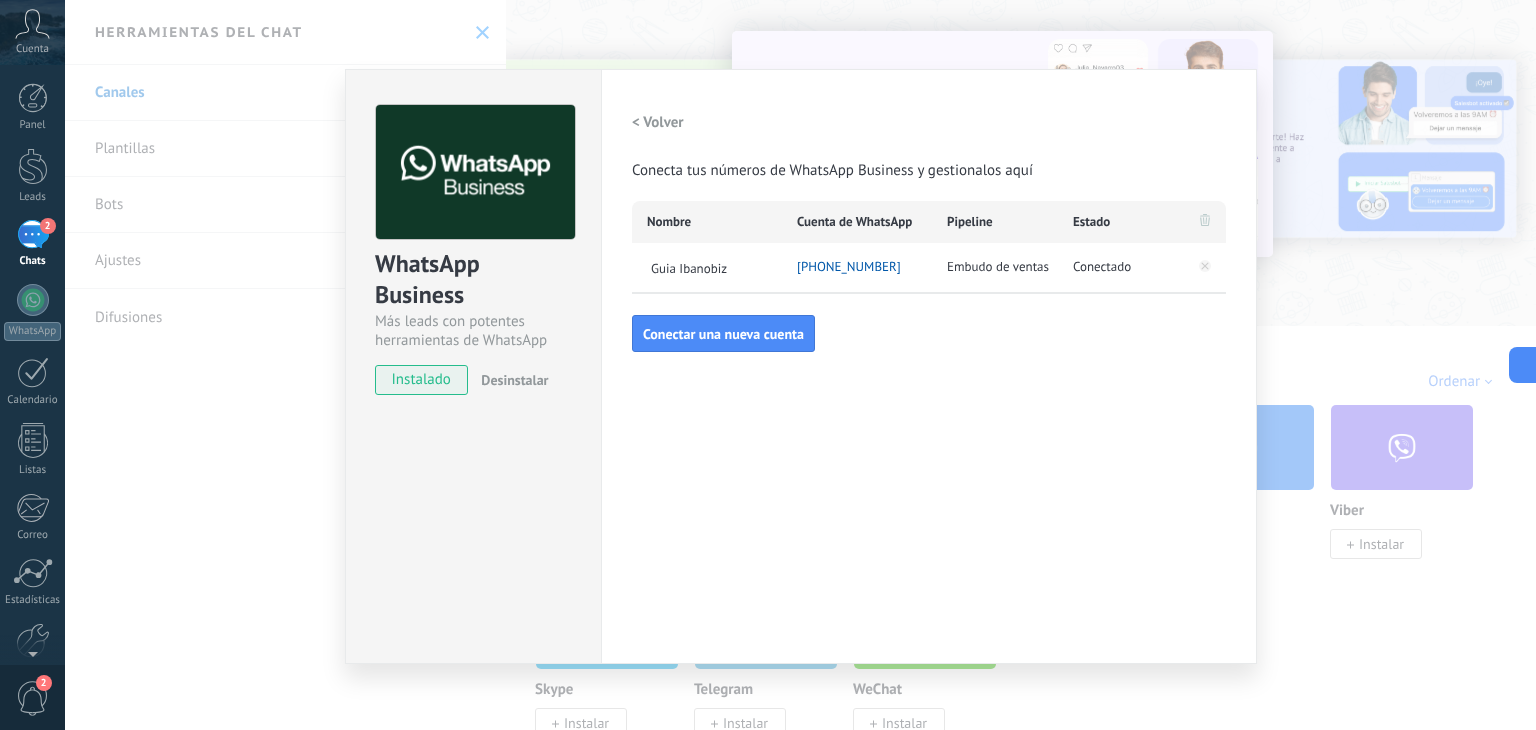 click on "WhatsApp Business Más leads con potentes herramientas de WhatsApp instalado Desinstalar Configuraciones Autorizaciones Esta pestaña registra a los usuarios que han concedido acceso a las integración a esta cuenta. Si deseas remover la posibilidad que un usuario pueda enviar solicitudes a la cuenta en nombre de esta integración, puedes revocar el acceso. Si el acceso a todos los usuarios es revocado, la integración dejará de funcionar. Esta aplicacion está instalada, pero nadie le ha dado acceso aun. WhatsApp Cloud API más _:  Guardar < Volver Conecta tus números de WhatsApp Business y gestionalos aquí Nombre Cuenta de WhatsApp Pipeline Estado Guia Ibanobiz +52 1 55 6489 3312 Embudo de ventas Conectado Conectar una nueva cuenta" at bounding box center [800, 365] 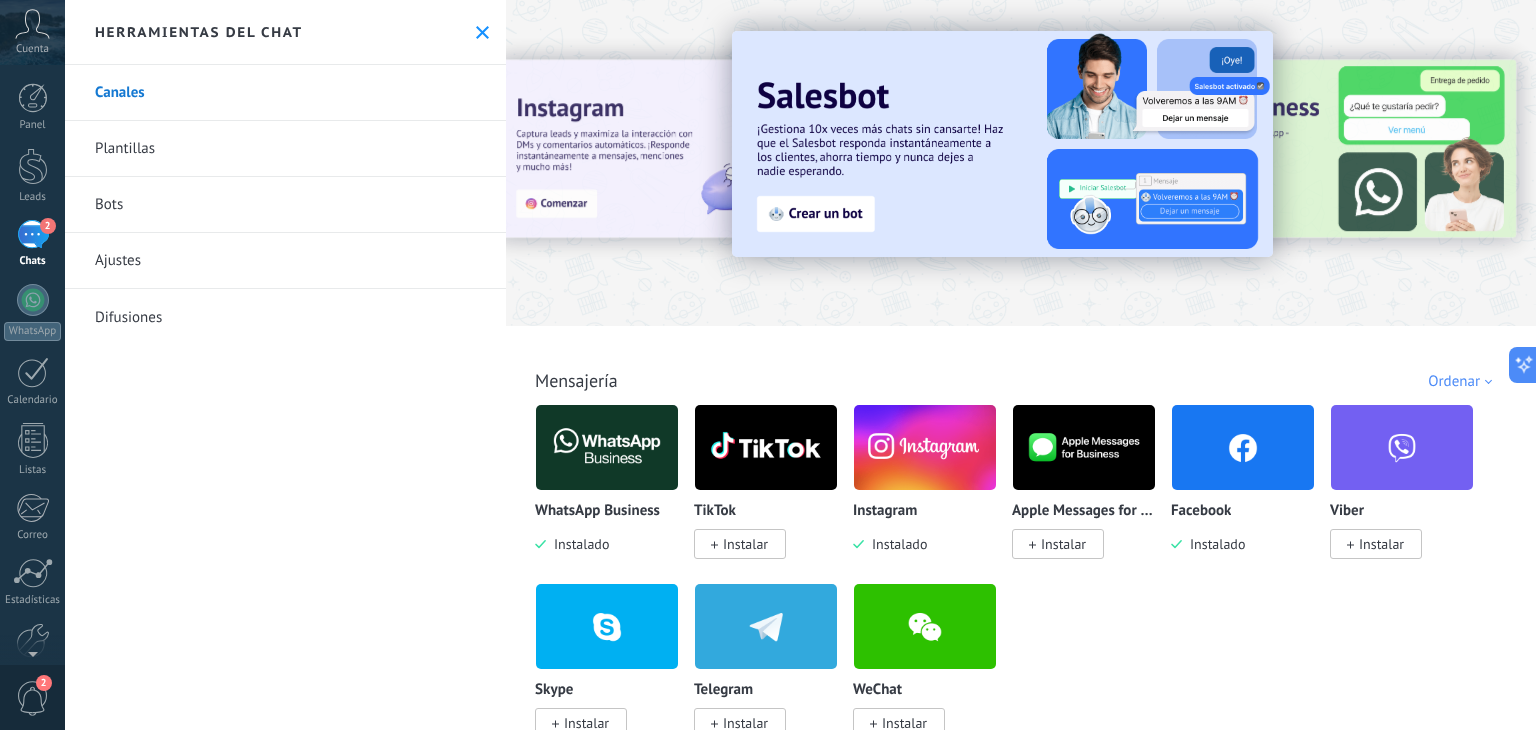 click 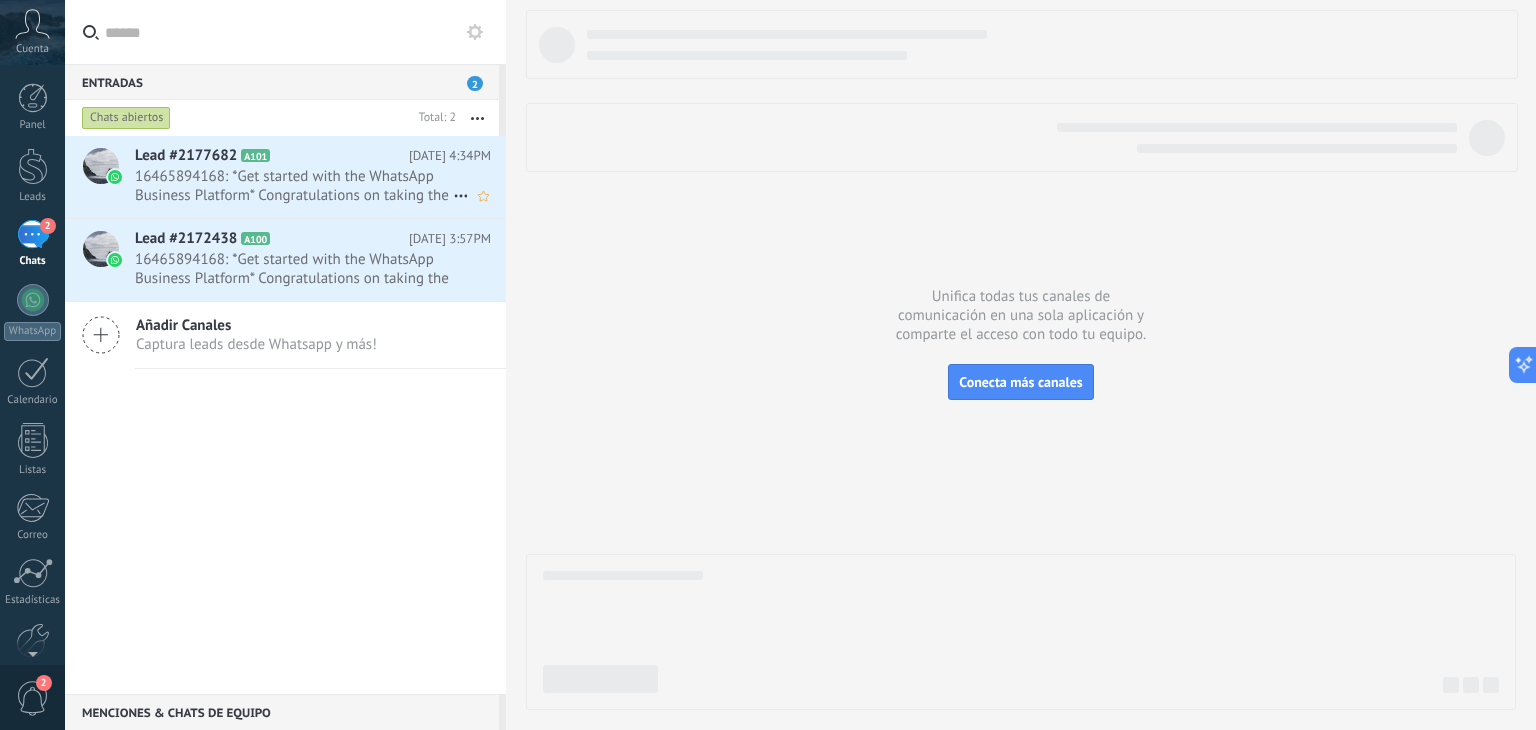 click on "16465894168: *Get started with the WhatsApp Business Platform*
Congratulations on taking the first step with the WhatsApp ..." at bounding box center [294, 186] 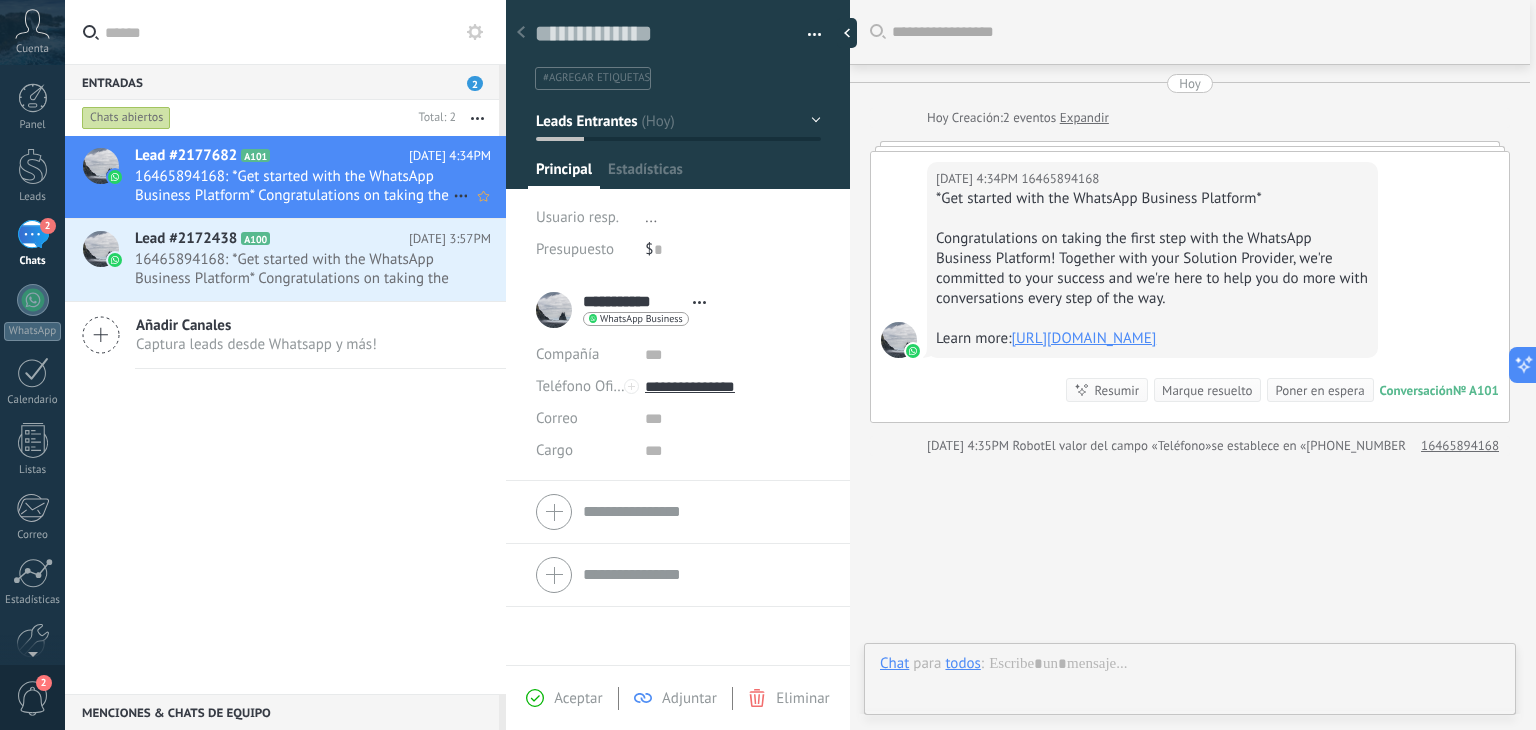 scroll, scrollTop: 239, scrollLeft: 0, axis: vertical 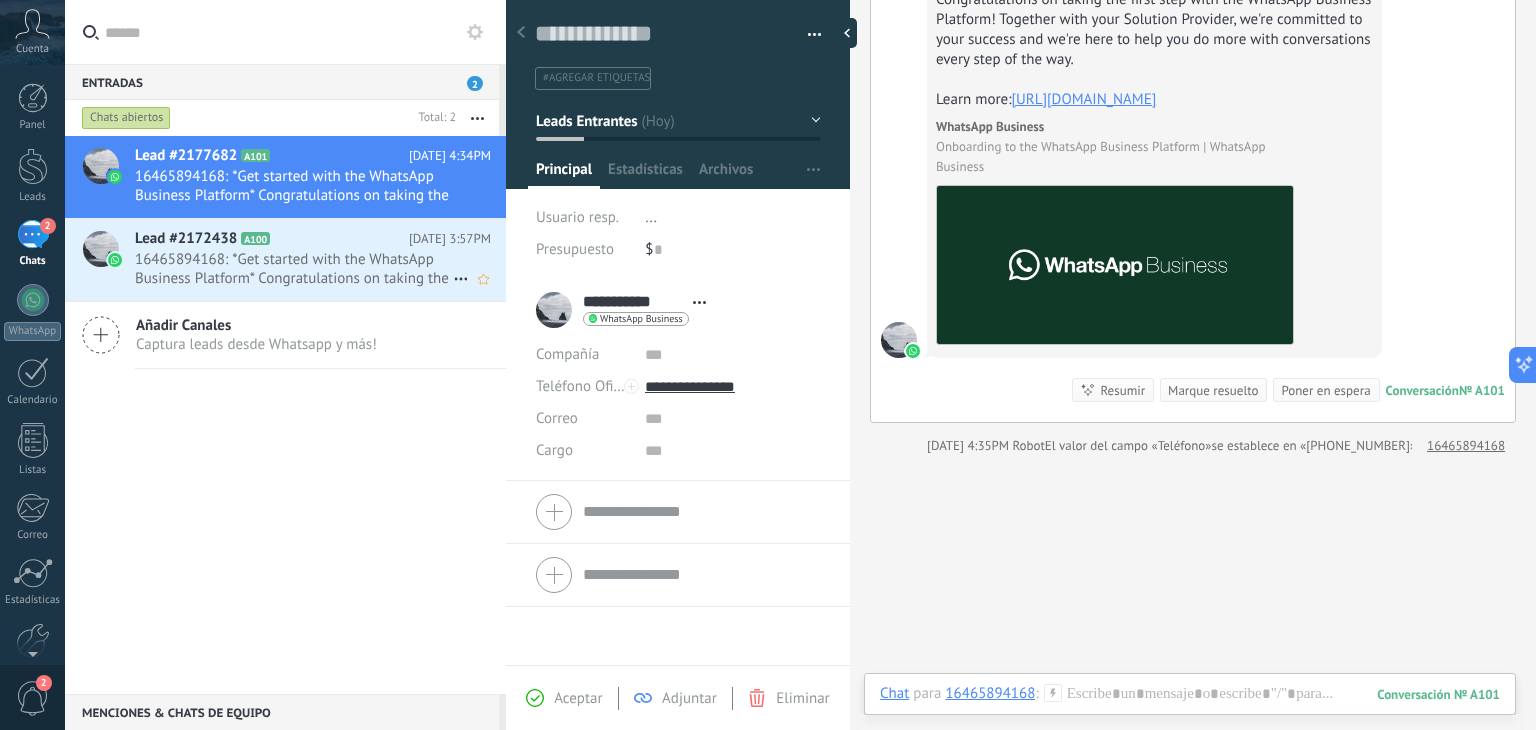 click on "16465894168: *Get started with the WhatsApp Business Platform*
Congratulations on taking the first step with the WhatsApp ..." at bounding box center [294, 269] 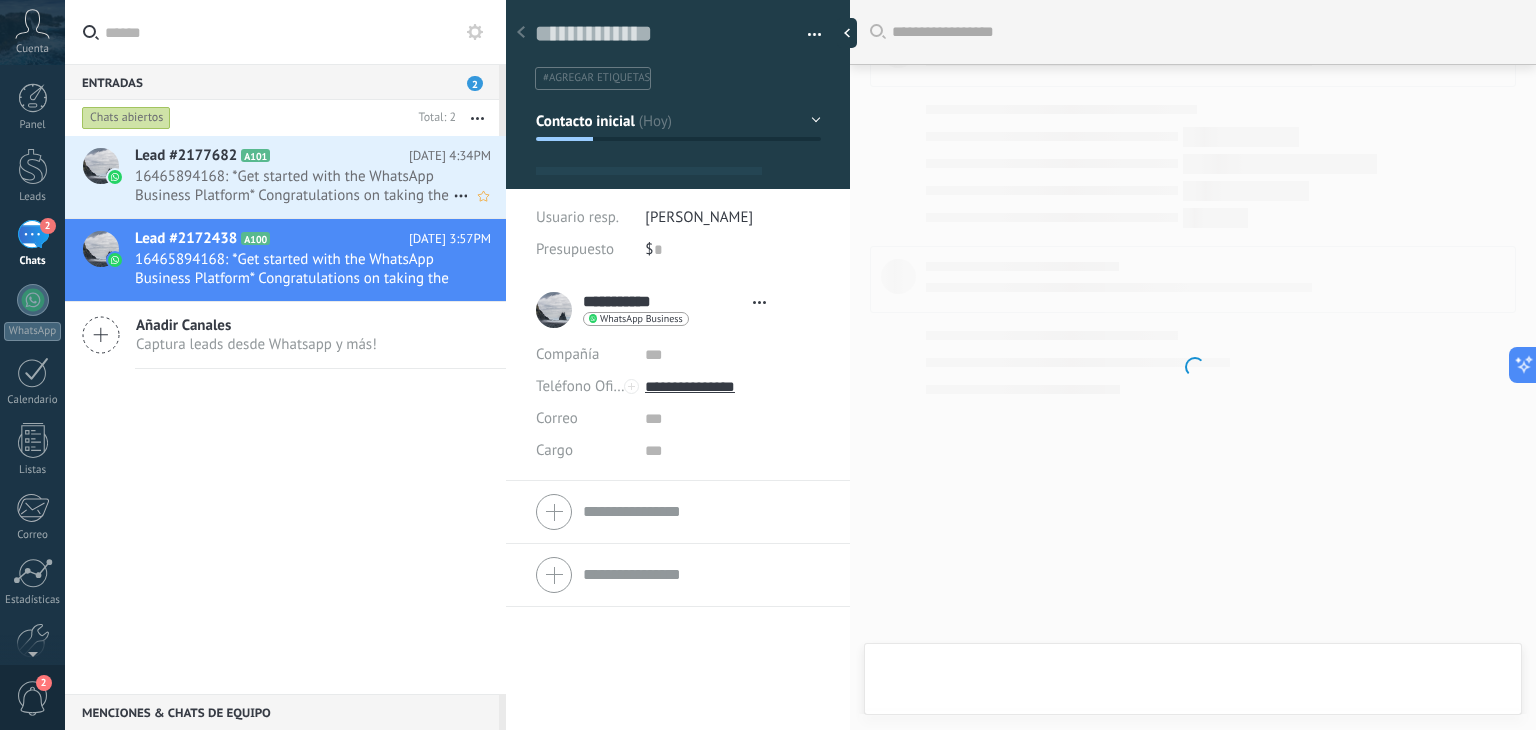 click on "Lead #2177682
A101
Hoy 4:34PM
16465894168: *Get started with the WhatsApp Business Platform*
Congratulations on taking the first step with the WhatsApp ..." at bounding box center [320, 177] 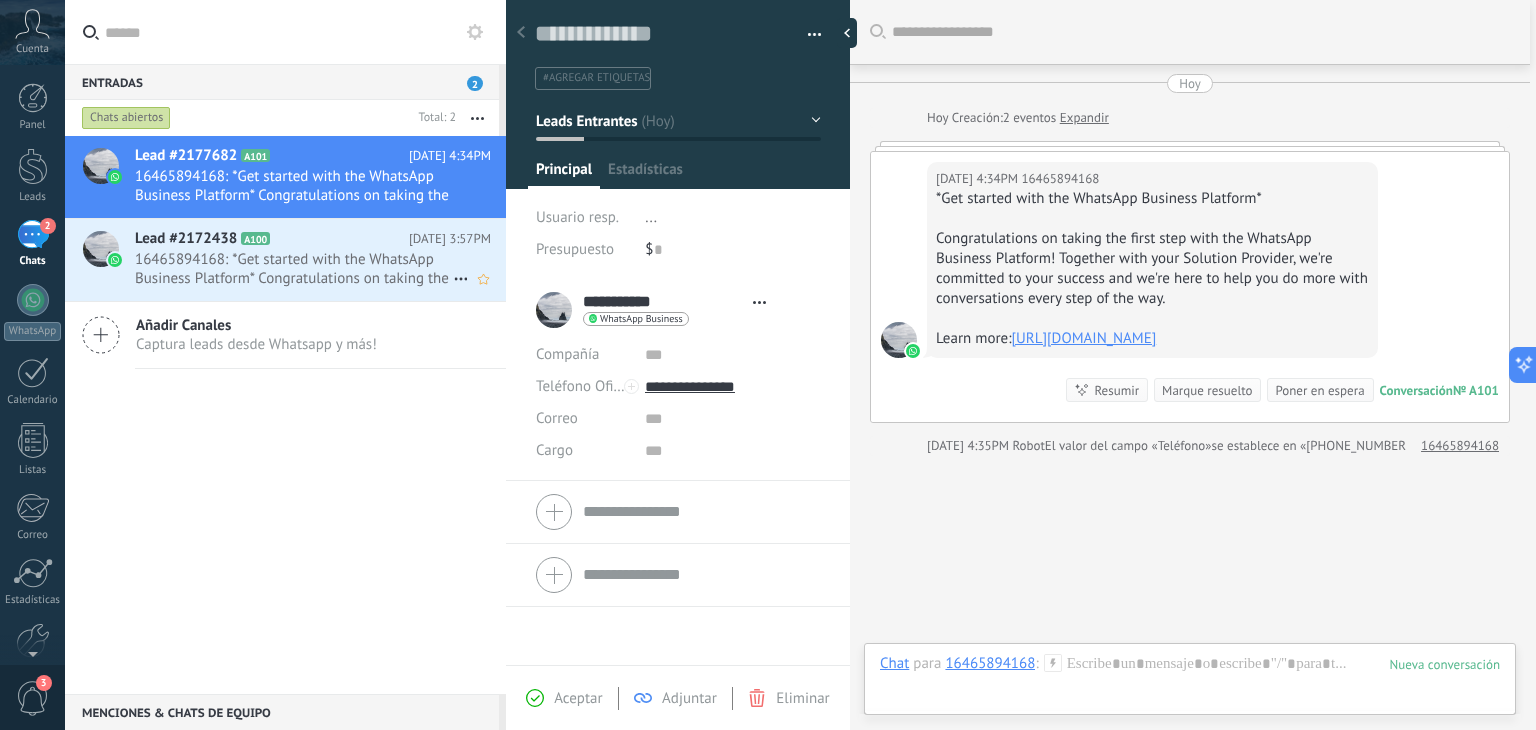 scroll, scrollTop: 239, scrollLeft: 0, axis: vertical 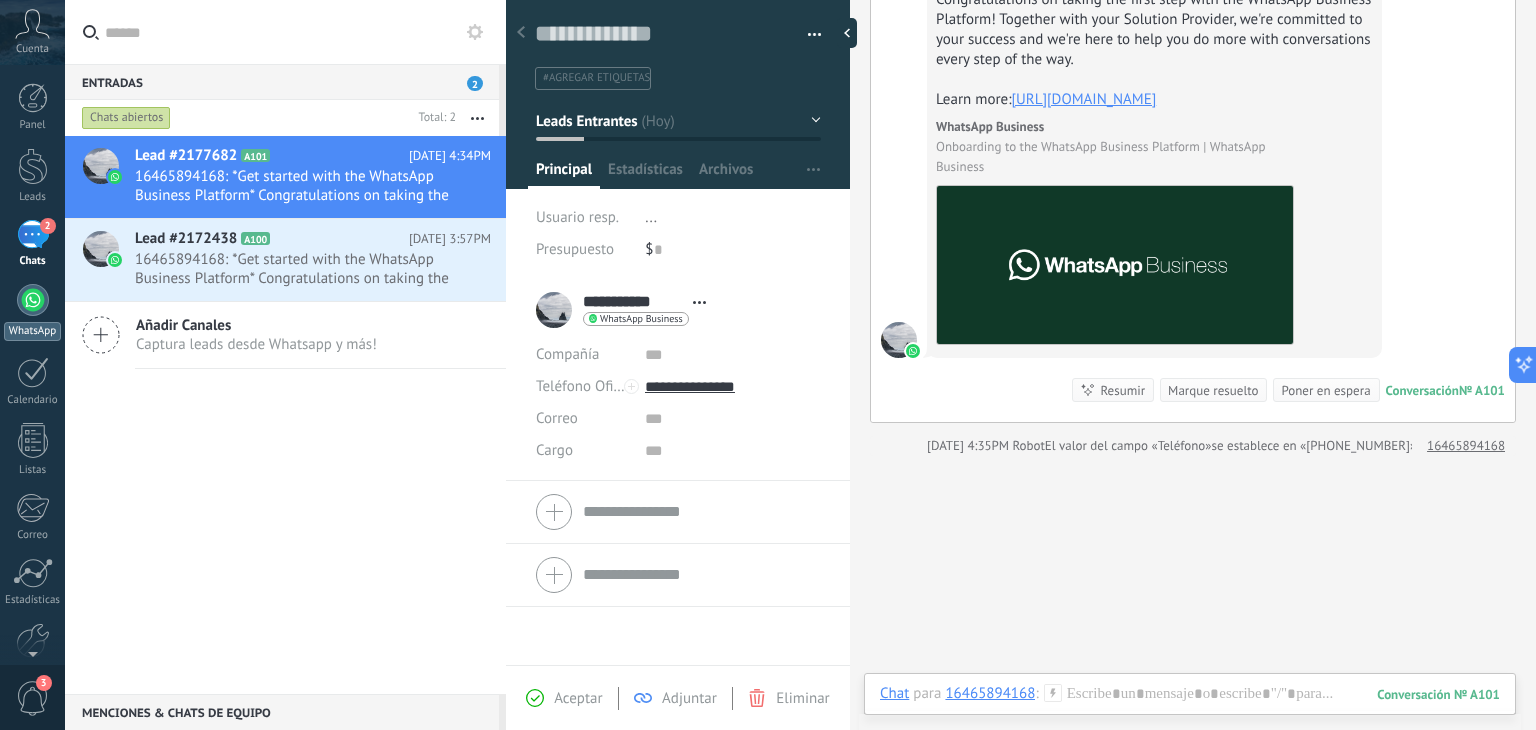 click at bounding box center [33, 300] 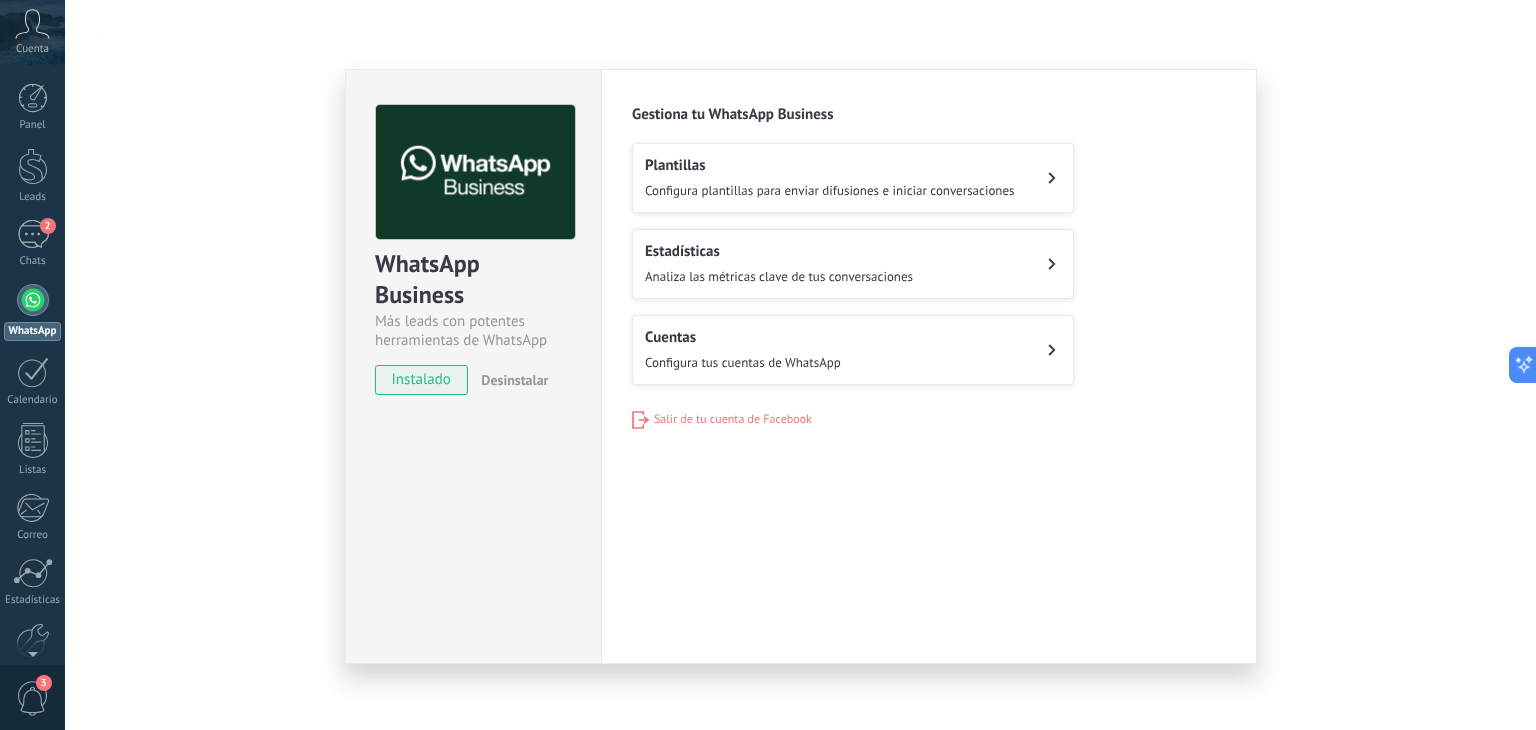 click on "Cuentas Configura tus cuentas de WhatsApp" at bounding box center [853, 350] 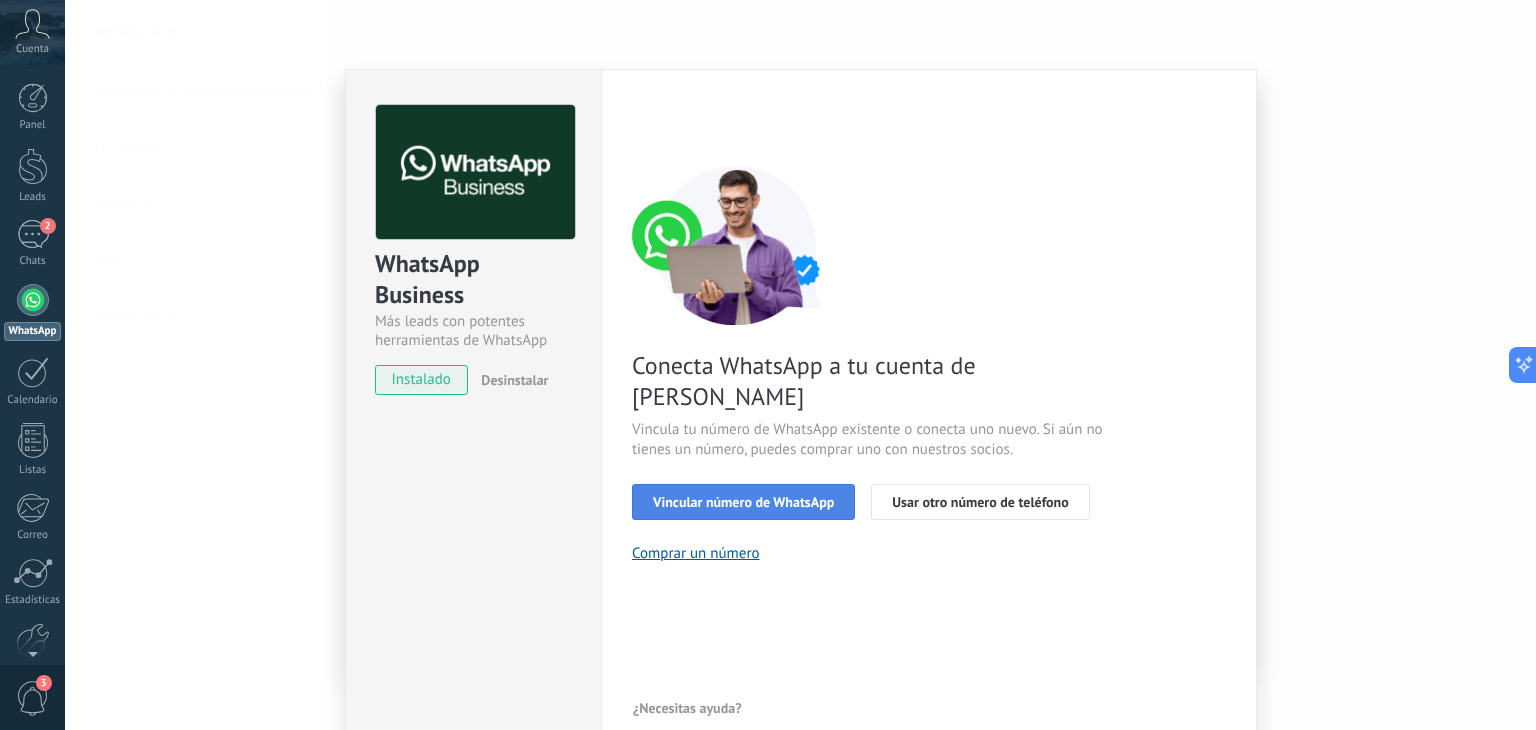click on "Vincular número de WhatsApp" at bounding box center [743, 502] 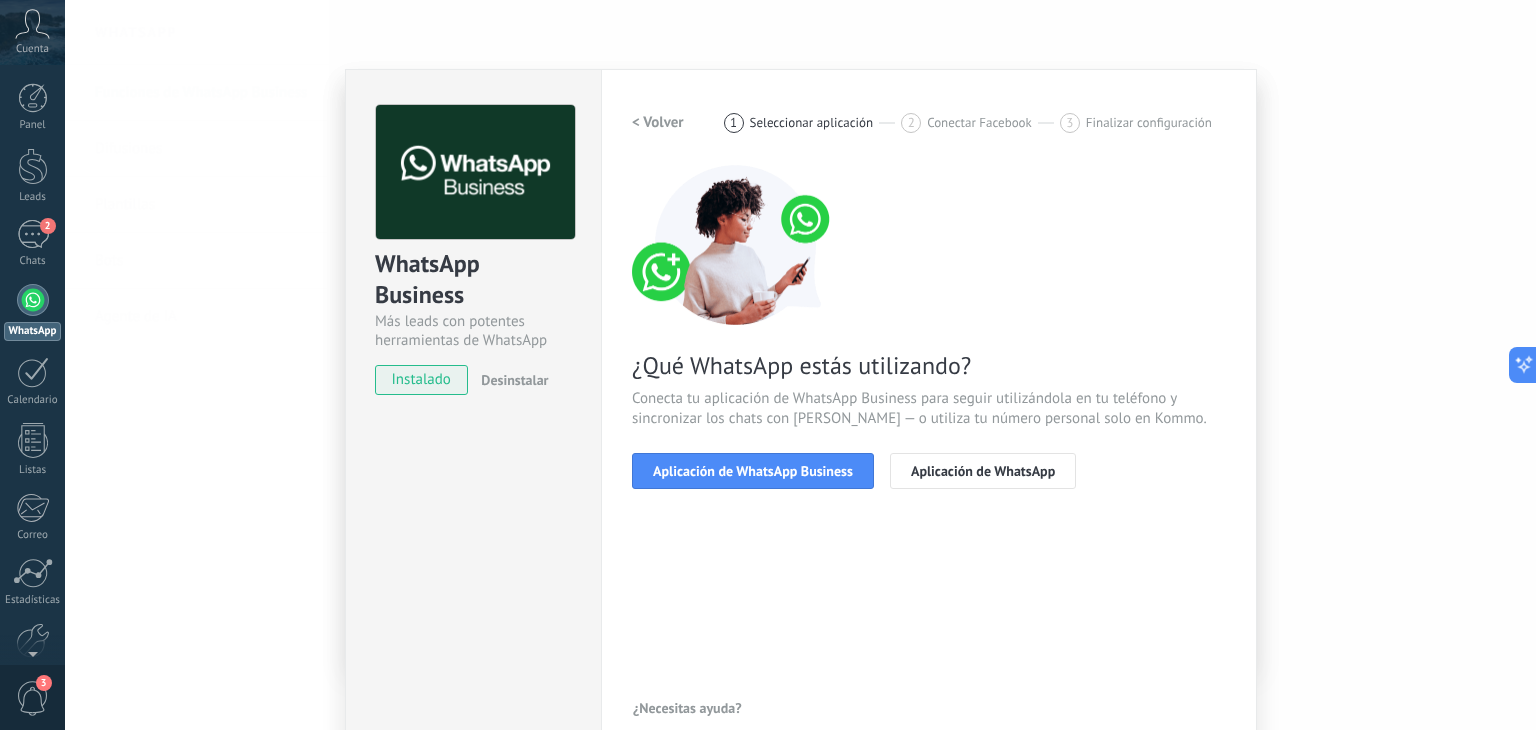 click on "Aplicación de WhatsApp Business" at bounding box center (753, 471) 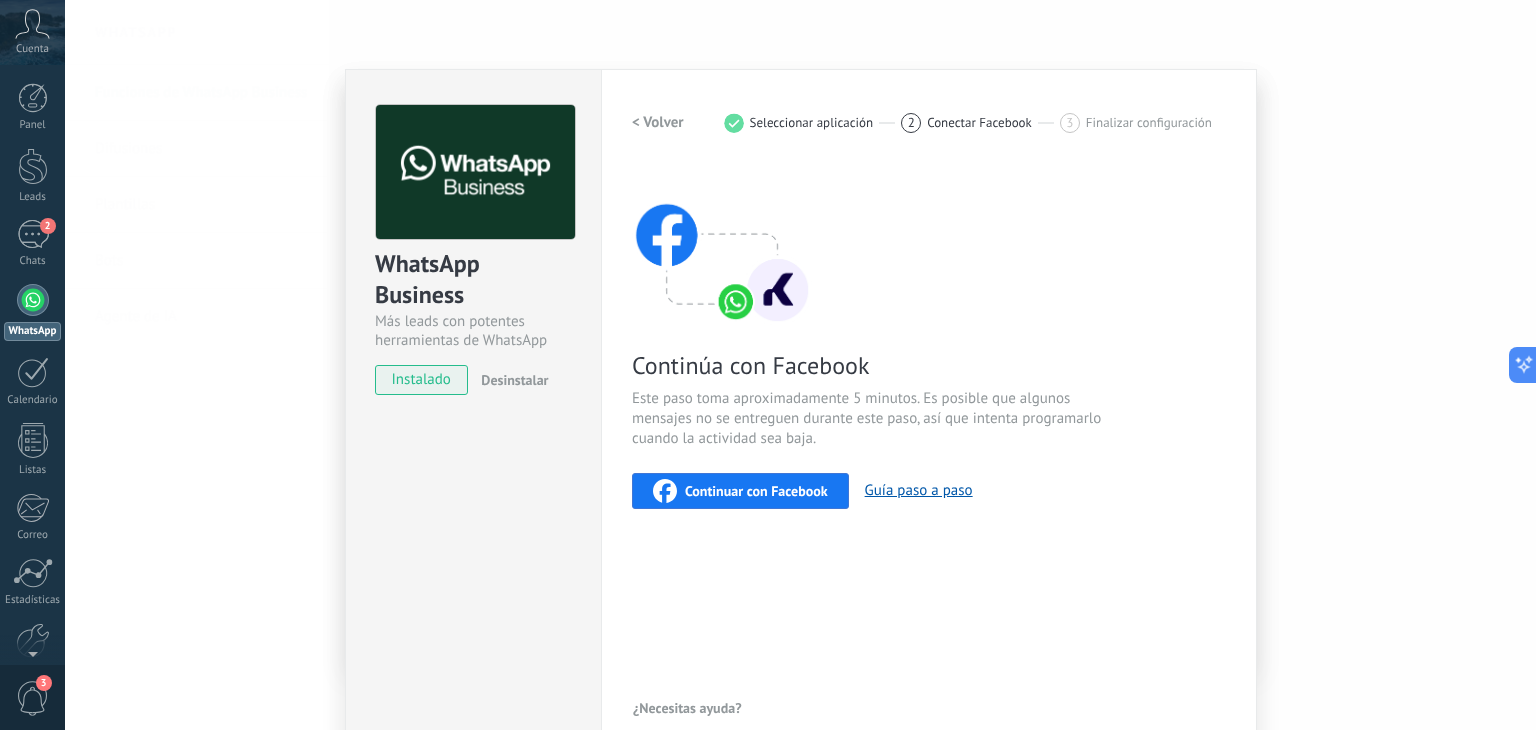 click on "Continúa con Facebook Este paso toma aproximadamente 5 minutos. Es posible que algunos mensajes no se entreguen durante este paso, así que intenta programarlo cuando la actividad sea baja. Continuar con Facebook Guía paso a paso" at bounding box center [929, 337] 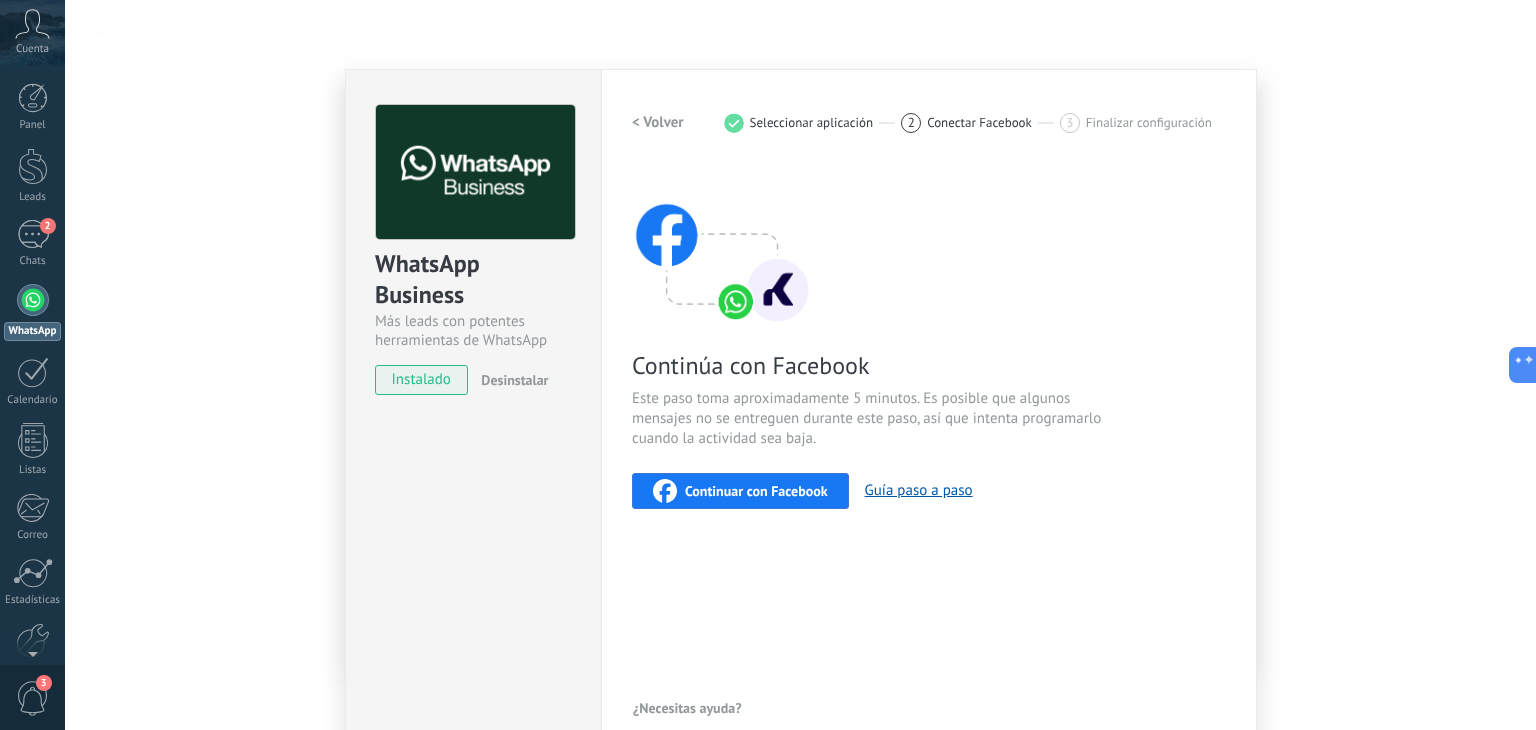click on "Continuar con Facebook" at bounding box center [740, 491] 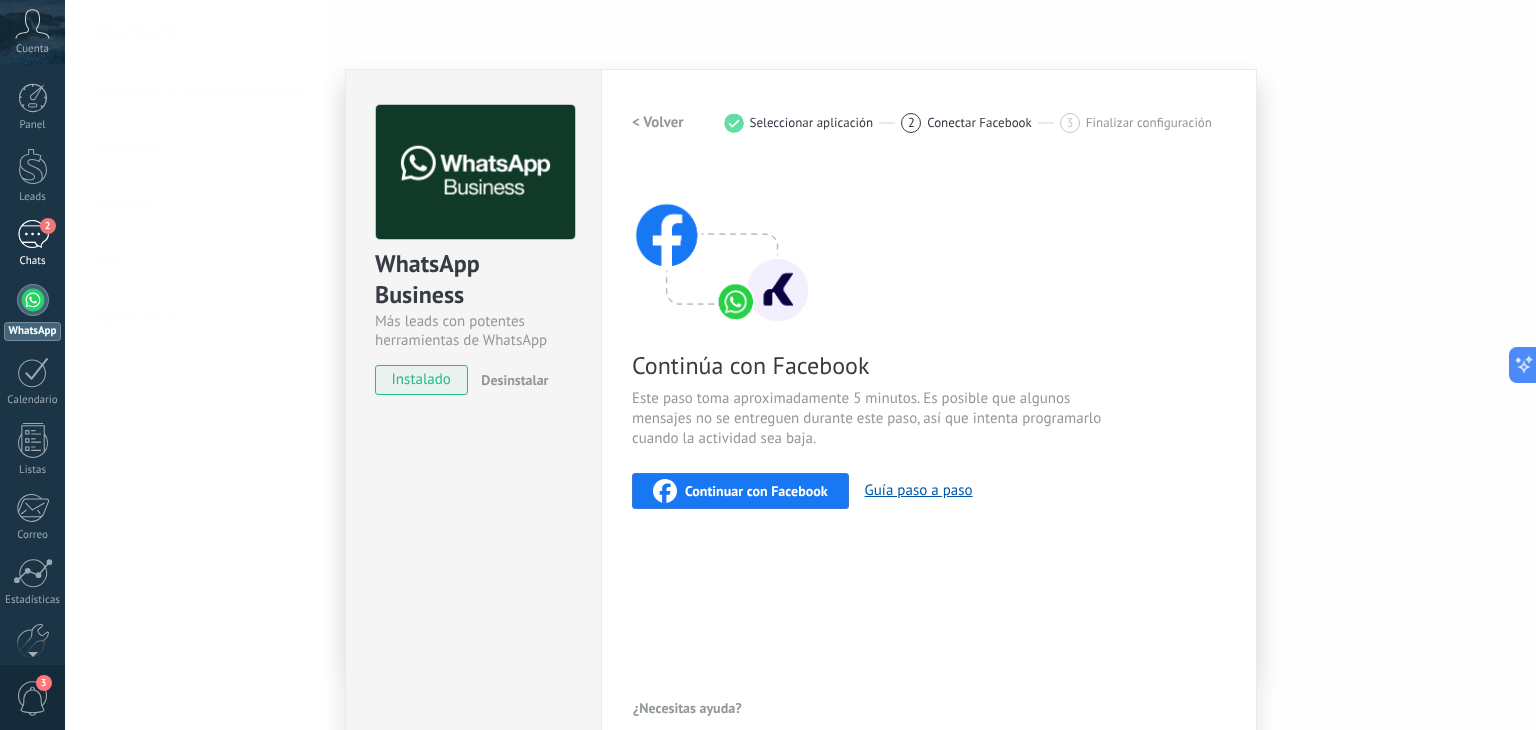 click on "2" at bounding box center (33, 234) 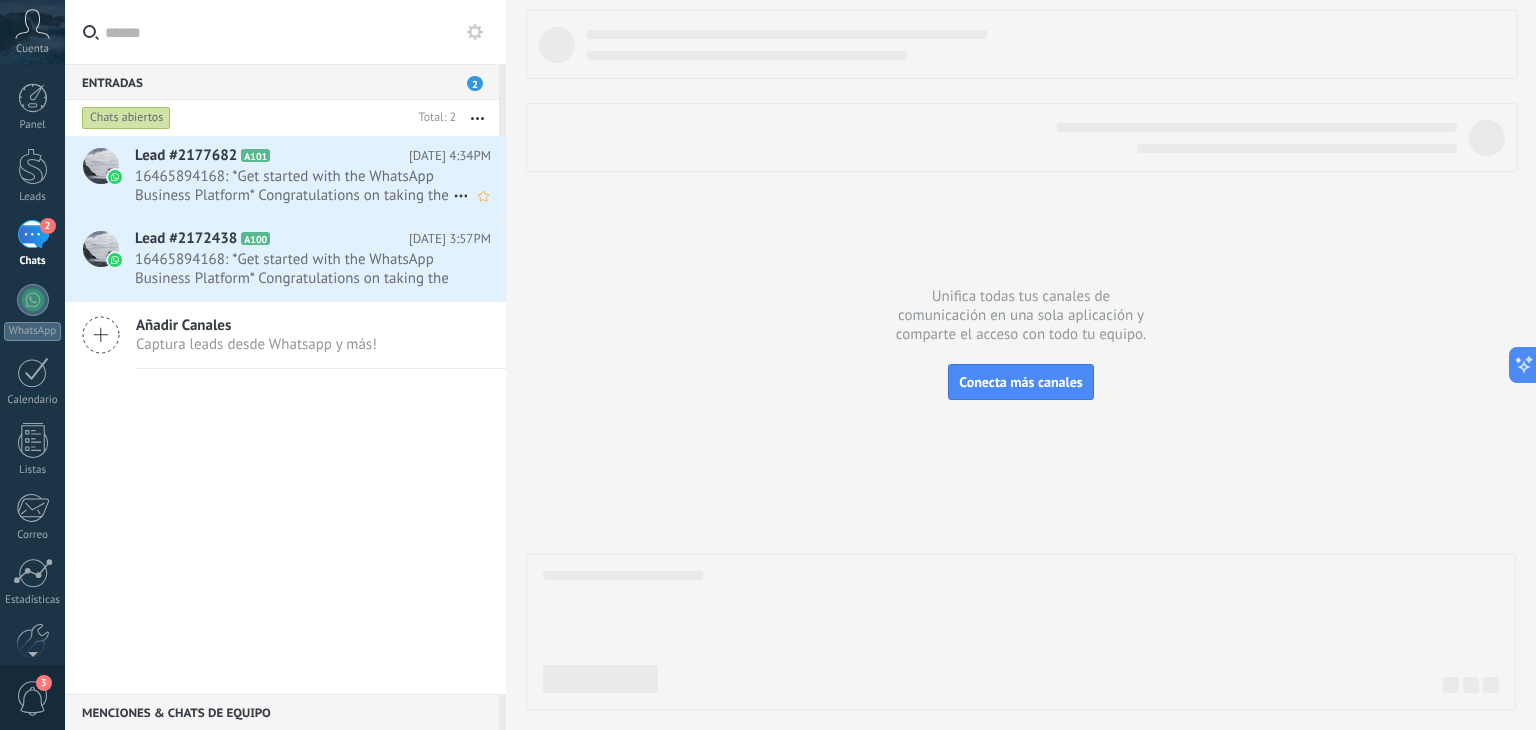 click on "16465894168: *Get started with the WhatsApp Business Platform*
Congratulations on taking the first step with the WhatsApp ..." at bounding box center (294, 186) 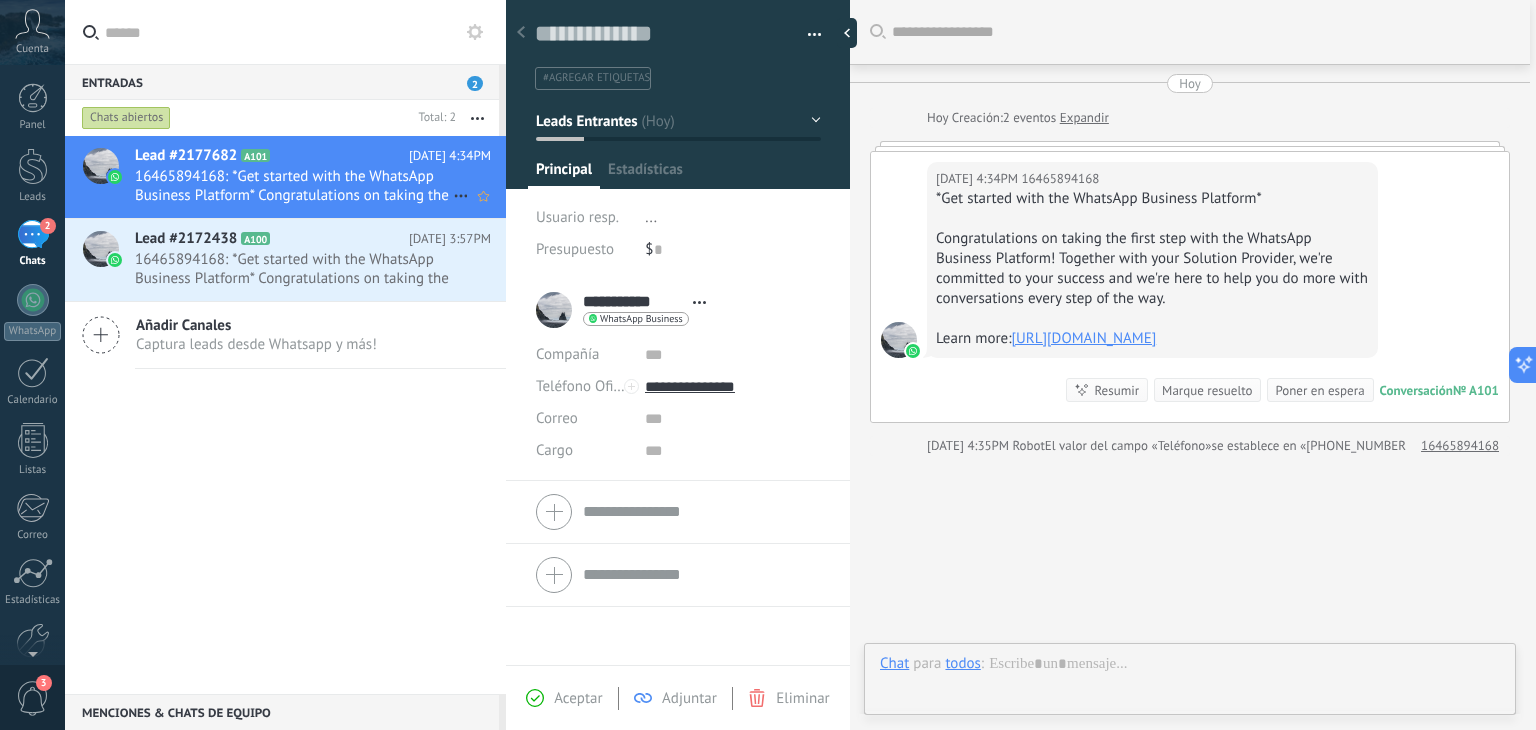 scroll, scrollTop: 94, scrollLeft: 0, axis: vertical 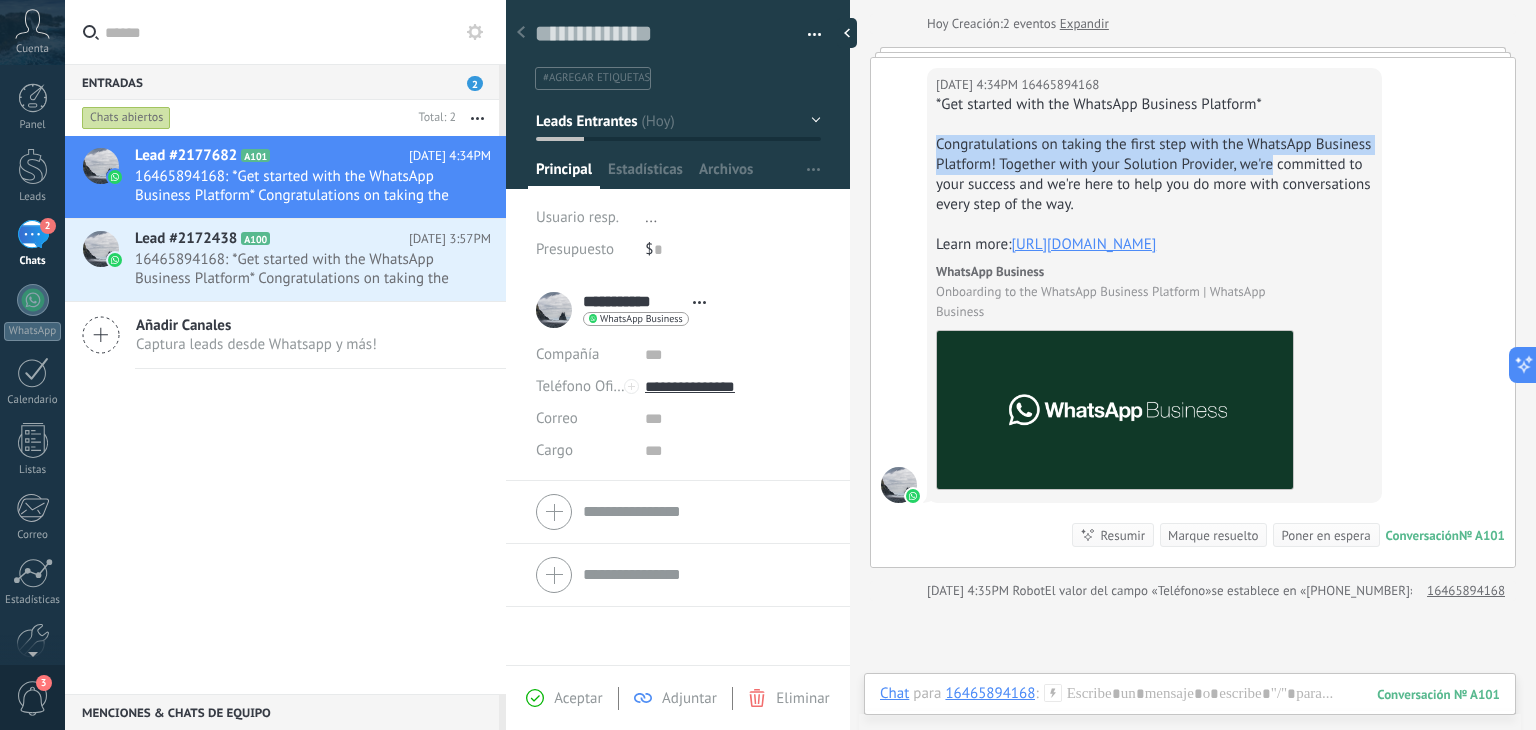 drag, startPoint x: 1535, startPoint y: 171, endPoint x: 1535, endPoint y: 117, distance: 54 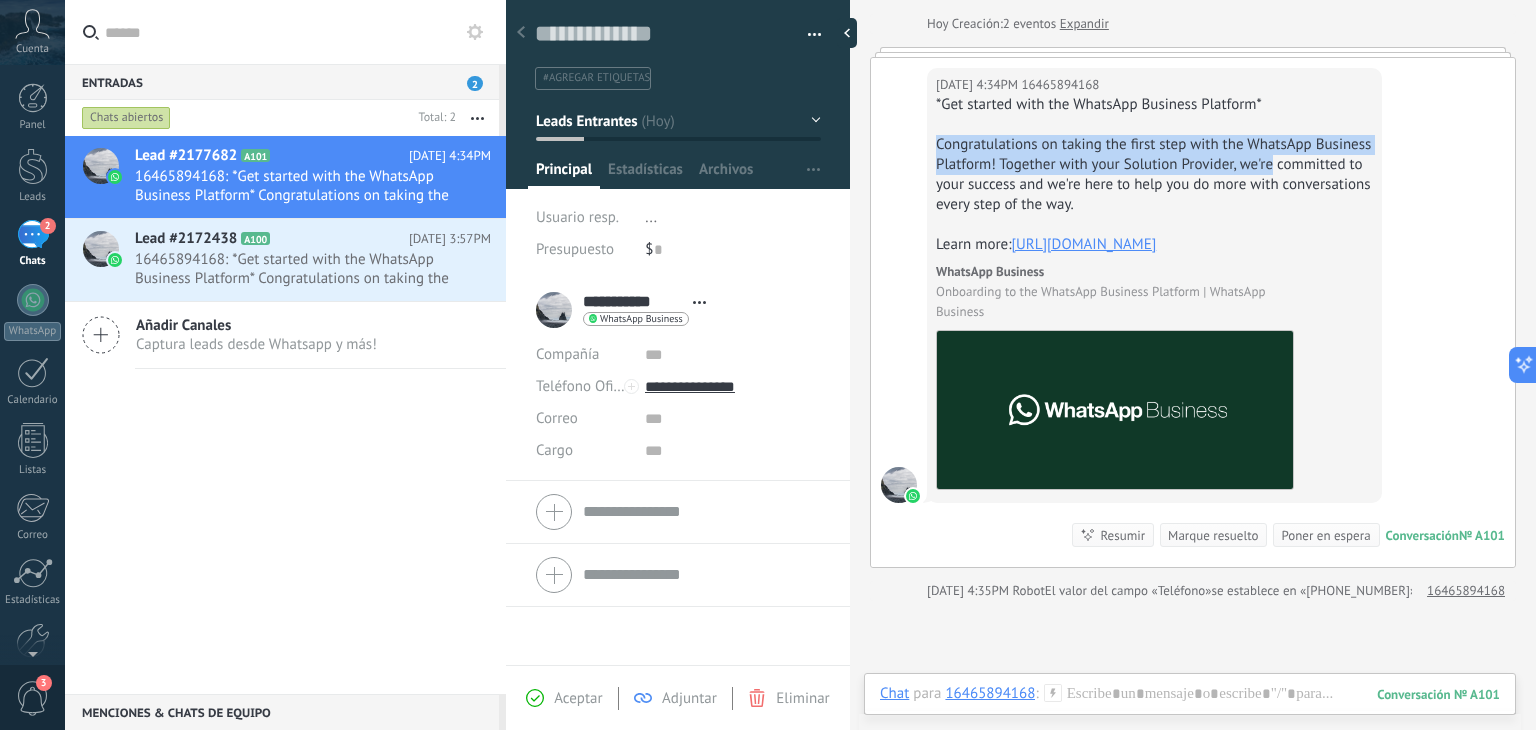 click on "Buscar Carga más Hoy Hoy Creación:  2  eventos   Expandir Hoy 4:34PM 16465894168  *Get started with the WhatsApp Business Platform*   Congratulations on taking the first step with the WhatsApp Business Platform! Together with your Solution Provider, we're committed to your success and we're here to help you do more with conversations every step of the way.   Learn more:  https://business.whatsapp.com/resources/resource-library/api-onboarding?lang=en_US WhatsApp Business Onboarding to the WhatsApp Business Platform | WhatsApp Business Conversación  № A101 Conversación № A101 Resumir Resumir Marque resuelto Poner en espera Hoy 4:34PM 16465894168: *Get started with the WhatsApp Business Platform*
Congratulations on taking the first step with the WhatsApp ... Conversación № A101 Hoy 4:35PM Robot  El valor del campo «Teléfono»  se establece en «+16465894168» 16465894168 No hay tareas.  Crear una Participantes:  0 Agregar usuario Bots:  0" at bounding box center [1193, 365] 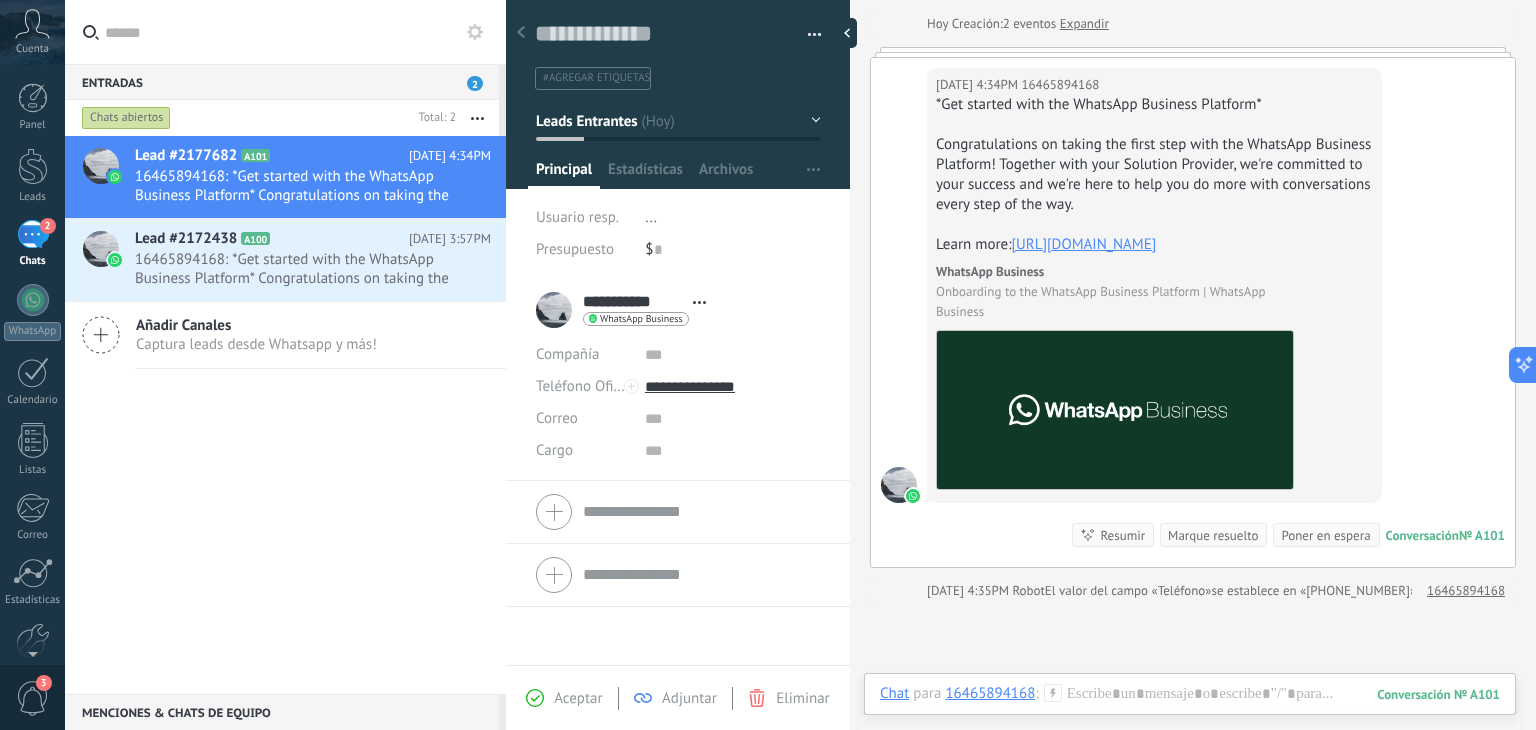 click on "Hoy 4:34PM 16465894168  *Get started with the WhatsApp Business Platform*   Congratulations on taking the first step with the WhatsApp Business Platform! Together with your Solution Provider, we're committed to your success and we're here to help you do more with conversations every step of the way.   Learn more:  https://business.whatsapp.com/resources/resource-library/api-onboarding?lang=en_US WhatsApp Business Onboarding to the WhatsApp Business Platform | WhatsApp Business Conversación  № A101 Conversación № A101 Resumir Resumir Marque resuelto Poner en espera" at bounding box center (1193, 312) 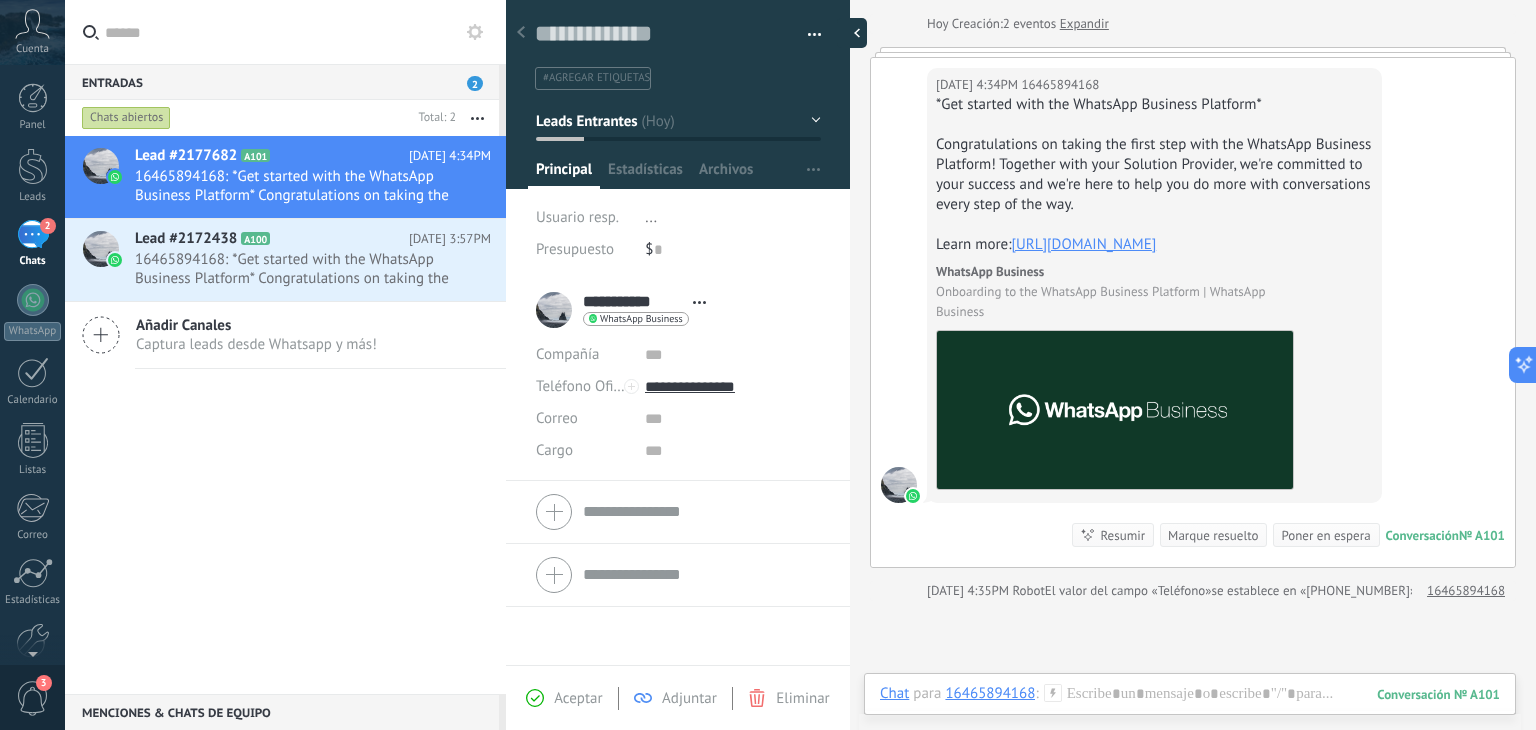 click at bounding box center (852, 33) 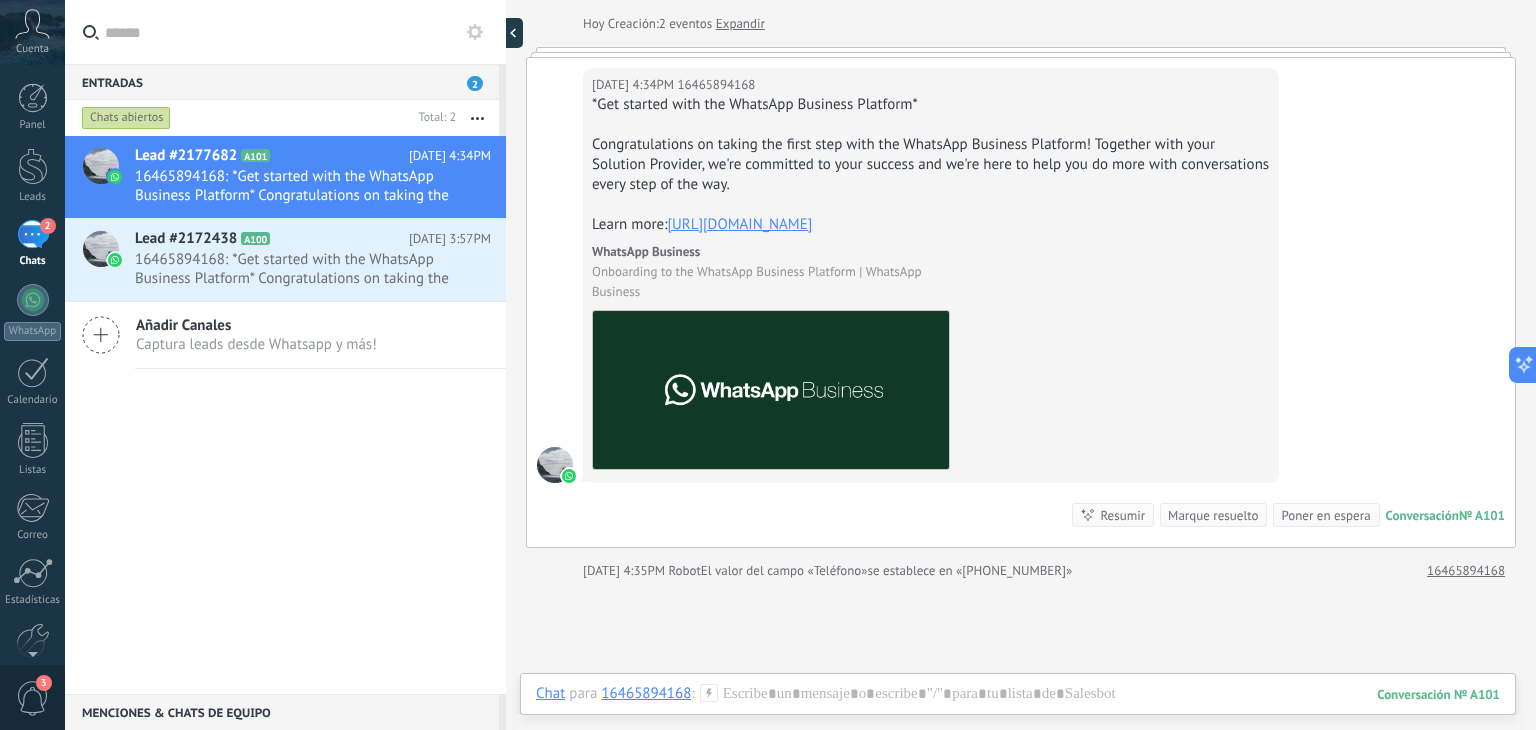 scroll, scrollTop: 19, scrollLeft: 0, axis: vertical 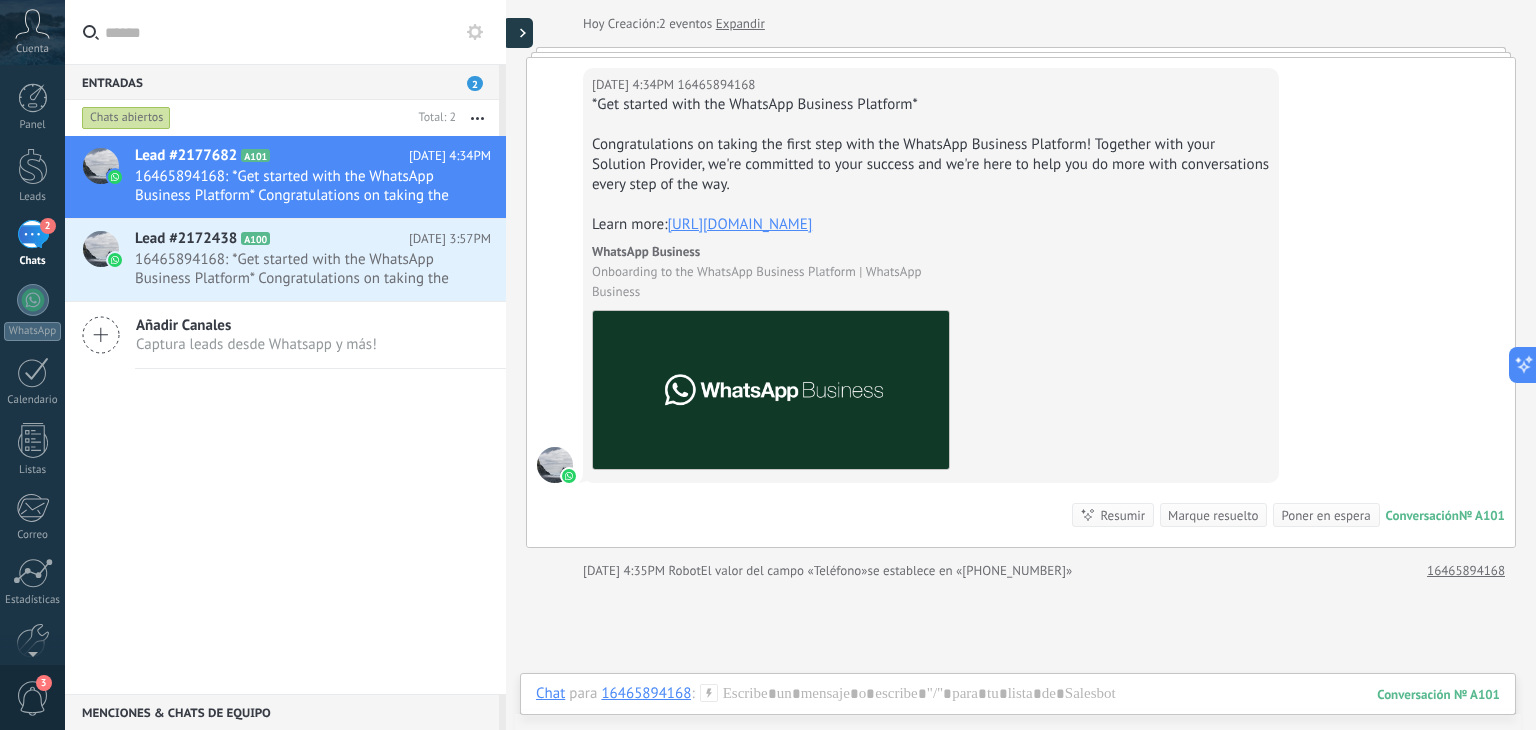 click at bounding box center (518, 33) 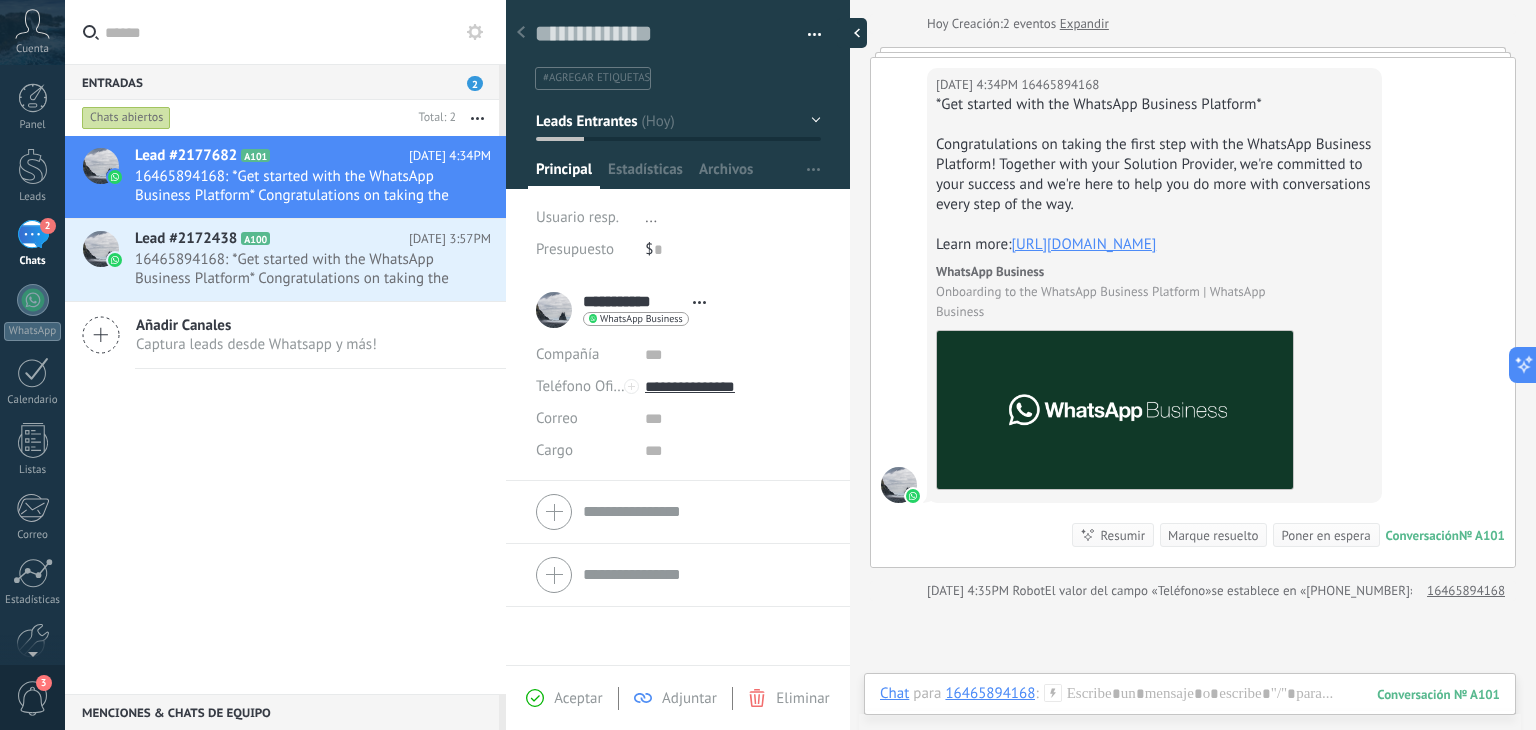 scroll, scrollTop: 29, scrollLeft: 0, axis: vertical 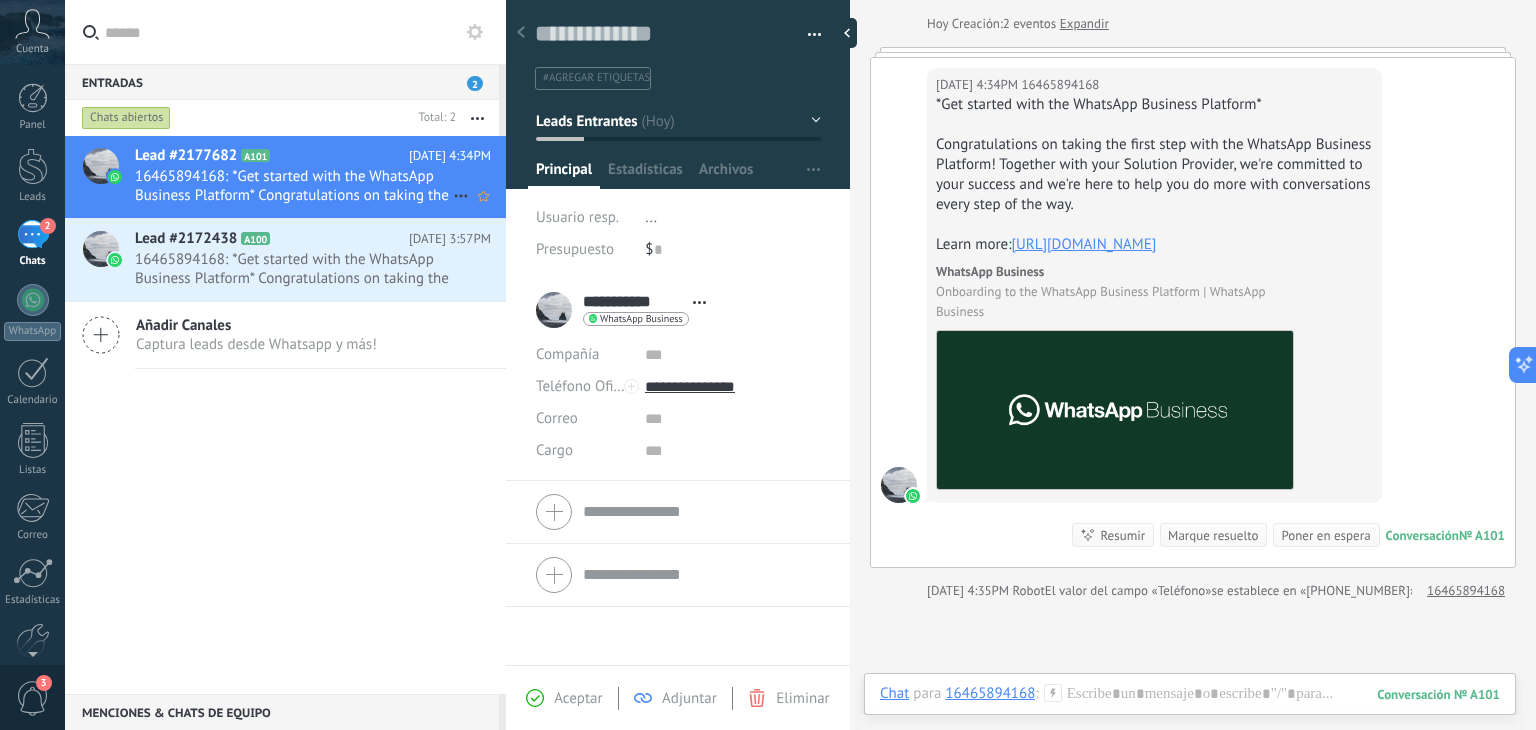 click on "16465894168: *Get started with the WhatsApp Business Platform*
Congratulations on taking the first step with the WhatsApp ..." at bounding box center (294, 186) 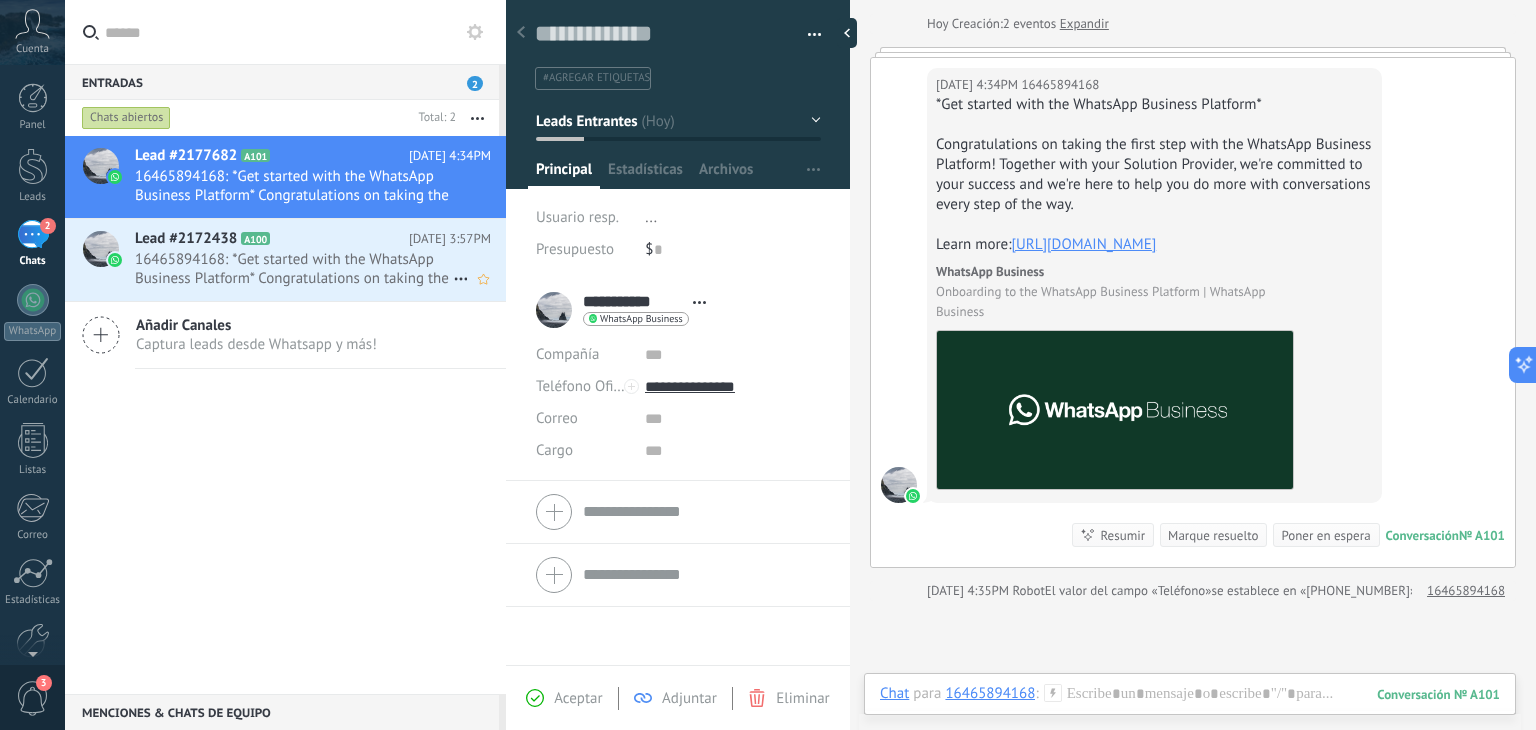 click on "16465894168: *Get started with the WhatsApp Business Platform*
Congratulations on taking the first step with the WhatsApp ..." at bounding box center [294, 269] 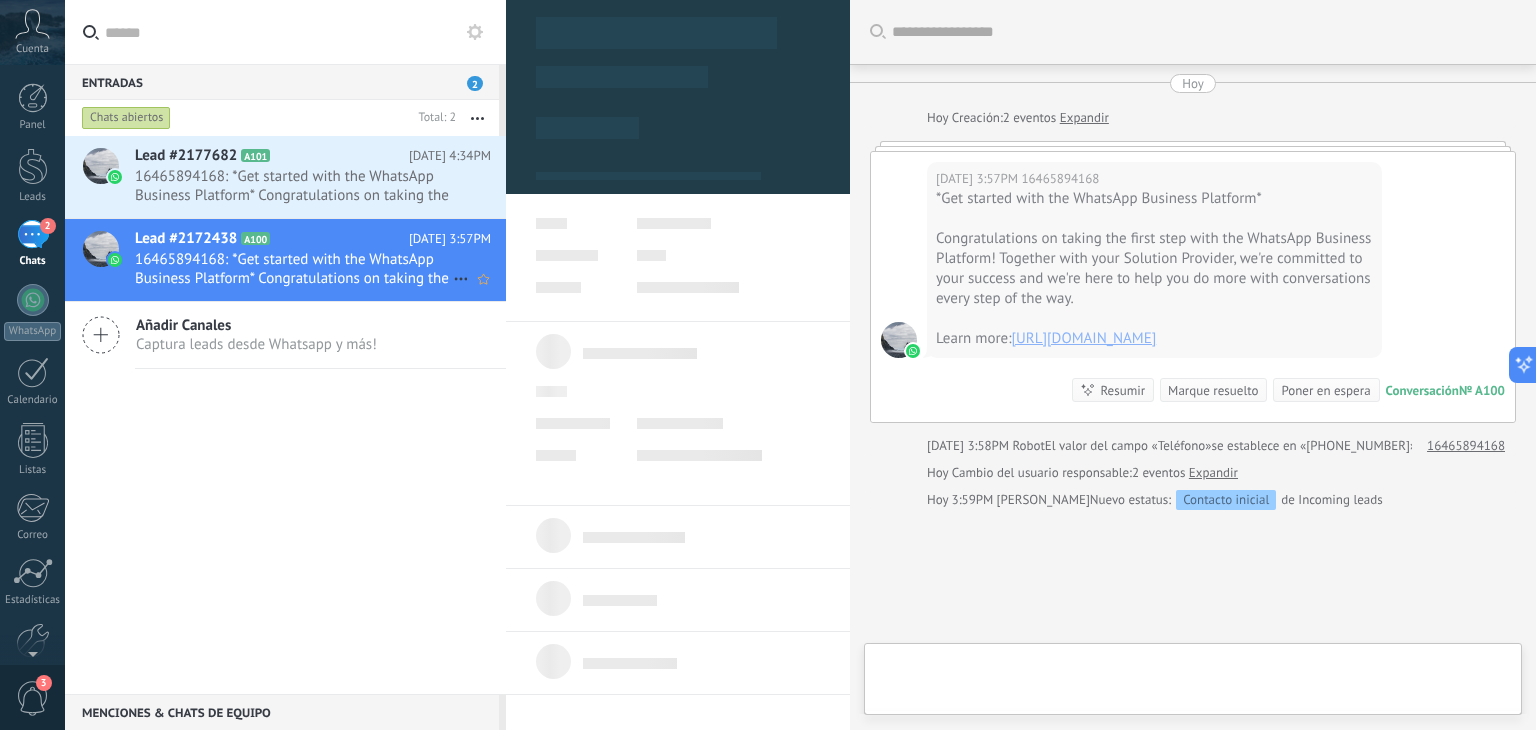 type on "**********" 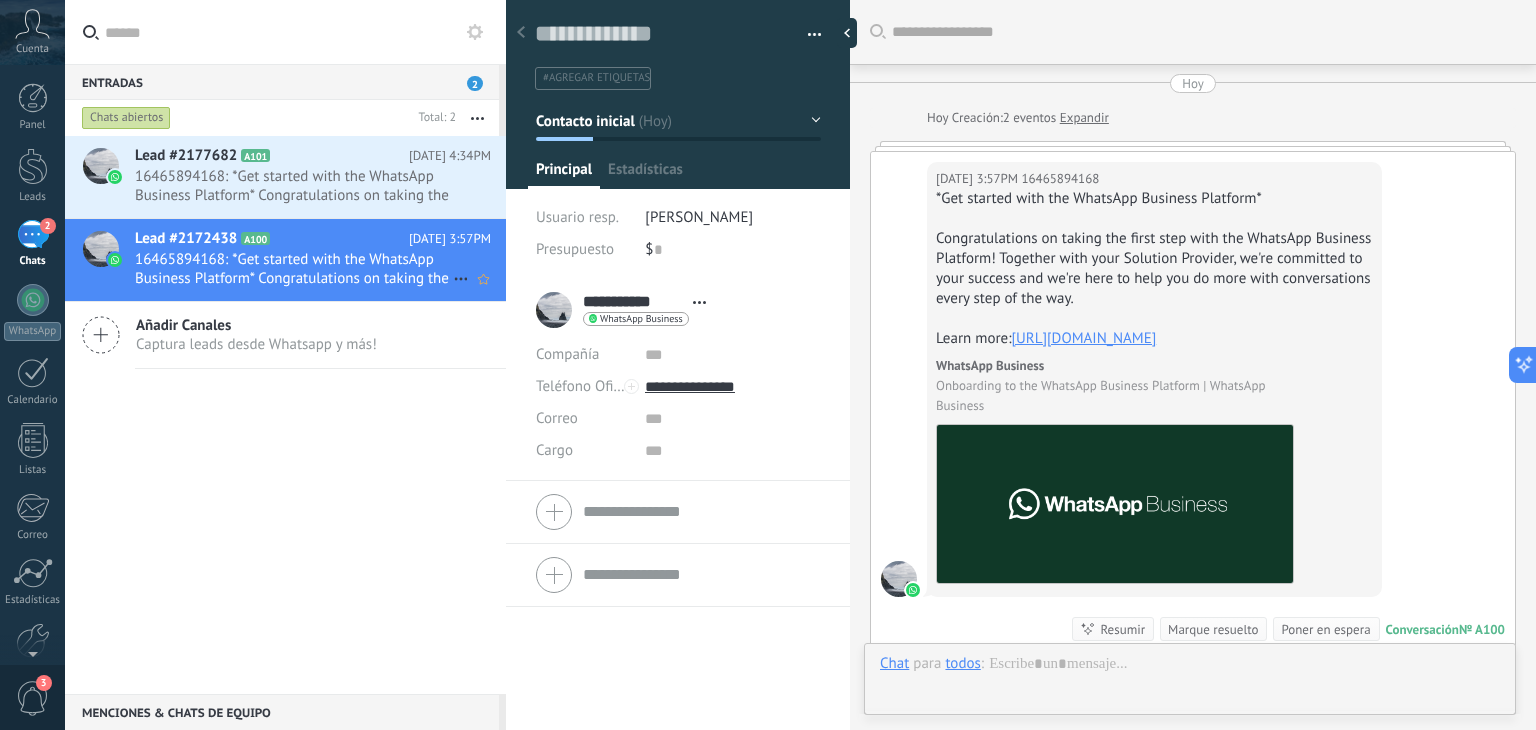 scroll, scrollTop: 239, scrollLeft: 0, axis: vertical 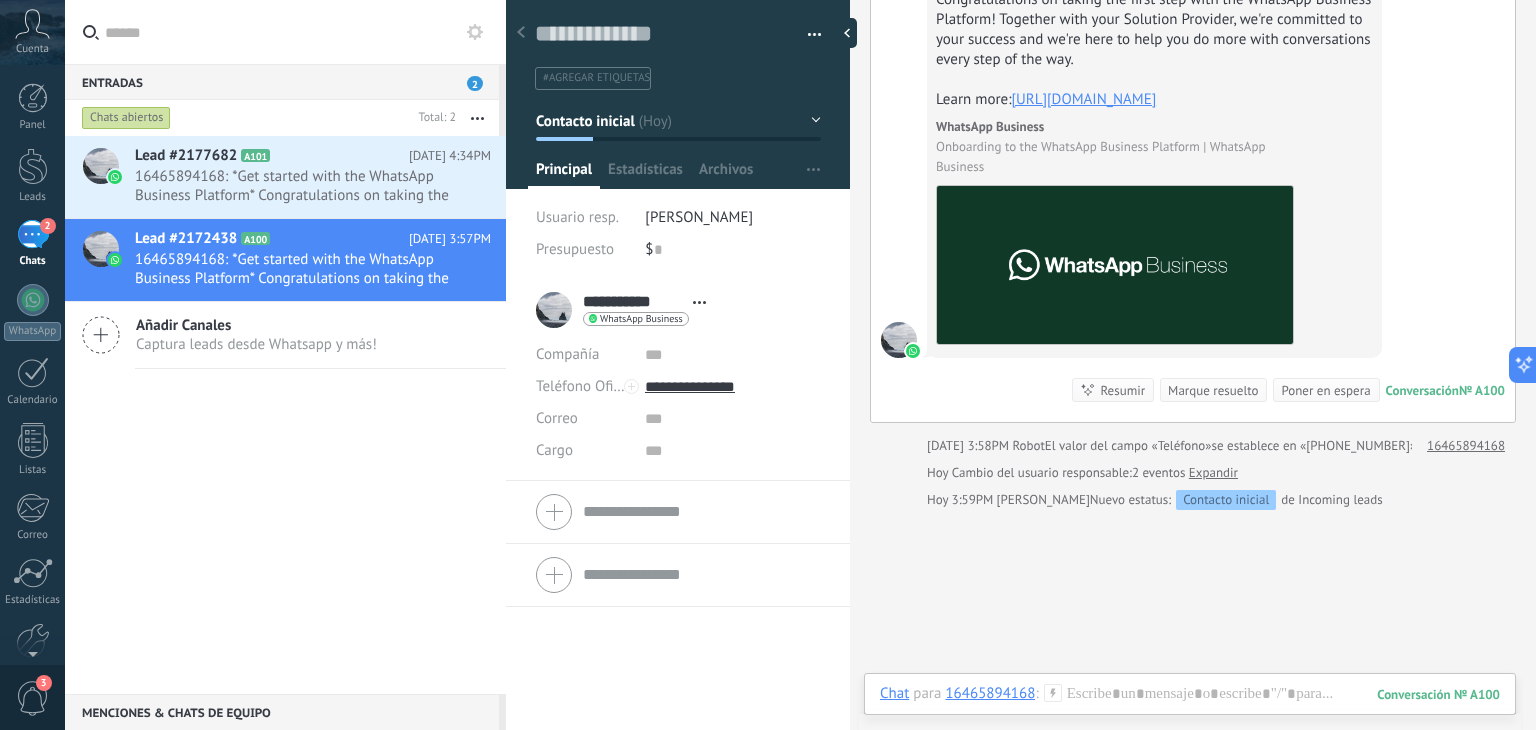 drag, startPoint x: 1535, startPoint y: 203, endPoint x: 1534, endPoint y: 126, distance: 77.00649 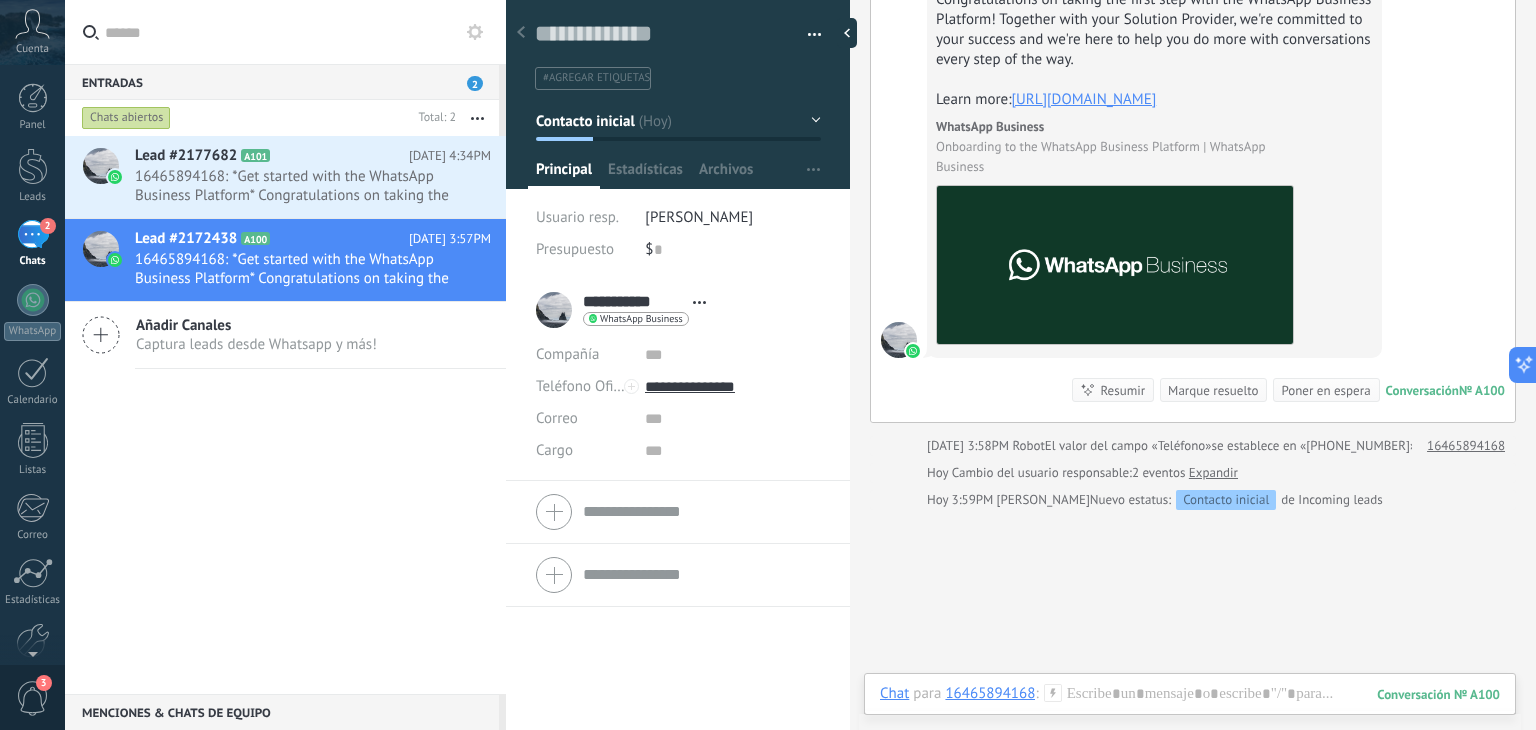 click on "Buscar Carga más [PERSON_NAME] Creación:  2  eventos   Expandir Hoy 3:57PM 16465894168  *Get started with the WhatsApp Business Platform*   Congratulations on taking the first step with the WhatsApp Business Platform! Together with your Solution Provider, we're committed to your success and we're here to help you do more with conversations every step of the way.   Learn more:  [URL][DOMAIN_NAME] WhatsApp Business Onboarding to the WhatsApp Business Platform | WhatsApp Business Conversación  № A100 Conversación № A100 Resumir Resumir Marque resuelto Poner en espera Hoy 3:57PM 16465894168: *Get started with the WhatsApp Business Platform*
Congratulations on taking the first step with the WhatsApp ... Conversación № A100 Hoy 3:58PM Robot  El valor del campo «Teléfono»  se establece en «[PHONE_NUMBER]» 16465894168 Hoy Cambio del usuario responsable:  2  eventos   Expandir Hoy 3:59PM [PERSON_NAME]  Nuevo estatus: Contacto inicial 0" at bounding box center (1193, 365) 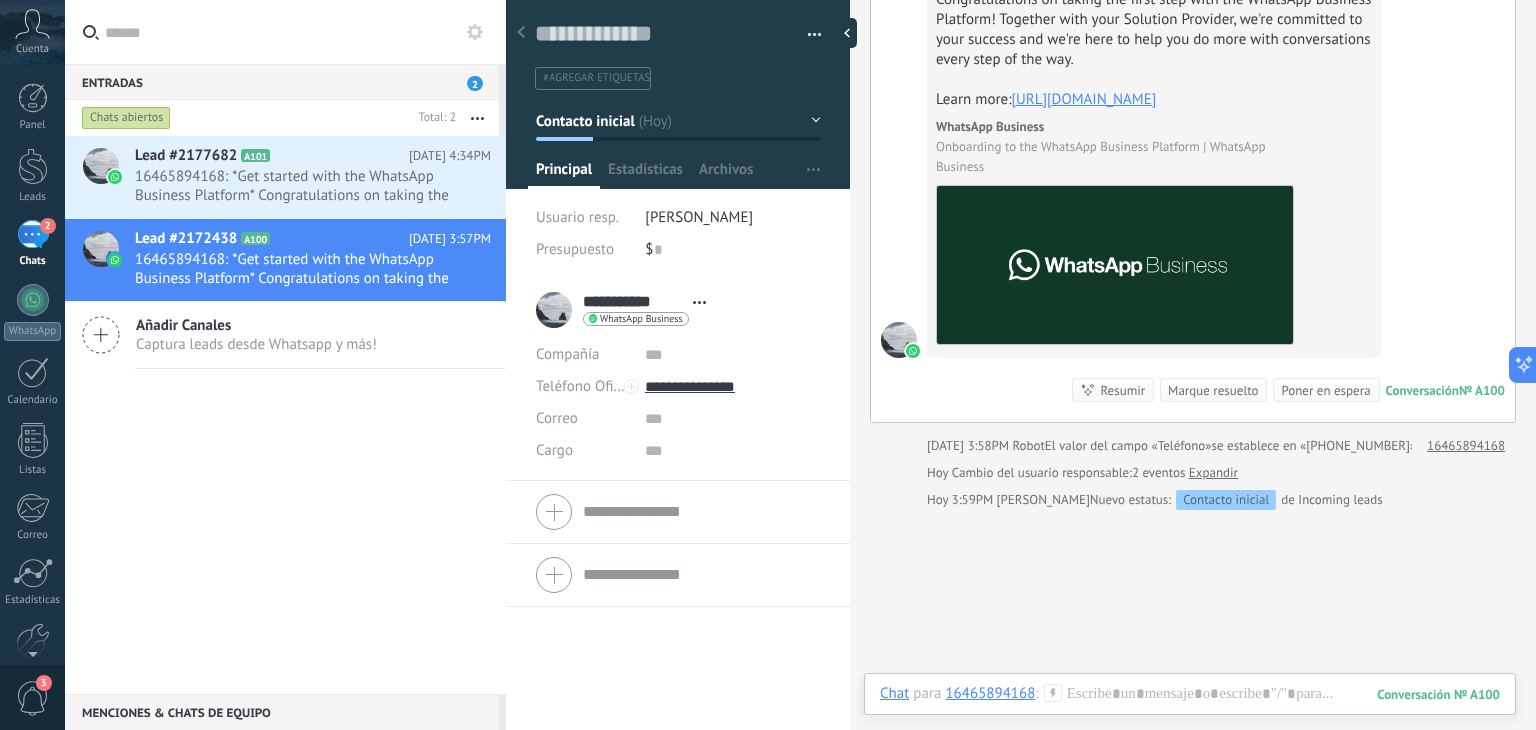 click on "Lead #2177682
A101
Hoy 4:34PM
16465894168: *Get started with the WhatsApp Business Platform*
Congratulations on taking the first step with the WhatsApp ...
A100" at bounding box center [285, 415] 